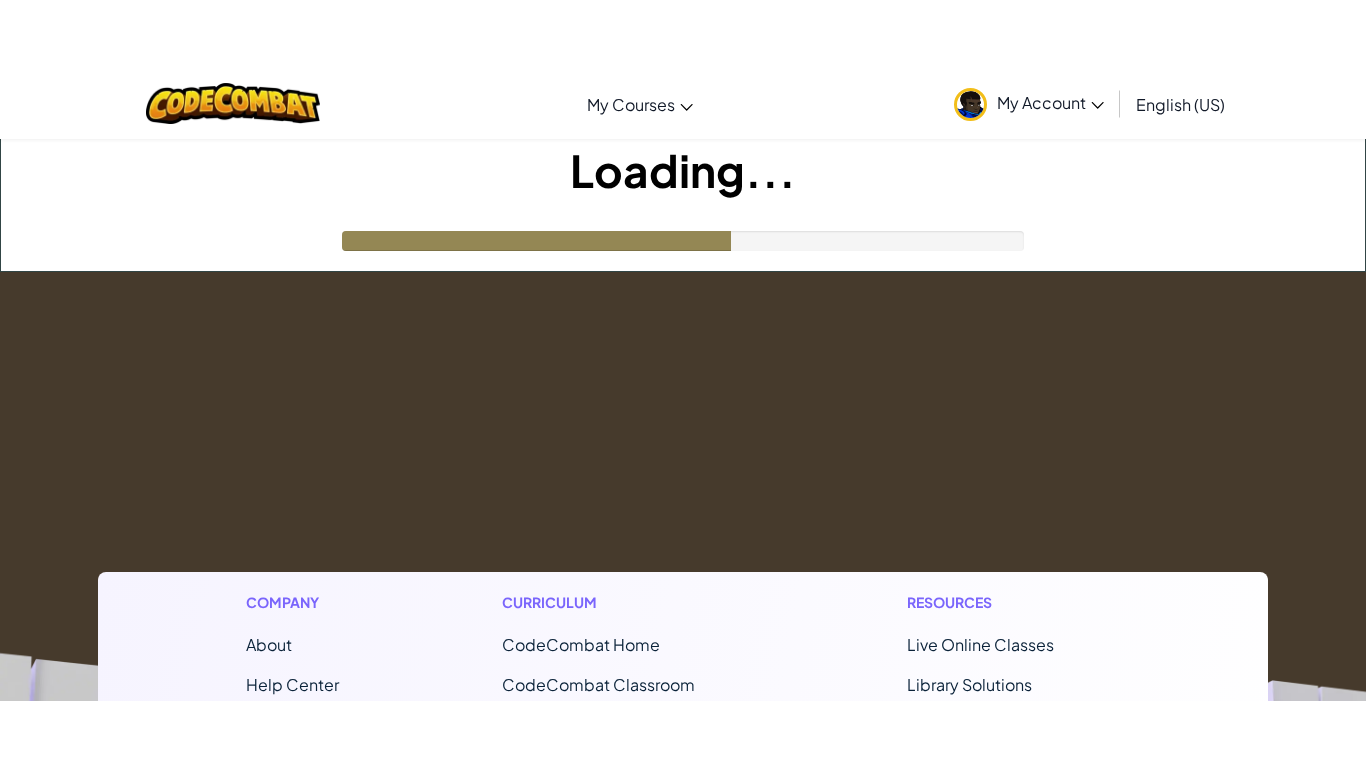 scroll, scrollTop: 0, scrollLeft: 0, axis: both 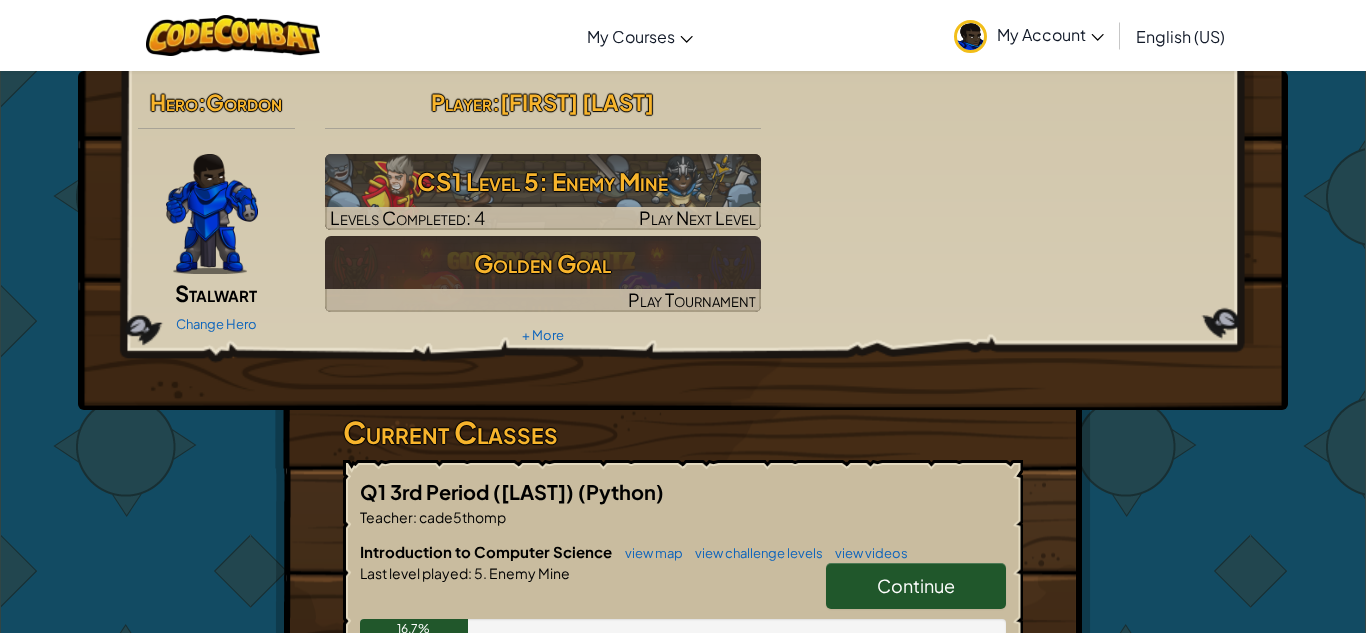 click on "Continue" at bounding box center [916, 586] 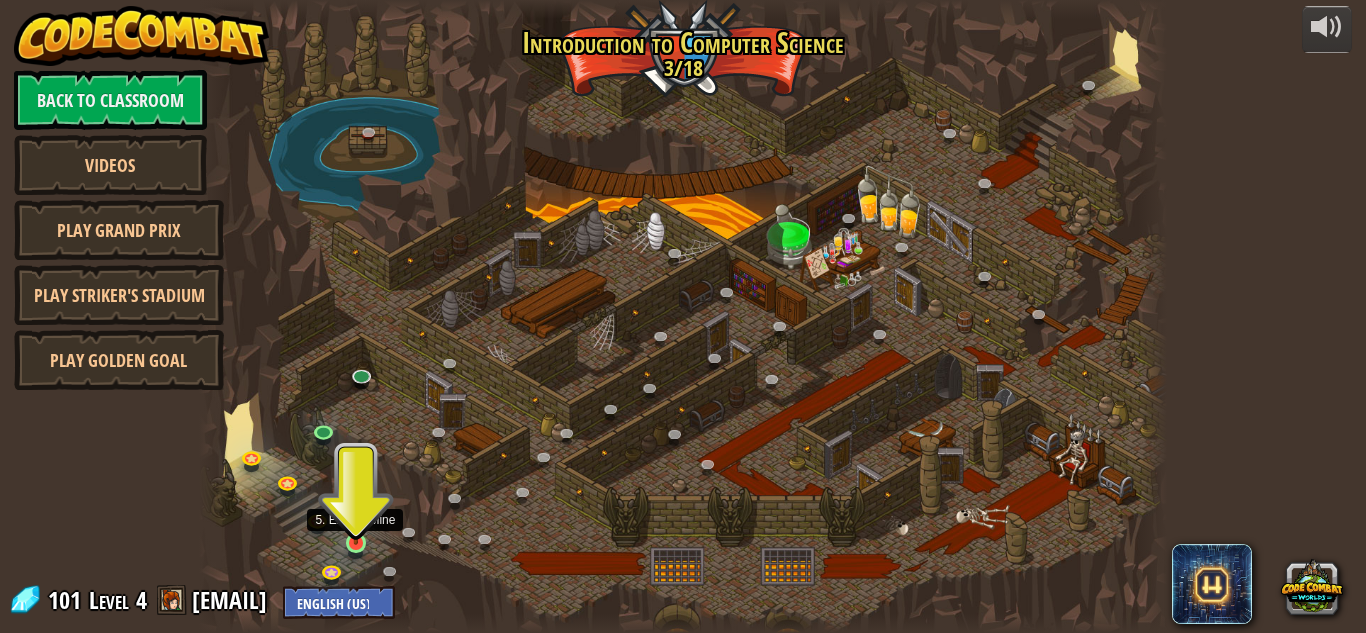 click at bounding box center [356, 519] 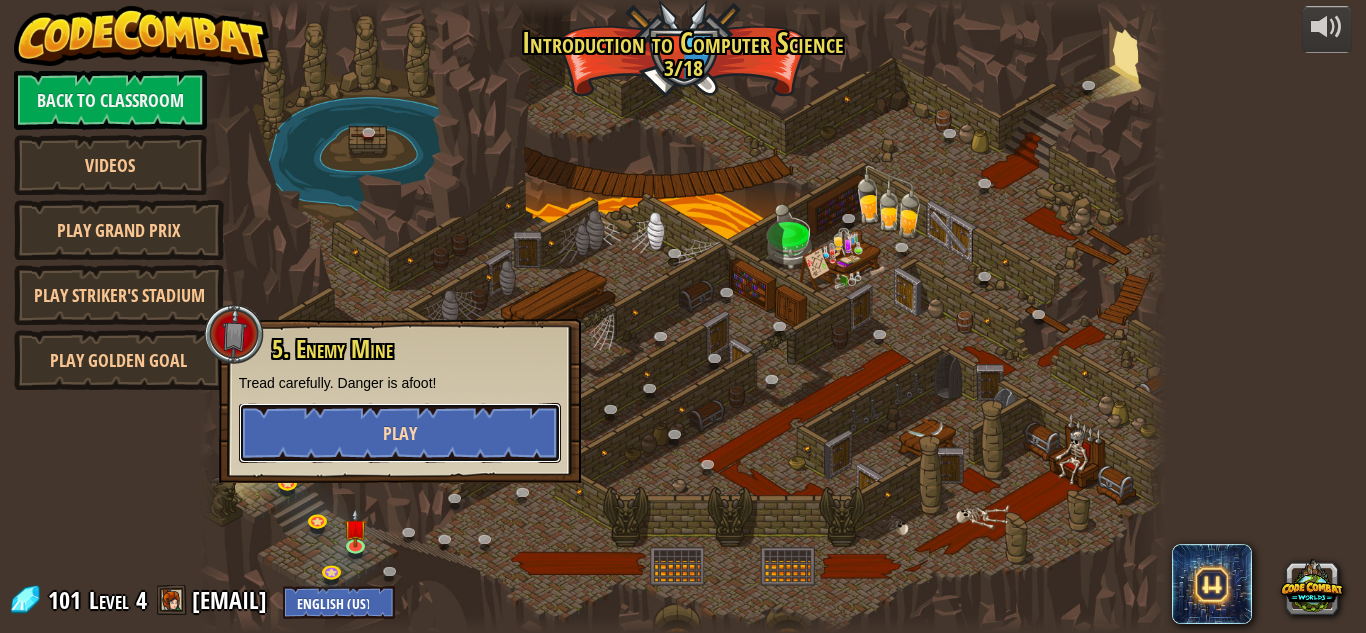 click on "Play" at bounding box center [400, 433] 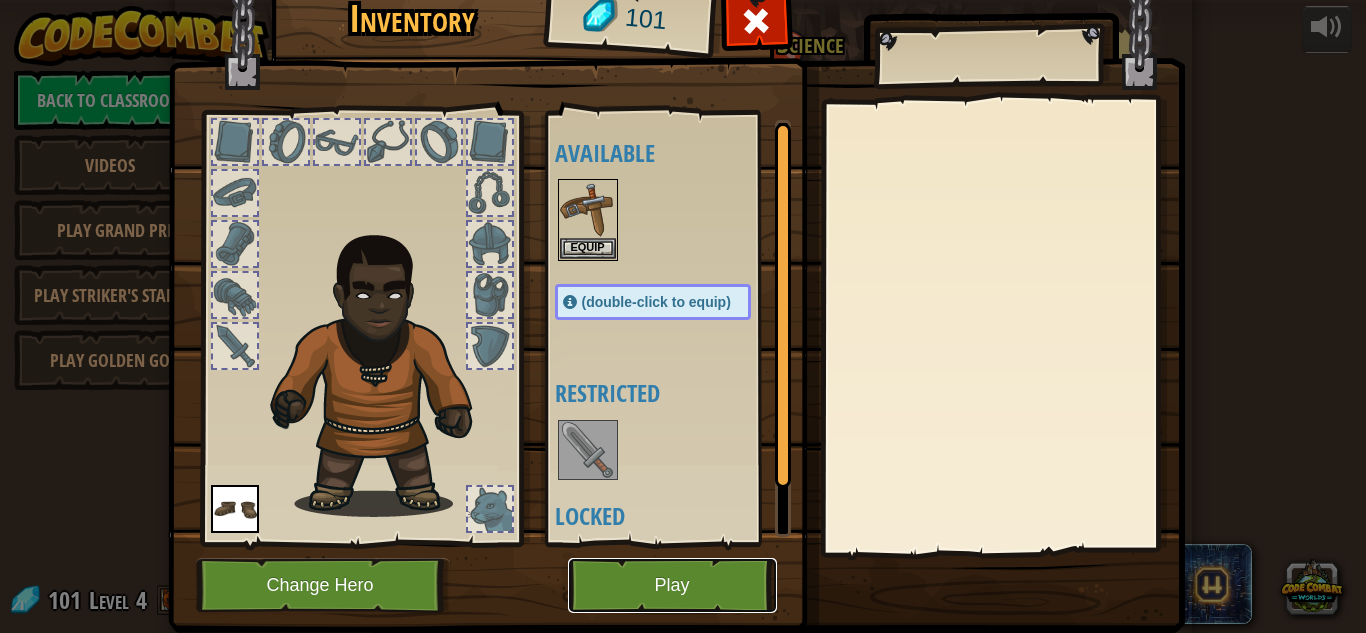 click on "Play" at bounding box center [672, 585] 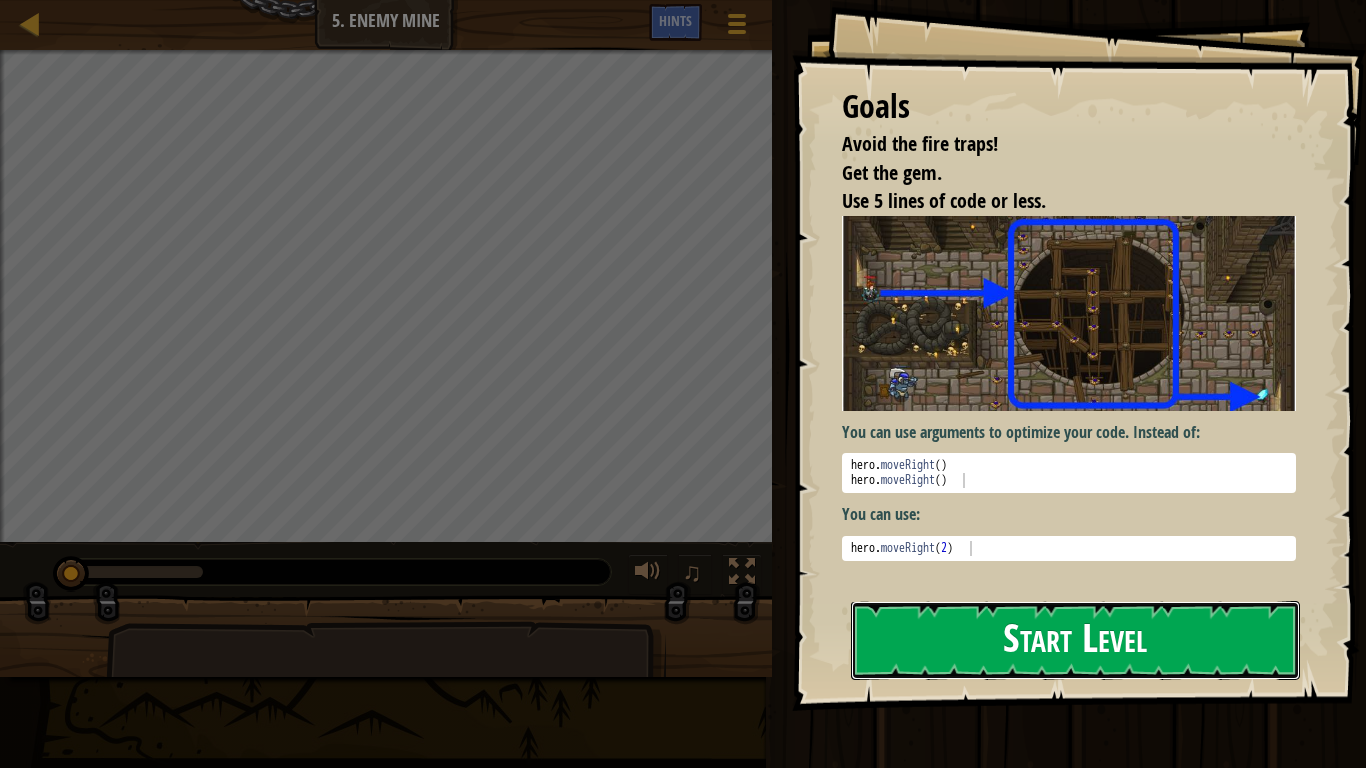 click on "Start Level" at bounding box center [1075, 640] 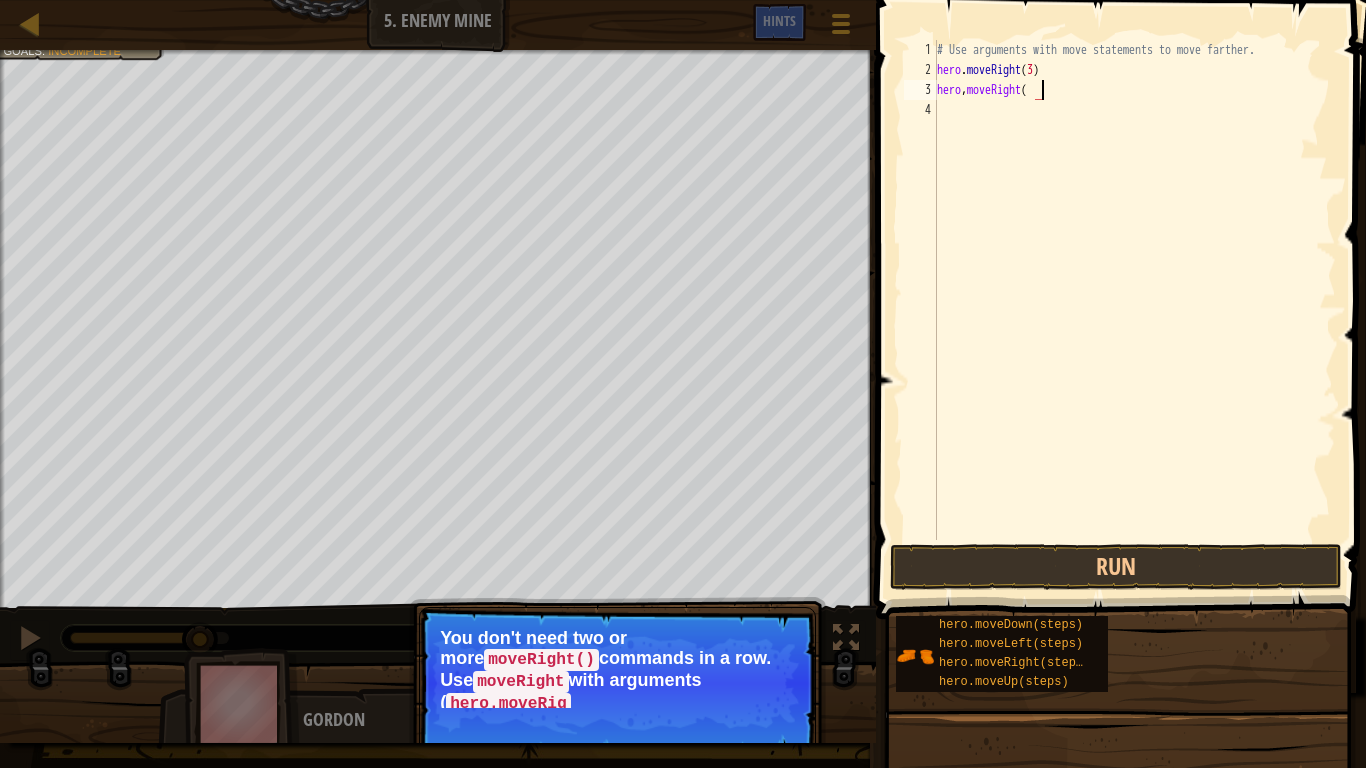 scroll, scrollTop: 9, scrollLeft: 15, axis: both 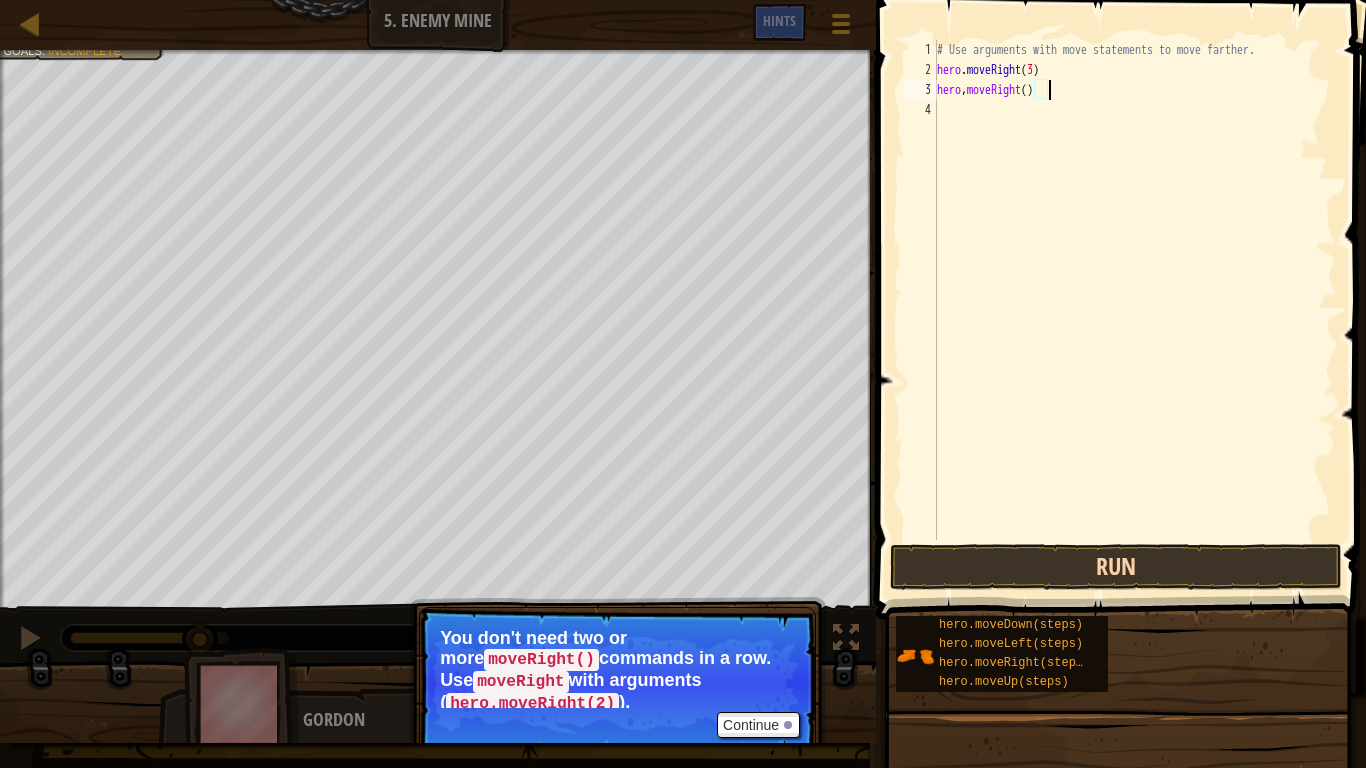 type on "hero,moveRight()" 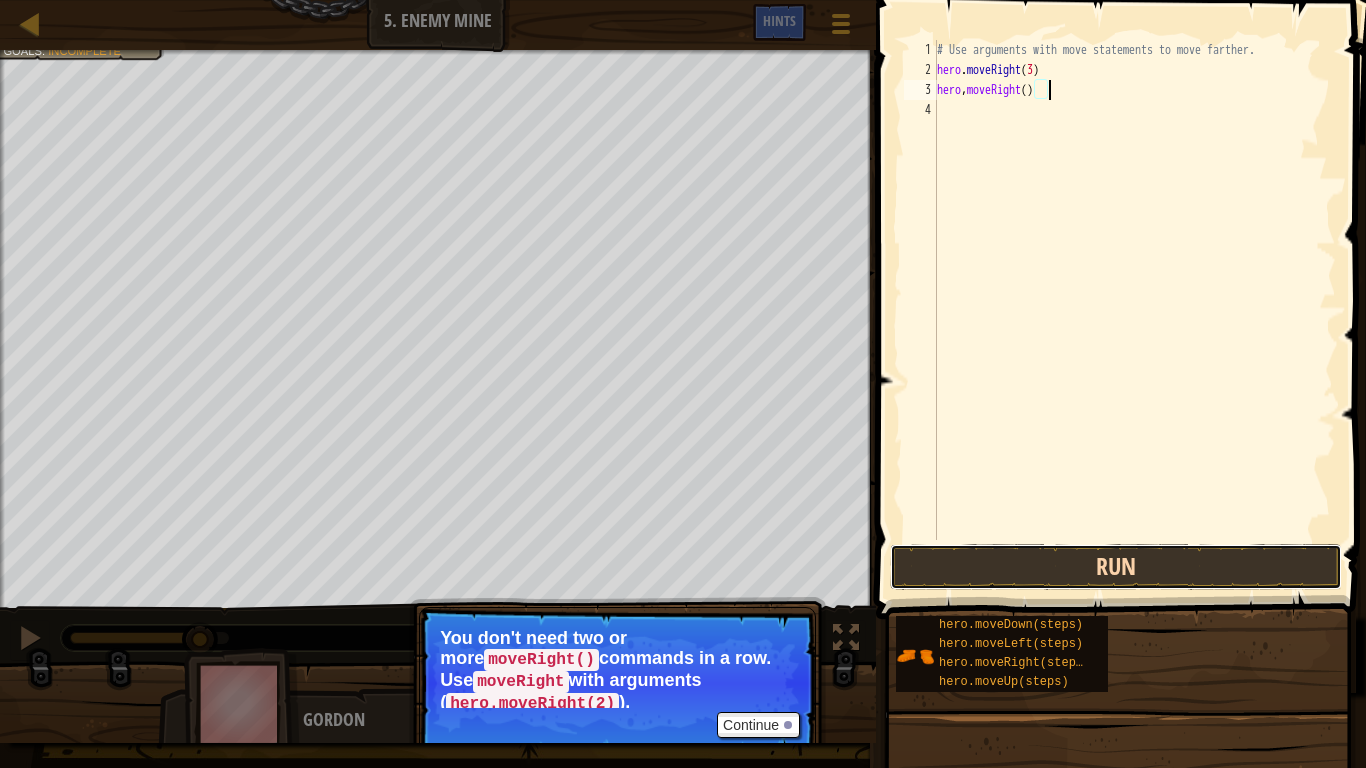 click on "Run" at bounding box center (1116, 567) 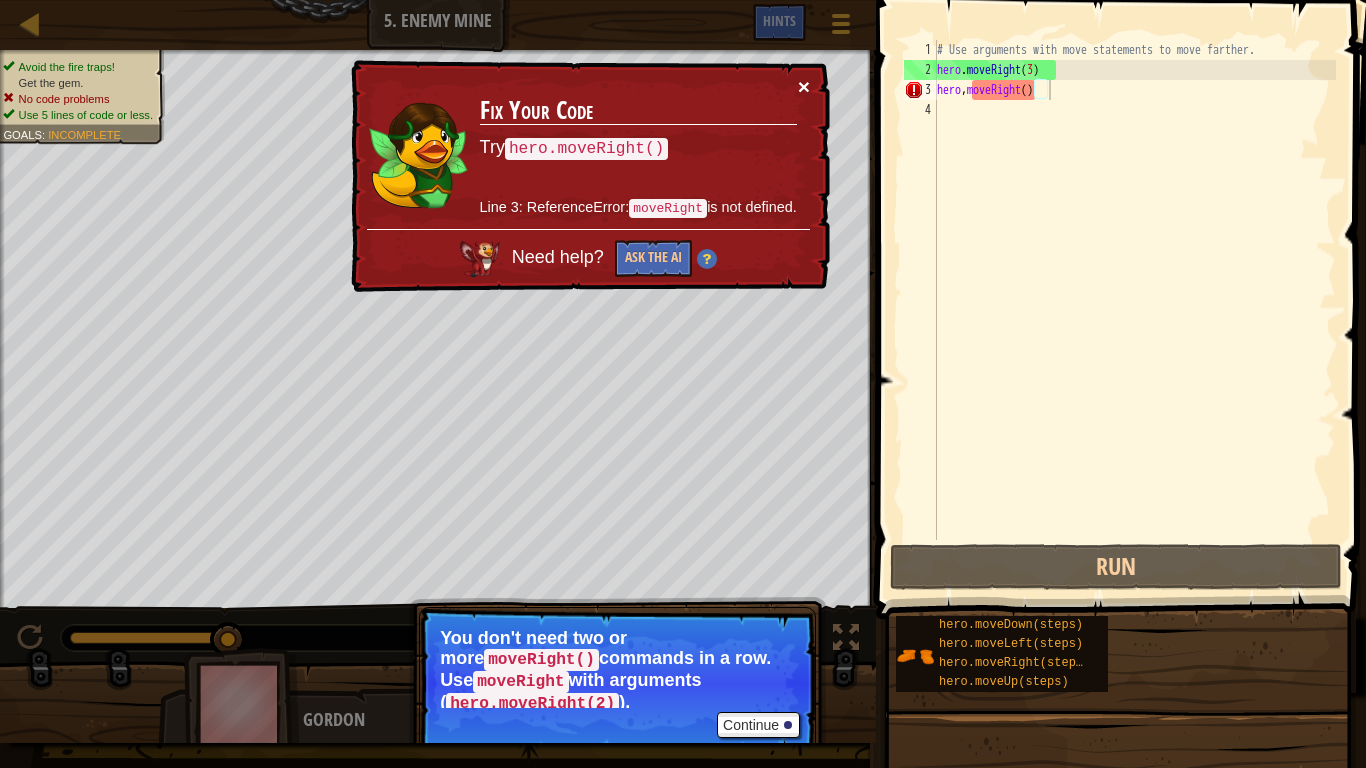 click on "×" at bounding box center (804, 86) 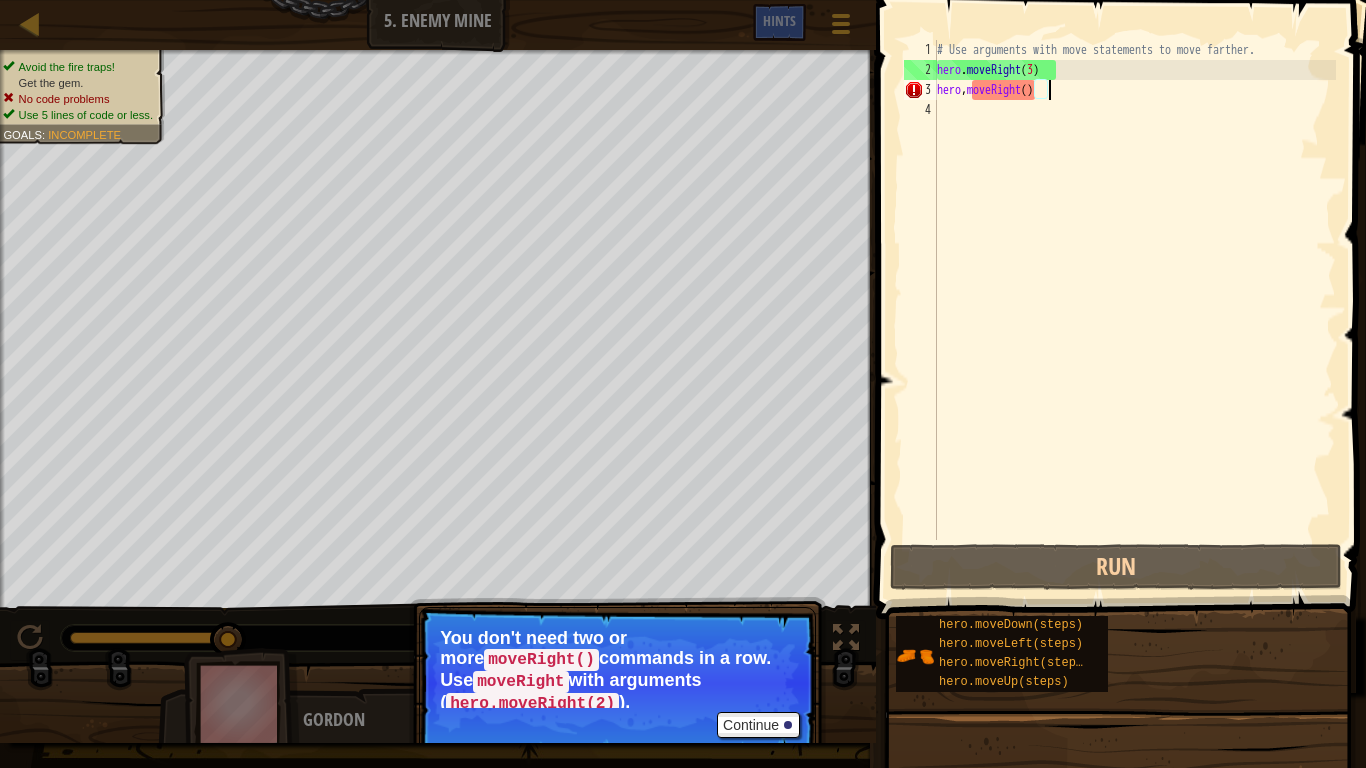 click on "# Use arguments with move statements to move farther. hero . moveRight ( 3 ) hero , moveRight ( )" at bounding box center [1134, 310] 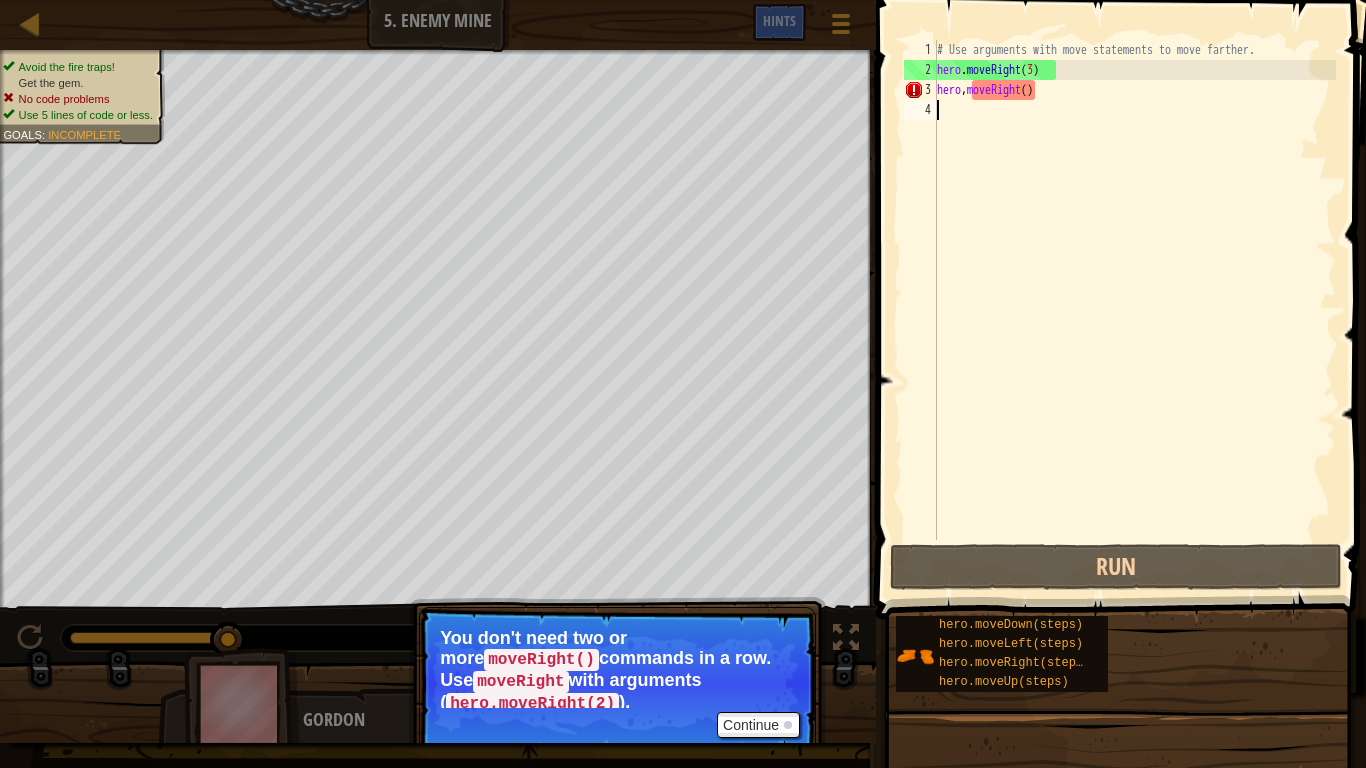 scroll, scrollTop: 9, scrollLeft: 0, axis: vertical 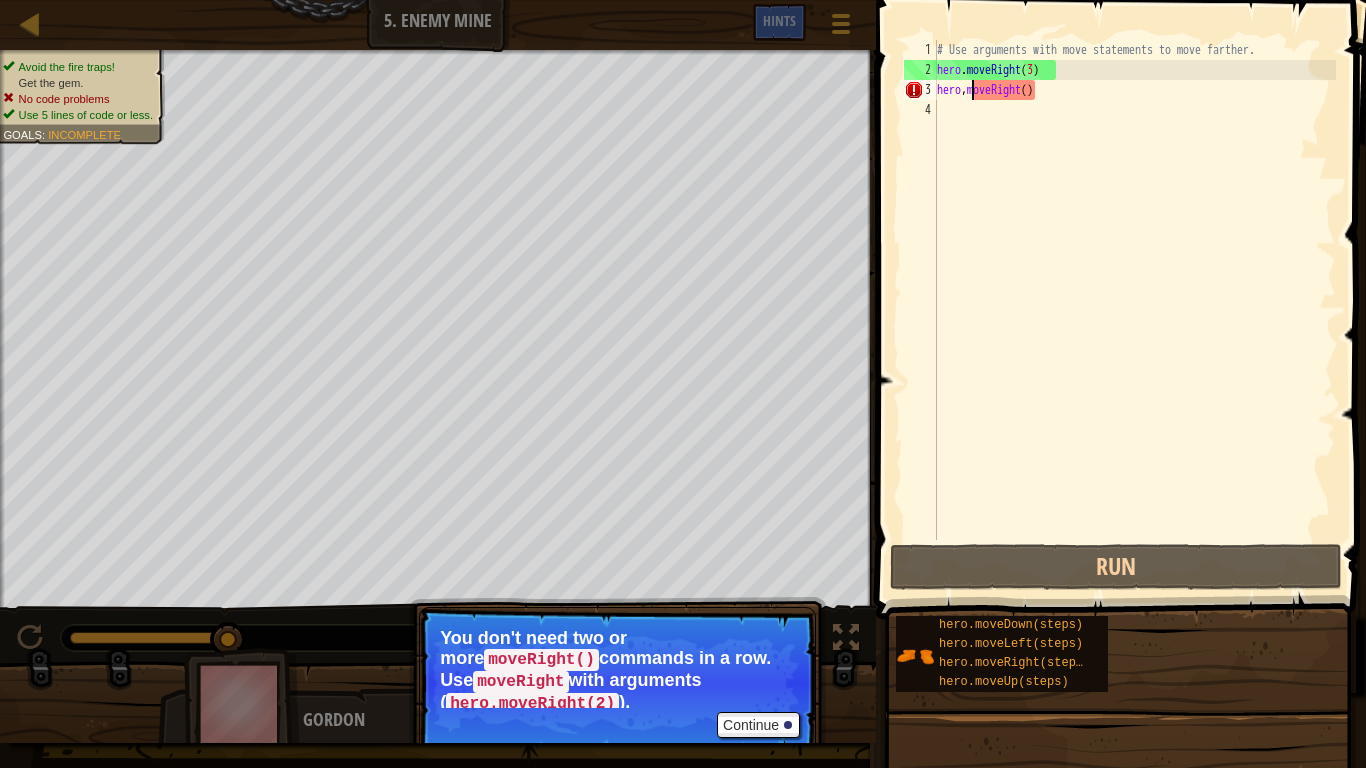 click on "# Use arguments with move statements to move farther. hero . moveRight ( 3 ) hero , moveRight ( )" at bounding box center [1134, 310] 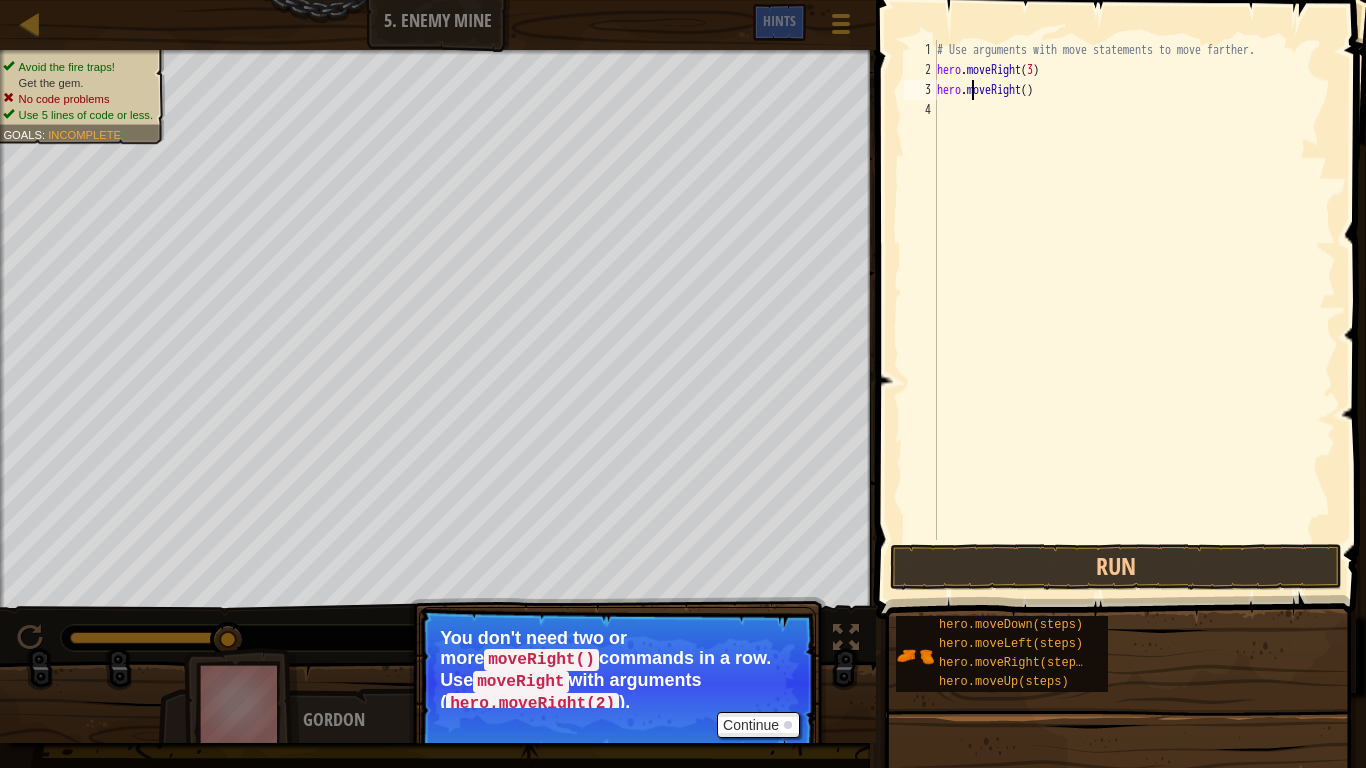 scroll, scrollTop: 9, scrollLeft: 6, axis: both 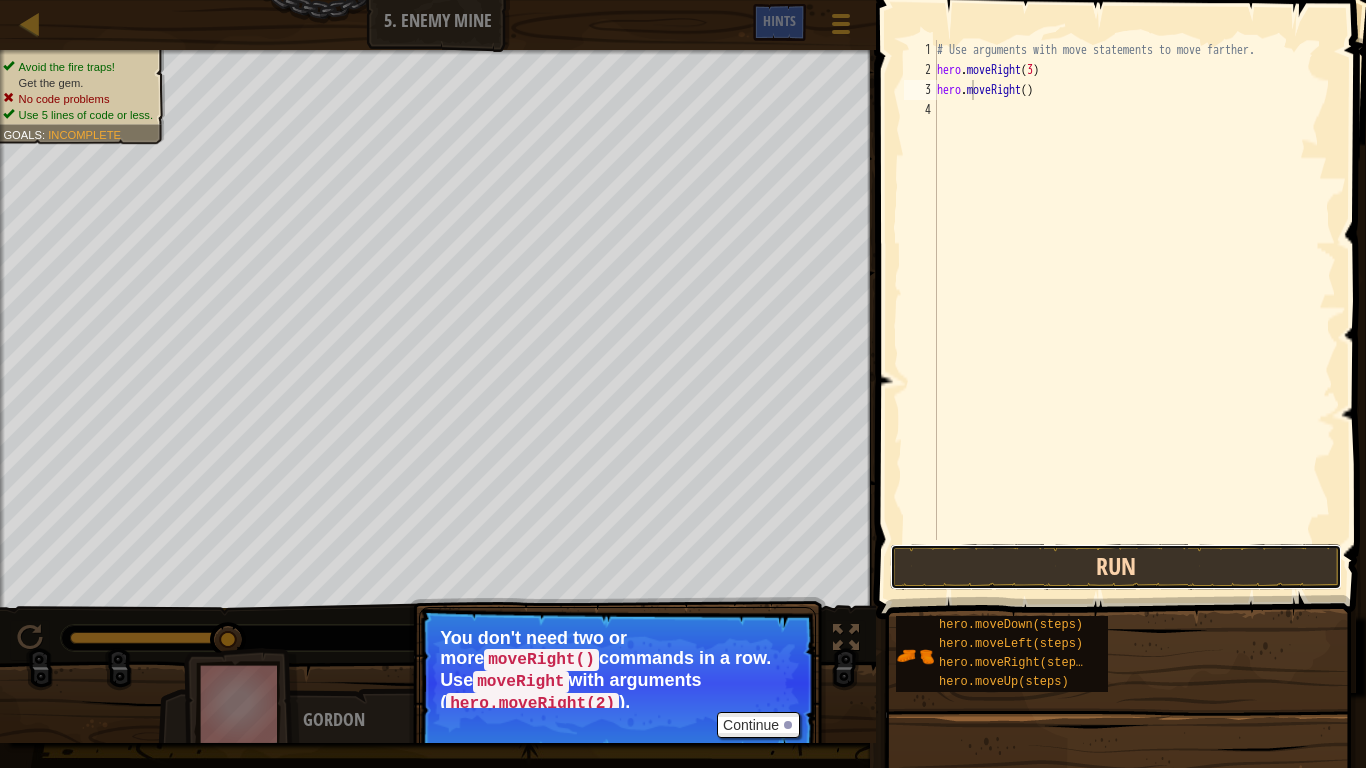 click on "Run" at bounding box center (1116, 567) 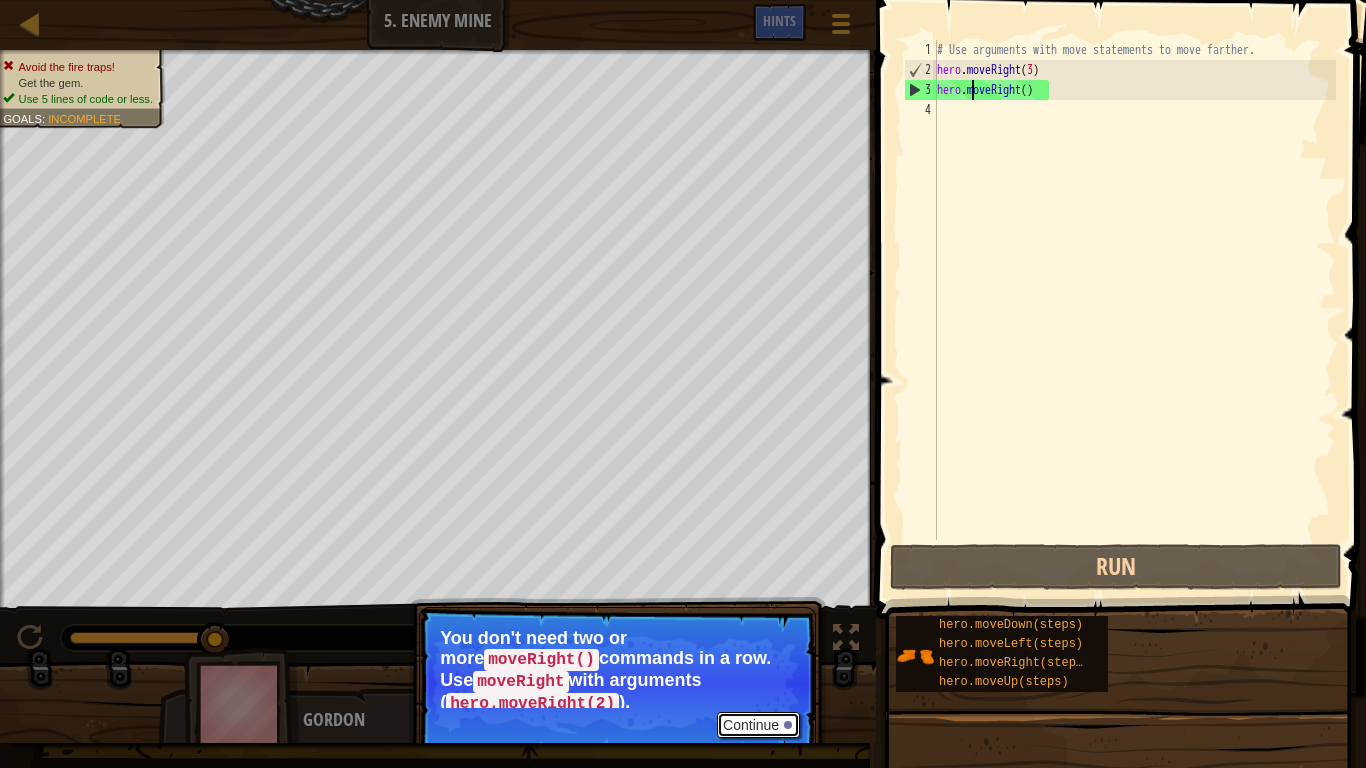 click on "Continue" at bounding box center (758, 725) 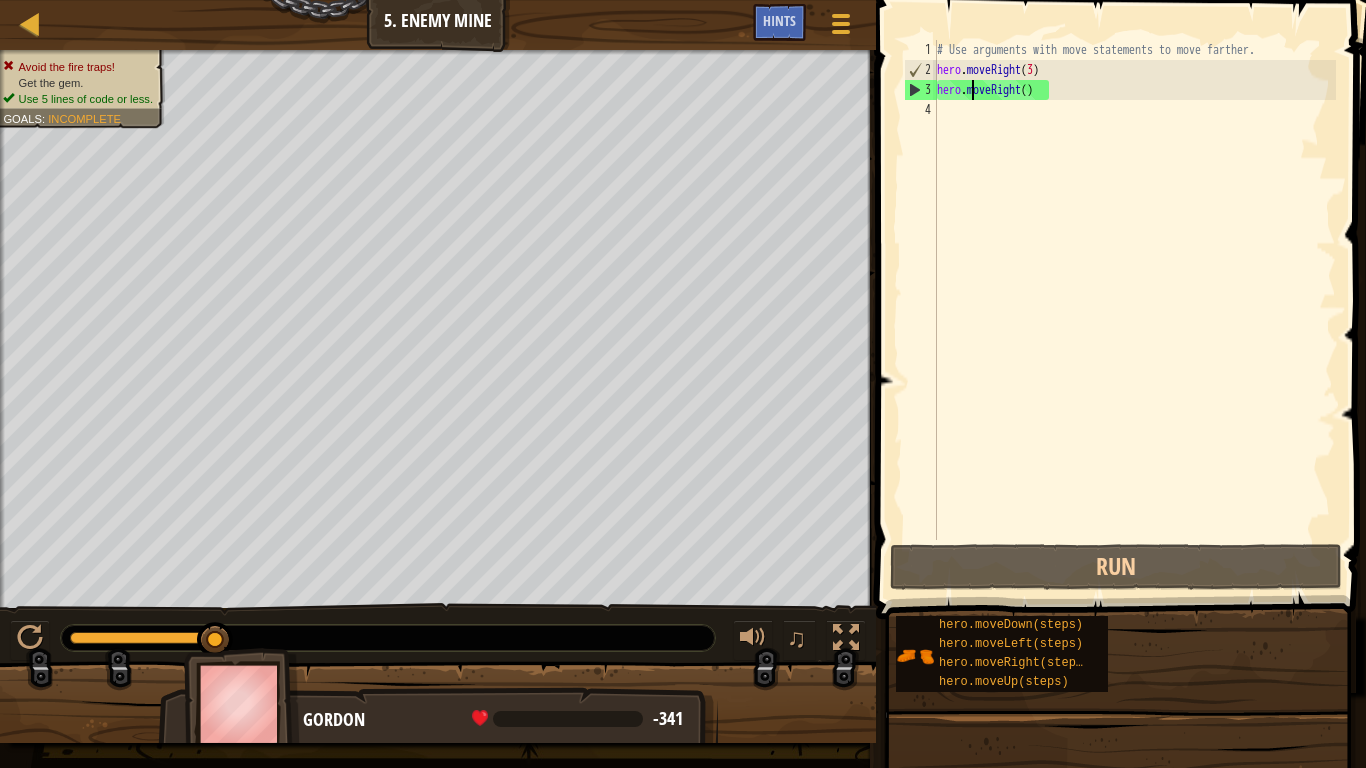 click on "# Use arguments with move statements to move farther. hero . moveRight ( 3 ) hero . moveRight ( )" at bounding box center (1134, 310) 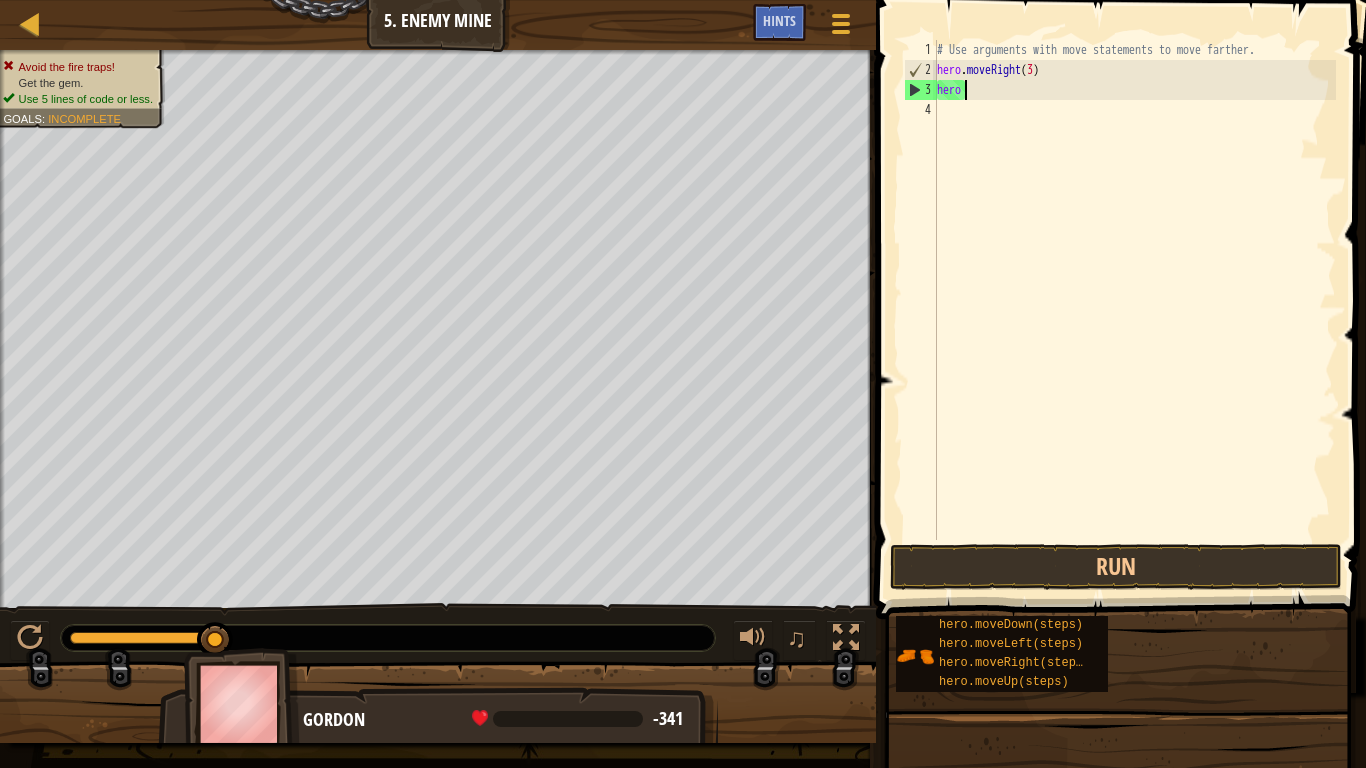 scroll, scrollTop: 9, scrollLeft: 1, axis: both 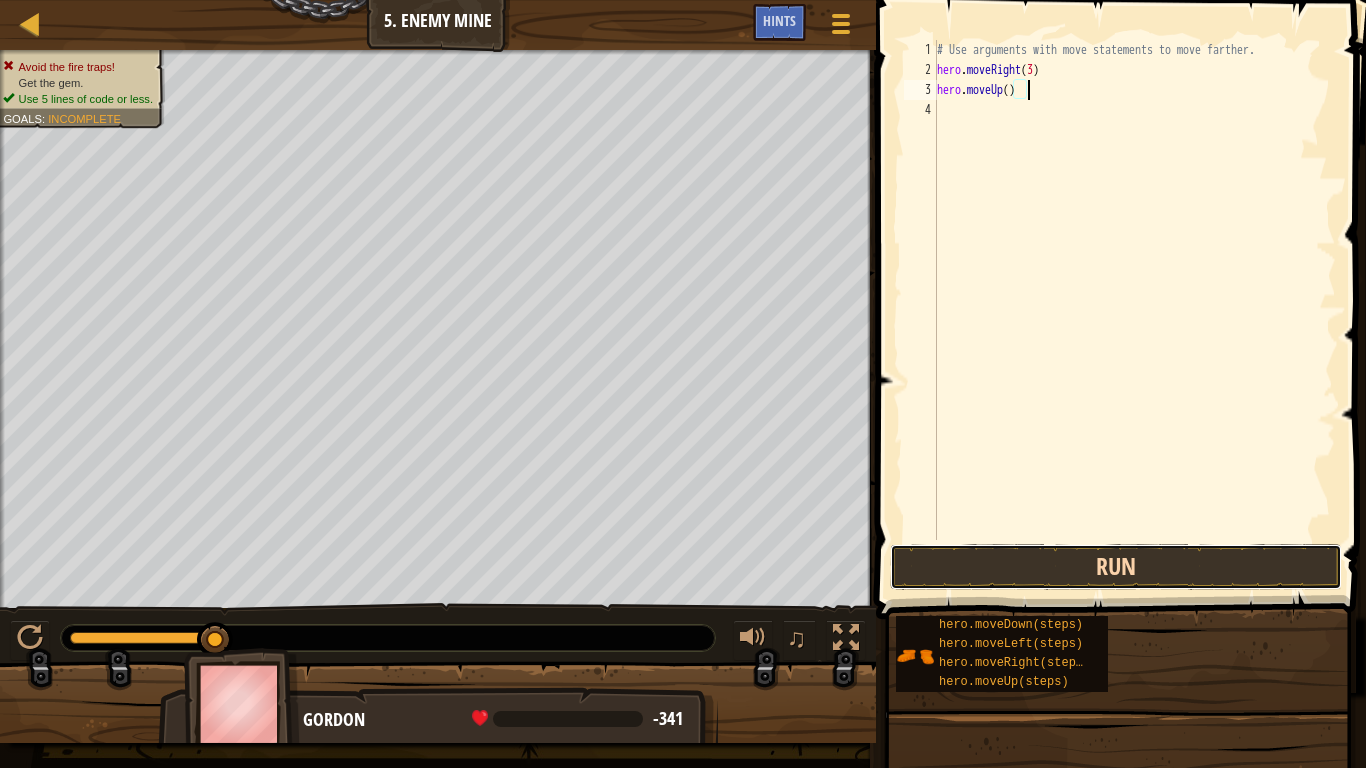 click on "Run" at bounding box center [1116, 567] 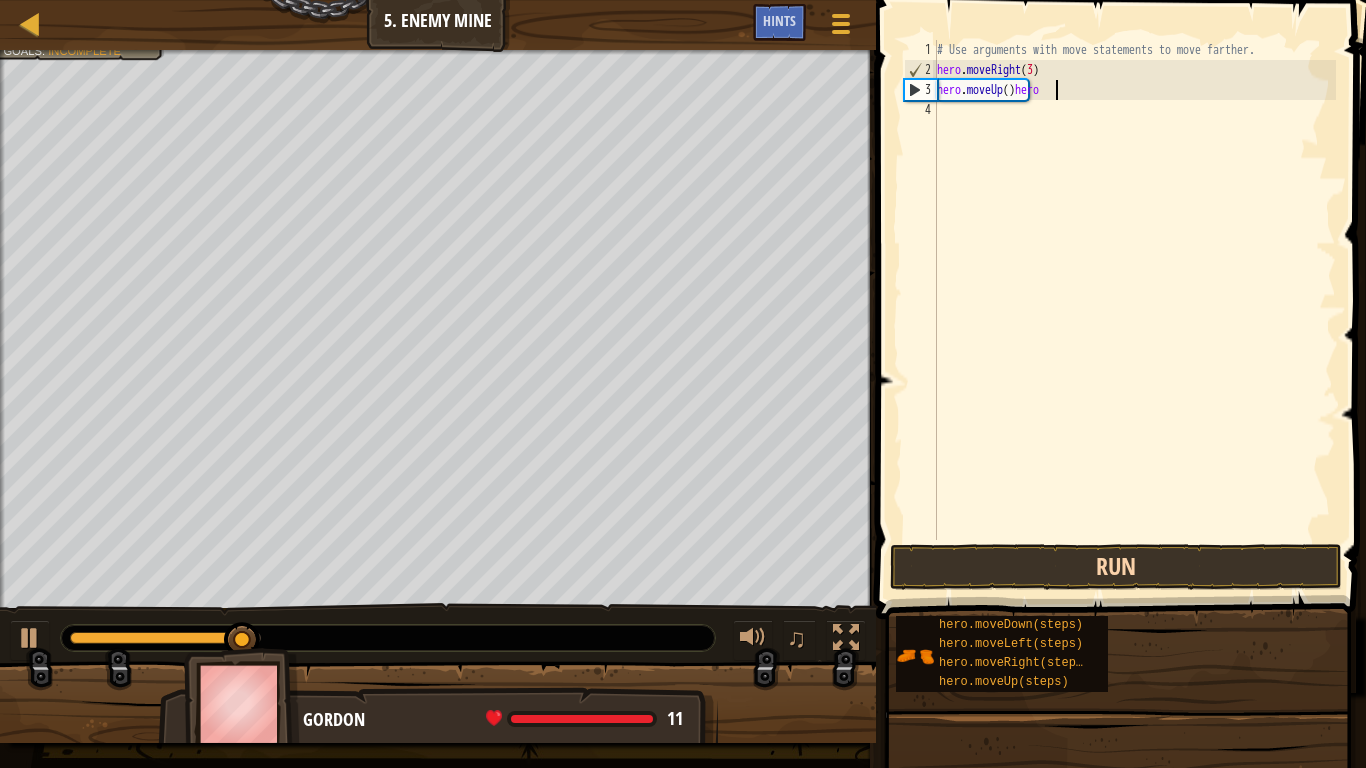 scroll, scrollTop: 9, scrollLeft: 16, axis: both 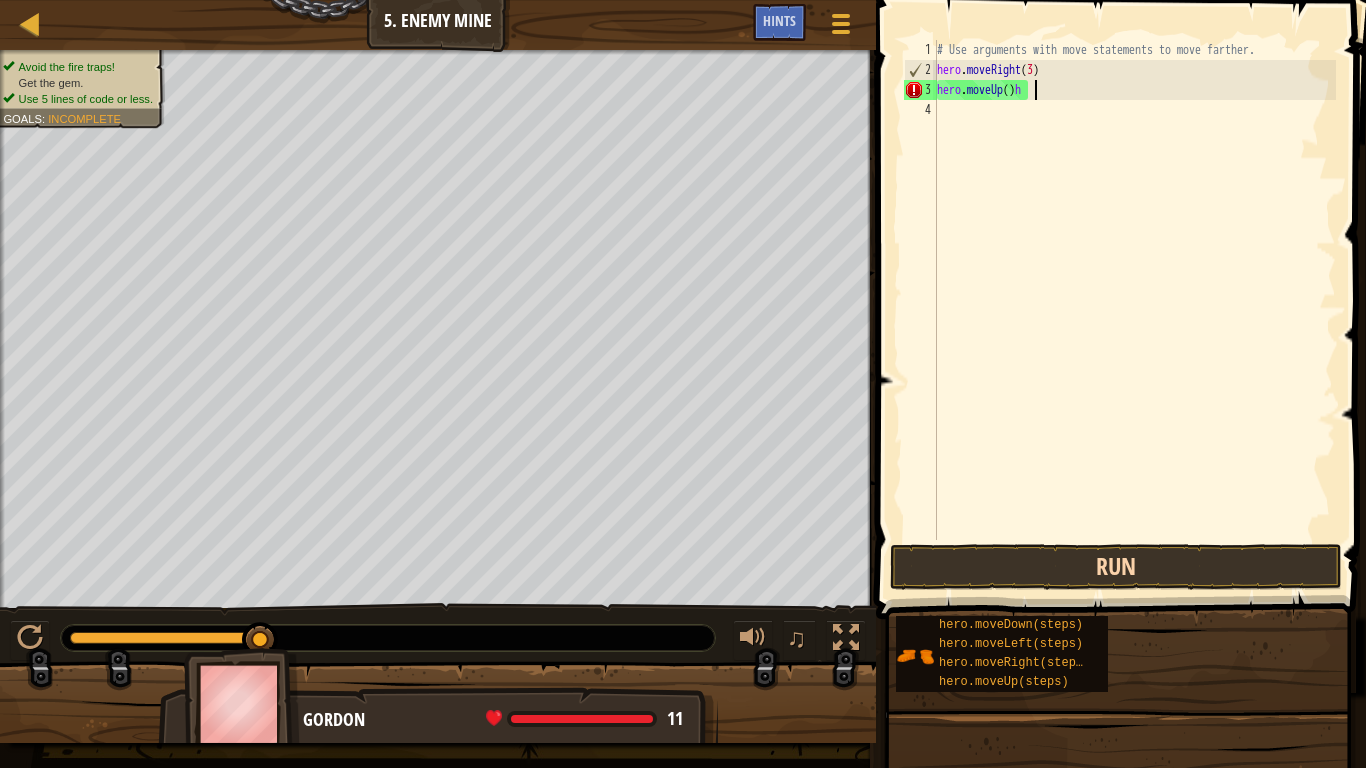 type on "hero.moveUp()" 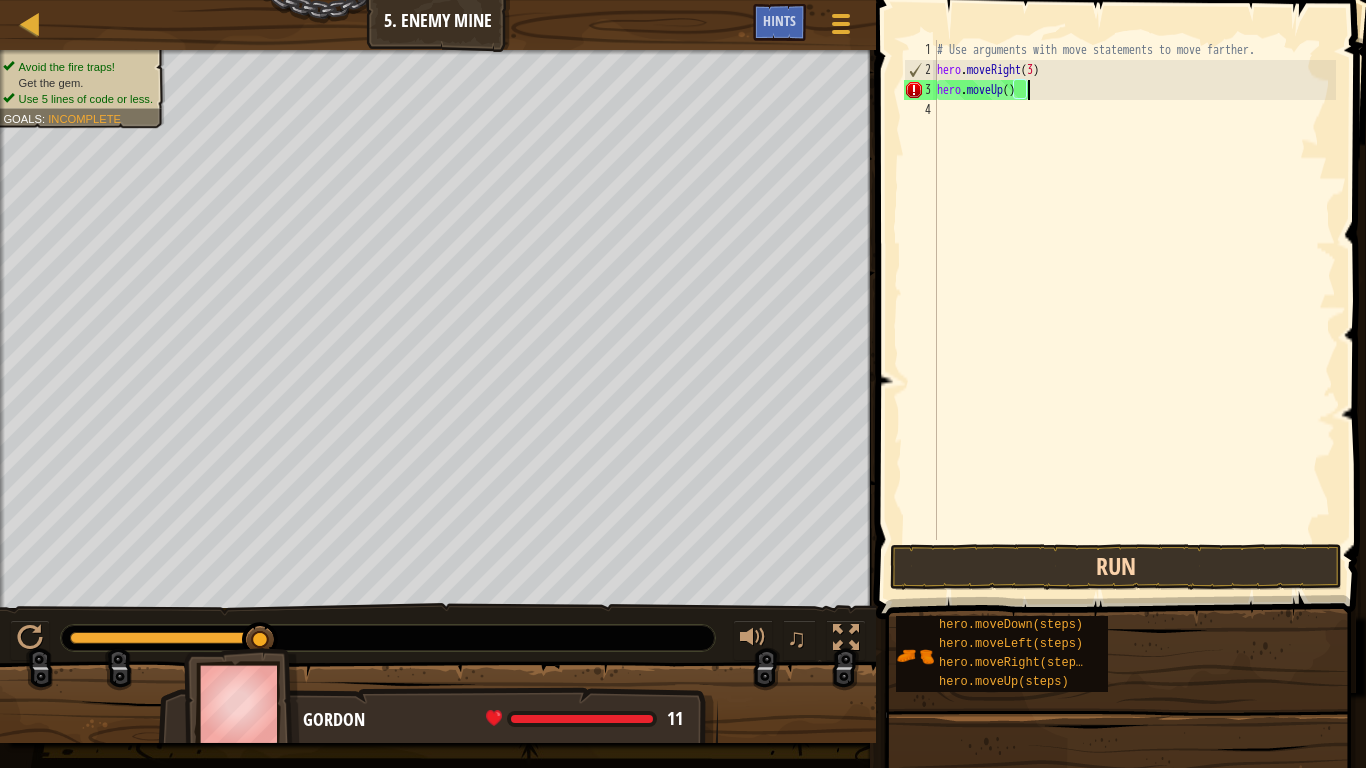 scroll, scrollTop: 9, scrollLeft: 12, axis: both 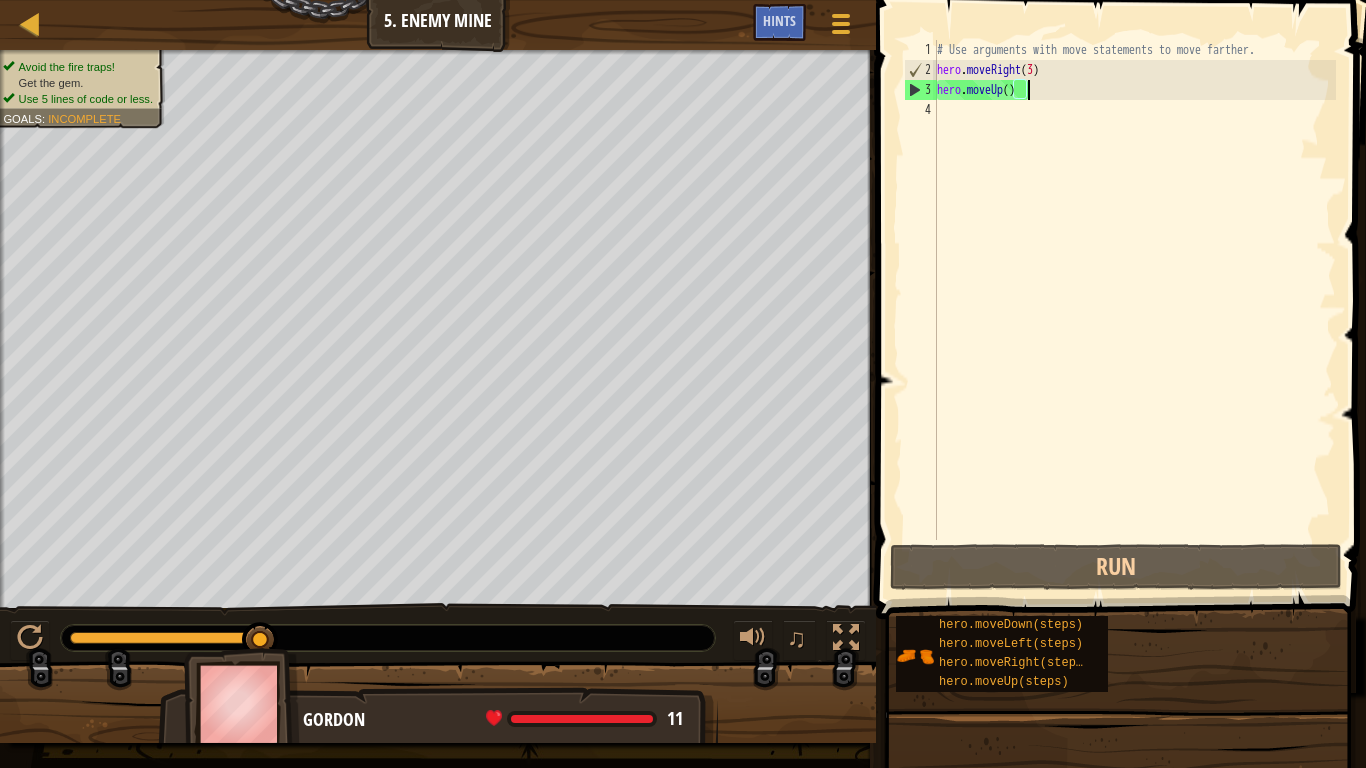 click on "# Use arguments with move statements to move farther. hero . moveRight ( 3 ) hero . moveUp ( )" at bounding box center (1134, 310) 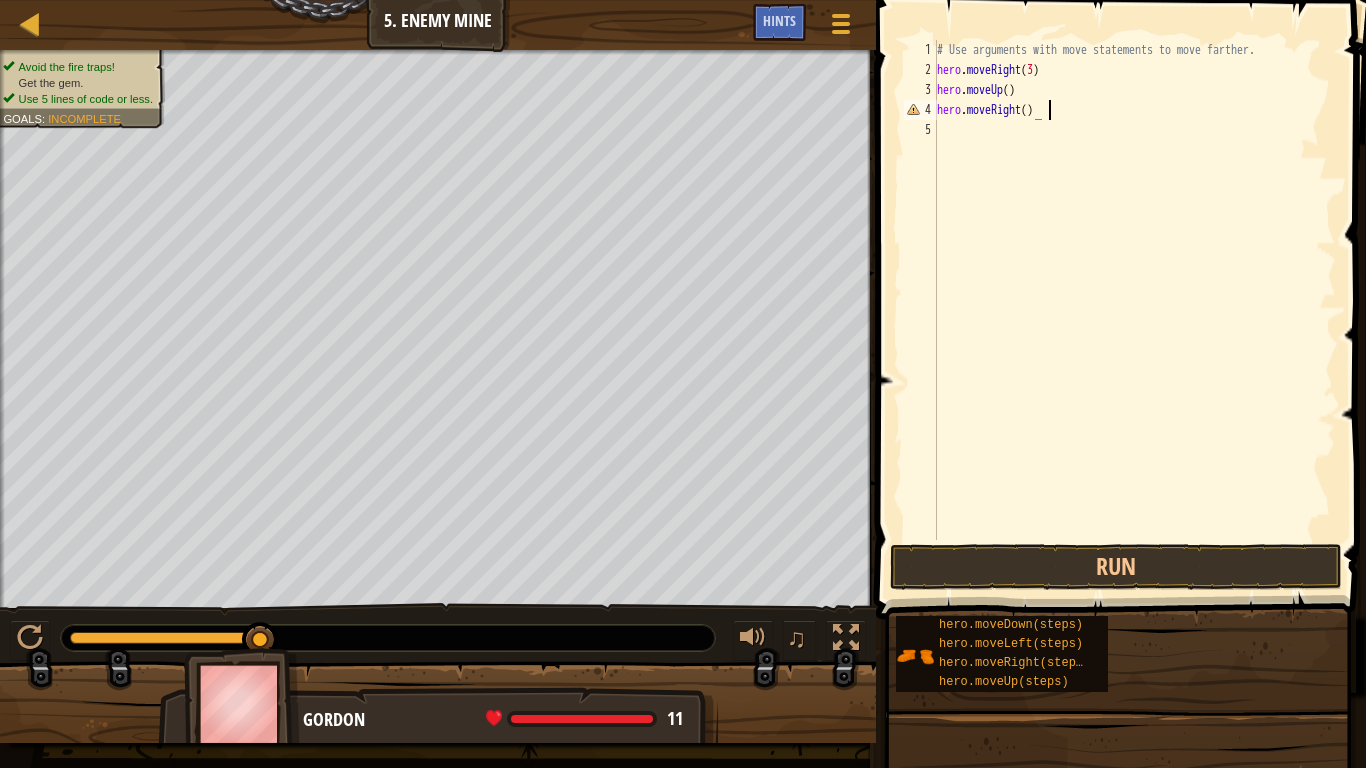 scroll, scrollTop: 9, scrollLeft: 15, axis: both 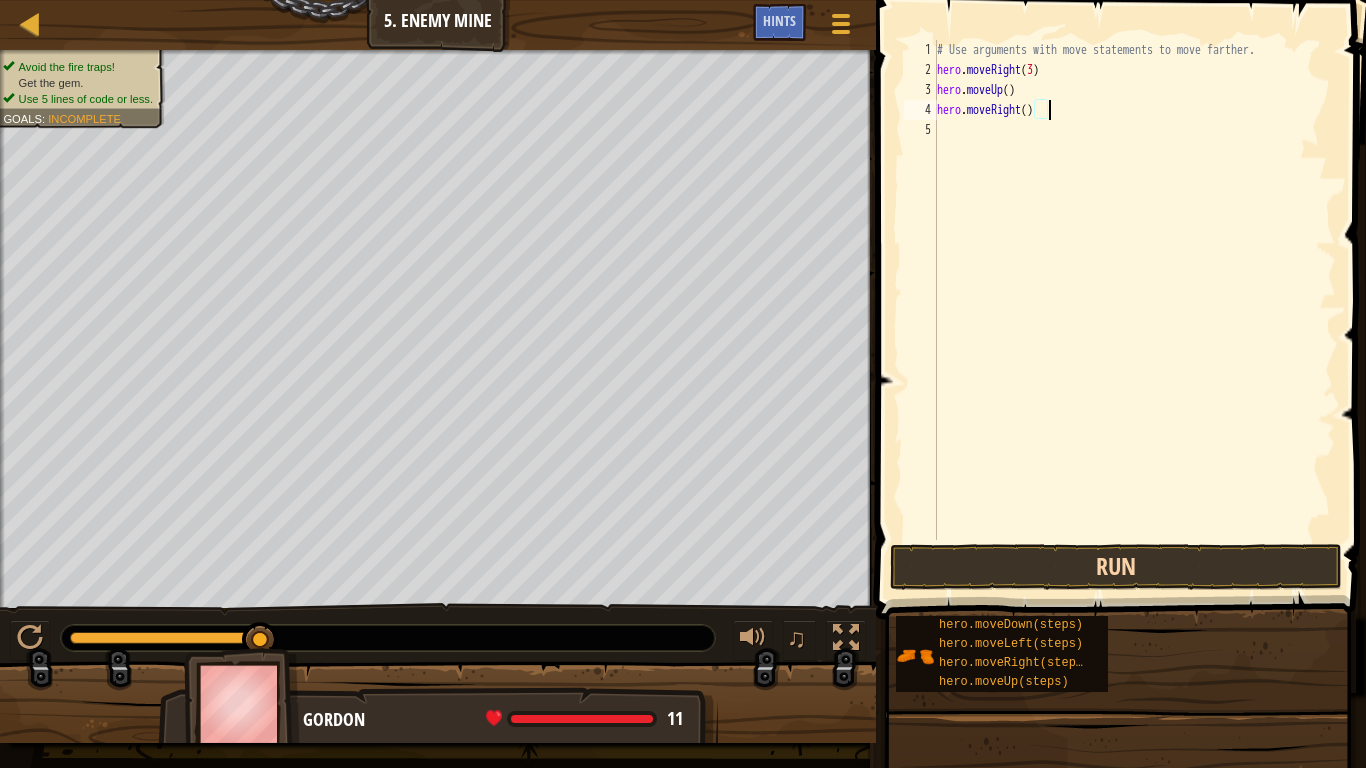 type on "hero.moveRight()" 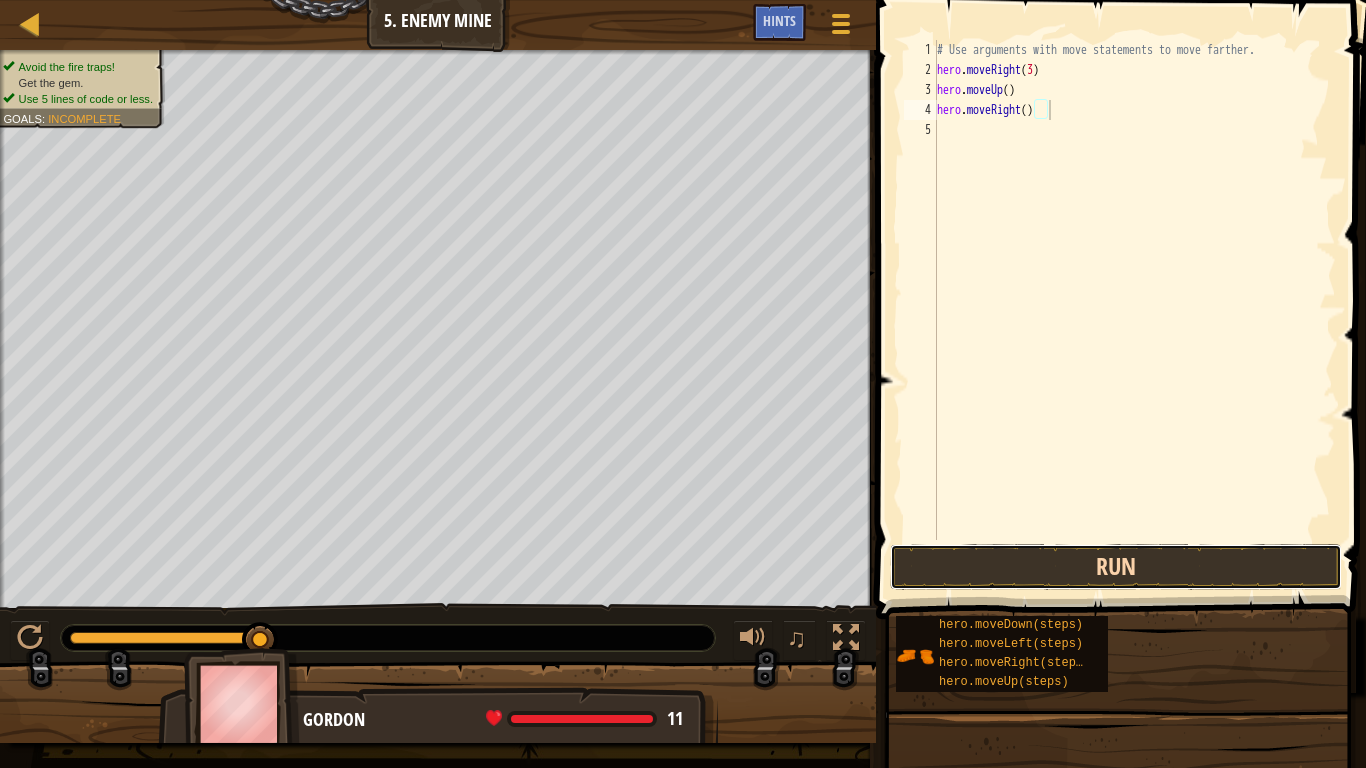 click on "Run" at bounding box center [1116, 567] 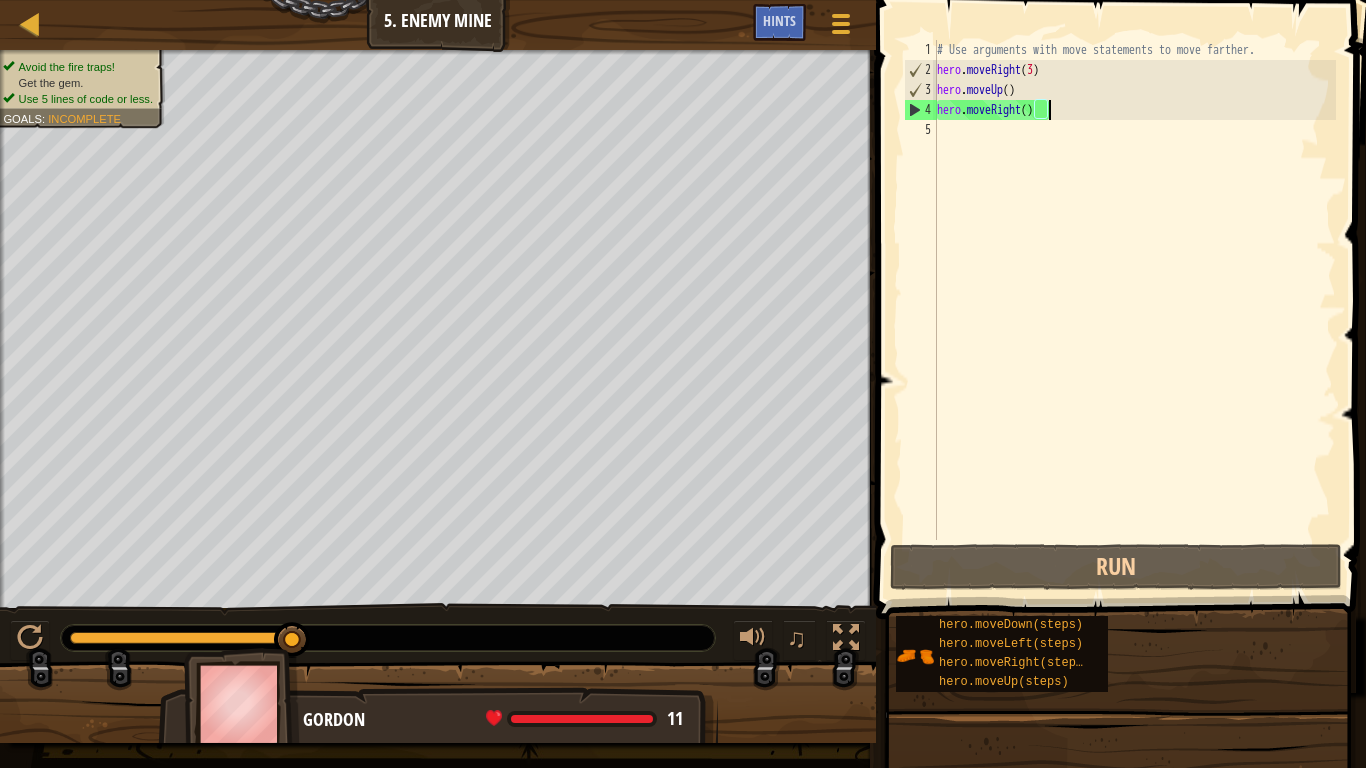 click on "# Use arguments with move statements to move farther. hero . moveRight ( 3 ) hero . moveUp ( ) hero . moveRight ( )" at bounding box center (1134, 310) 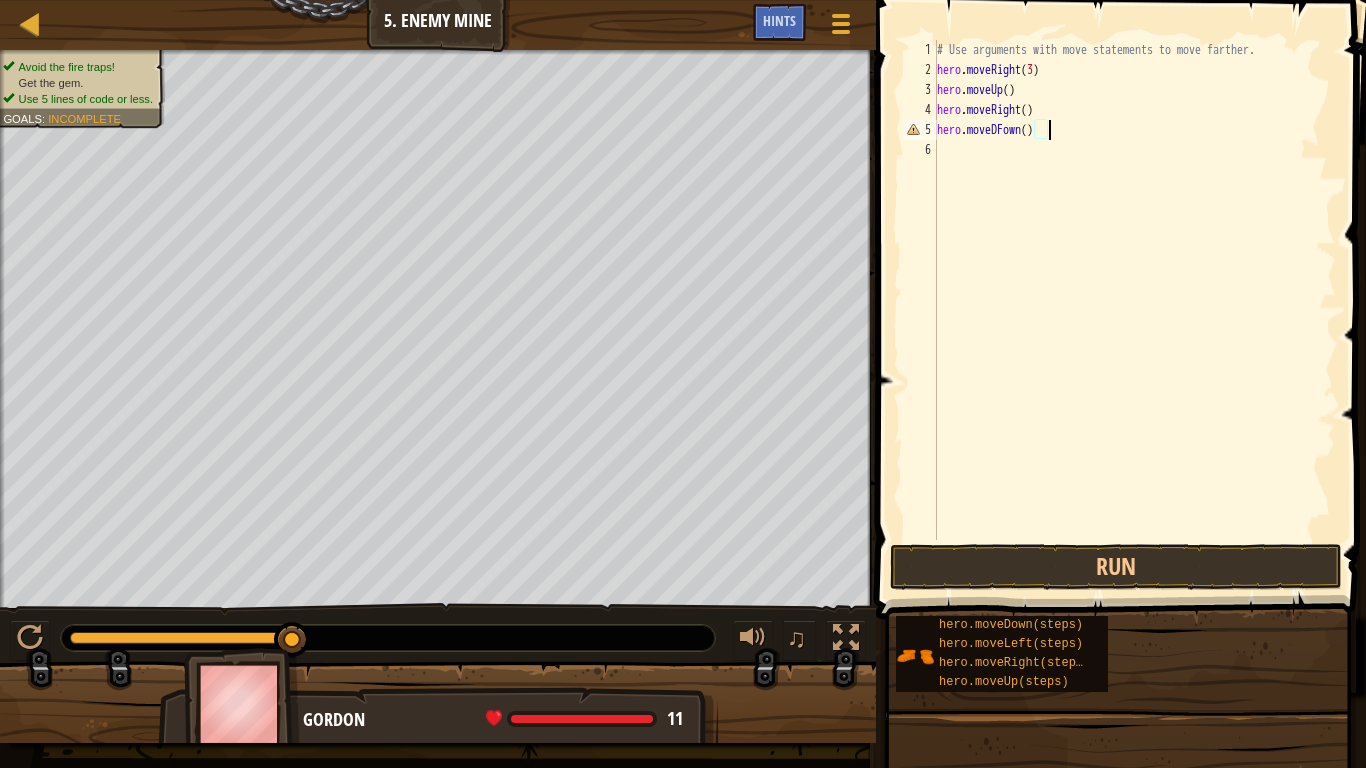 scroll, scrollTop: 9, scrollLeft: 15, axis: both 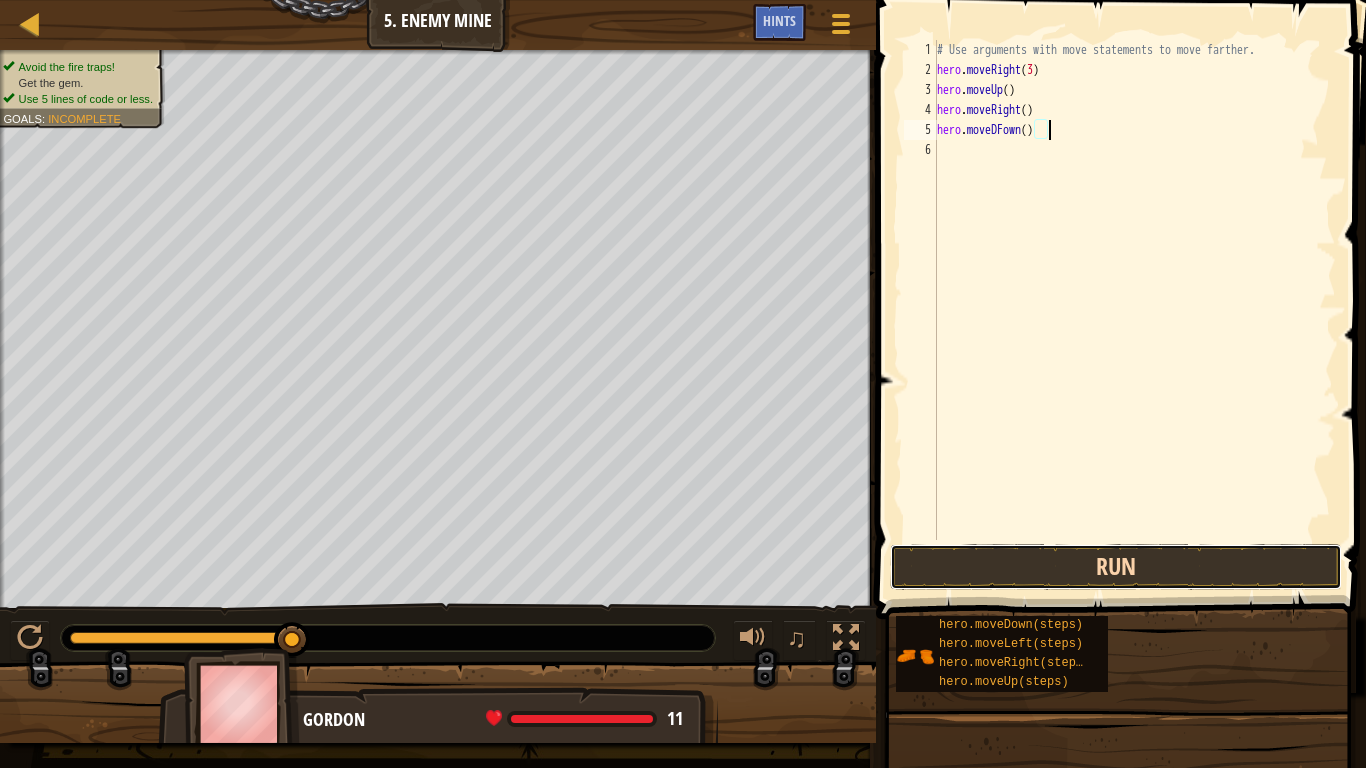click on "Run" at bounding box center [1116, 567] 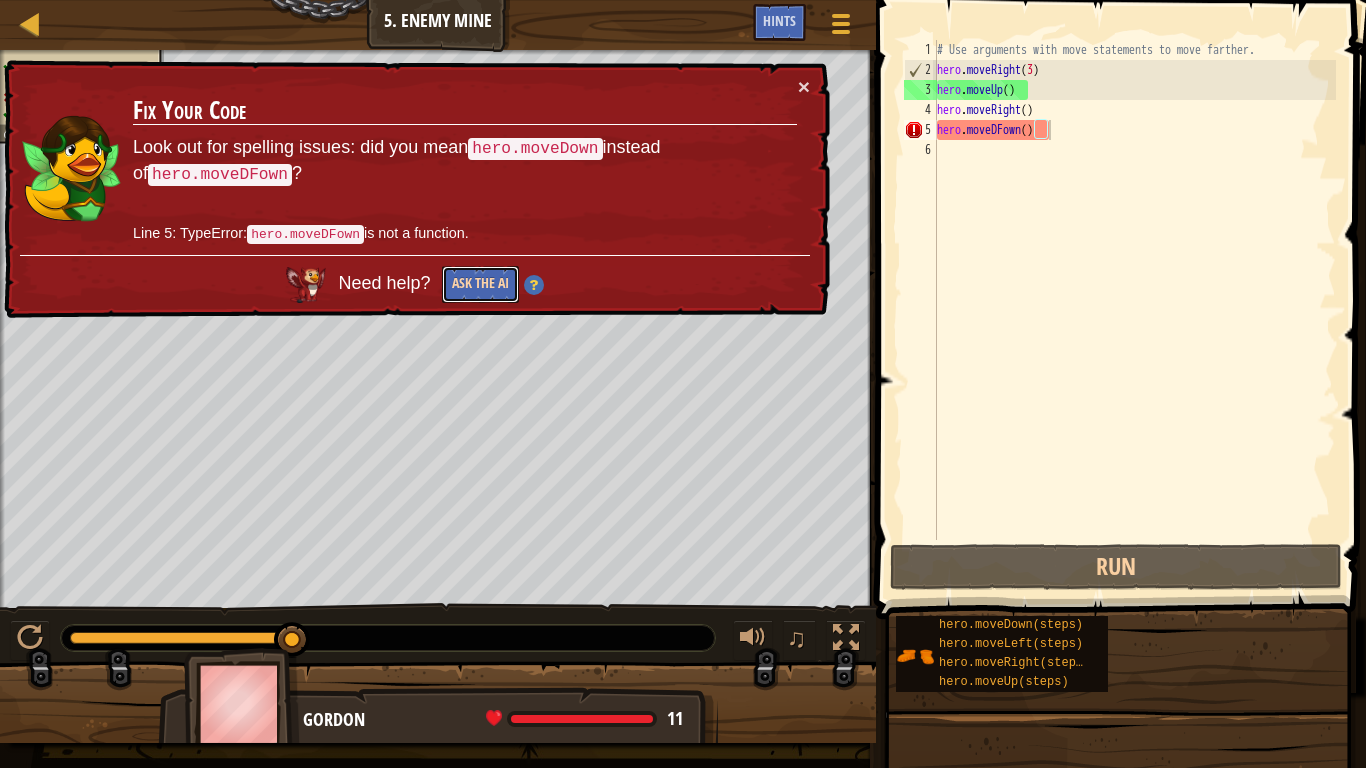 click on "Ask the AI" at bounding box center [480, 284] 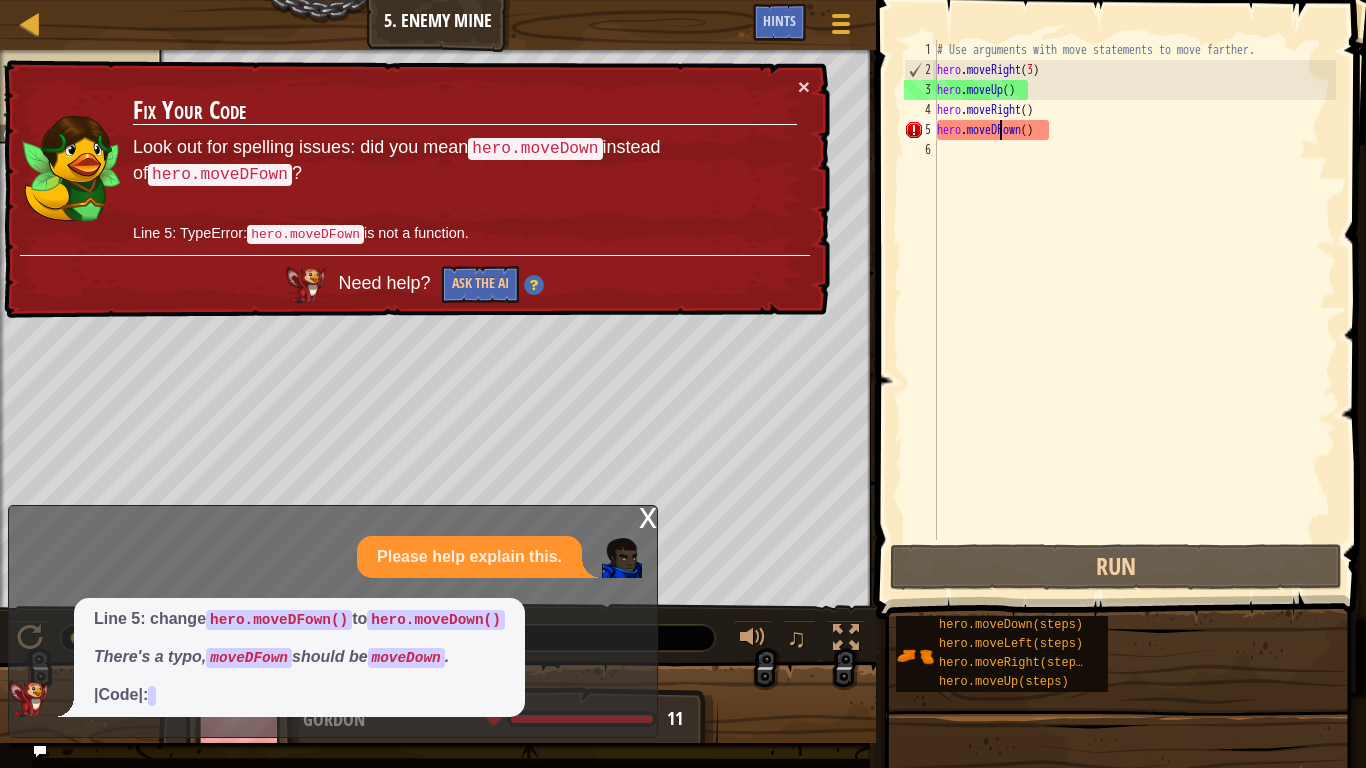 click on "# Use arguments with move statements to move farther. hero . moveRight ( 3 ) hero . moveUp ( ) hero . moveRight ( ) hero . moveDFown ( )" at bounding box center [1134, 310] 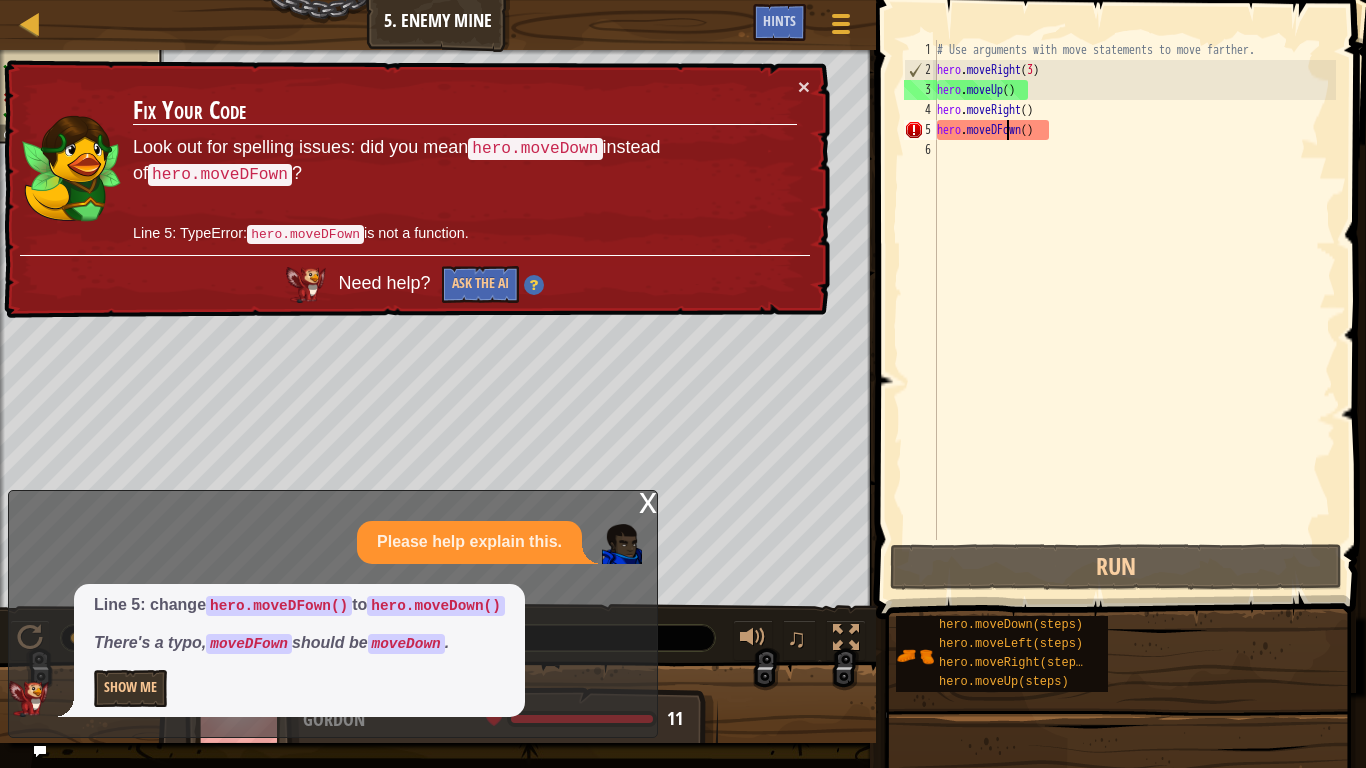 click on "# Use arguments with move statements to move farther. hero . moveRight ( 3 ) hero . moveUp ( ) hero . moveRight ( ) hero . moveDFown ( )" at bounding box center (1134, 310) 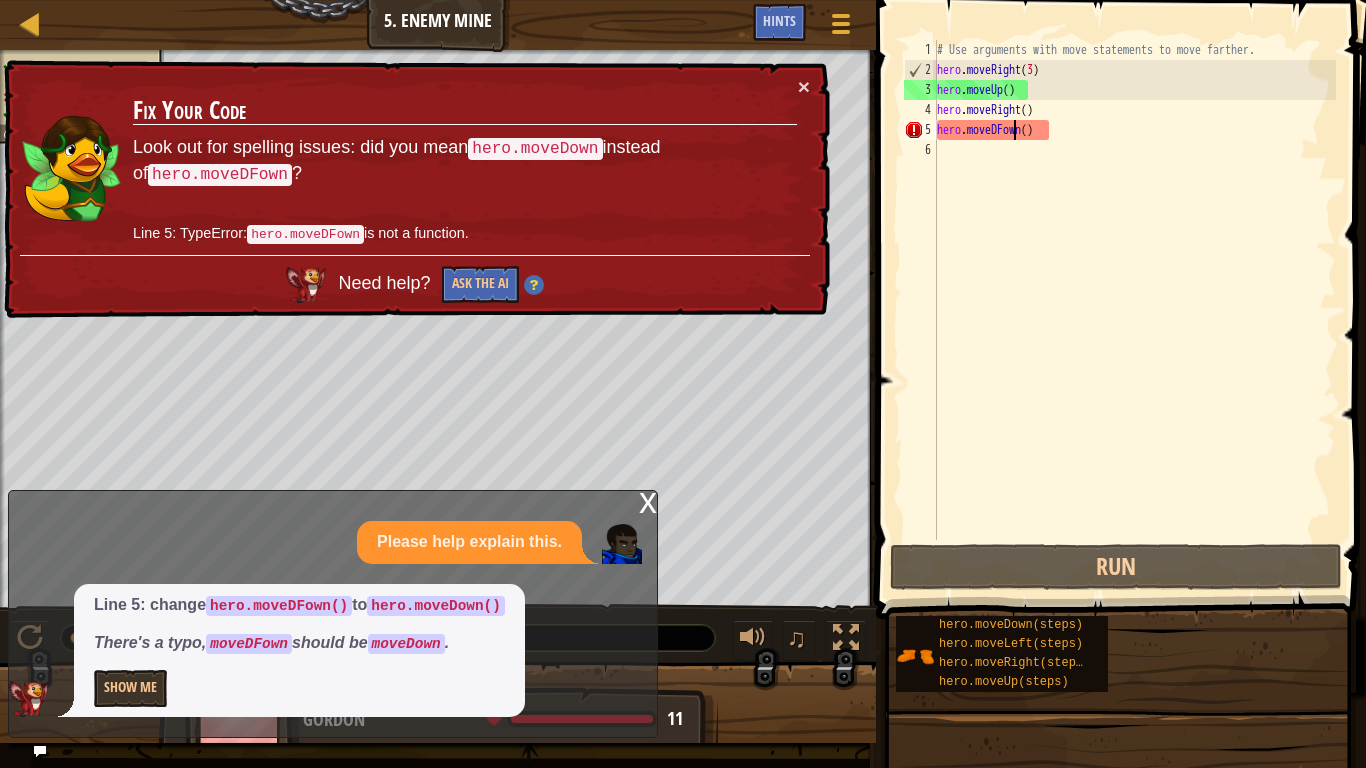 click on "# Use arguments with move statements to move farther. hero . moveRight ( 3 ) hero . moveUp ( ) hero . moveRight ( ) hero . moveDFown ( )" at bounding box center (1134, 310) 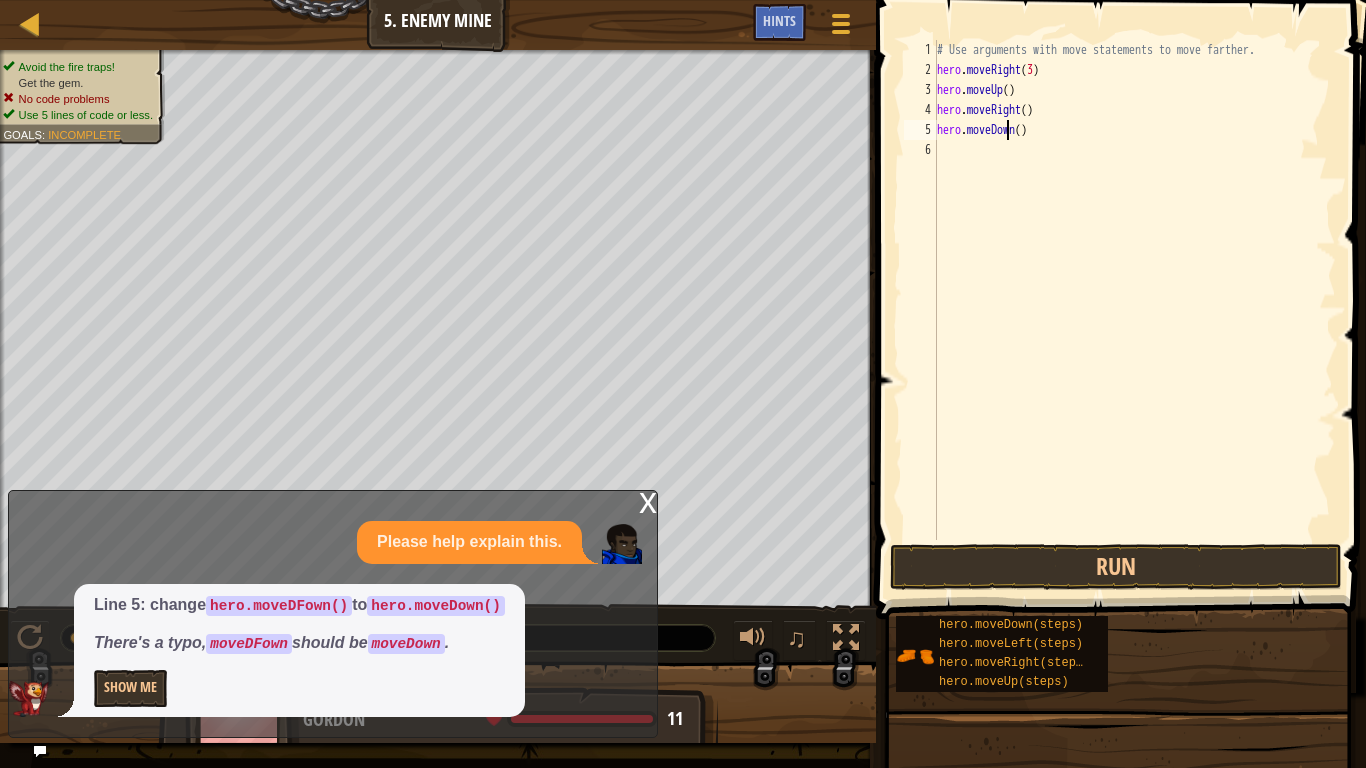 click on "x" at bounding box center (648, 501) 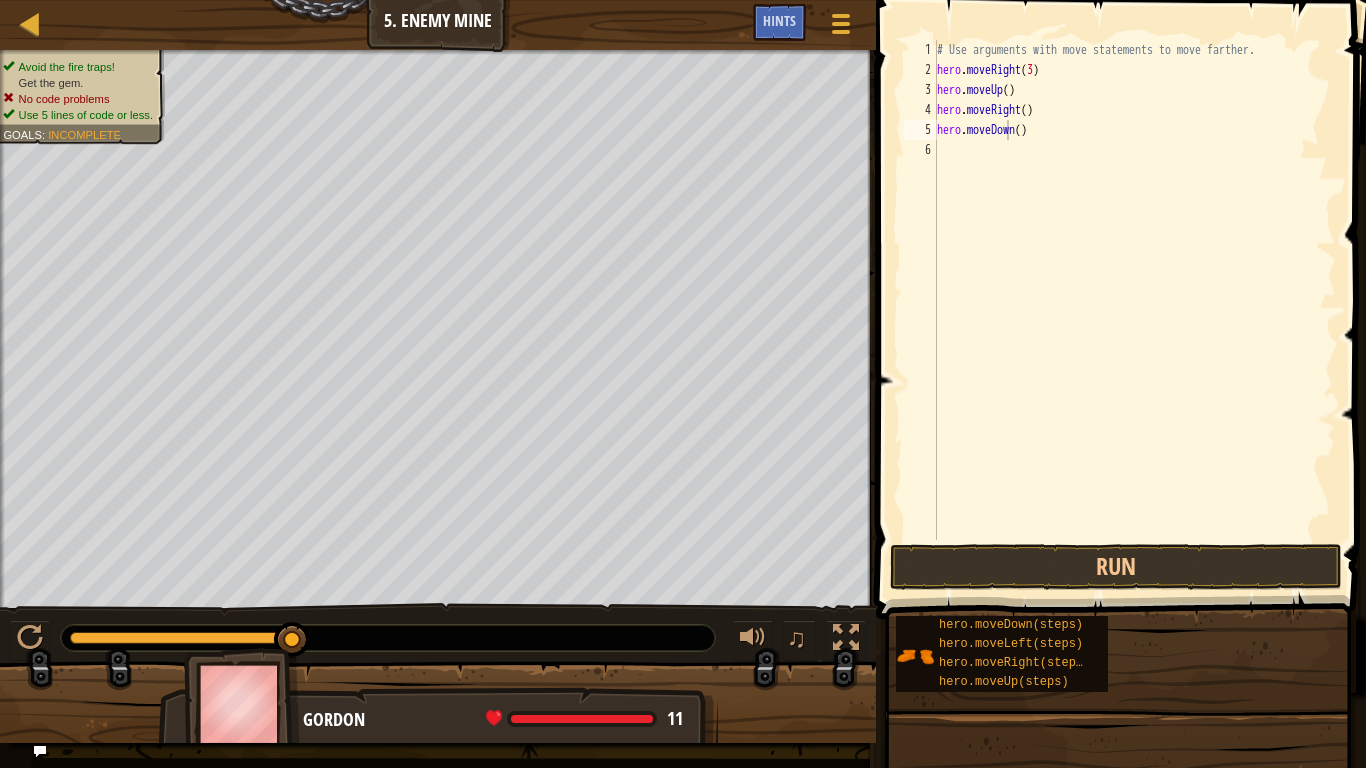 click on "# Use arguments with move statements to move farther. hero . moveRight ( 3 ) hero . moveUp ( ) hero . moveRight ( ) hero . moveDown ( )" at bounding box center (1134, 310) 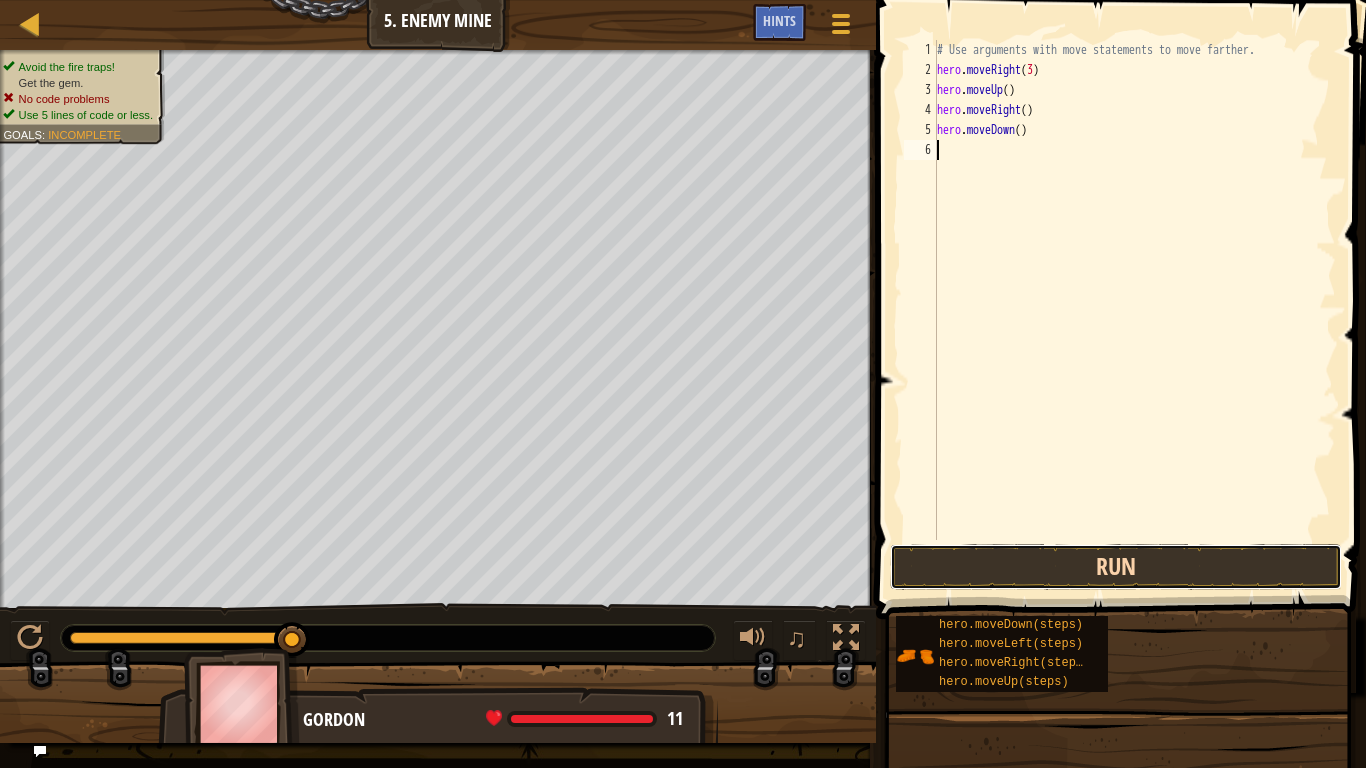 click on "Run" at bounding box center (1116, 567) 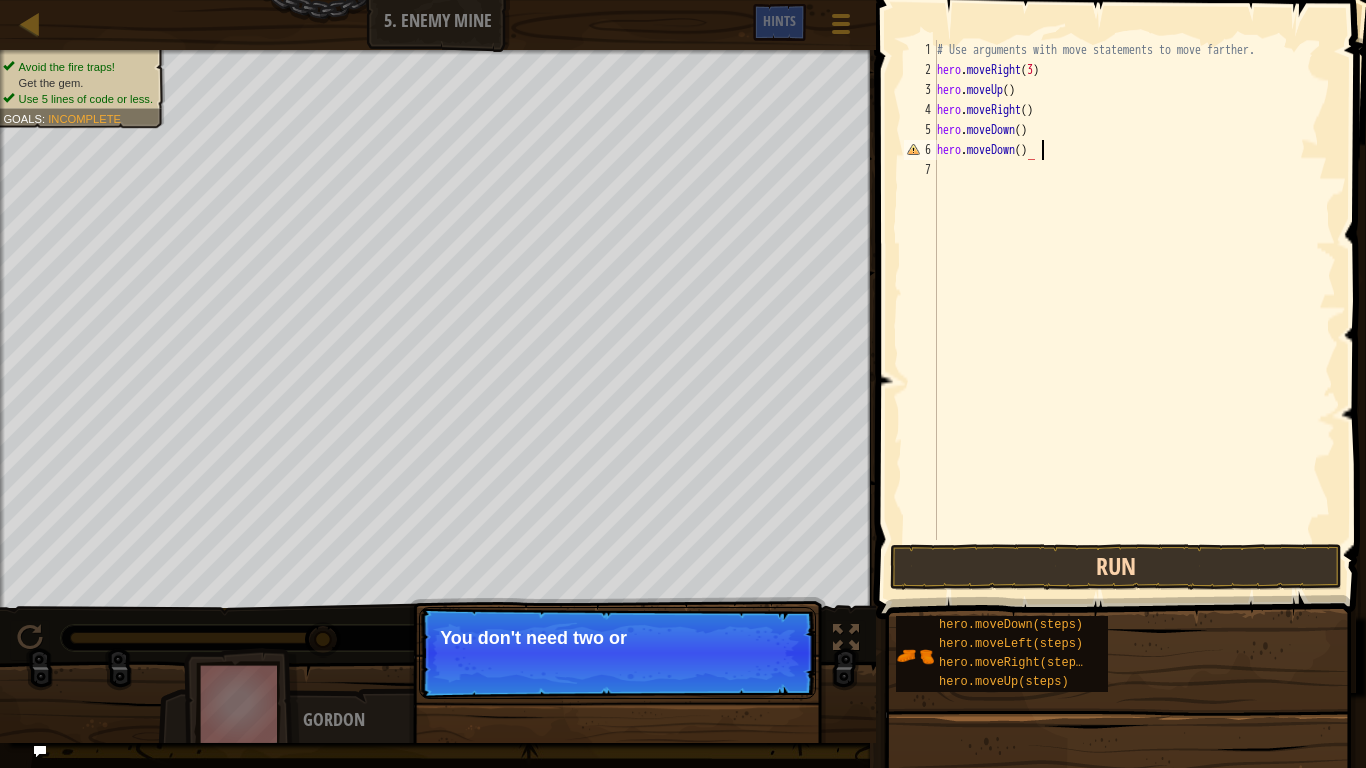 scroll, scrollTop: 9, scrollLeft: 14, axis: both 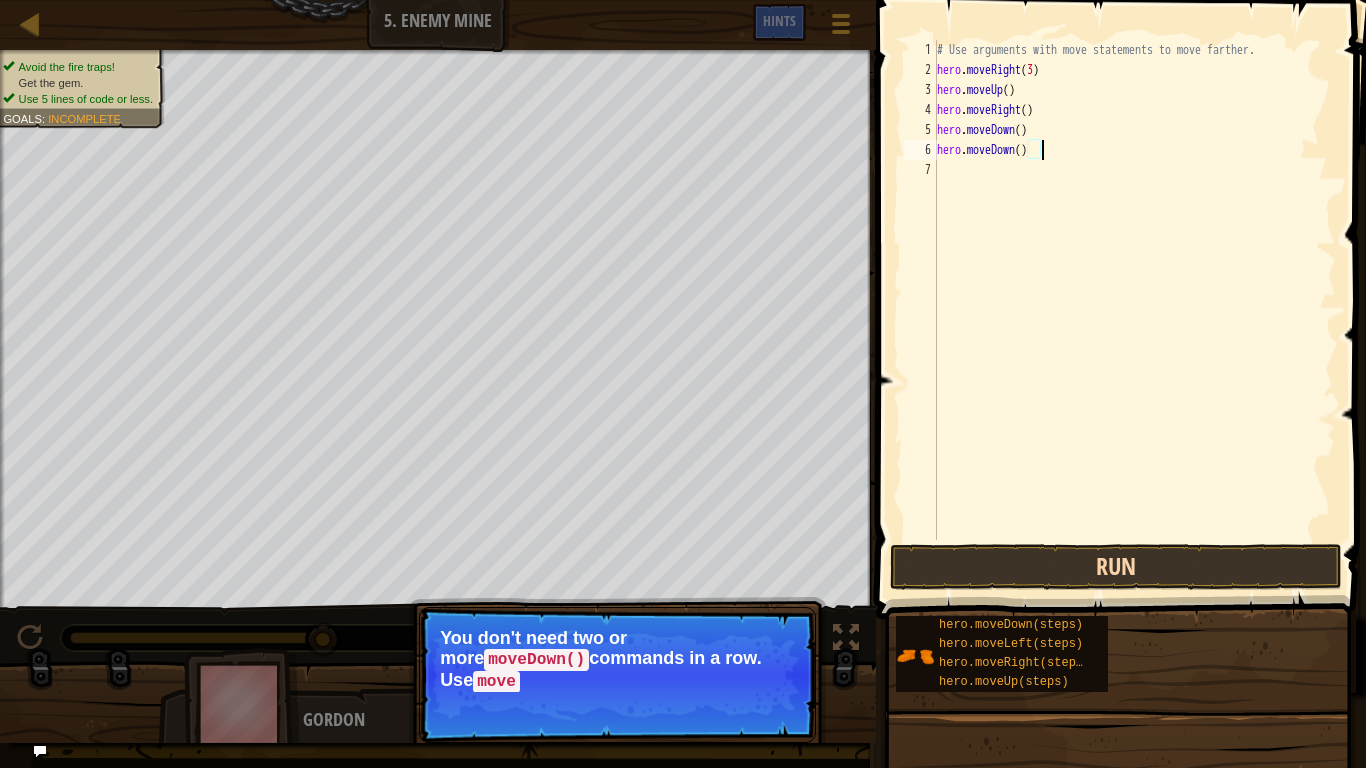 type on "hero.moveDown()" 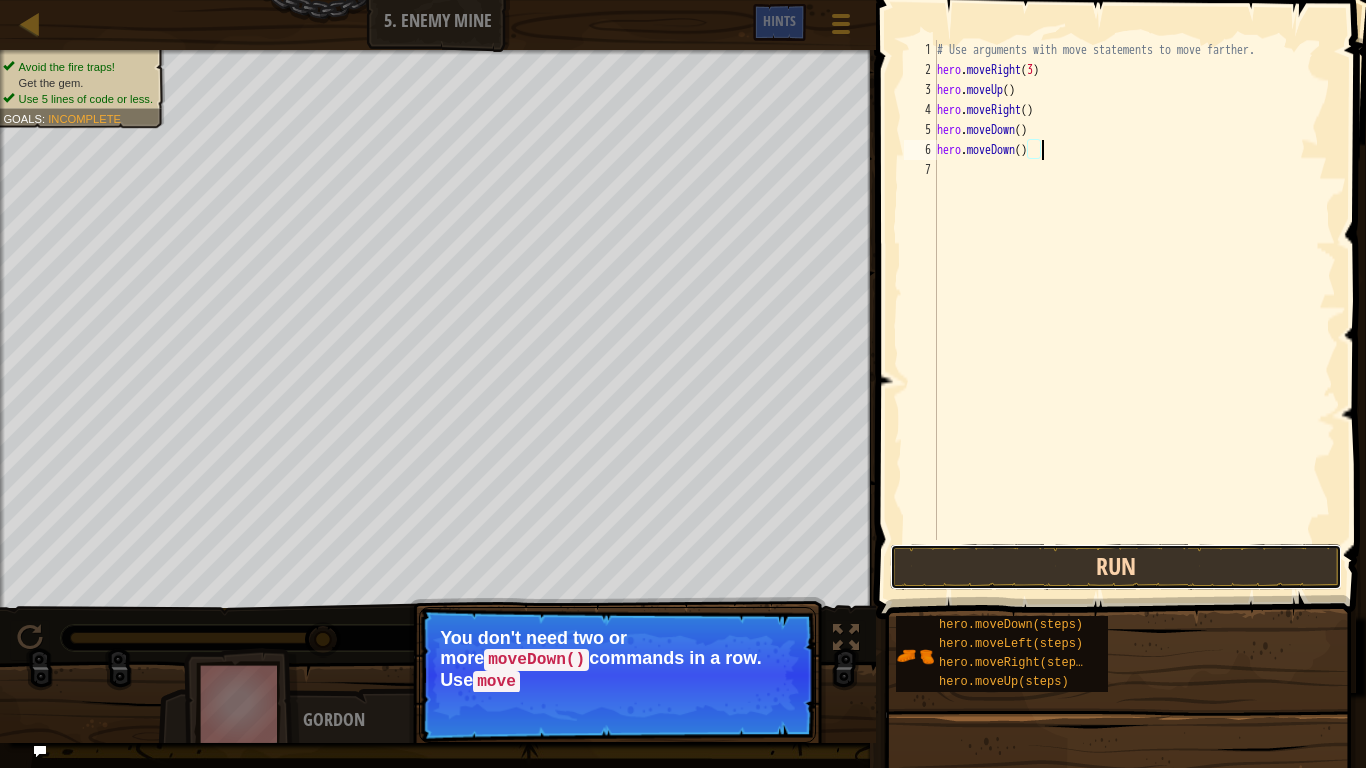 click on "Run" at bounding box center [1116, 567] 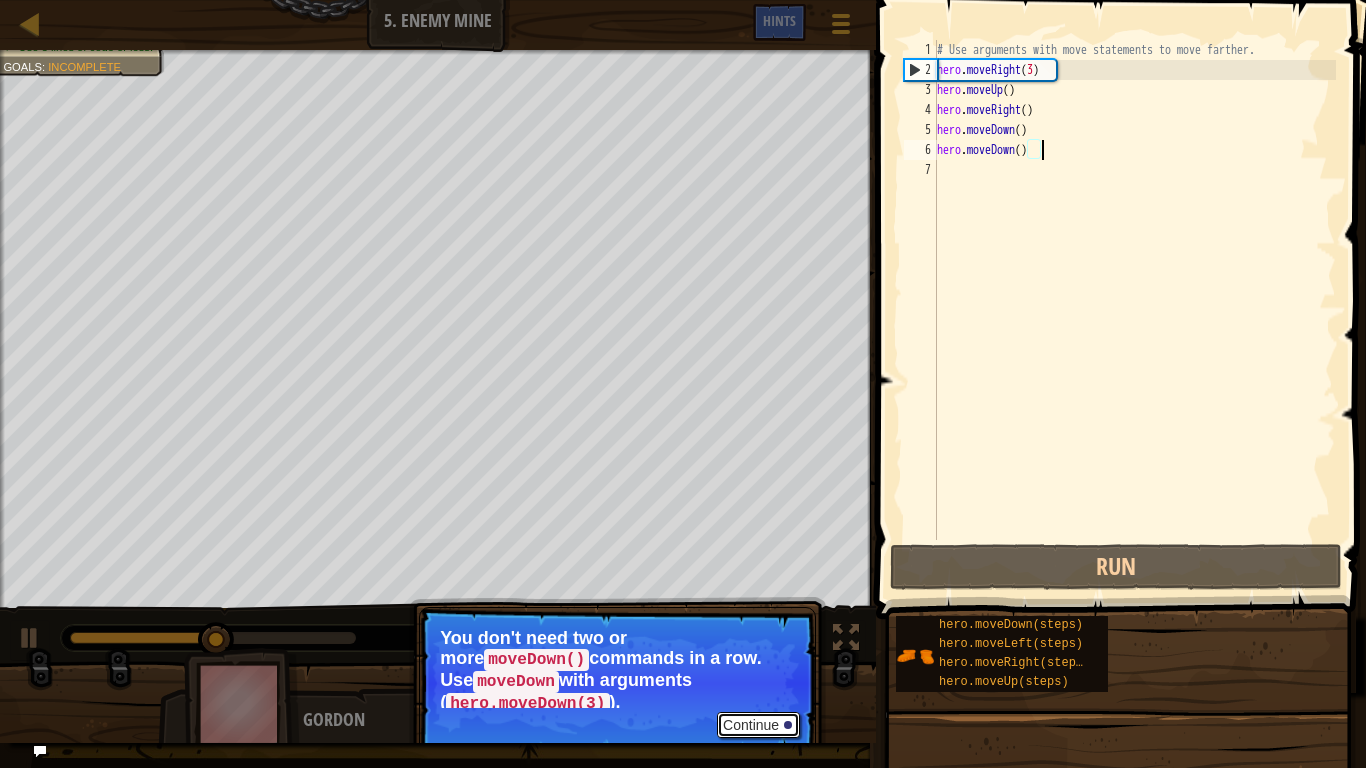 click on "Continue" at bounding box center [758, 725] 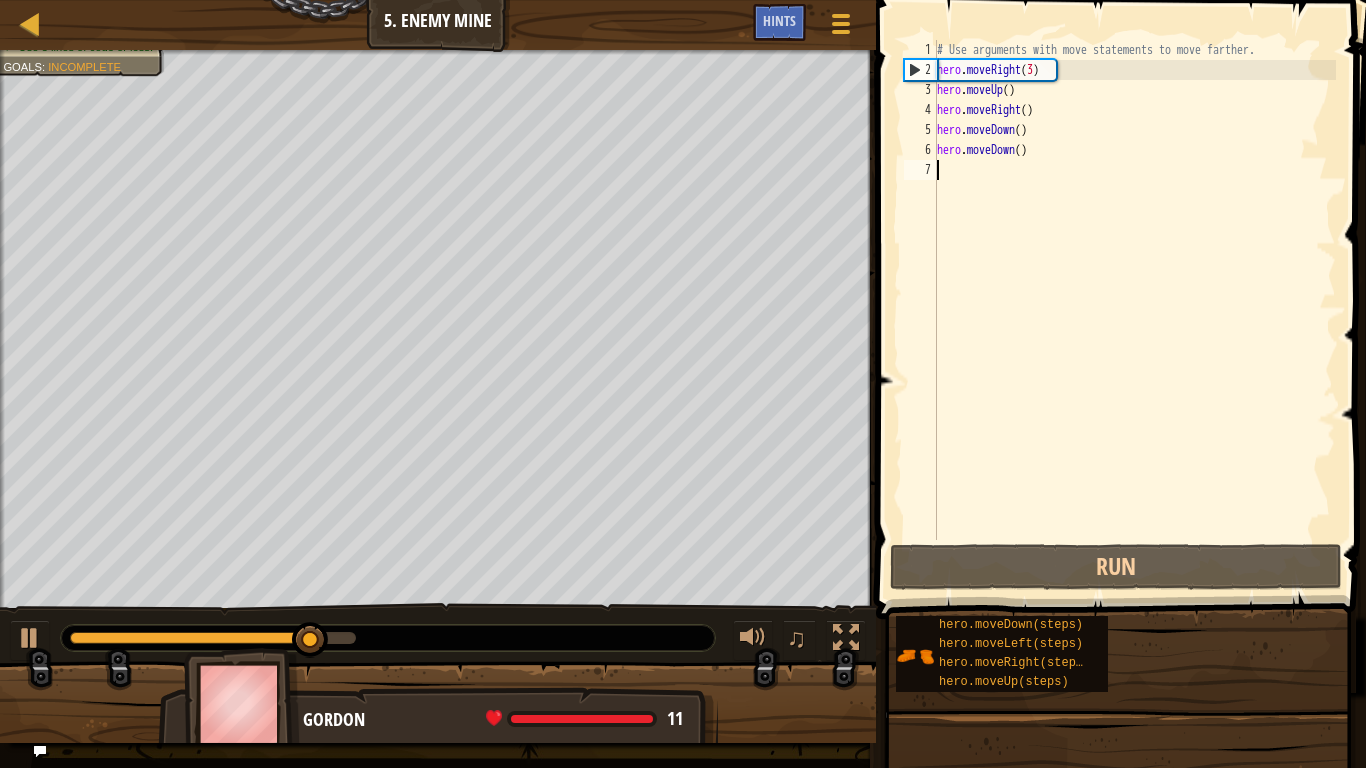 click on "# Use arguments with move statements to move farther. hero . moveRight ( 3 ) hero . moveUp ( ) hero . moveRight ( ) hero . moveDown ( ) hero . moveDown ( )" at bounding box center (1134, 310) 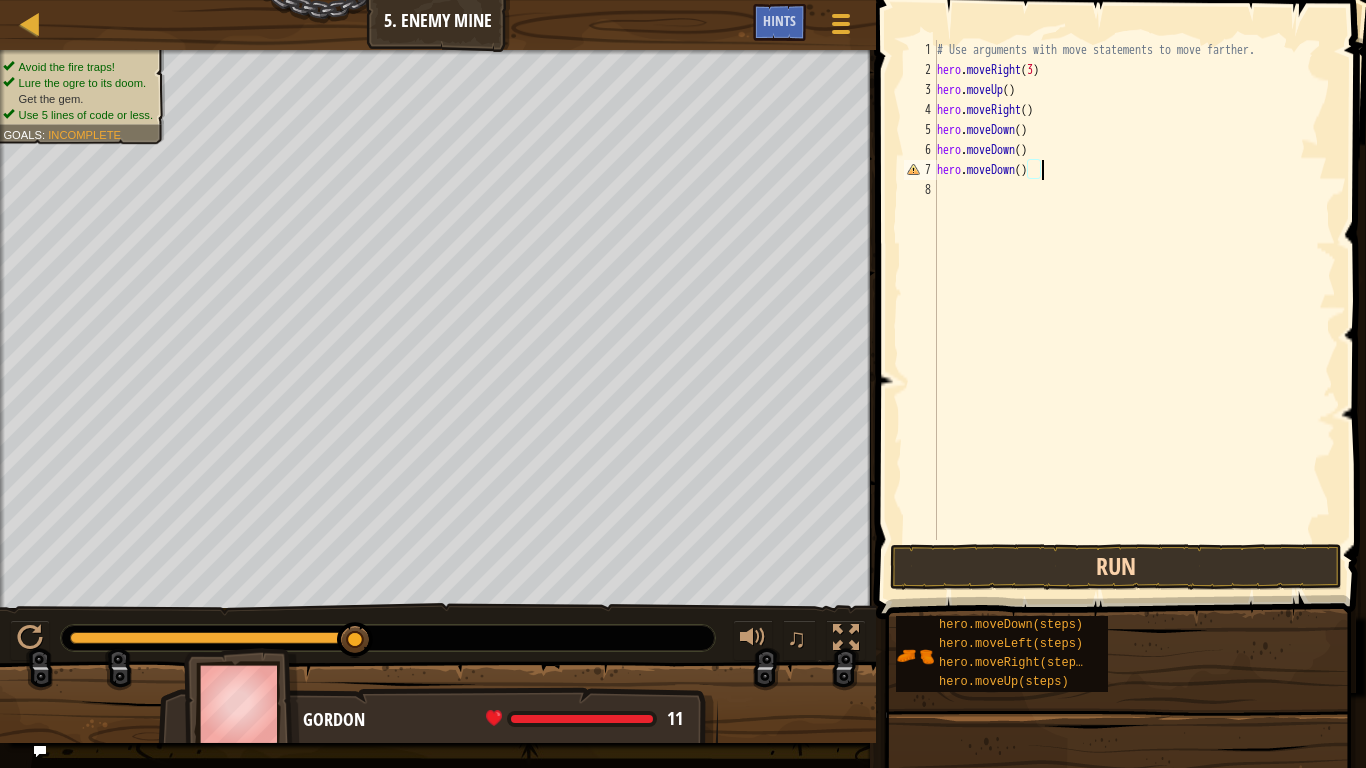 scroll, scrollTop: 9, scrollLeft: 14, axis: both 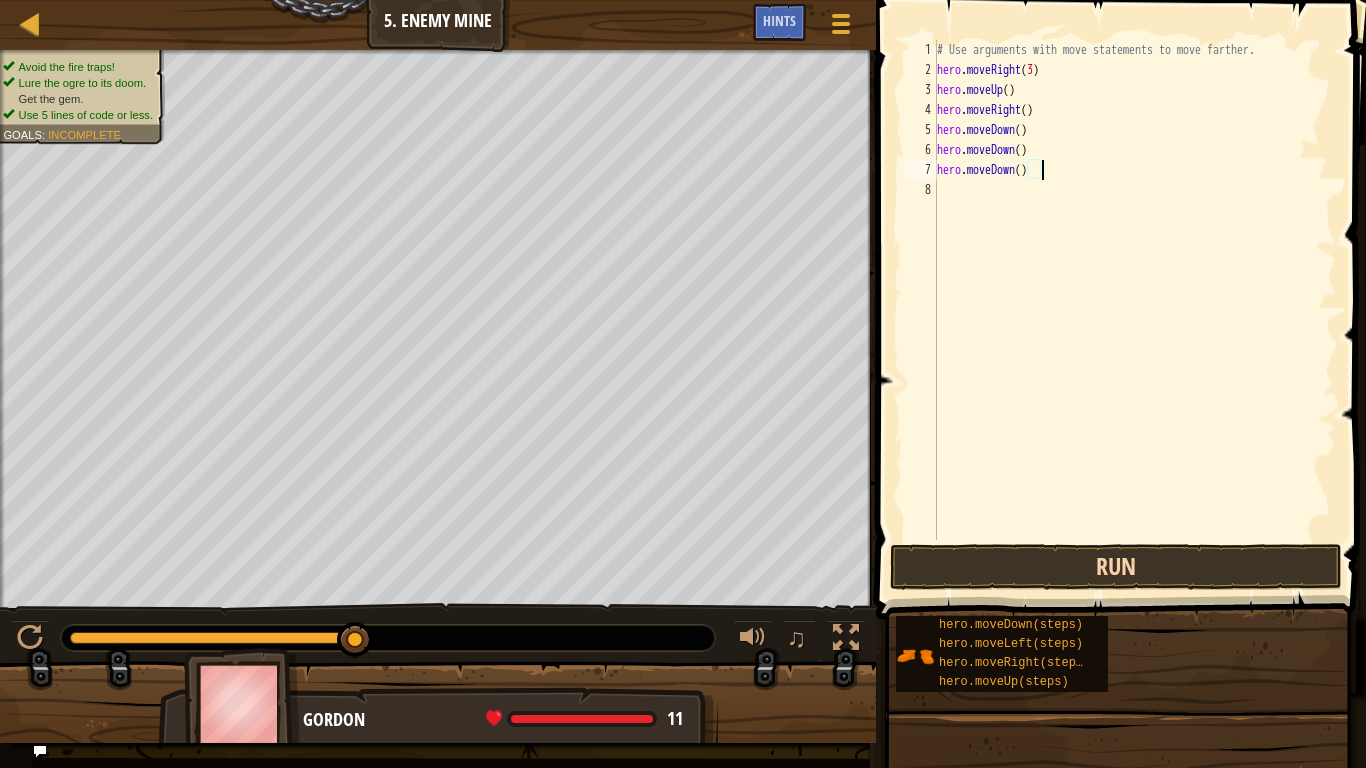 type on "hero.moveDown()" 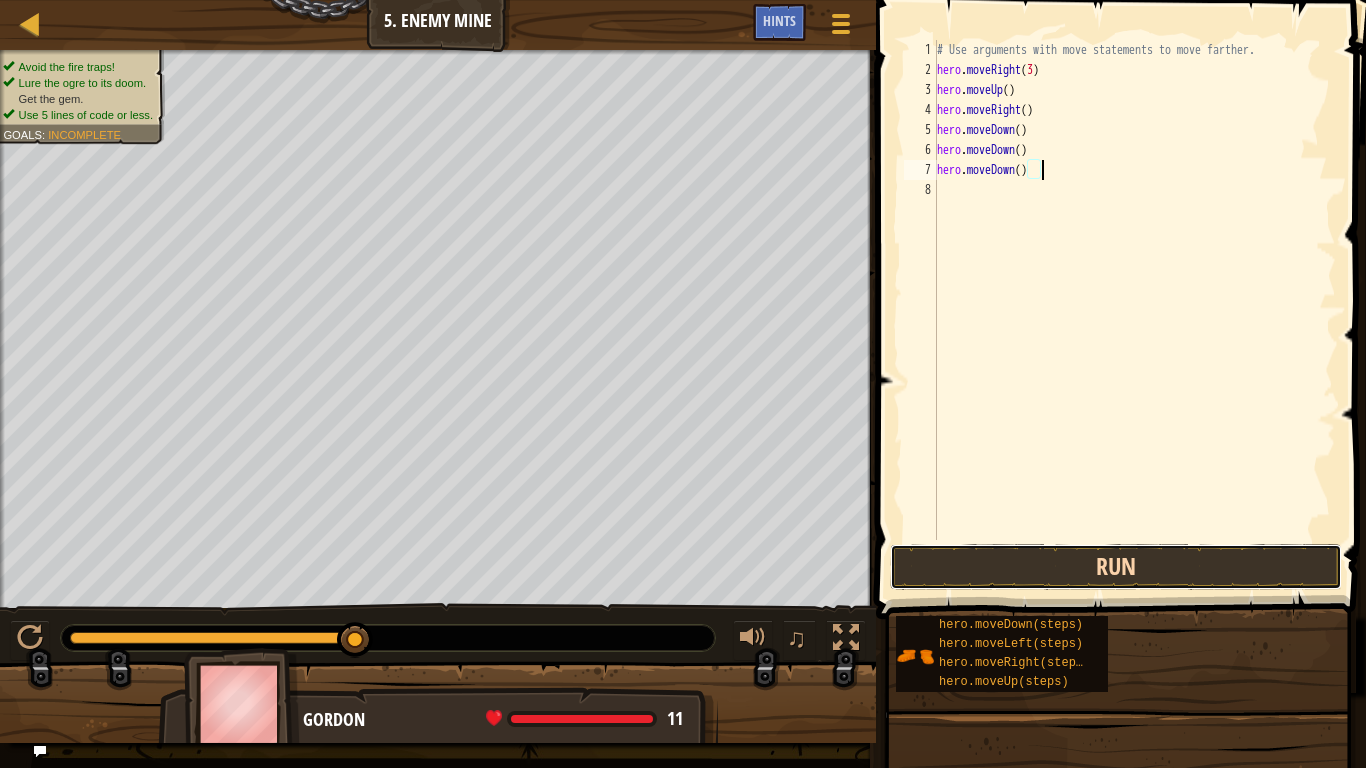 click on "Run" at bounding box center [1116, 567] 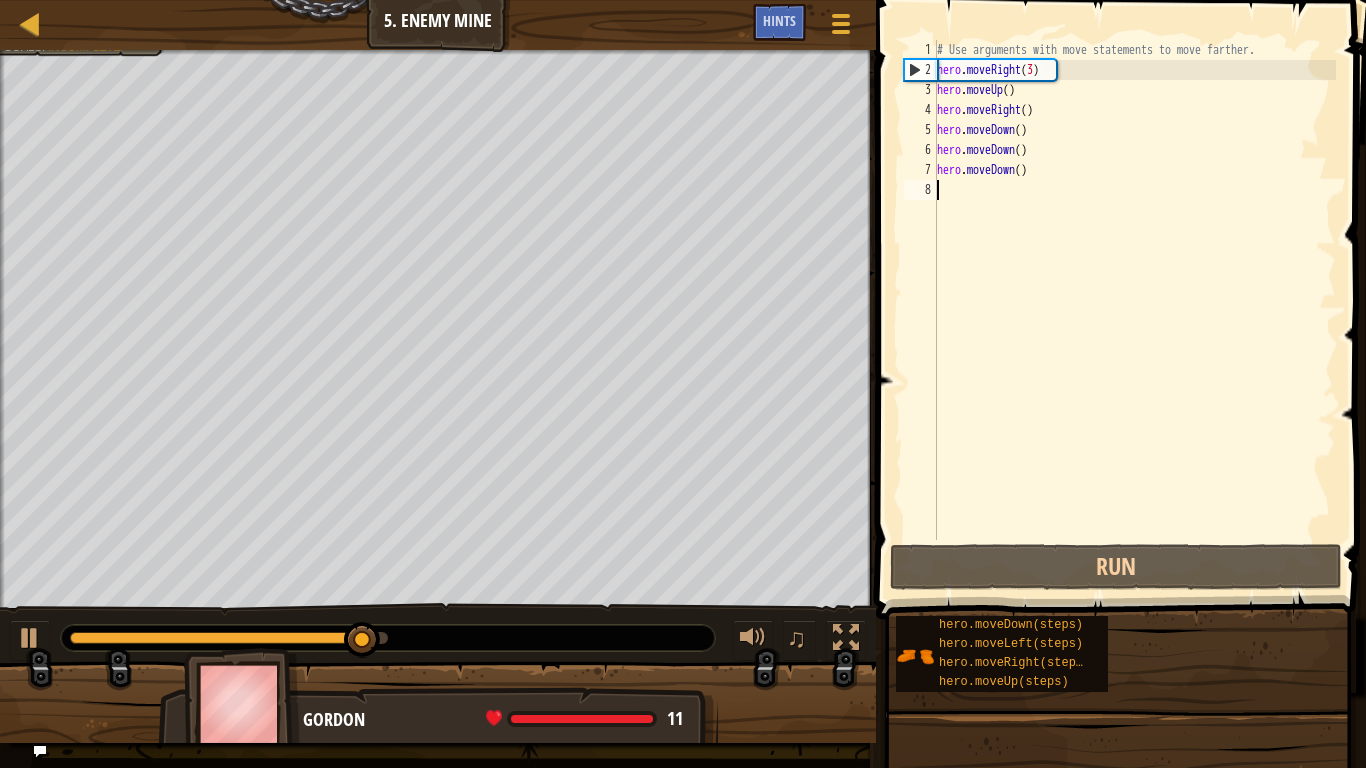 click on "# Use arguments with move statements to move farther. hero . moveRight ( 3 ) hero . moveUp ( ) hero . moveRight ( ) hero . moveDown ( ) hero . moveDown ( ) hero . moveDown ( )" at bounding box center [1134, 310] 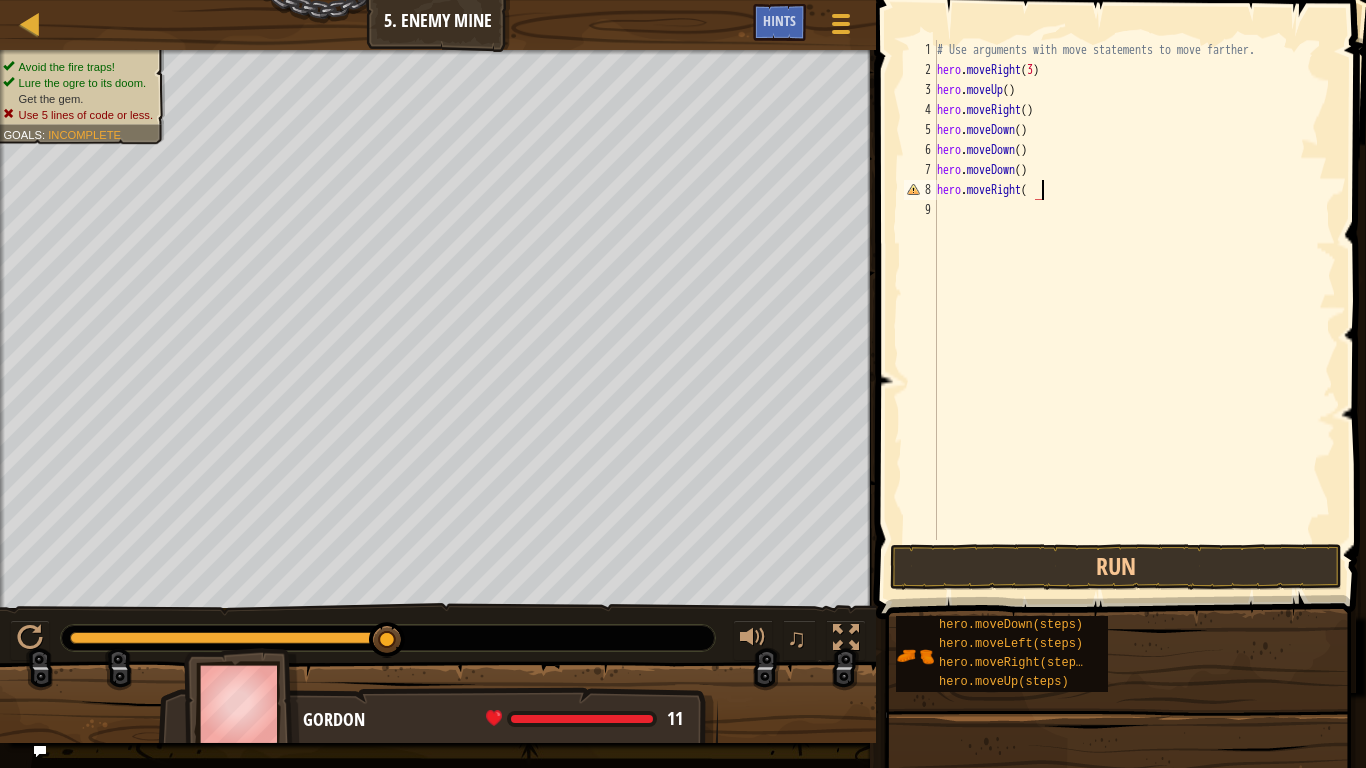 scroll, scrollTop: 9, scrollLeft: 15, axis: both 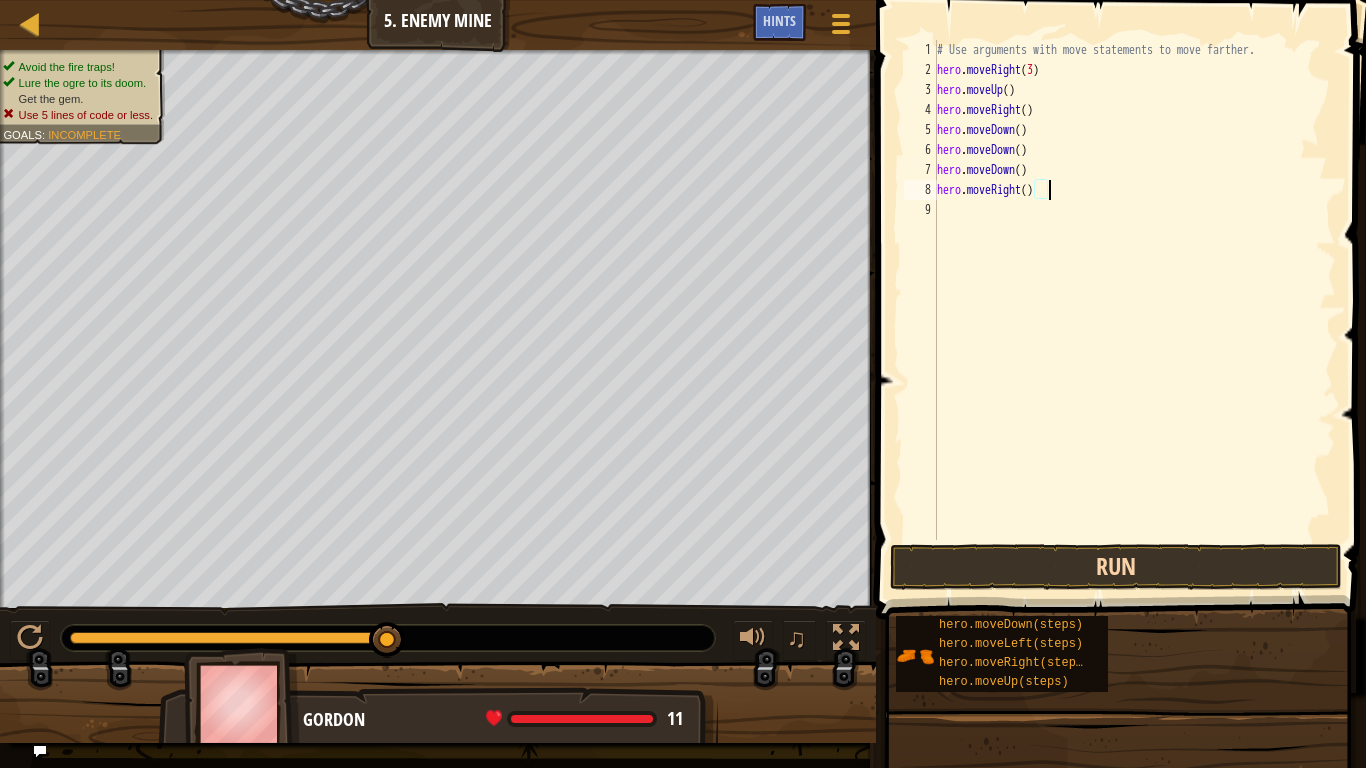 type on "hero.moveRight()" 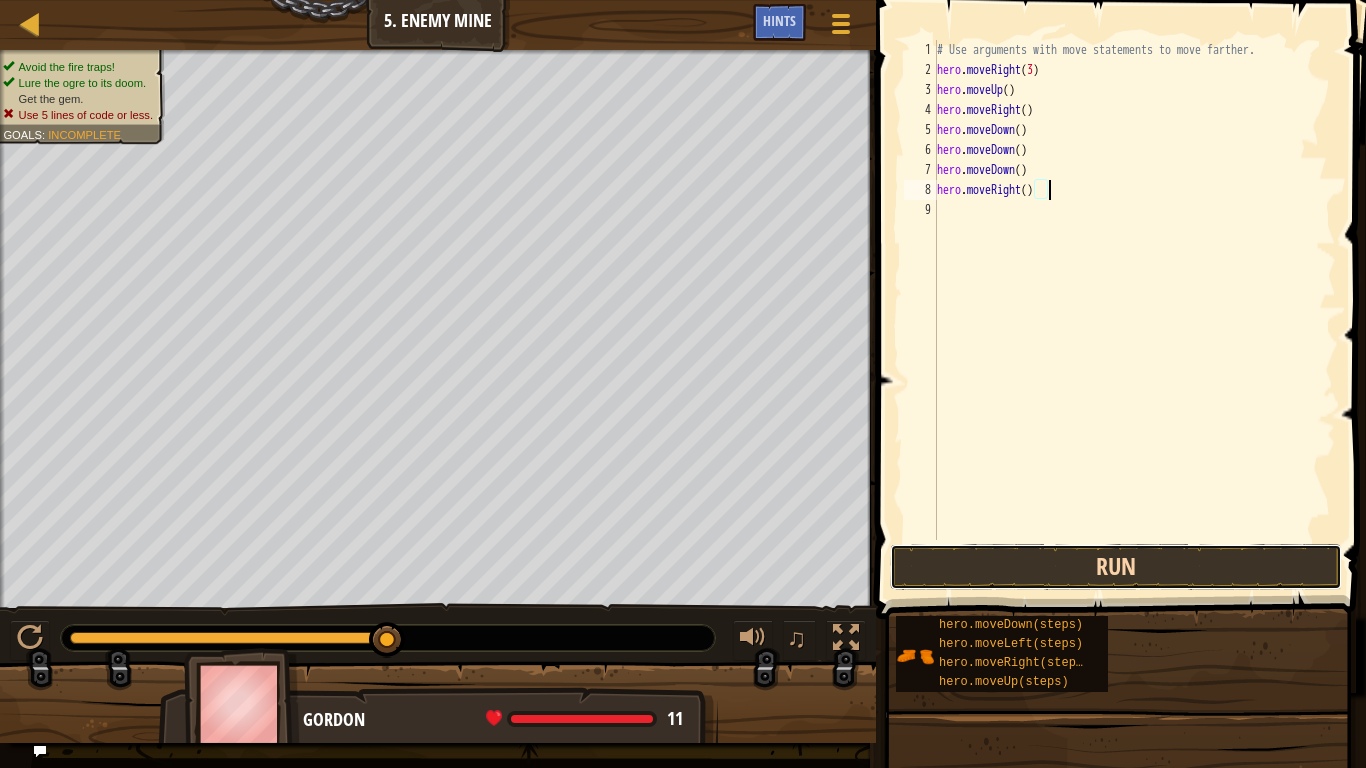 click on "Run" at bounding box center (1116, 567) 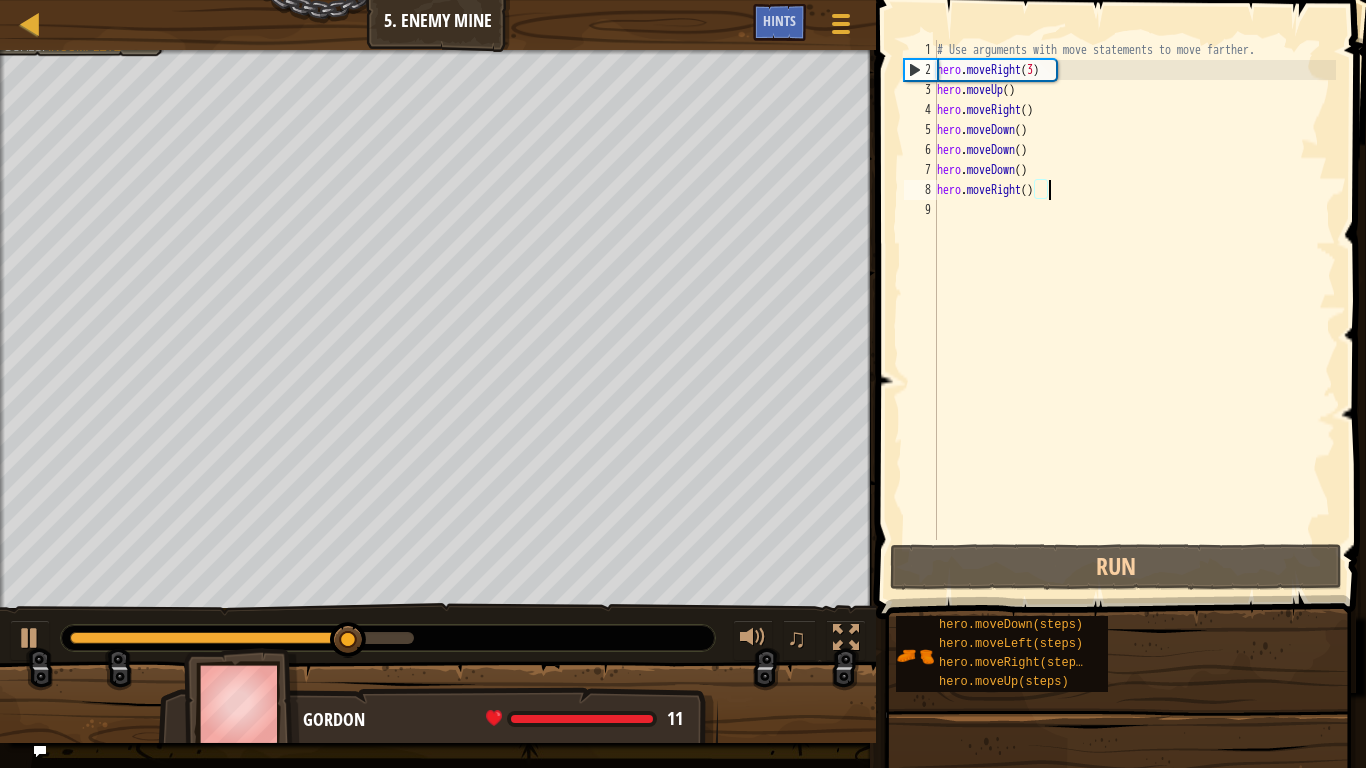click on "# Use arguments with move statements to move farther. hero . moveRight ( 3 ) hero . moveUp ( ) hero . moveRight ( ) hero . moveDown ( ) hero . moveDown ( ) hero . moveDown ( ) hero . moveRight ( )" at bounding box center [1134, 310] 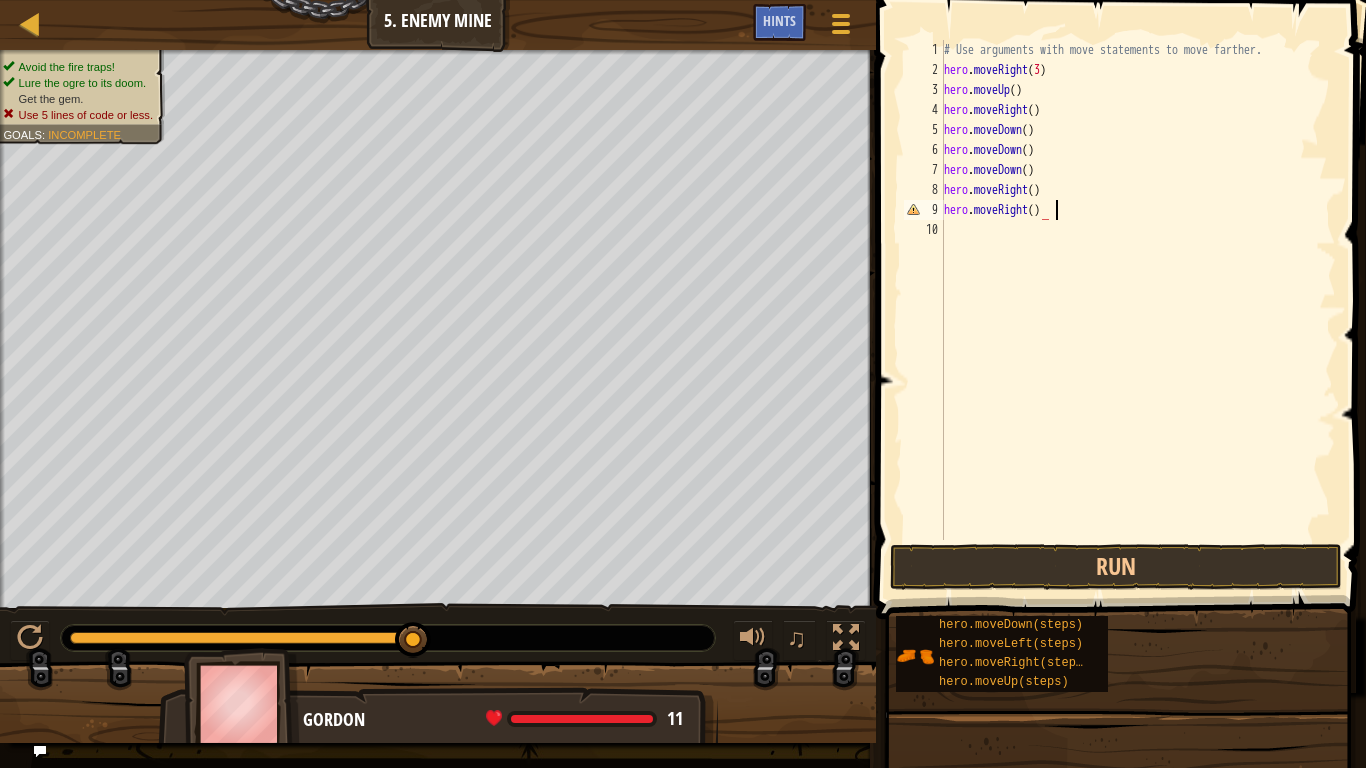 scroll, scrollTop: 9, scrollLeft: 15, axis: both 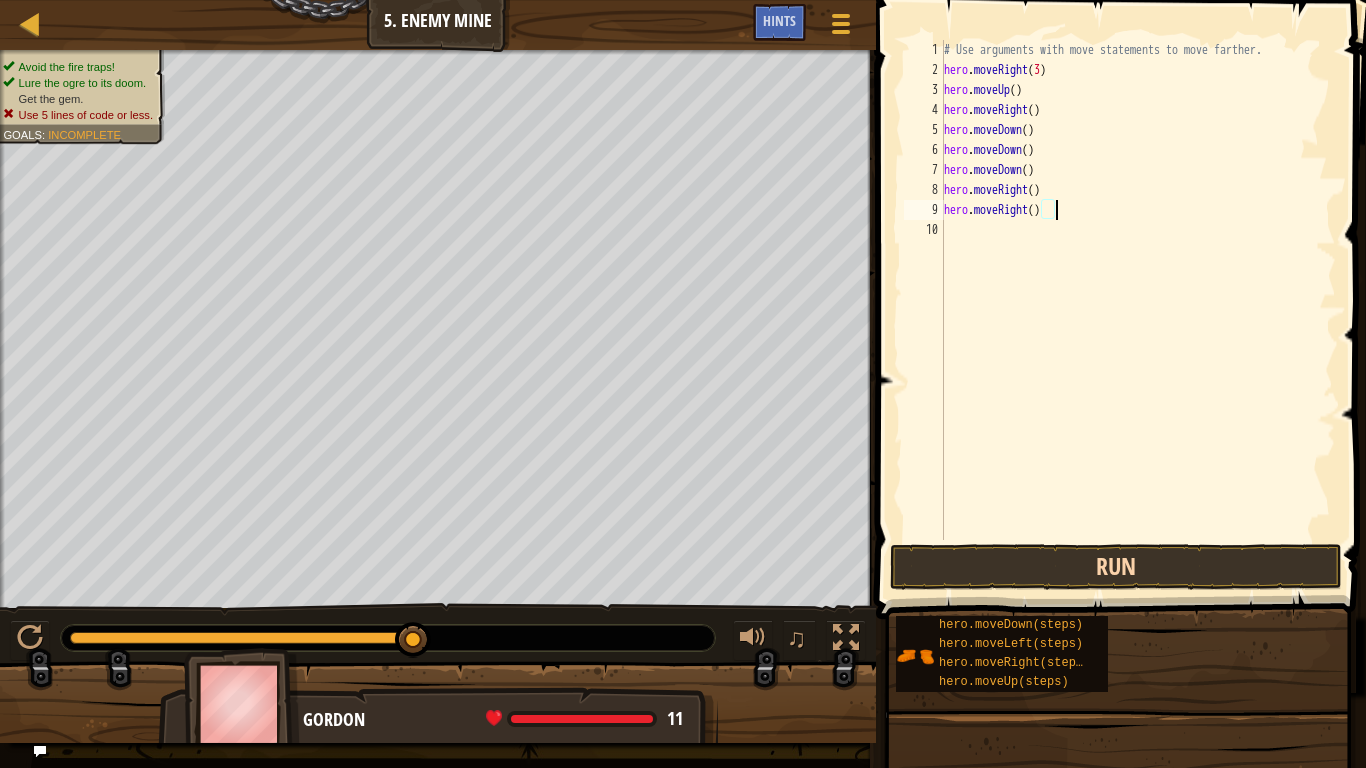type on "hero.moveRight()" 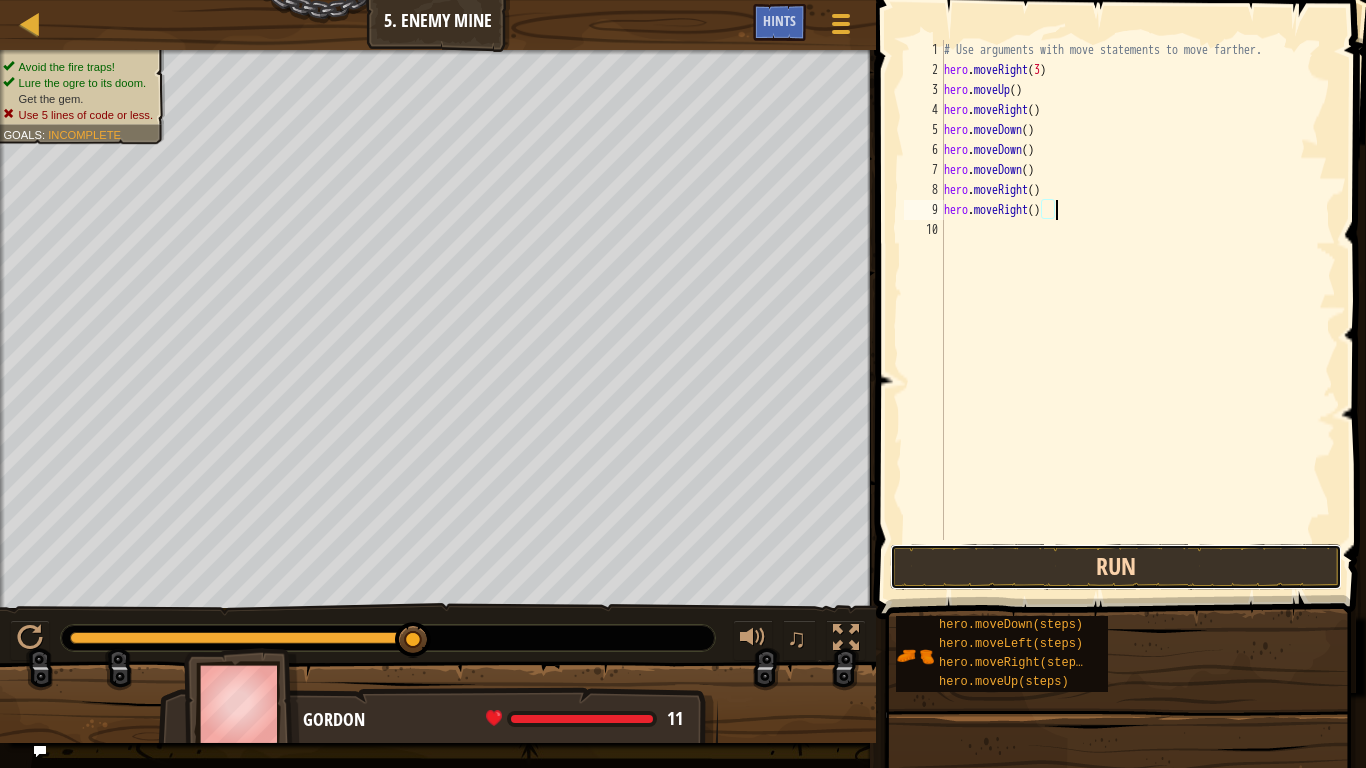 click on "Run" at bounding box center [1116, 567] 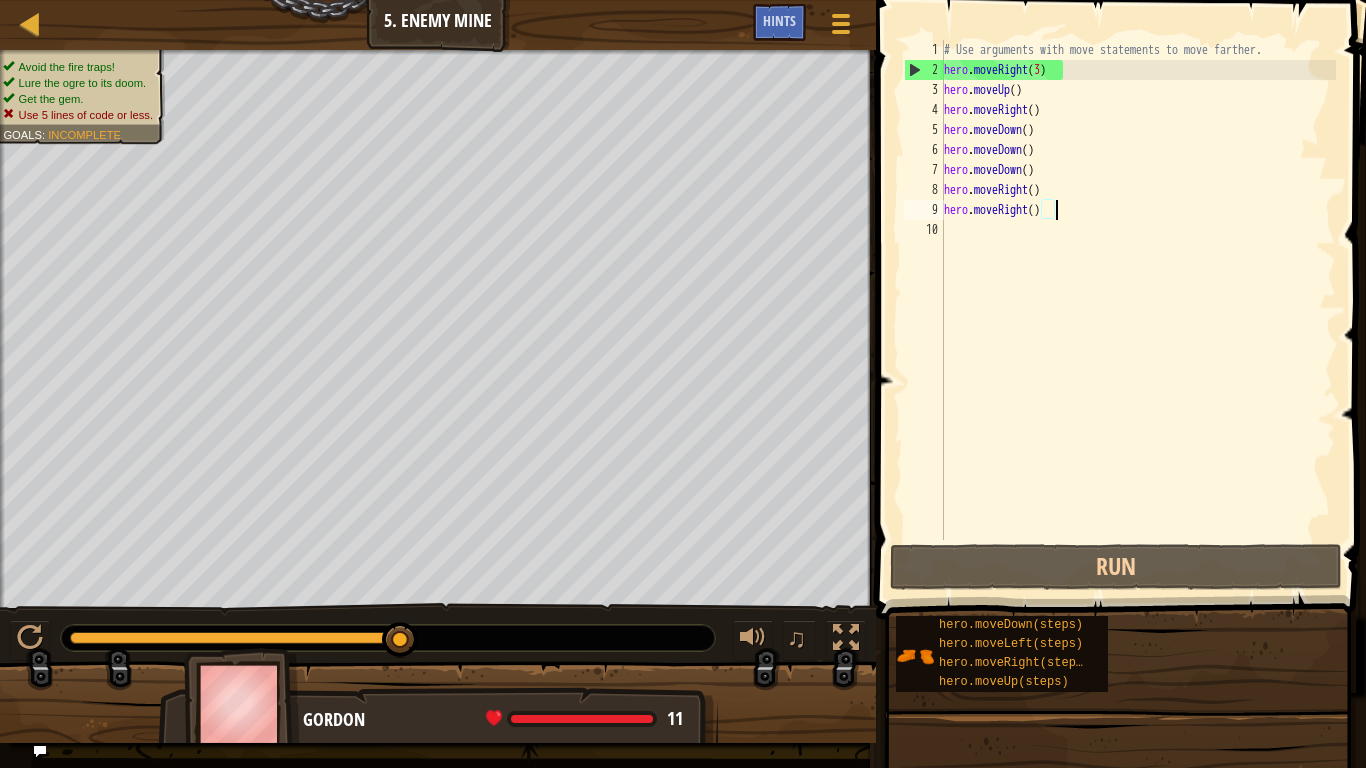 click on "# Use arguments with move statements to move farther. hero . moveRight ( 3 ) hero . moveUp ( ) hero . moveRight ( ) hero . moveDown ( ) hero . moveDown ( ) hero . moveDown ( ) hero . moveRight ( ) hero . moveRight ( )" at bounding box center (1138, 310) 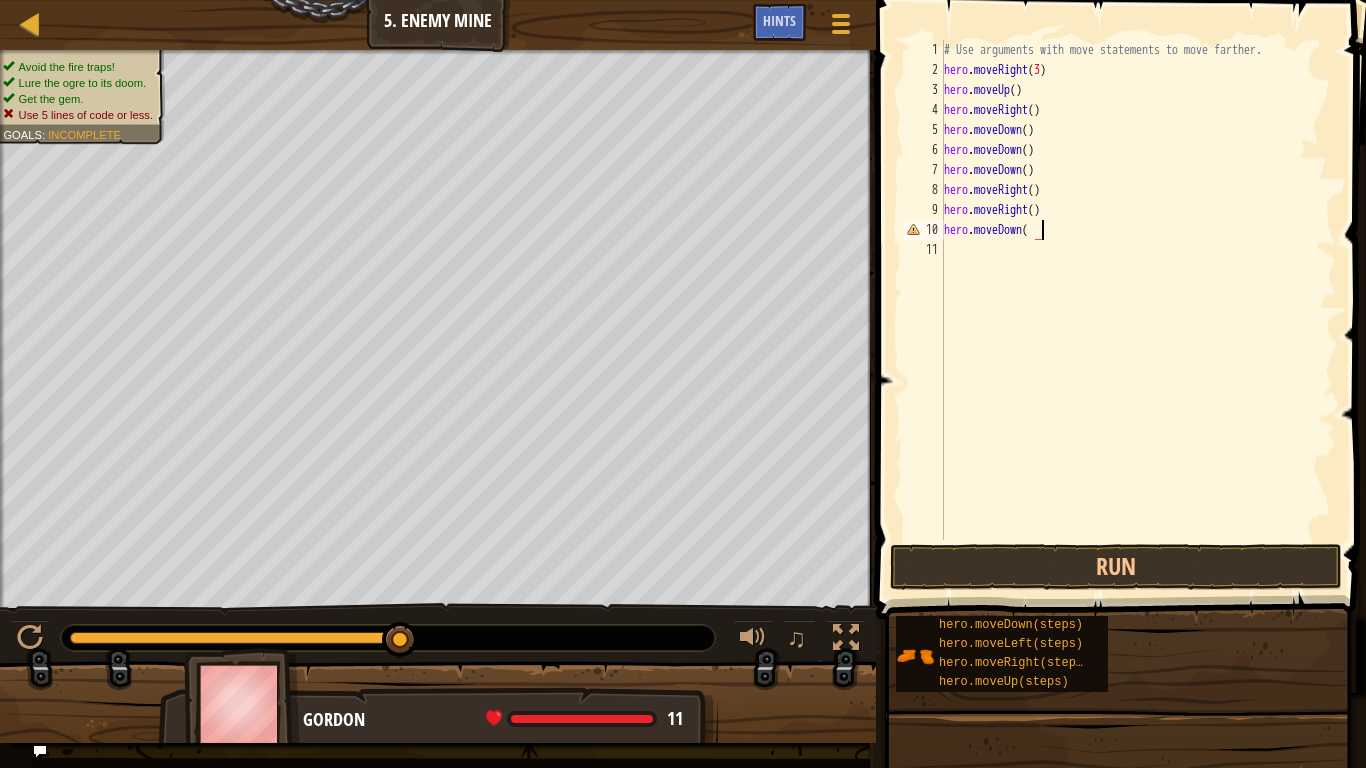 scroll, scrollTop: 9, scrollLeft: 14, axis: both 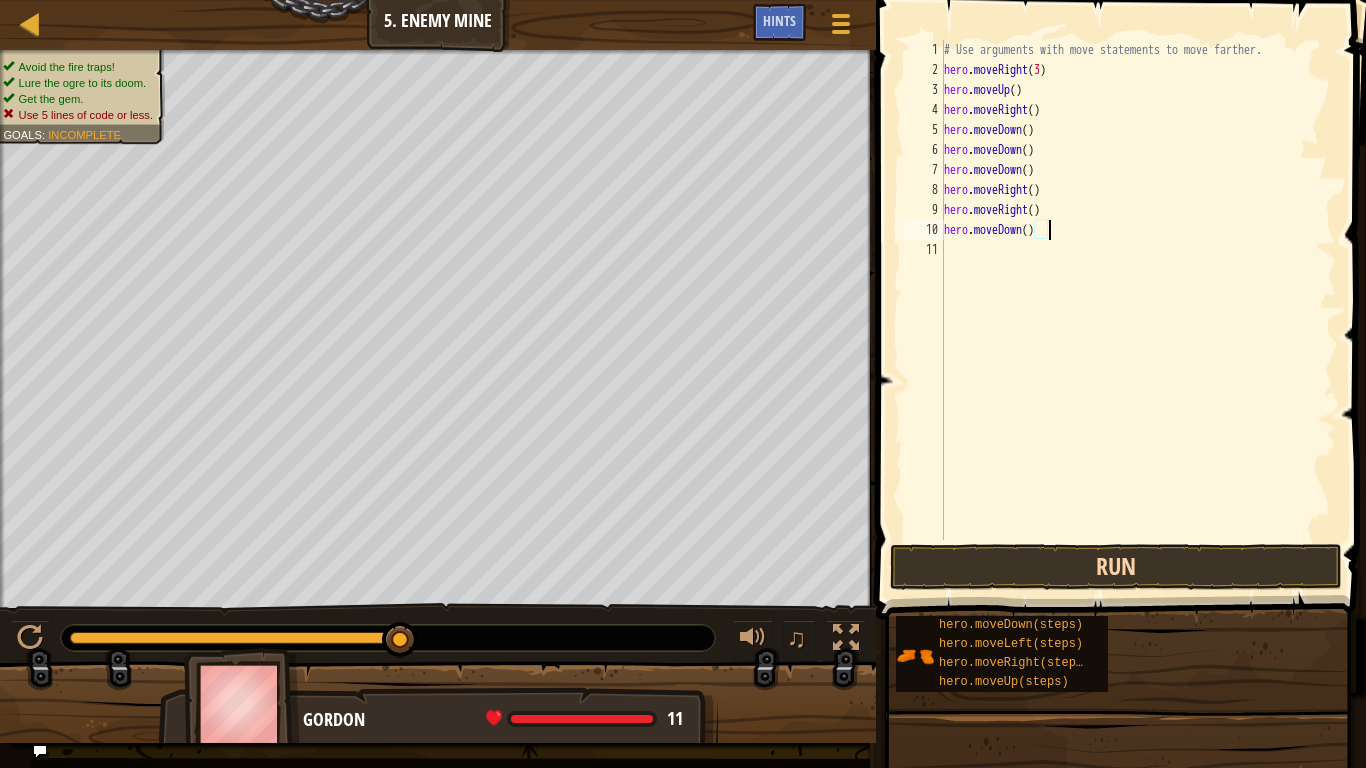 type on "hero.moveDown()" 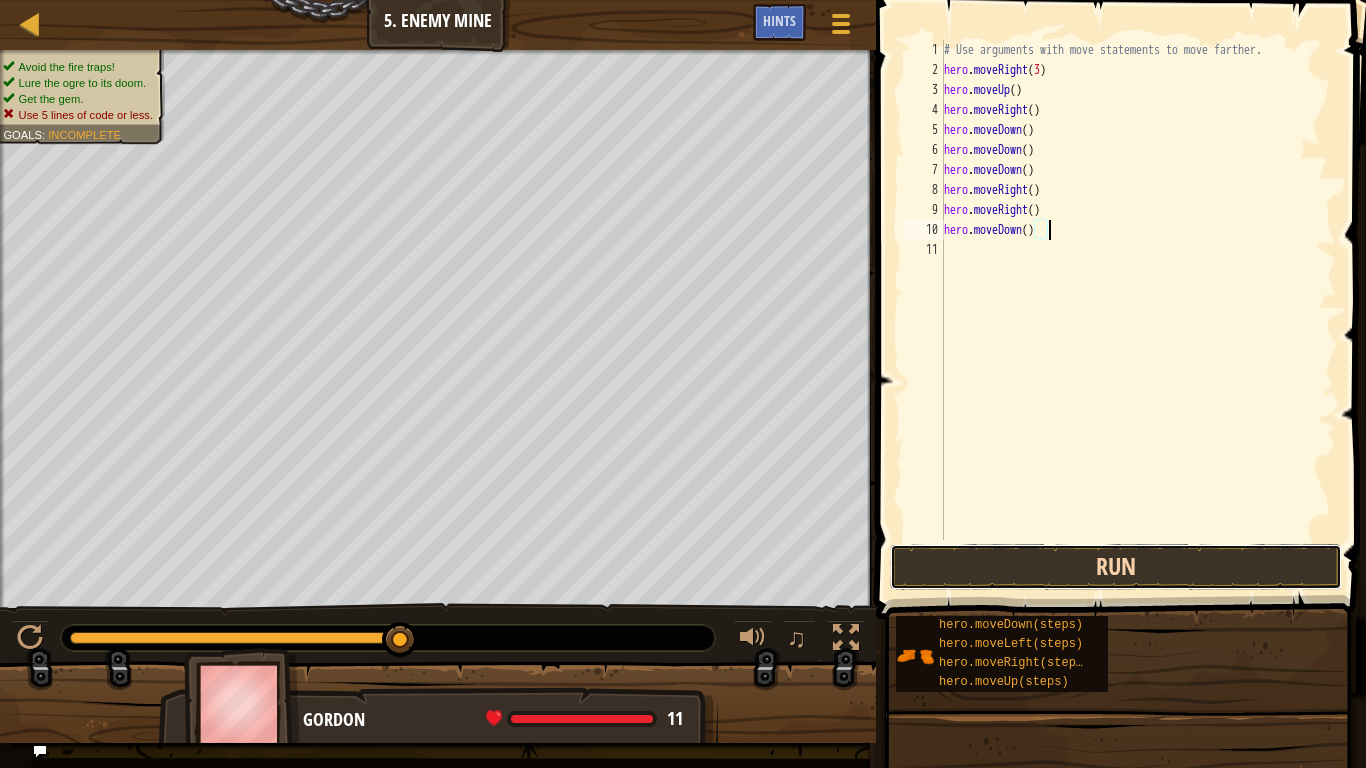 click on "Run" at bounding box center (1116, 567) 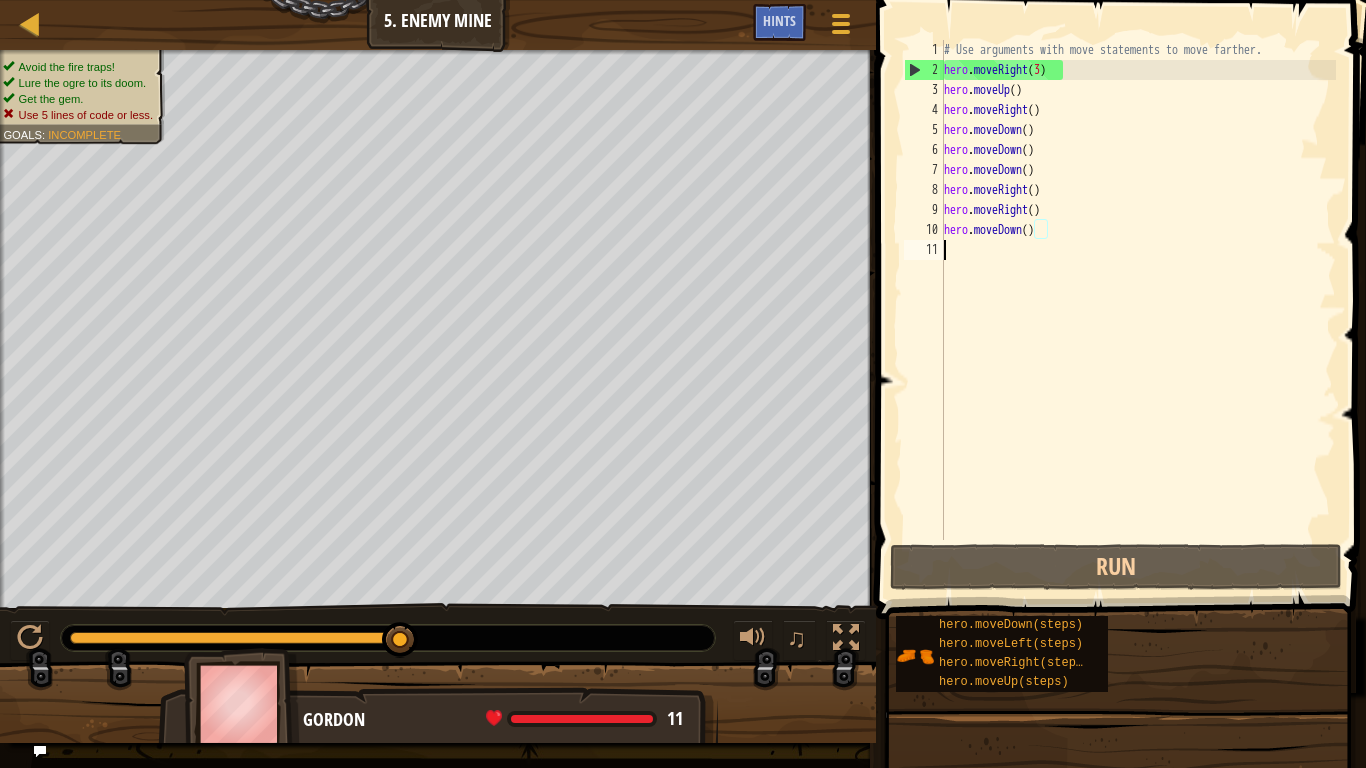 click on "# Use arguments with move statements to move farther. hero . moveRight ( 3 ) hero . moveUp ( ) hero . moveRight ( ) hero . moveDown ( ) hero . moveDown ( ) hero . moveDown ( ) hero . moveRight ( ) hero . moveRight ( ) hero . moveDown ( )" at bounding box center (1138, 310) 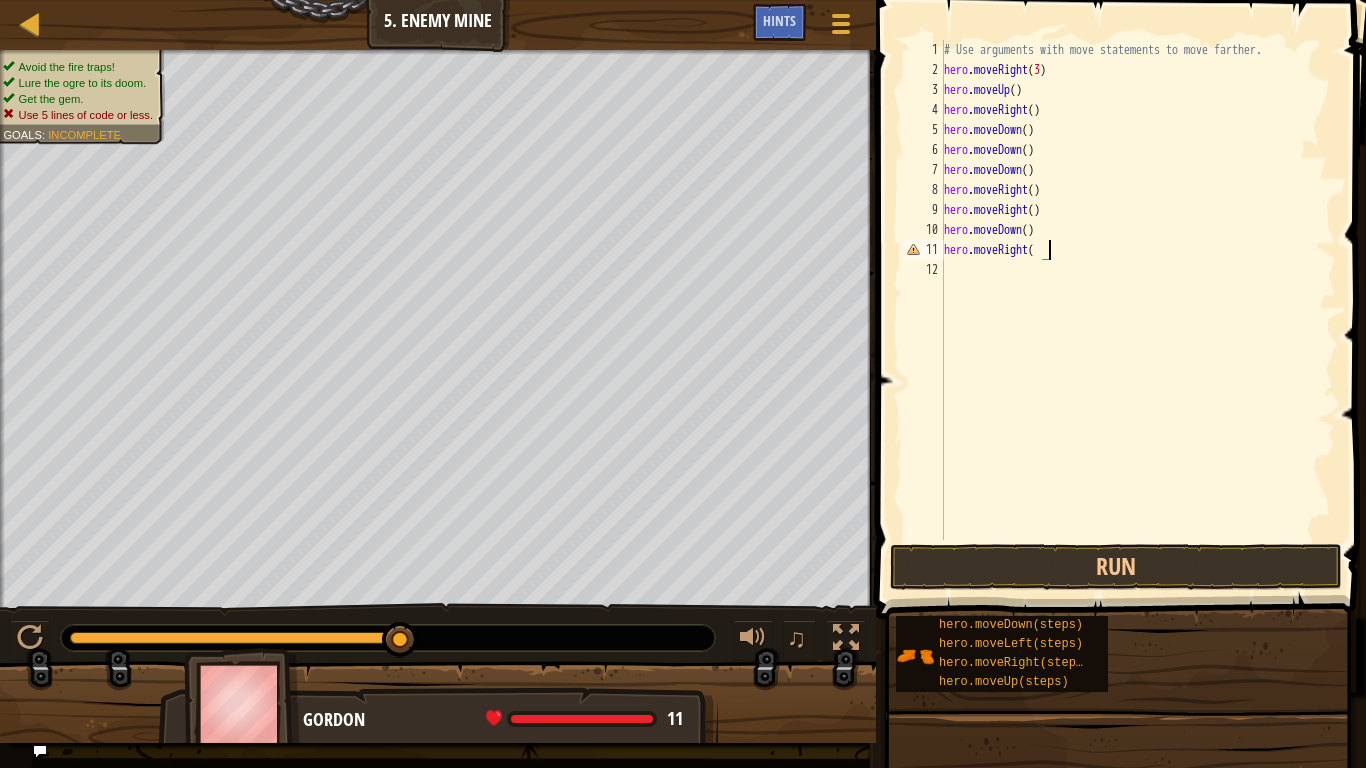 scroll, scrollTop: 9, scrollLeft: 15, axis: both 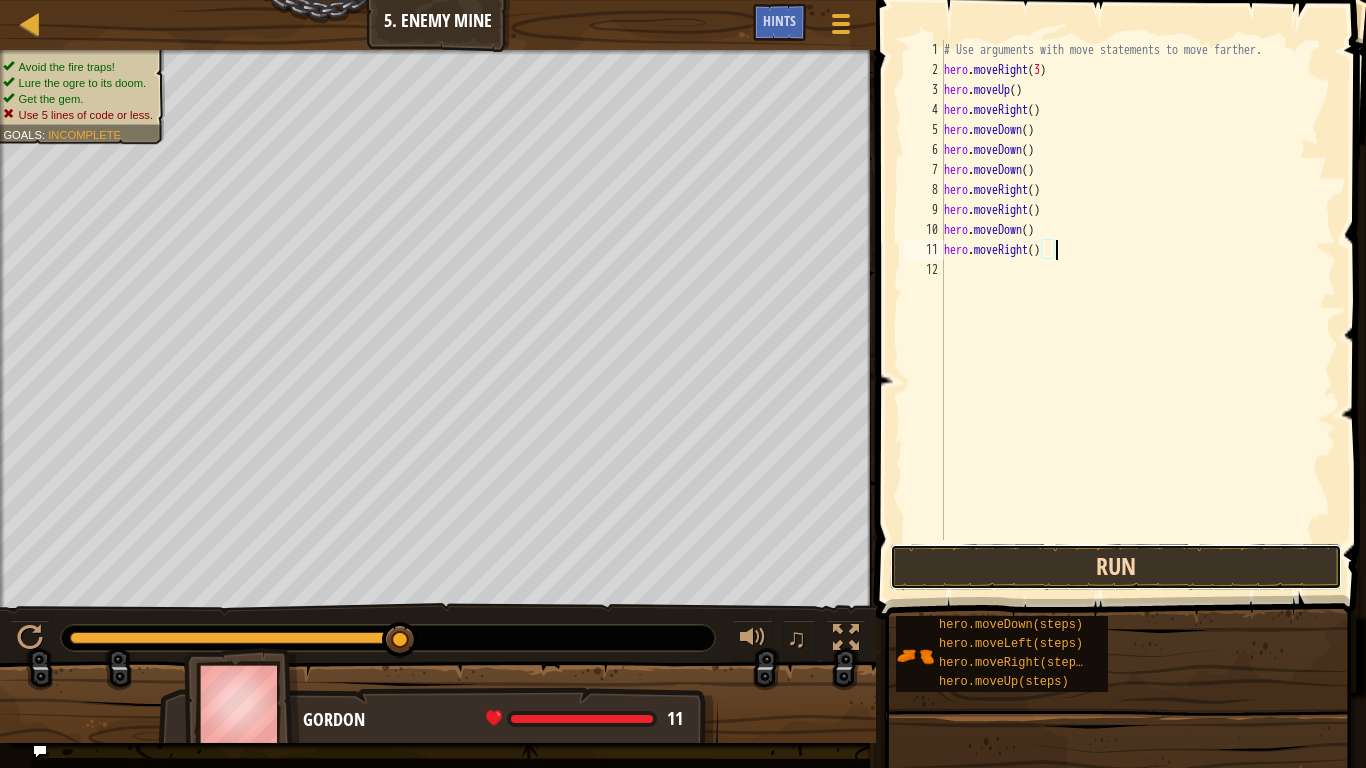 click on "Run" at bounding box center [1116, 567] 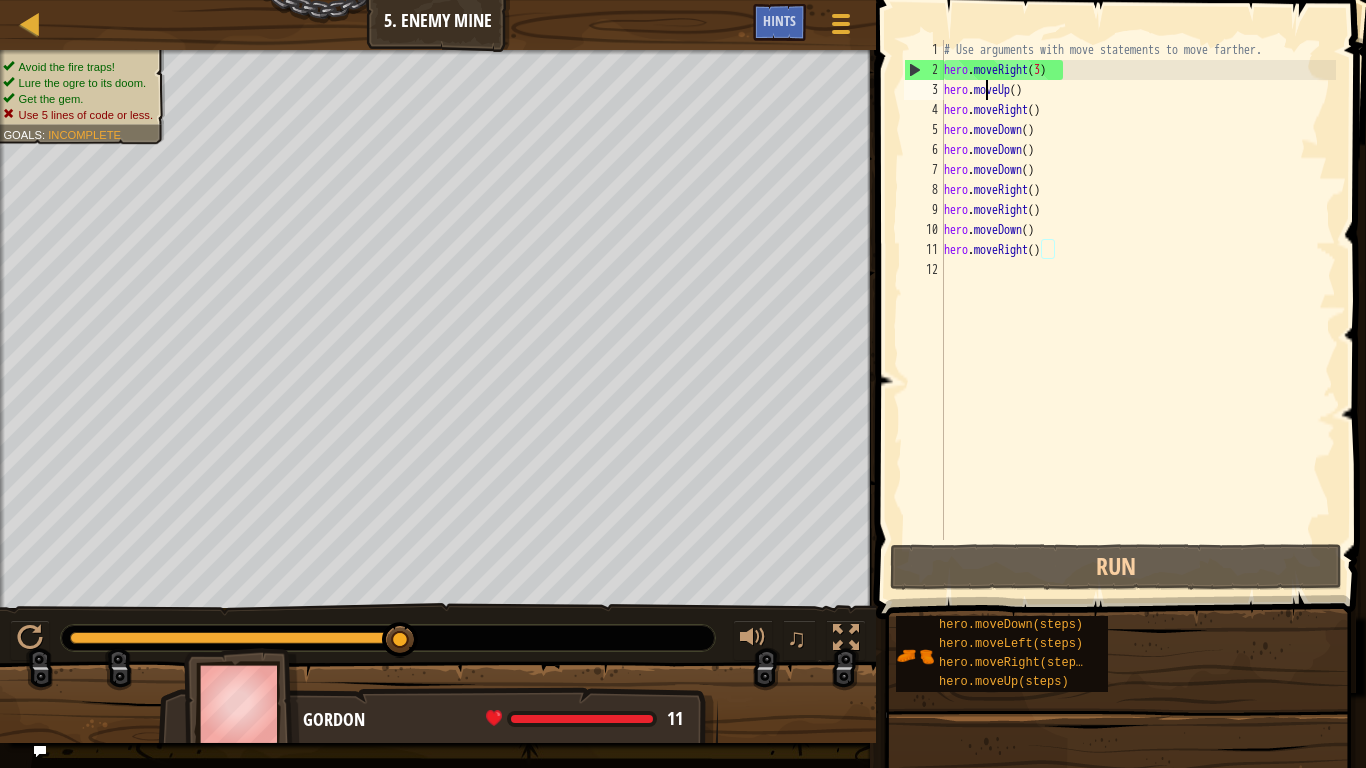 click on "# Use arguments with move statements to move farther. hero . moveRight ( 3 ) hero . moveUp ( ) hero . moveRight ( ) hero . moveDown ( ) hero . moveDown ( ) hero . moveDown ( ) hero . moveRight ( ) hero . moveRight ( ) hero . moveDown ( ) hero . moveRight ( )" at bounding box center (1138, 310) 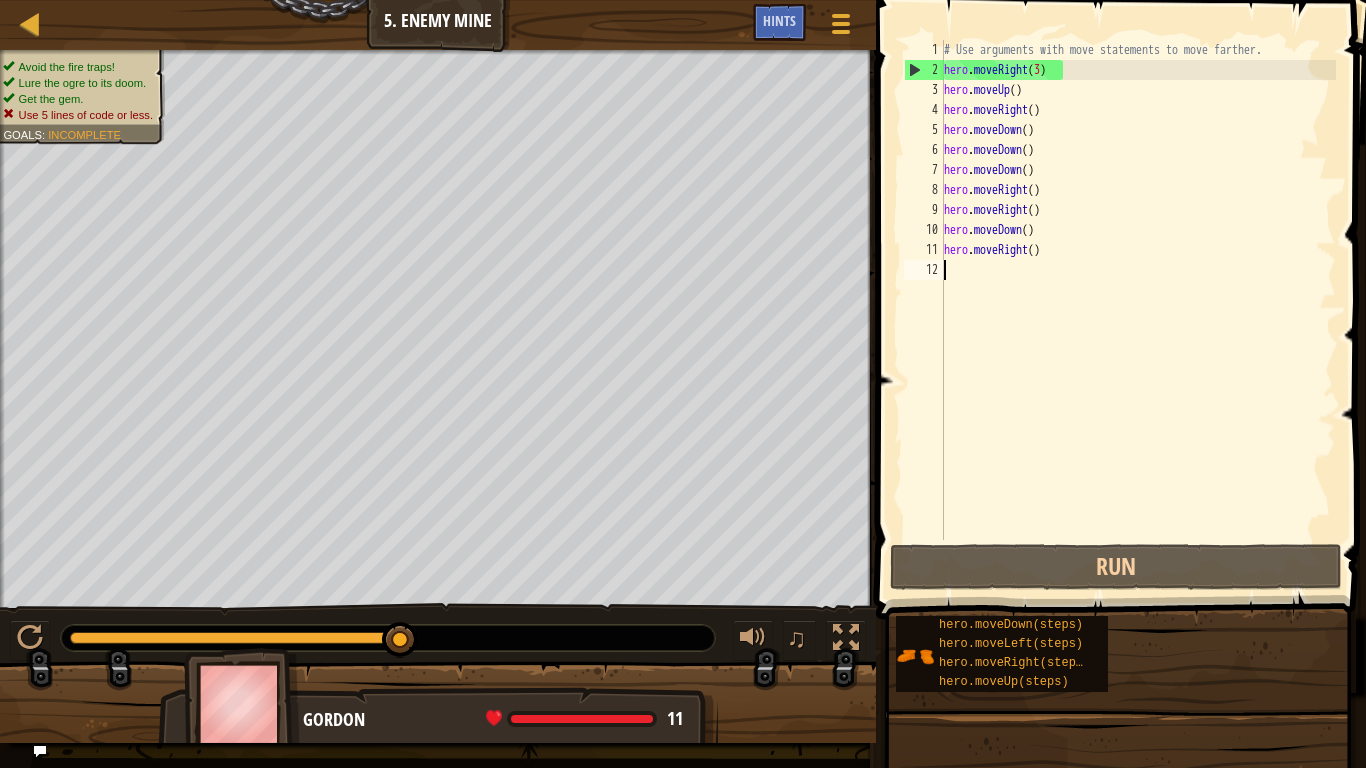 click on "# Use arguments with move statements to move farther. hero . moveRight ( 3 ) hero . moveUp ( ) hero . moveRight ( ) hero . moveDown ( ) hero . moveDown ( ) hero . moveDown ( ) hero . moveRight ( ) hero . moveRight ( ) hero . moveDown ( ) hero . moveRight ( )" at bounding box center (1138, 310) 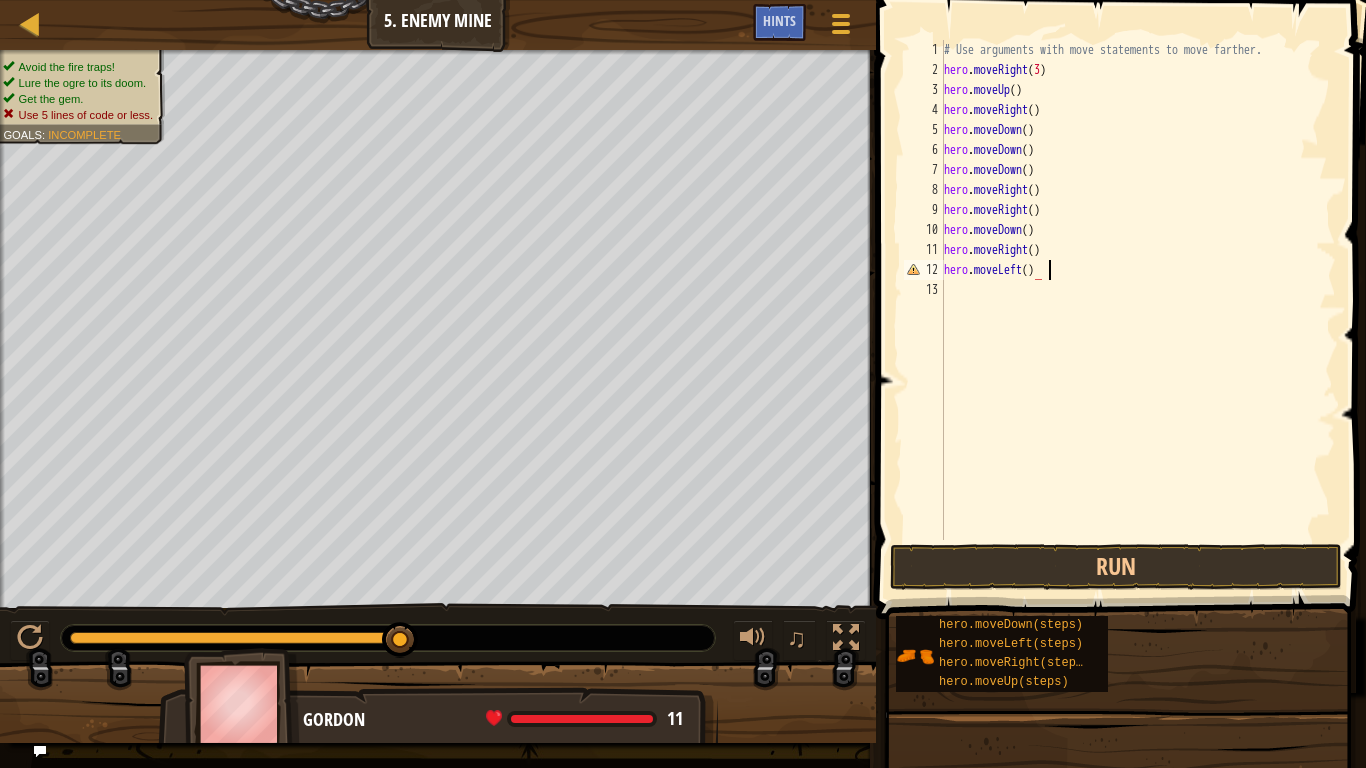 scroll, scrollTop: 9, scrollLeft: 14, axis: both 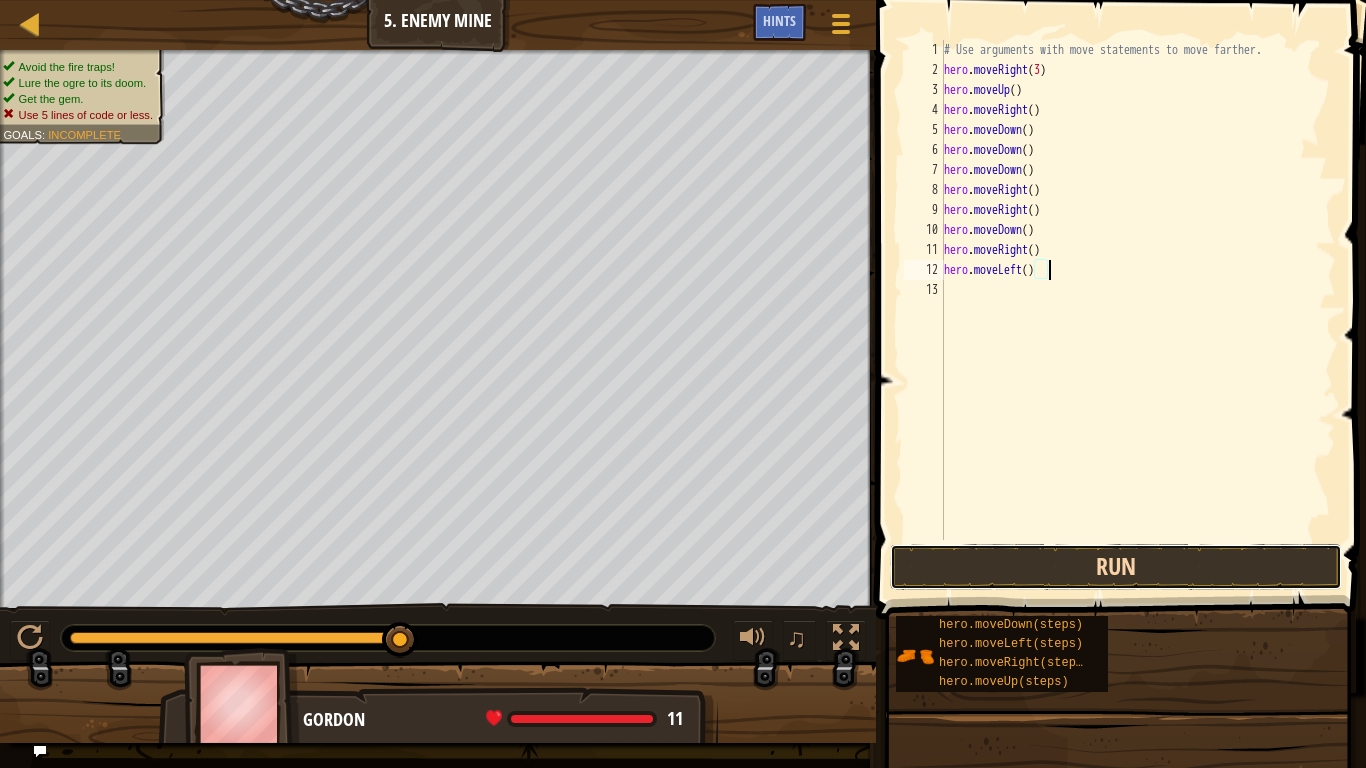 click on "Run" at bounding box center [1116, 567] 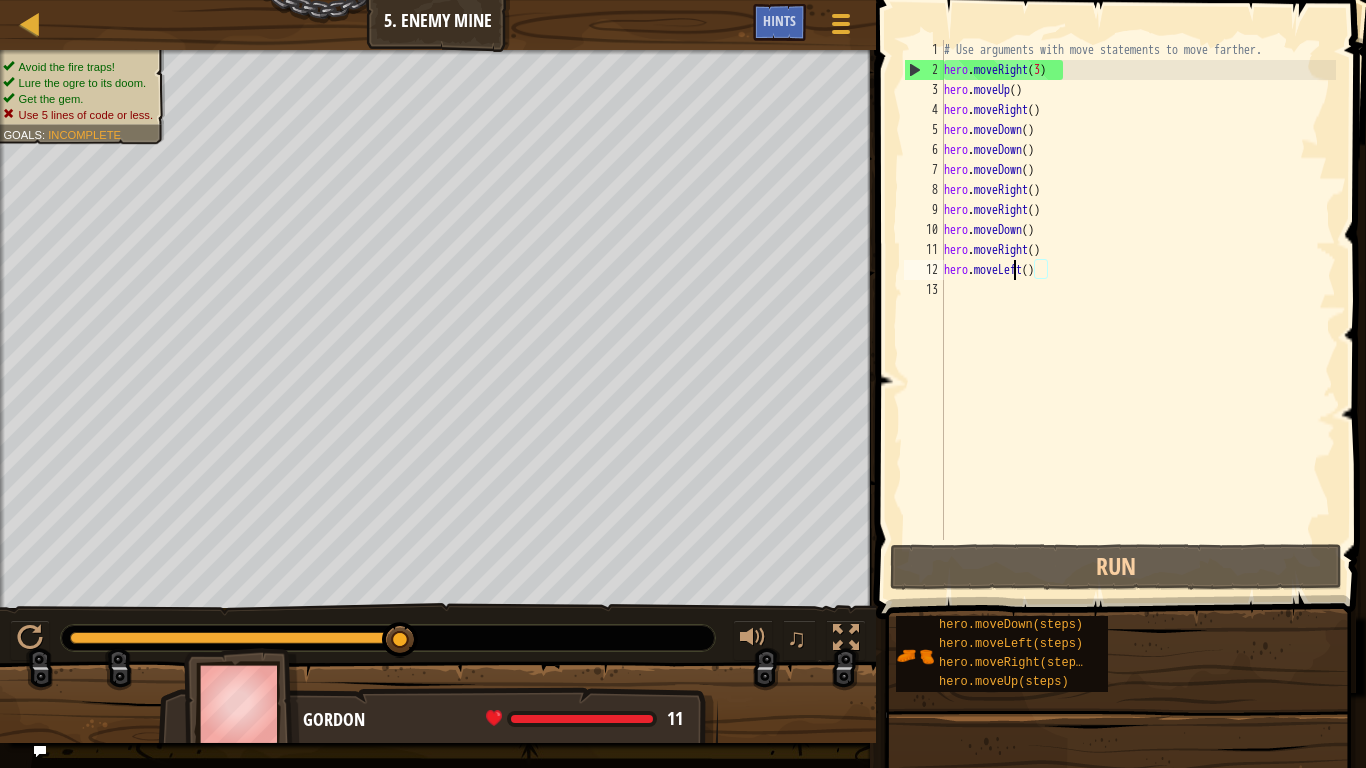 click on "# Use arguments with move statements to move farther. hero . moveRight ( 3 ) hero . moveUp ( ) hero . moveRight ( ) hero . moveDown ( ) hero . moveDown ( ) hero . moveDown ( ) hero . moveRight ( ) hero . moveRight ( ) hero . moveDown ( ) hero . moveRight ( ) hero . moveLeft ( )" at bounding box center (1138, 310) 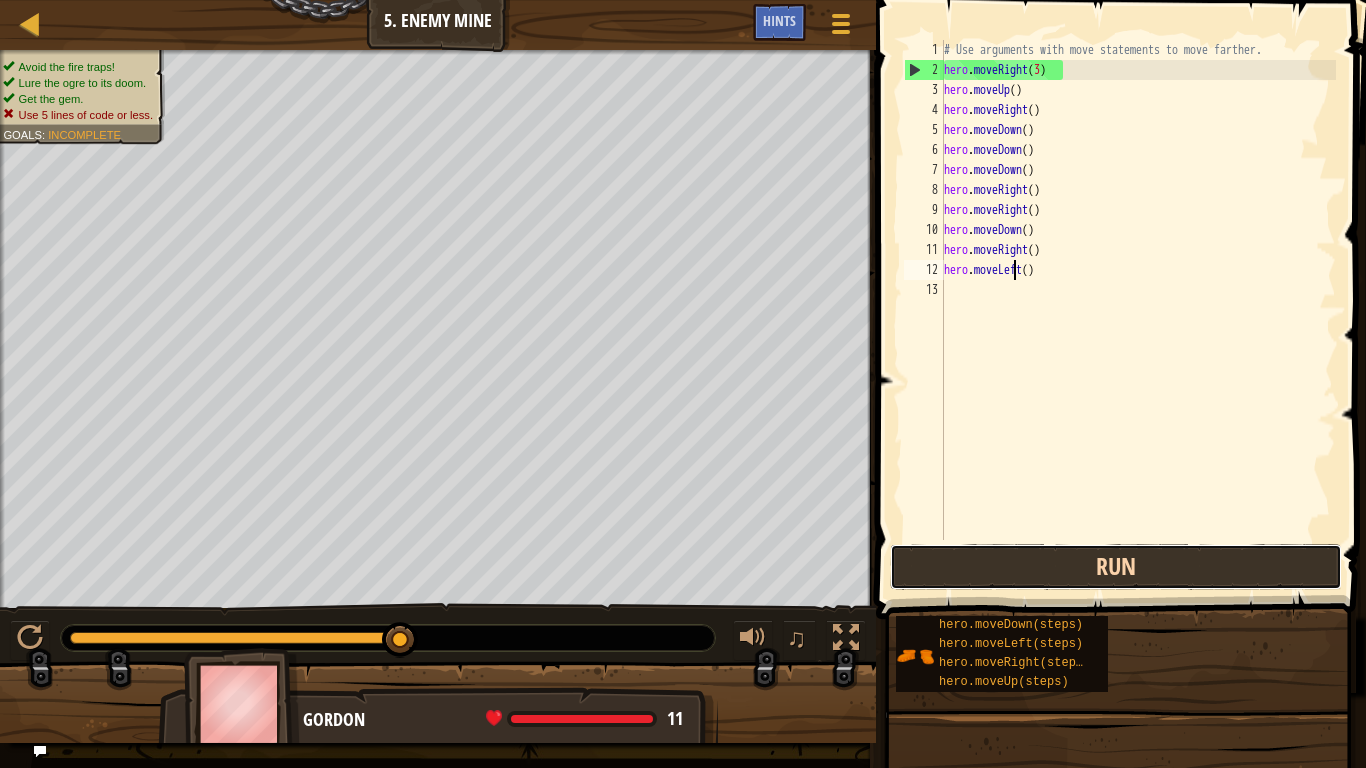 click on "Run" at bounding box center (1116, 567) 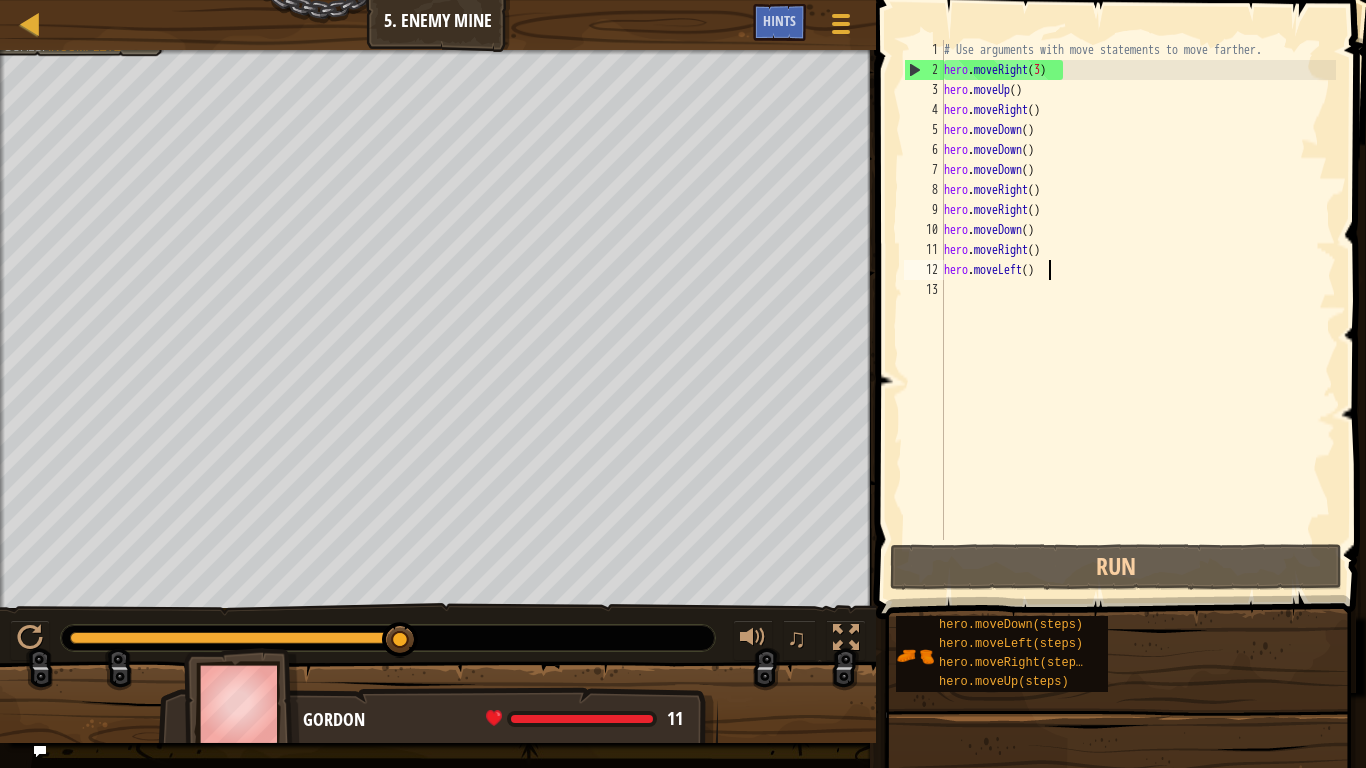 click on "# Use arguments with move statements to move farther. hero . moveRight ( 3 ) hero . moveUp ( ) hero . moveRight ( ) hero . moveDown ( ) hero . moveDown ( ) hero . moveDown ( ) hero . moveRight ( ) hero . moveRight ( ) hero . moveDown ( ) hero . moveRight ( ) hero . moveLeft ( )" at bounding box center (1138, 310) 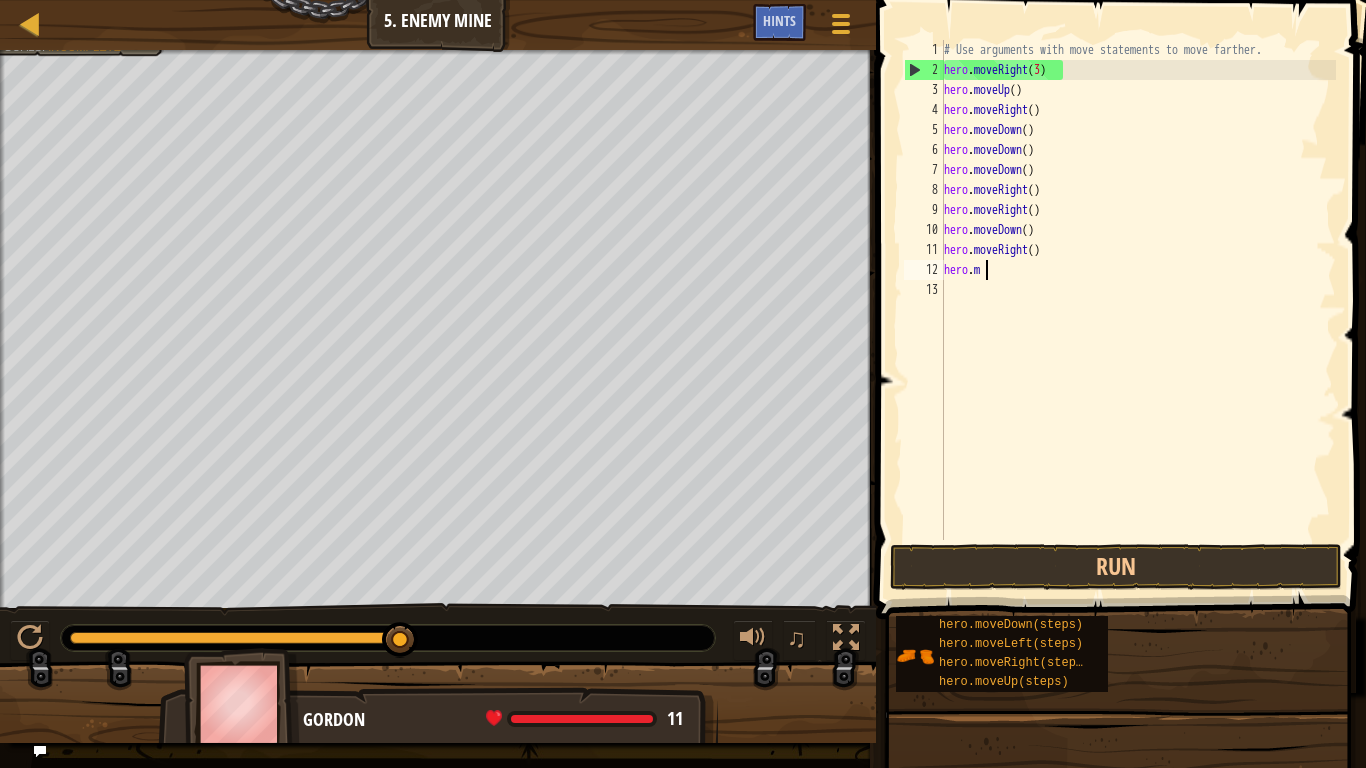 scroll, scrollTop: 9, scrollLeft: 2, axis: both 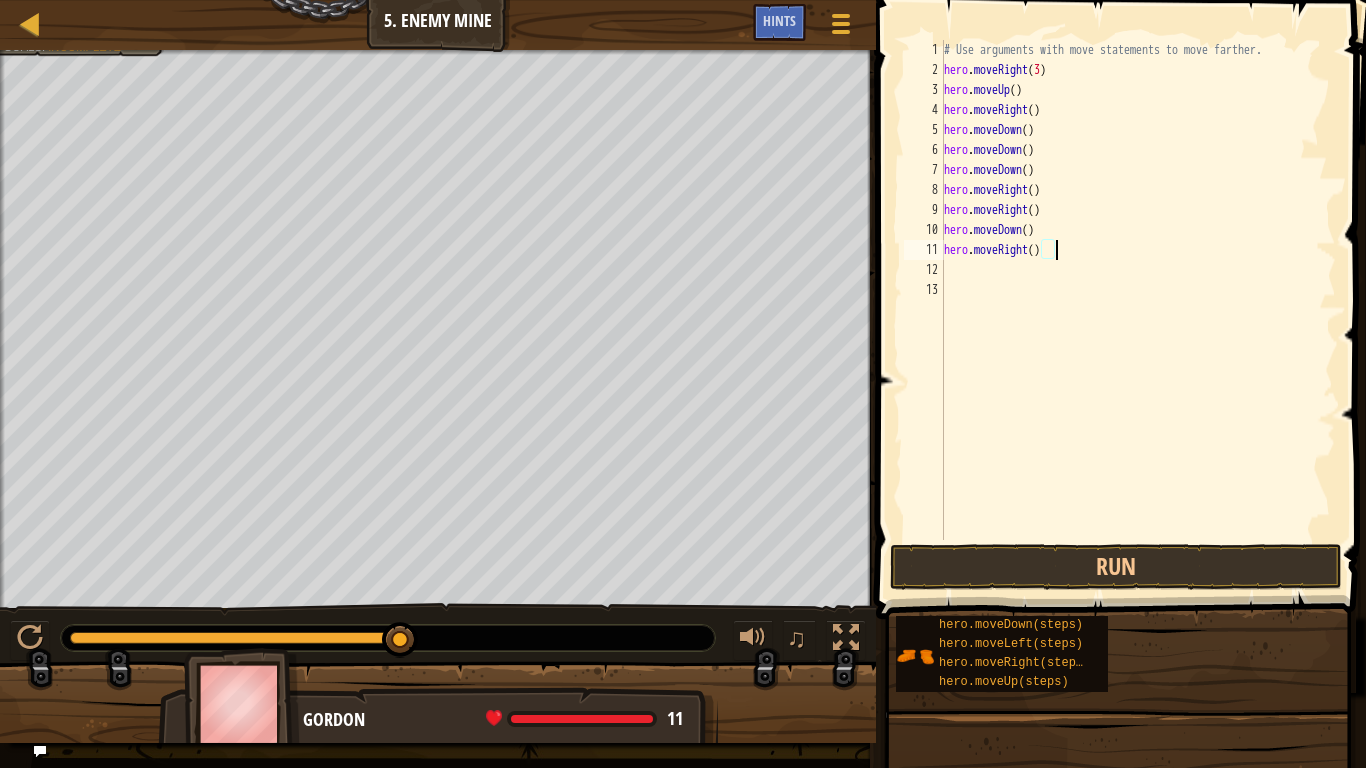 click on "# Use arguments with move statements to move farther. hero . moveRight ( 3 ) hero . moveUp ( ) hero . moveRight ( ) hero . moveDown ( ) hero . moveDown ( ) hero . moveDown ( ) hero . moveRight ( ) hero . moveRight ( ) hero . moveDown ( ) hero . moveRight ( )" at bounding box center [1138, 310] 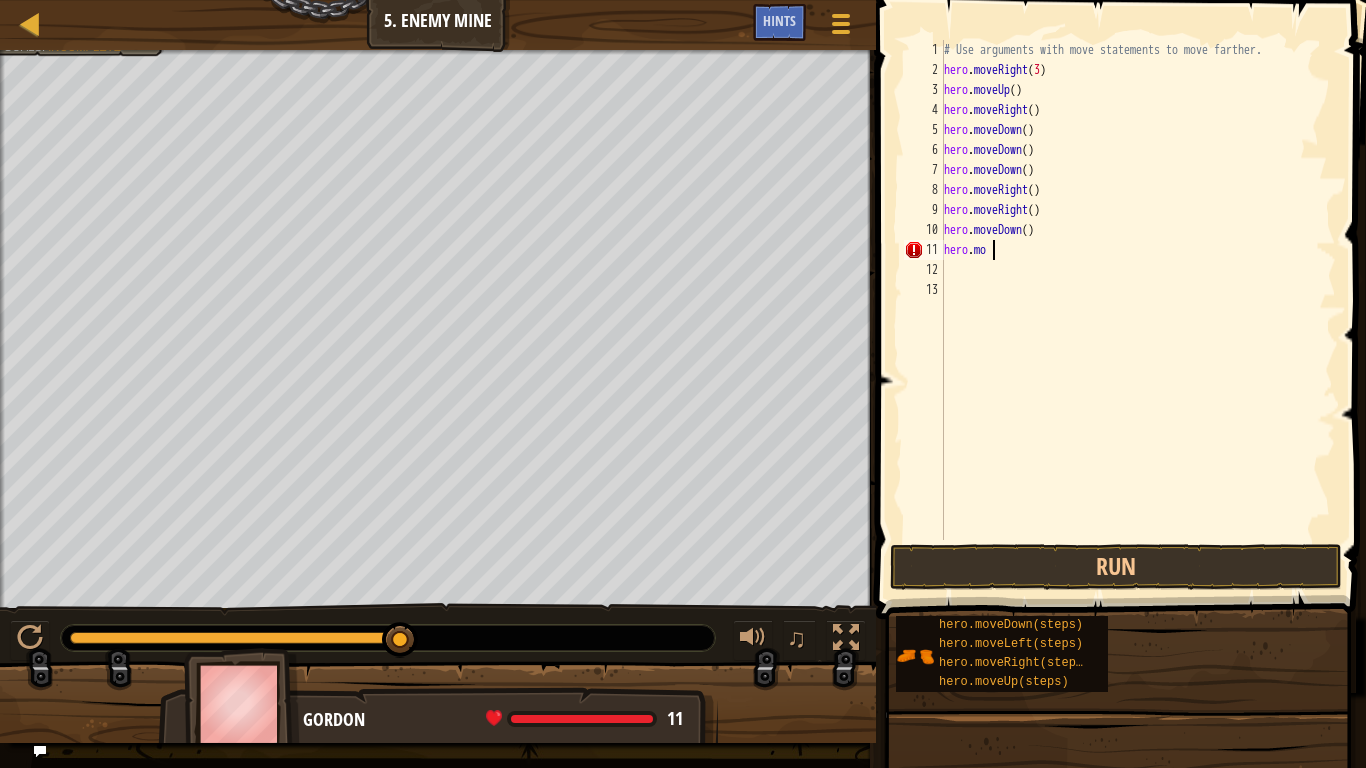 scroll, scrollTop: 9, scrollLeft: 2, axis: both 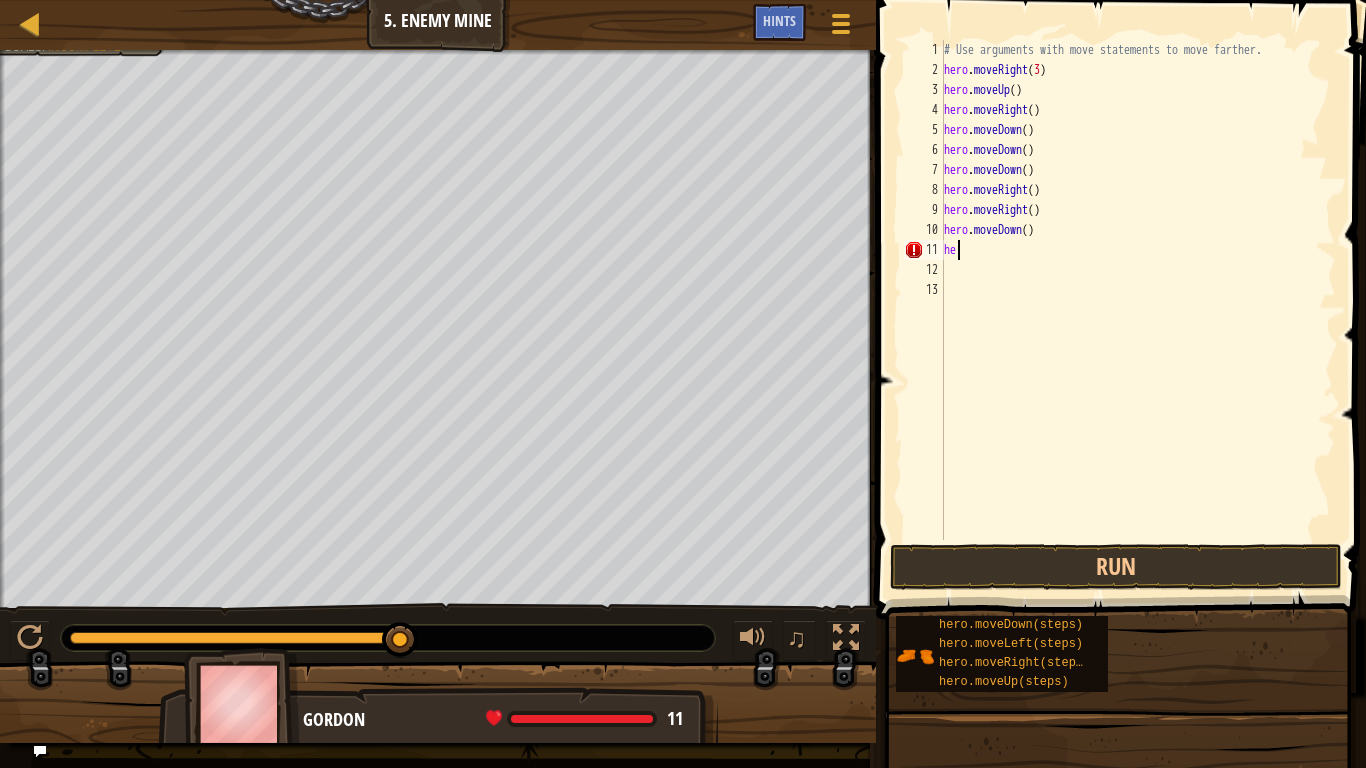 type on "h" 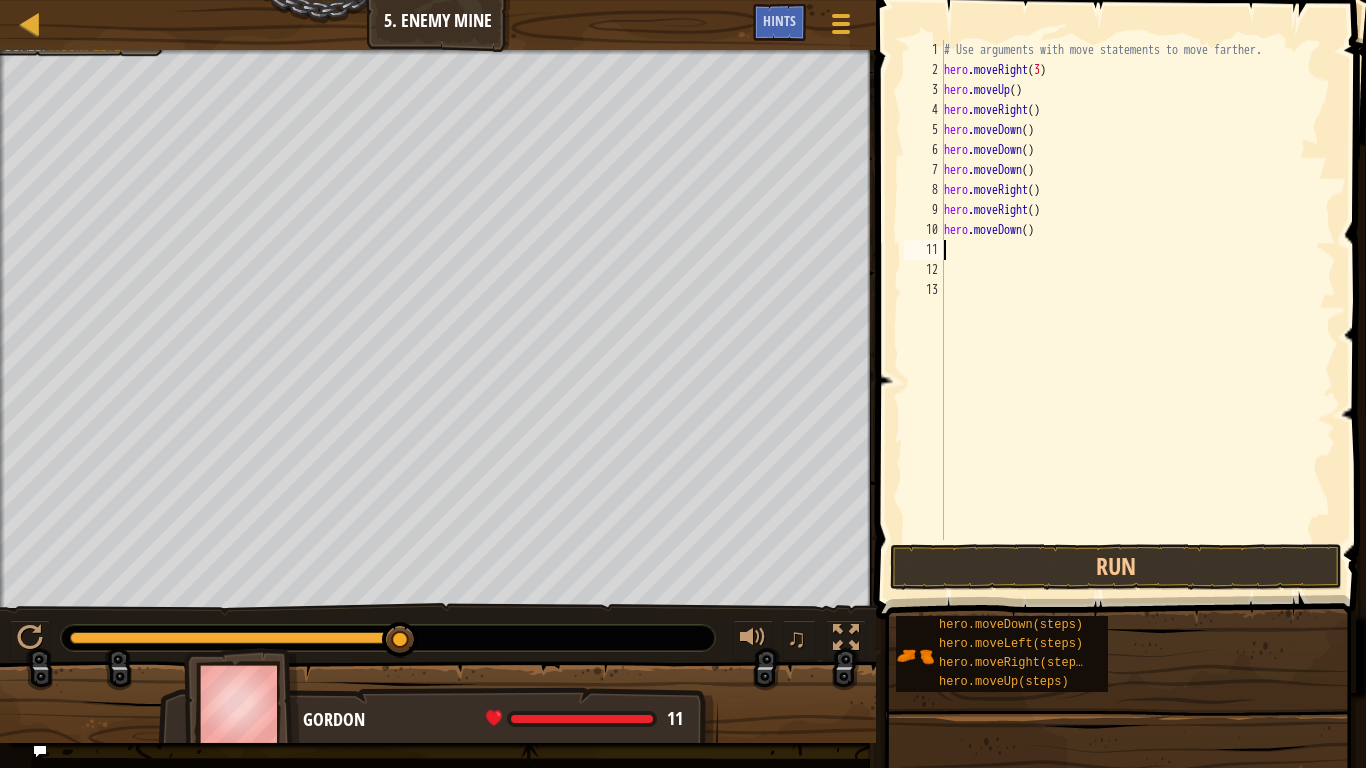 click on "# Use arguments with move statements to move farther. hero . moveRight ( 3 ) hero . moveUp ( ) hero . moveRight ( ) hero . moveDown ( ) hero . moveDown ( ) hero . moveDown ( ) hero . moveRight ( ) hero . moveRight ( ) hero . moveDown ( )" at bounding box center (1138, 310) 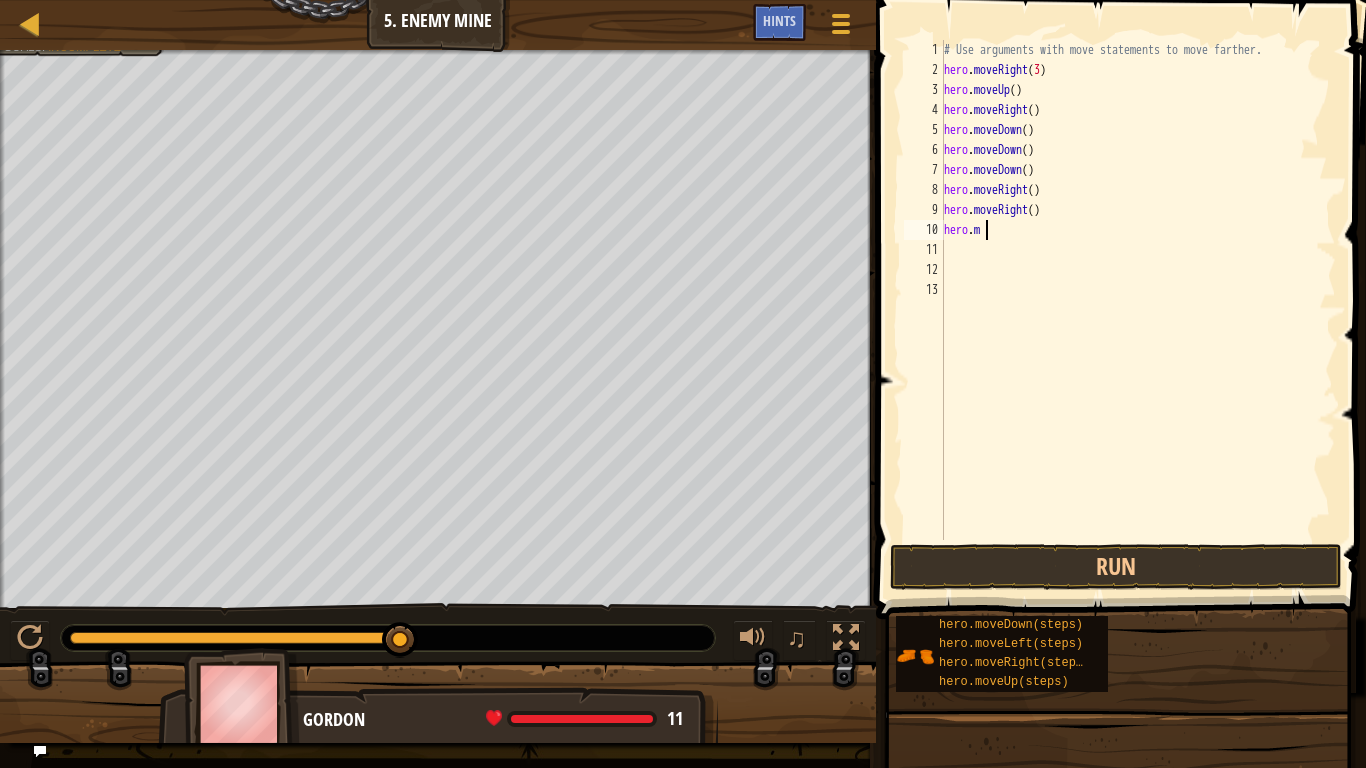 type on "h" 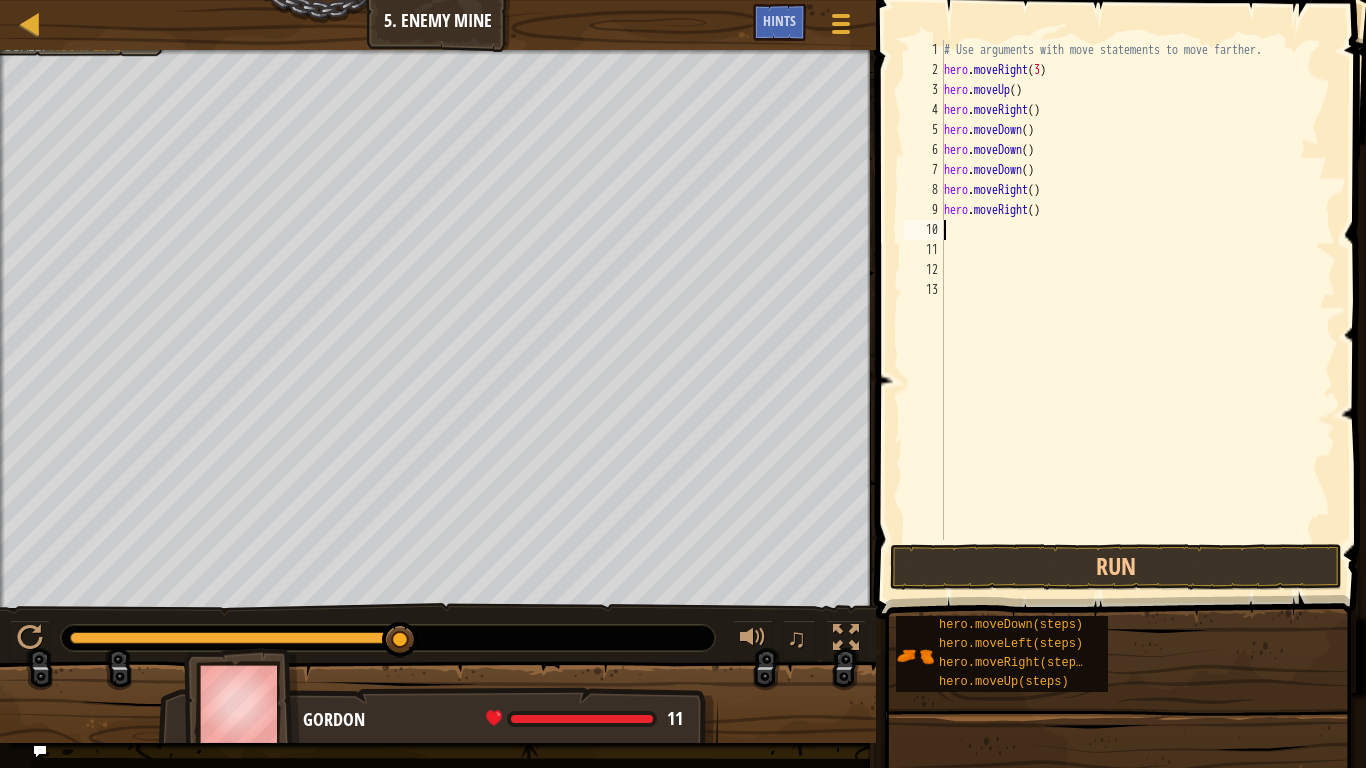 click on "# Use arguments with move statements to move farther. hero . moveRight ( 3 ) hero . moveUp ( ) hero . moveRight ( ) hero . moveDown ( ) hero . moveDown ( ) hero . moveDown ( ) hero . moveRight ( ) hero . moveRight ( )" at bounding box center [1138, 310] 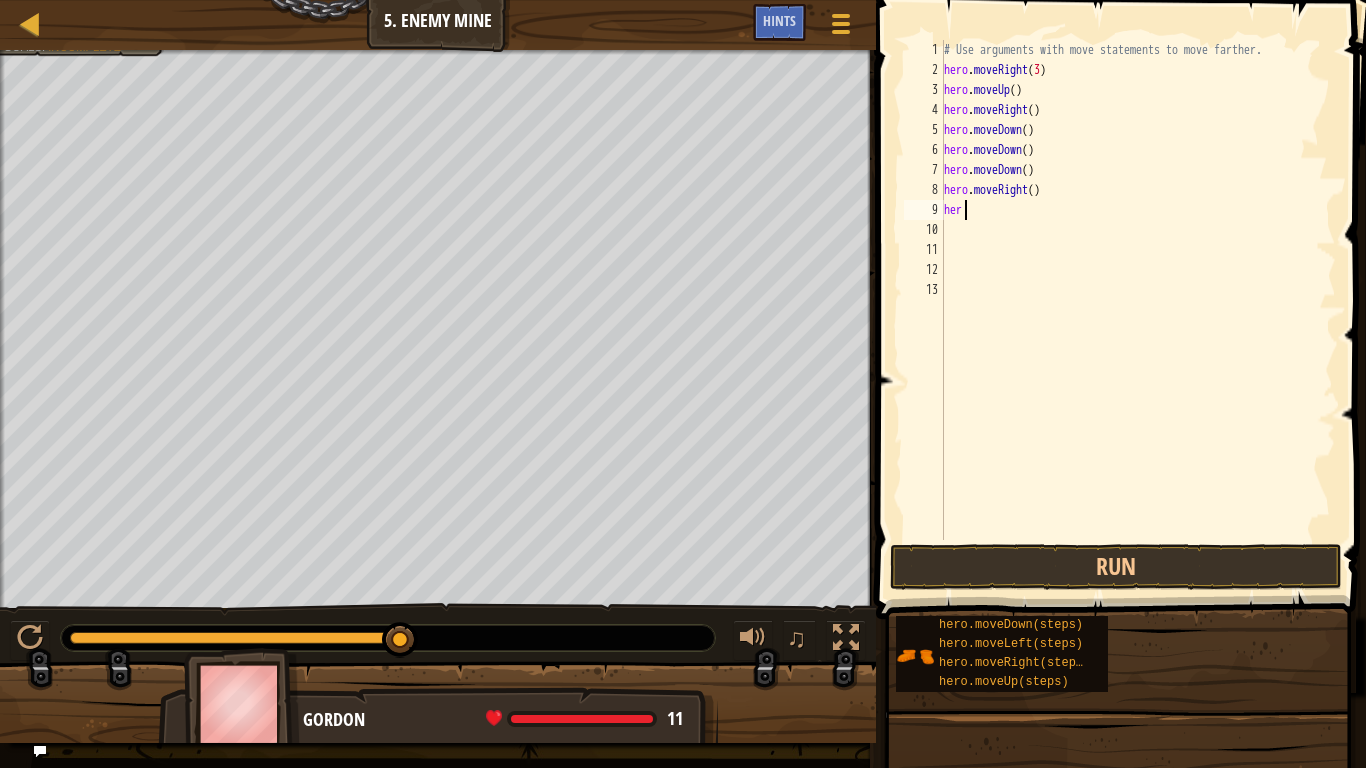 type on "h" 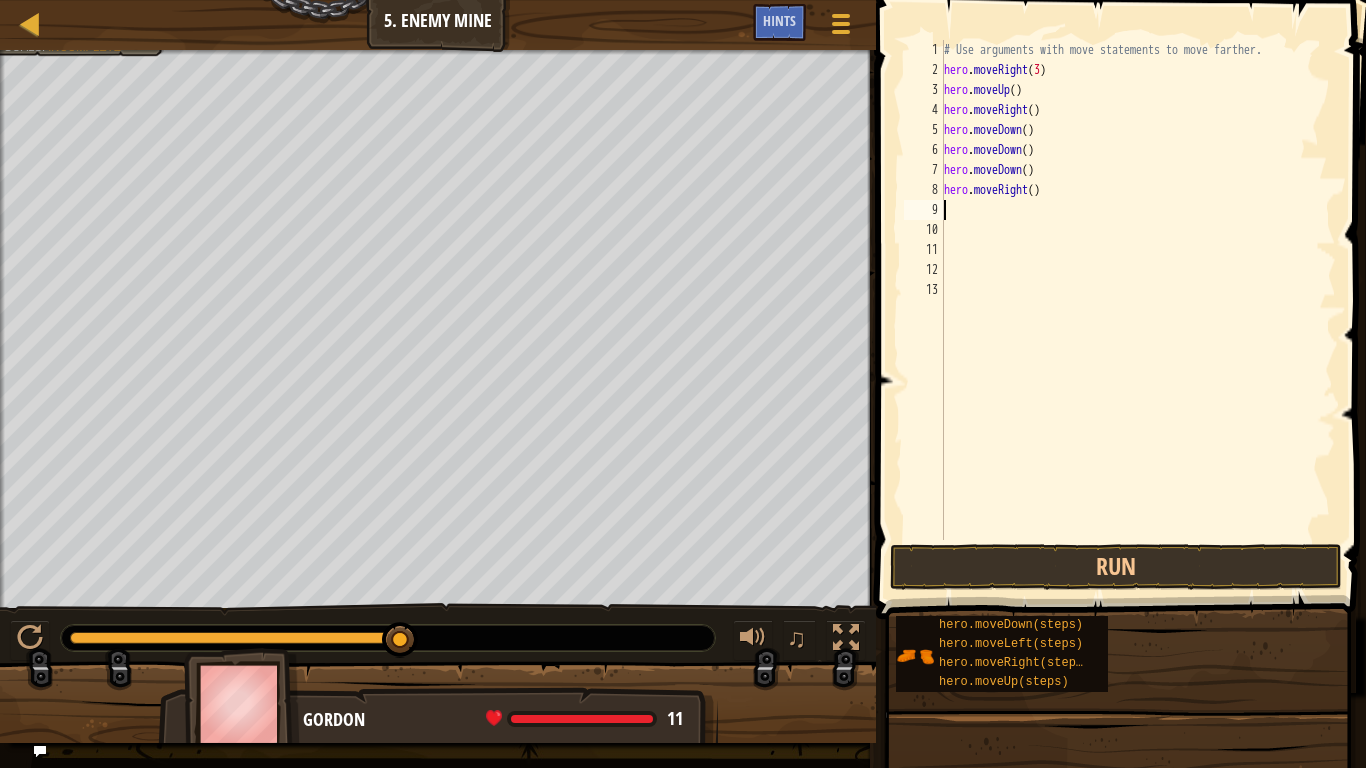 click on "# Use arguments with move statements to move farther. hero . moveRight ( 3 ) hero . moveUp ( ) hero . moveRight ( ) hero . moveDown ( ) hero . moveDown ( ) hero . moveDown ( ) hero . moveRight ( )" at bounding box center [1138, 310] 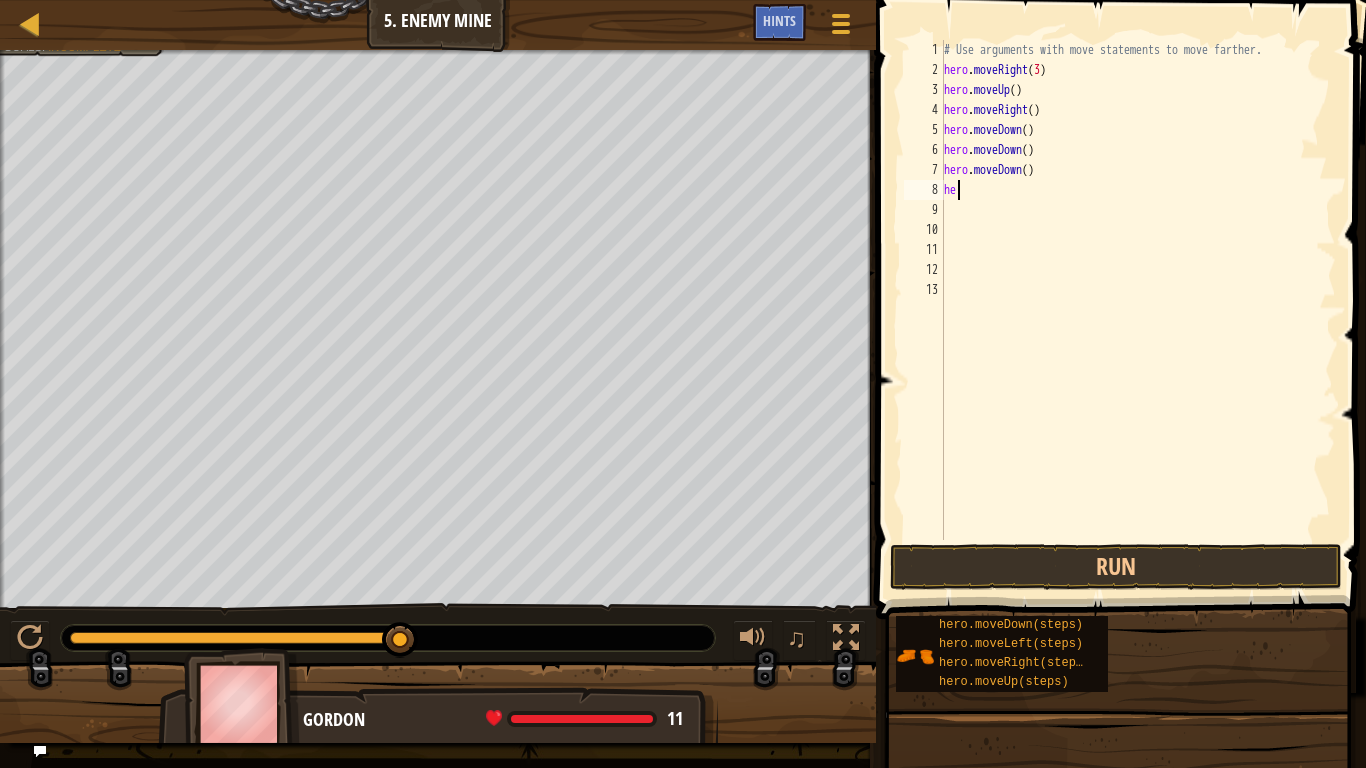 type on "h" 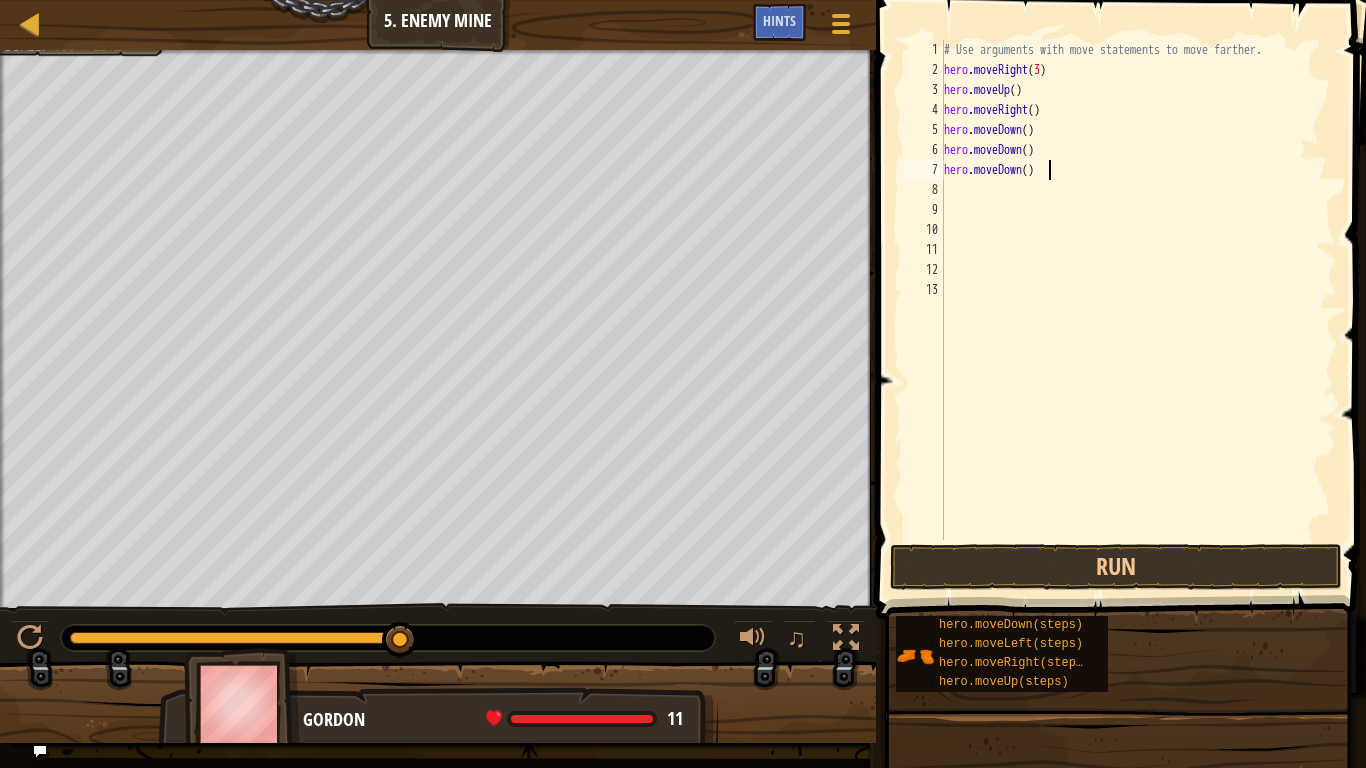 click on "# Use arguments with move statements to move farther. hero . moveRight ( 3 ) hero . moveUp ( ) hero . moveRight ( ) hero . moveDown ( ) hero . moveDown ( ) hero . moveDown ( )" at bounding box center (1138, 310) 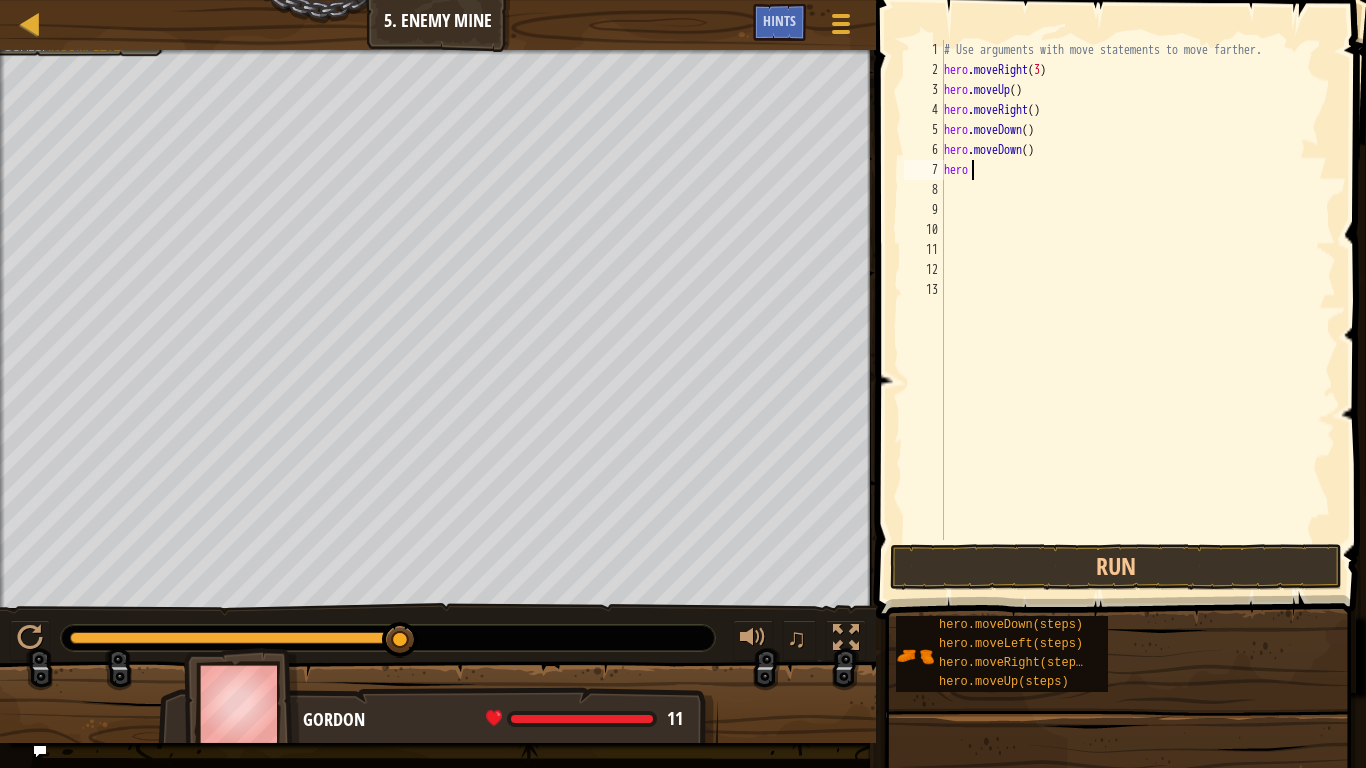 type on "h" 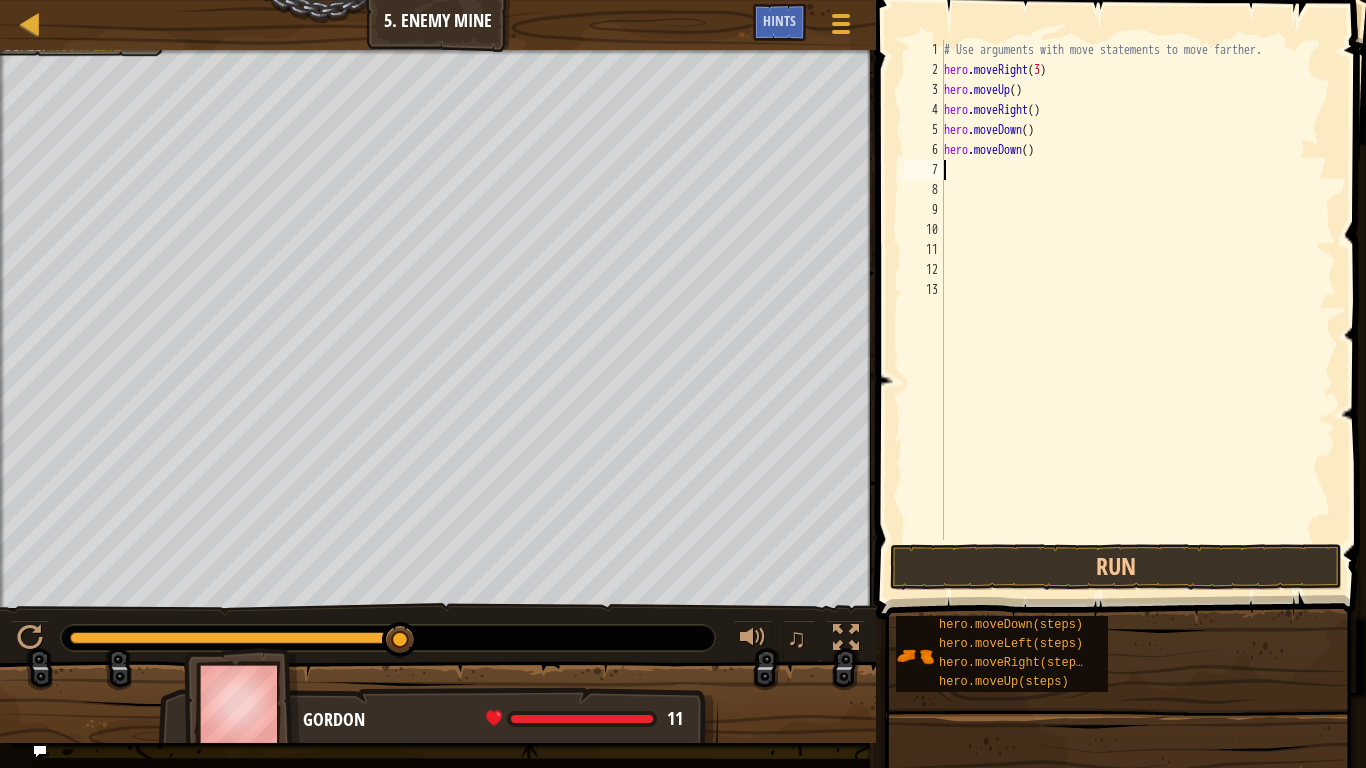 click on "# Use arguments with move statements to move farther. hero . moveRight ( 3 ) hero . moveUp ( ) hero . moveRight ( ) hero . moveDown ( ) hero . moveDown ( )" at bounding box center (1138, 310) 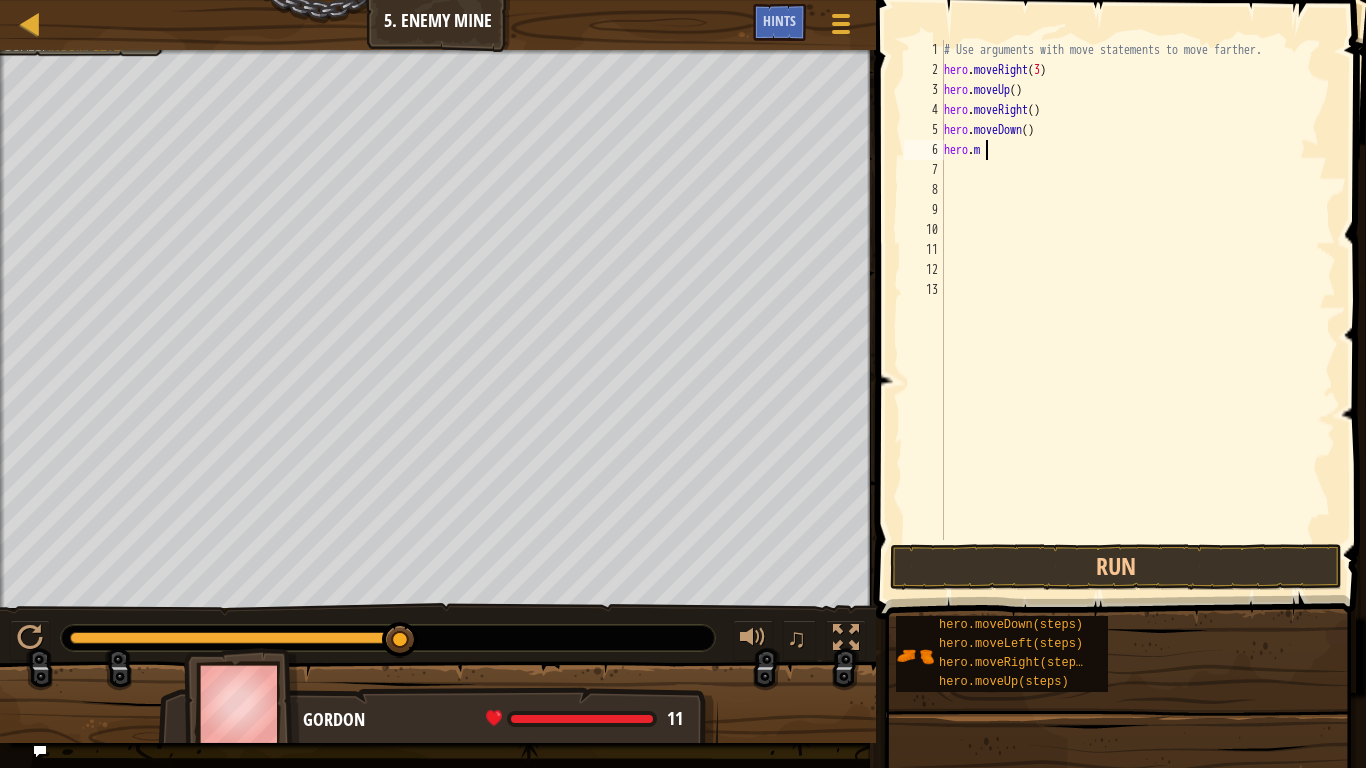 type on "h" 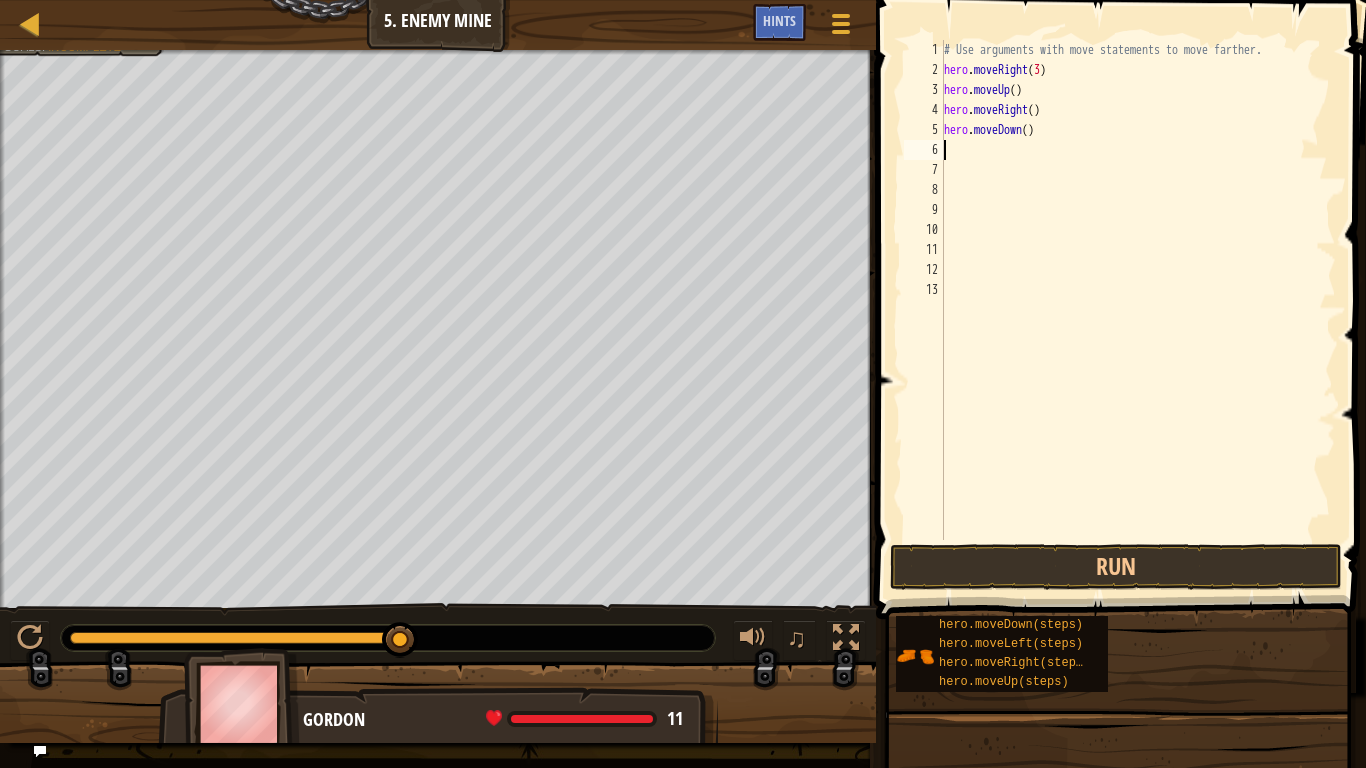 click on "# Use arguments with move statements to move farther. hero . moveRight ( 3 ) hero . moveUp ( ) hero . moveRight ( ) hero . moveDown ( )" at bounding box center [1138, 310] 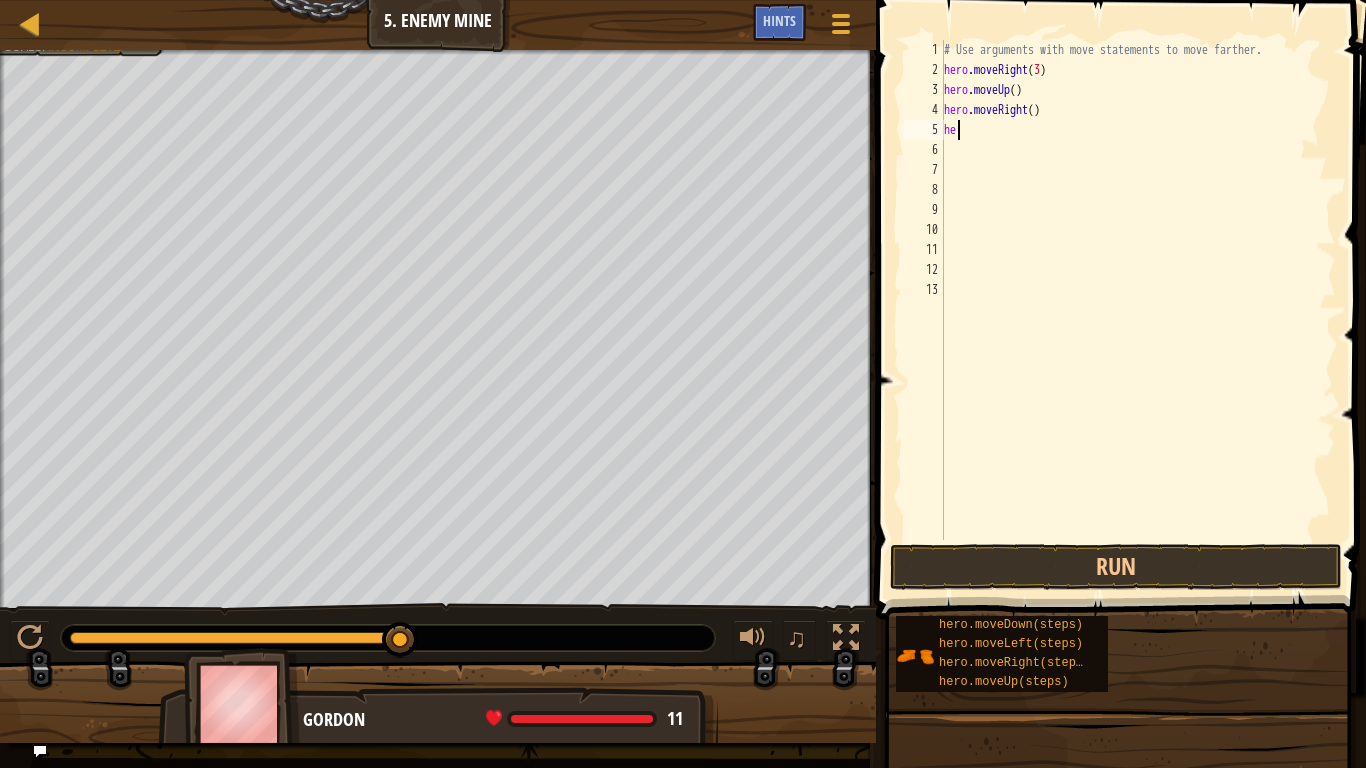 type on "h" 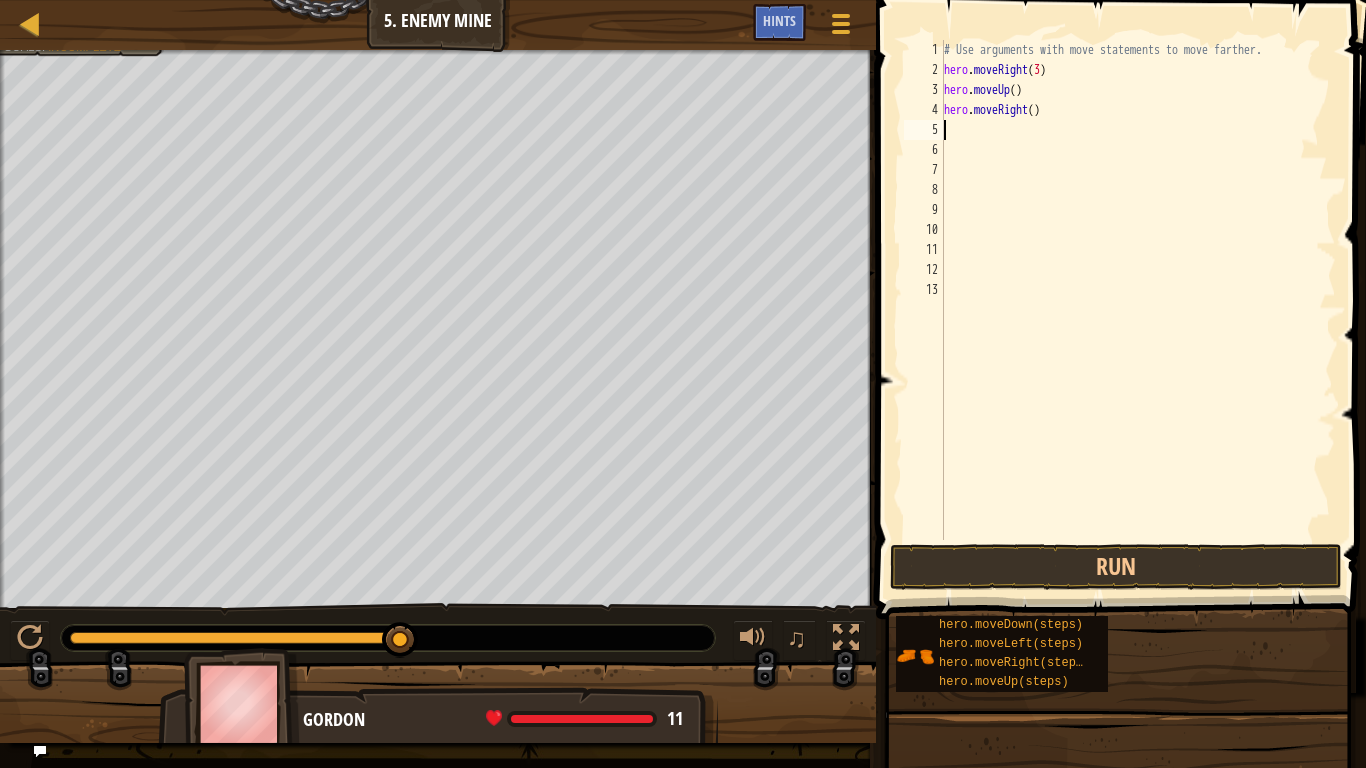 click on "# Use arguments with move statements to move farther. hero . moveRight ( 3 ) hero . moveUp ( ) hero . moveRight ( )" at bounding box center (1138, 310) 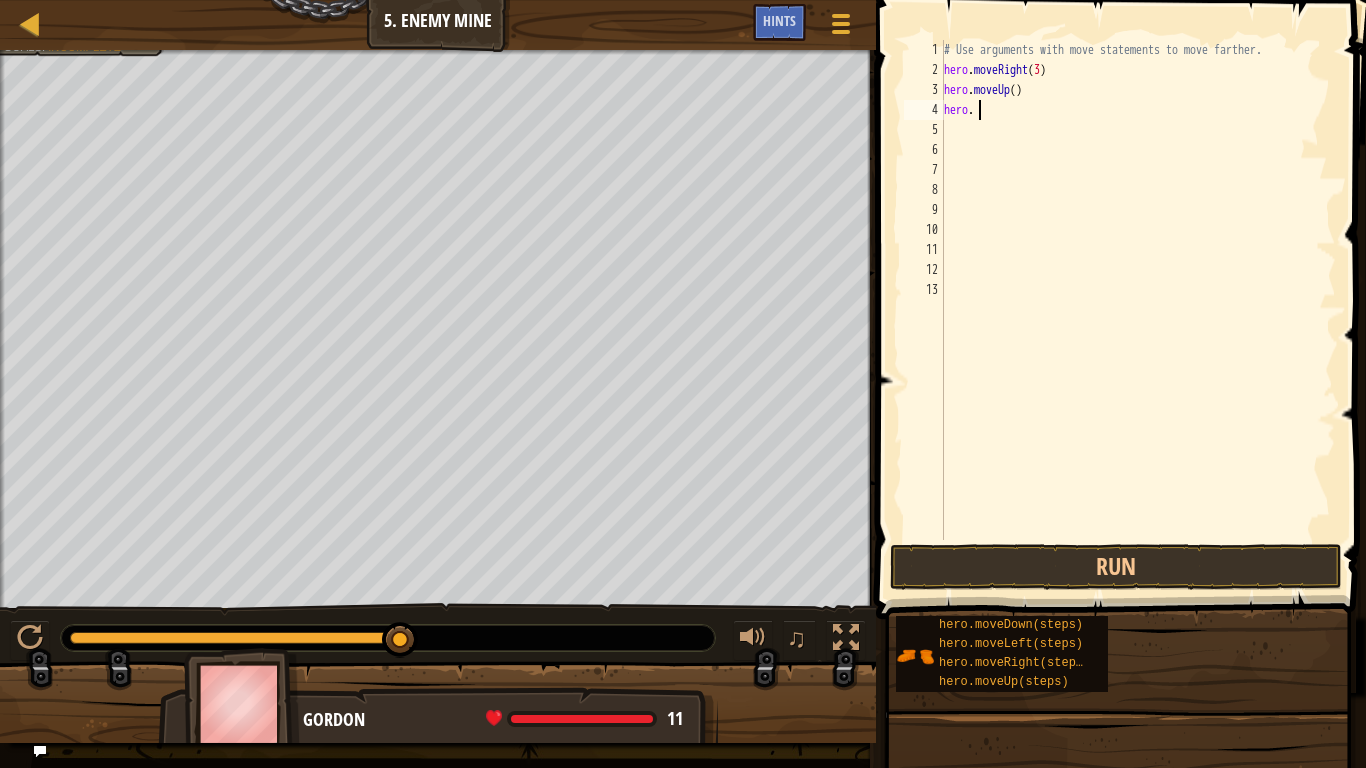 type on "h" 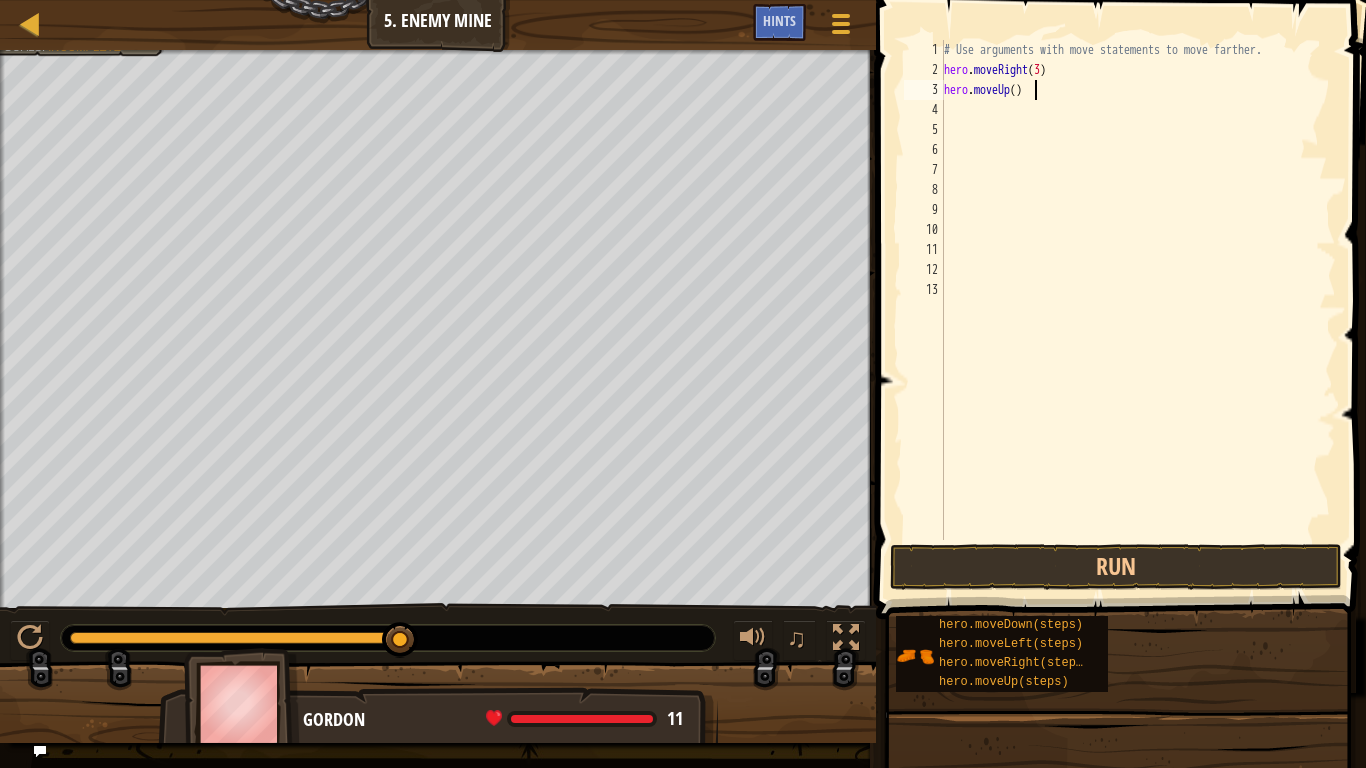 click on "# Use arguments with move statements to move farther. hero . moveRight ( 3 ) hero . moveUp ( )" at bounding box center (1138, 310) 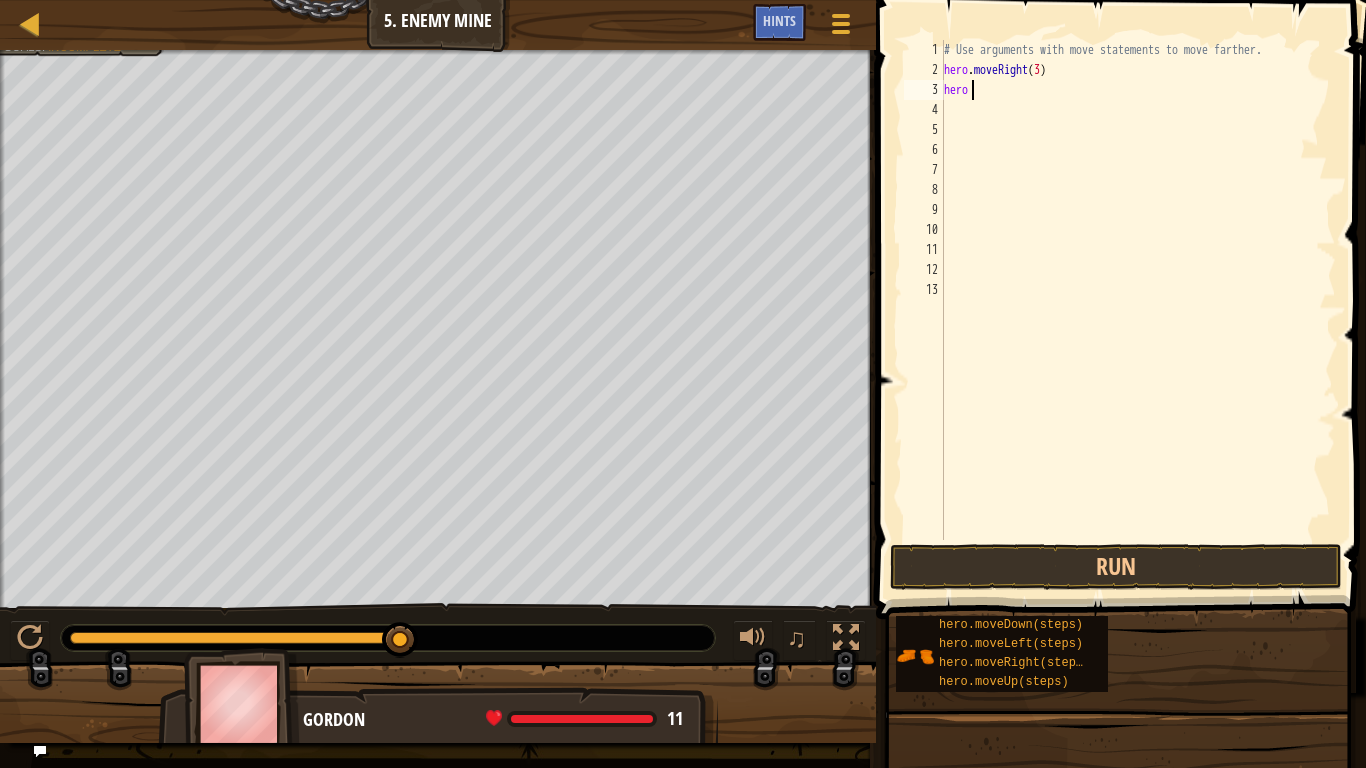 type on "h" 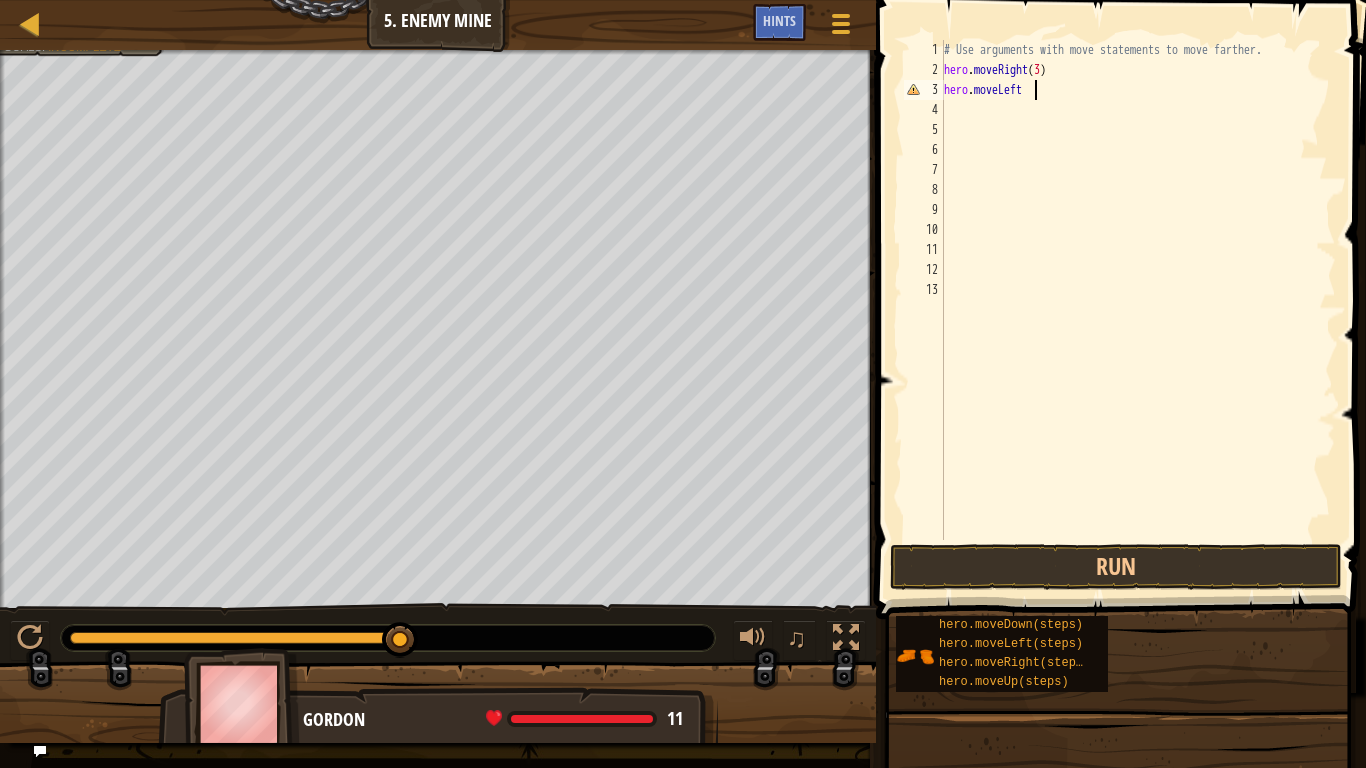 scroll, scrollTop: 9, scrollLeft: 12, axis: both 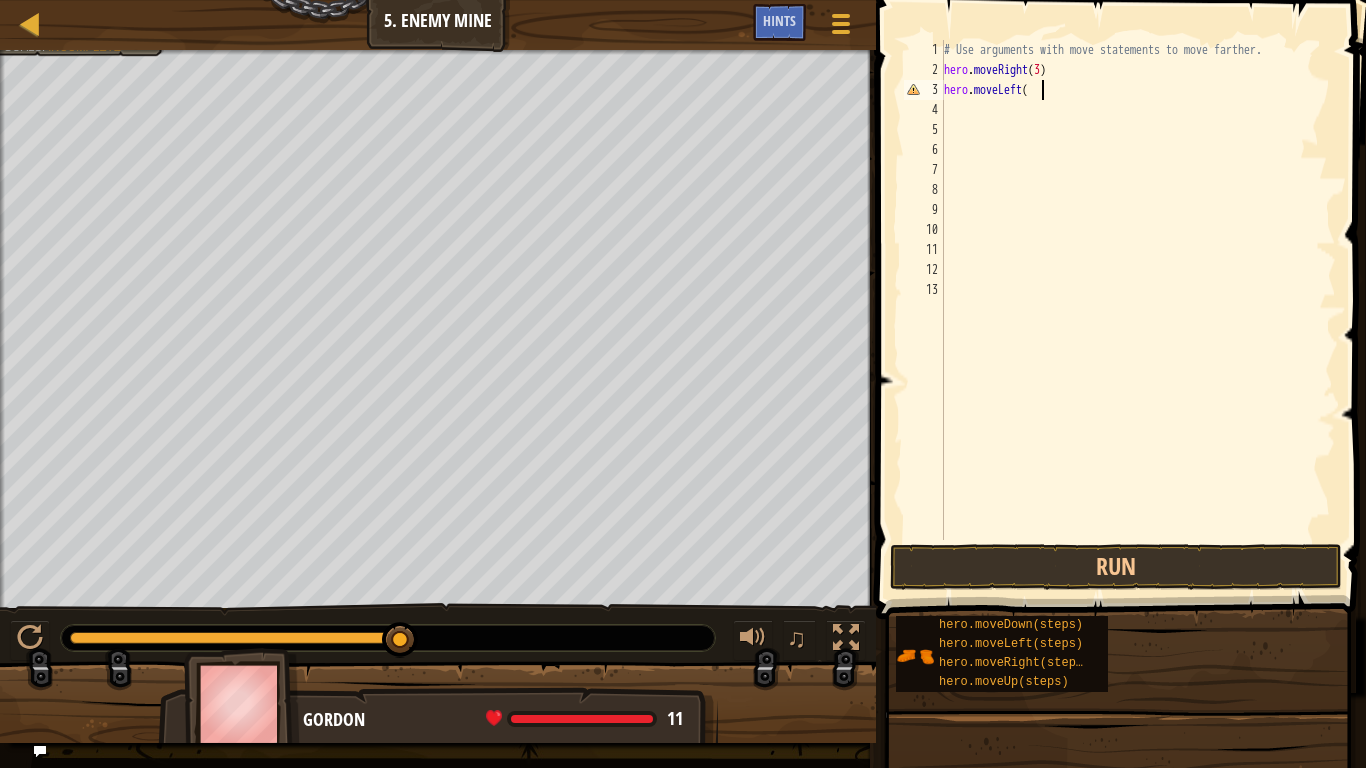 type on "hero.moveLeft()" 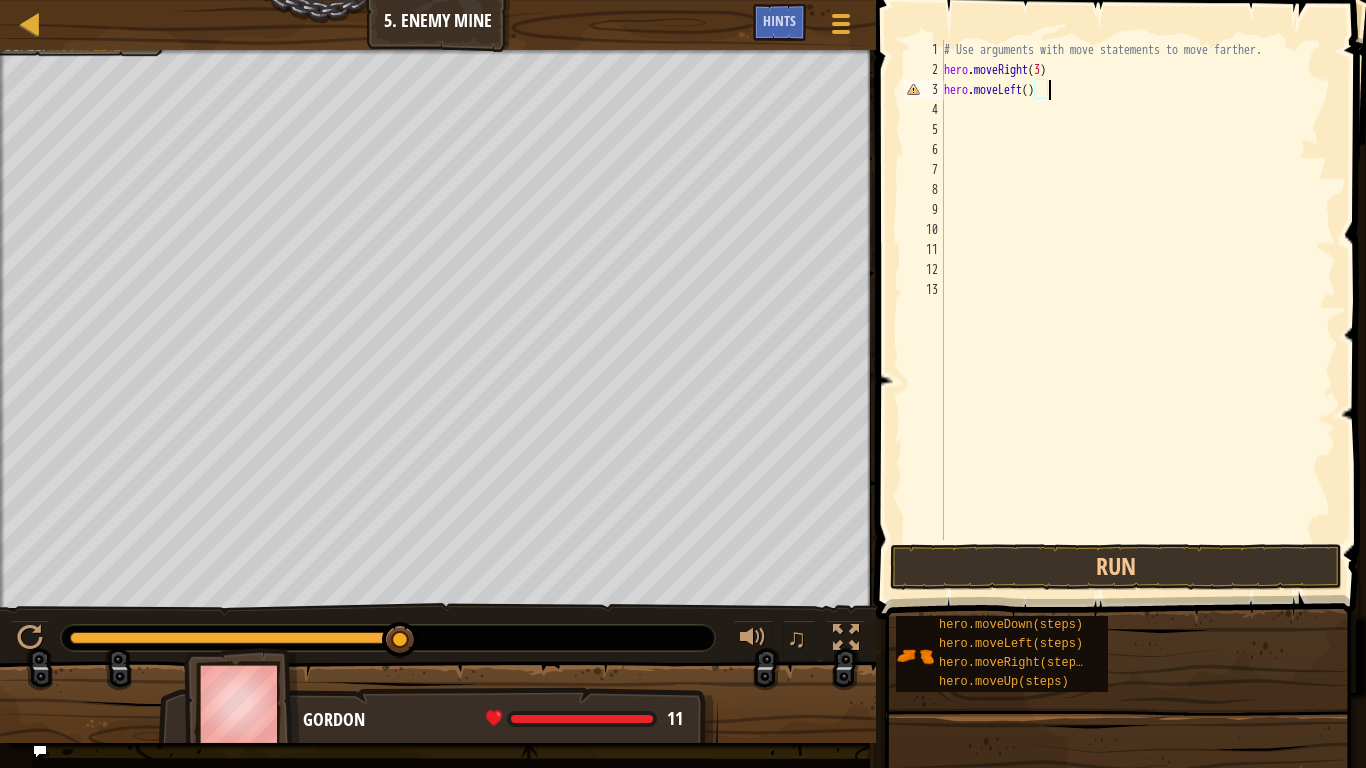 scroll, scrollTop: 9, scrollLeft: 14, axis: both 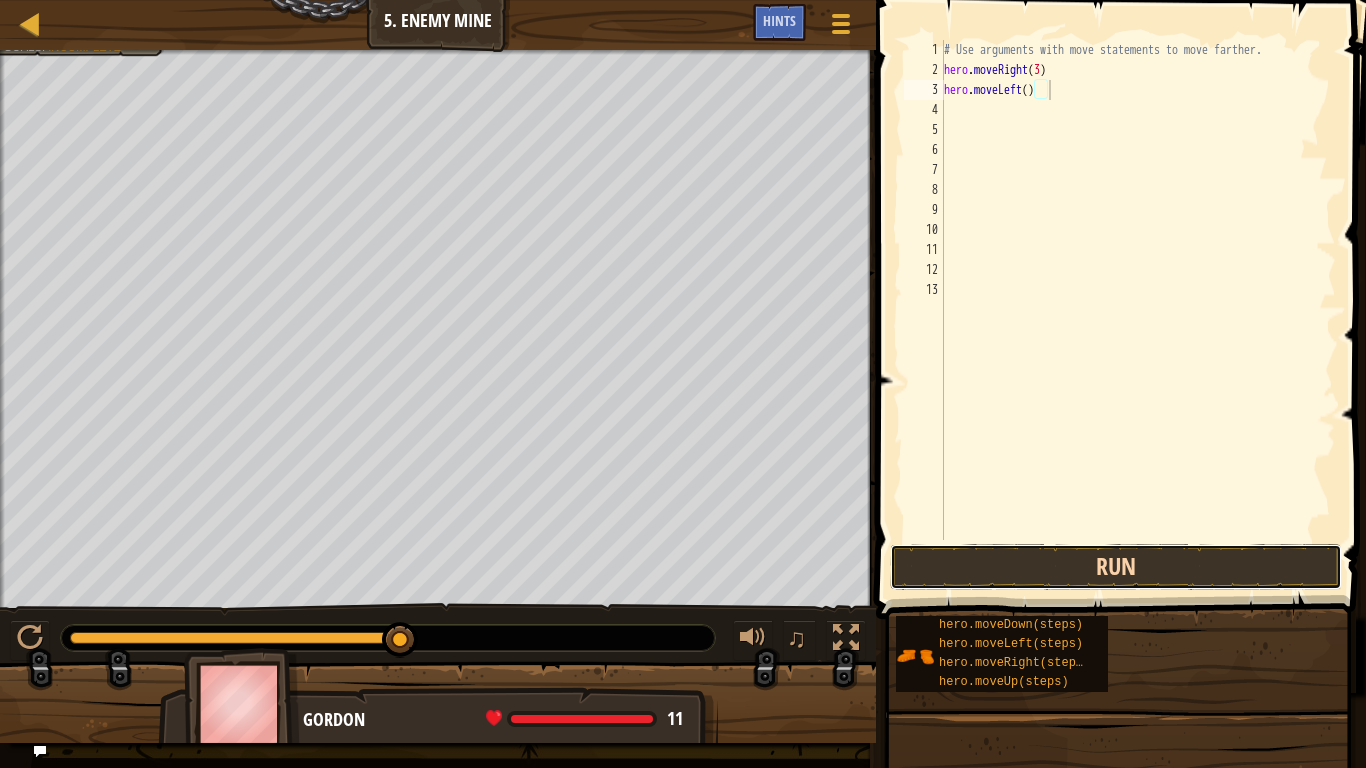 click on "Run" at bounding box center [1116, 567] 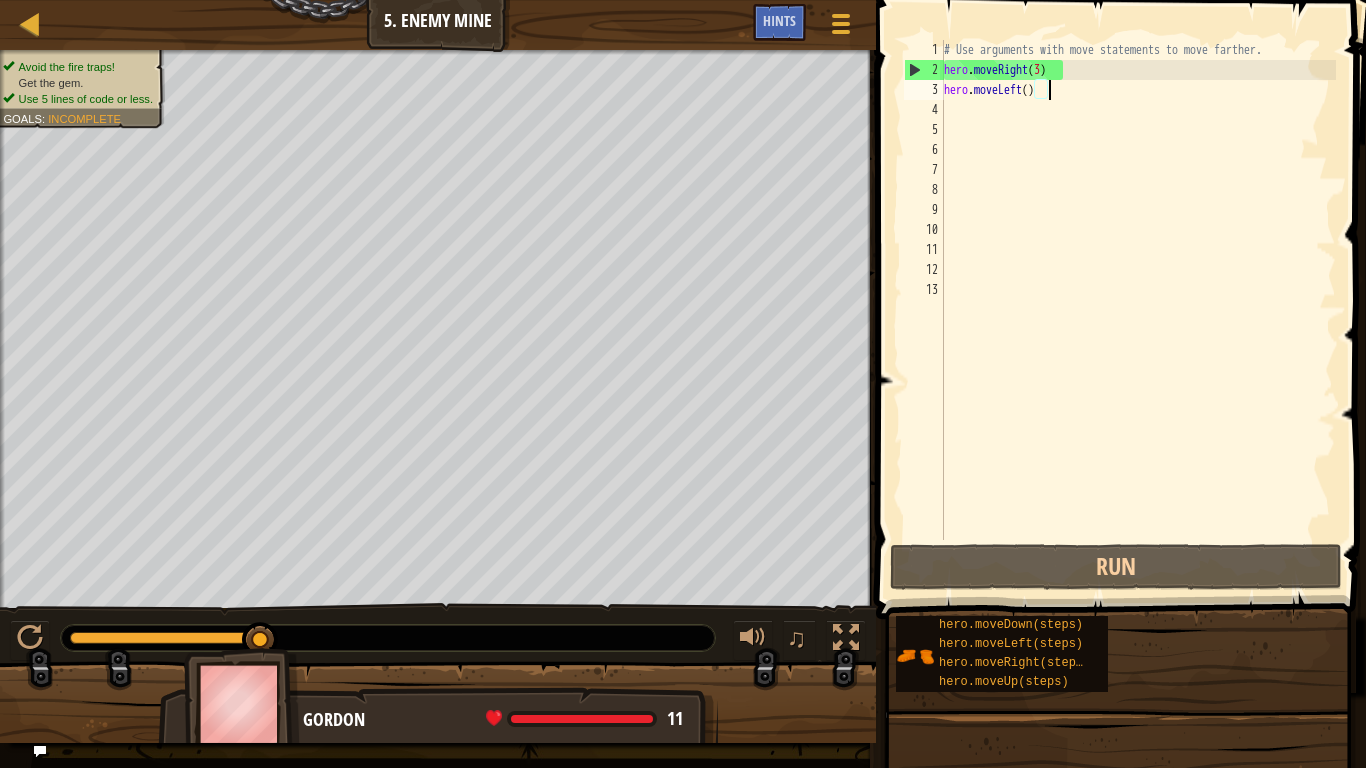 click on "# Use arguments with move statements to move farther. hero . moveRight ( 3 ) hero . moveLeft ( )" at bounding box center (1138, 310) 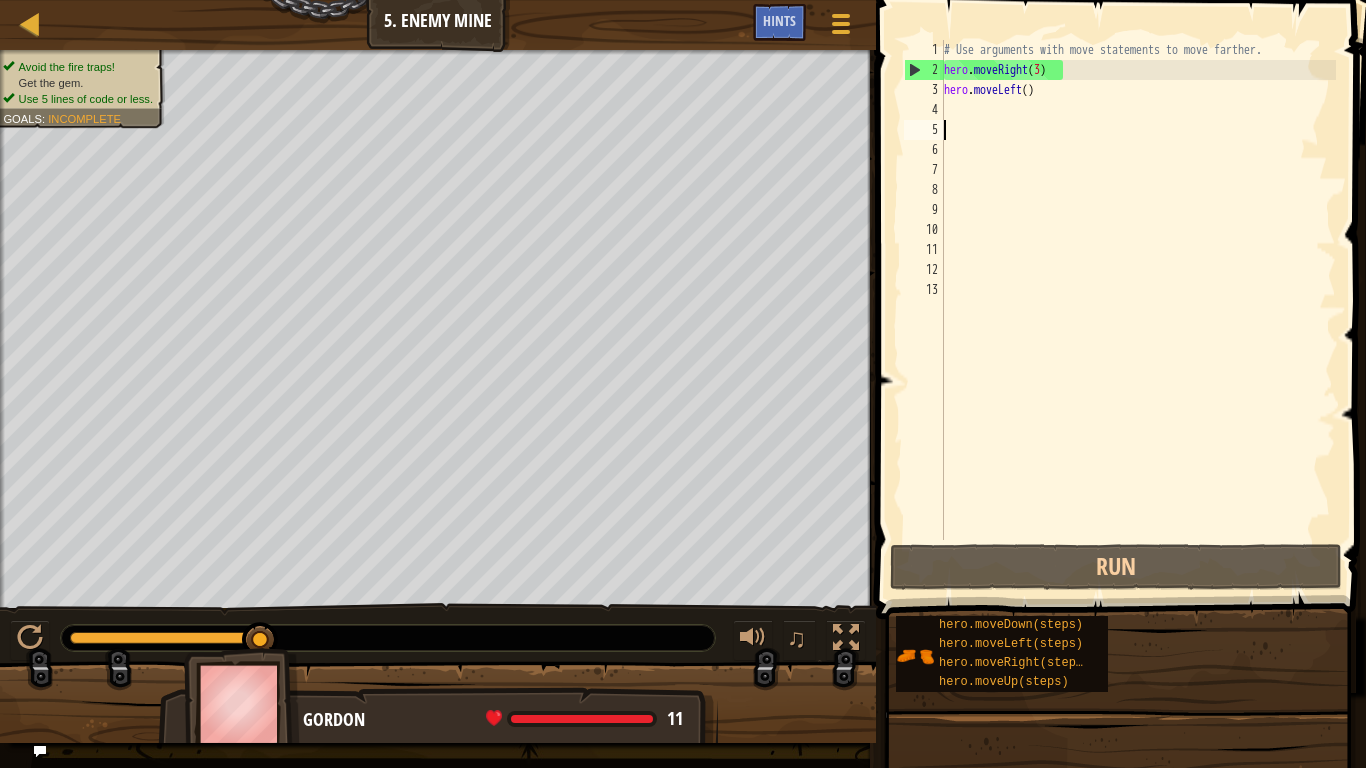 scroll, scrollTop: 9, scrollLeft: 0, axis: vertical 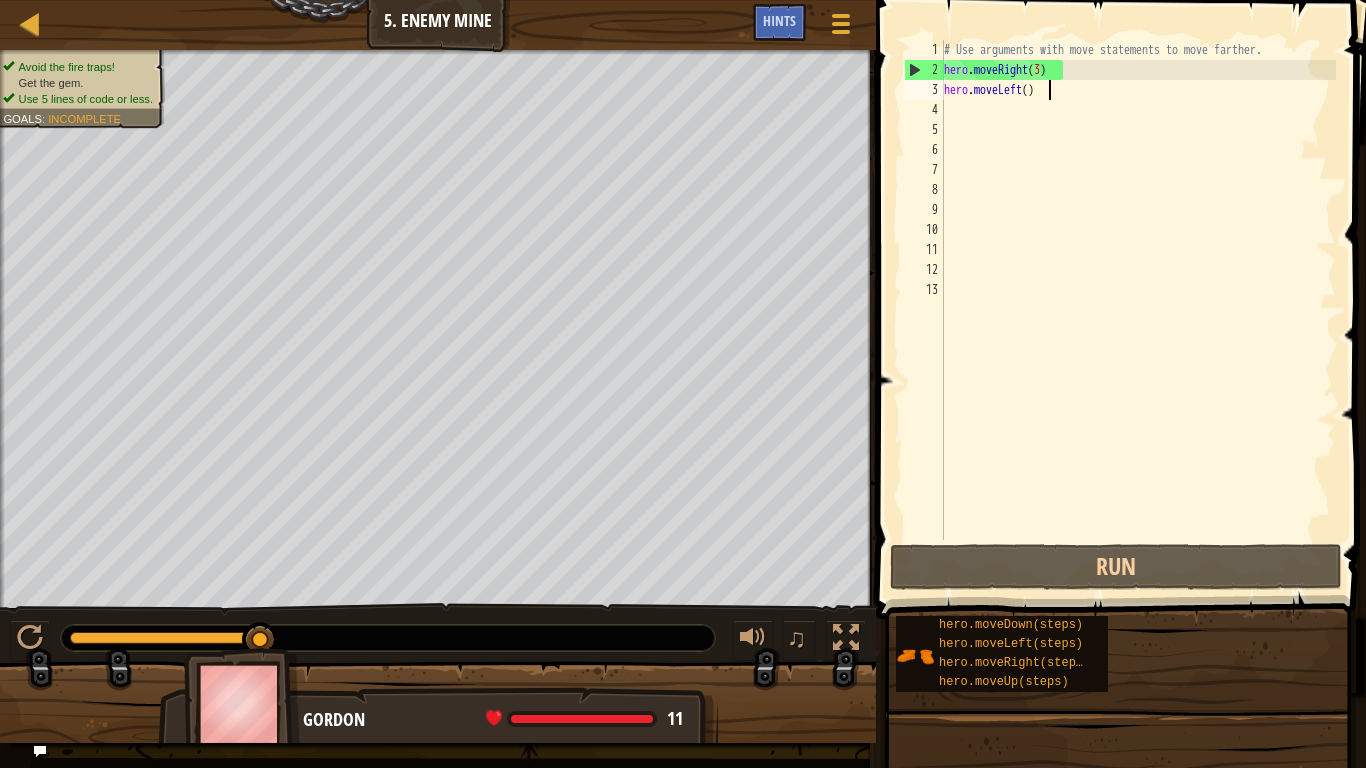 click on "# Use arguments with move statements to move farther. hero . moveRight ( 3 ) hero . moveLeft ( )" at bounding box center [1138, 310] 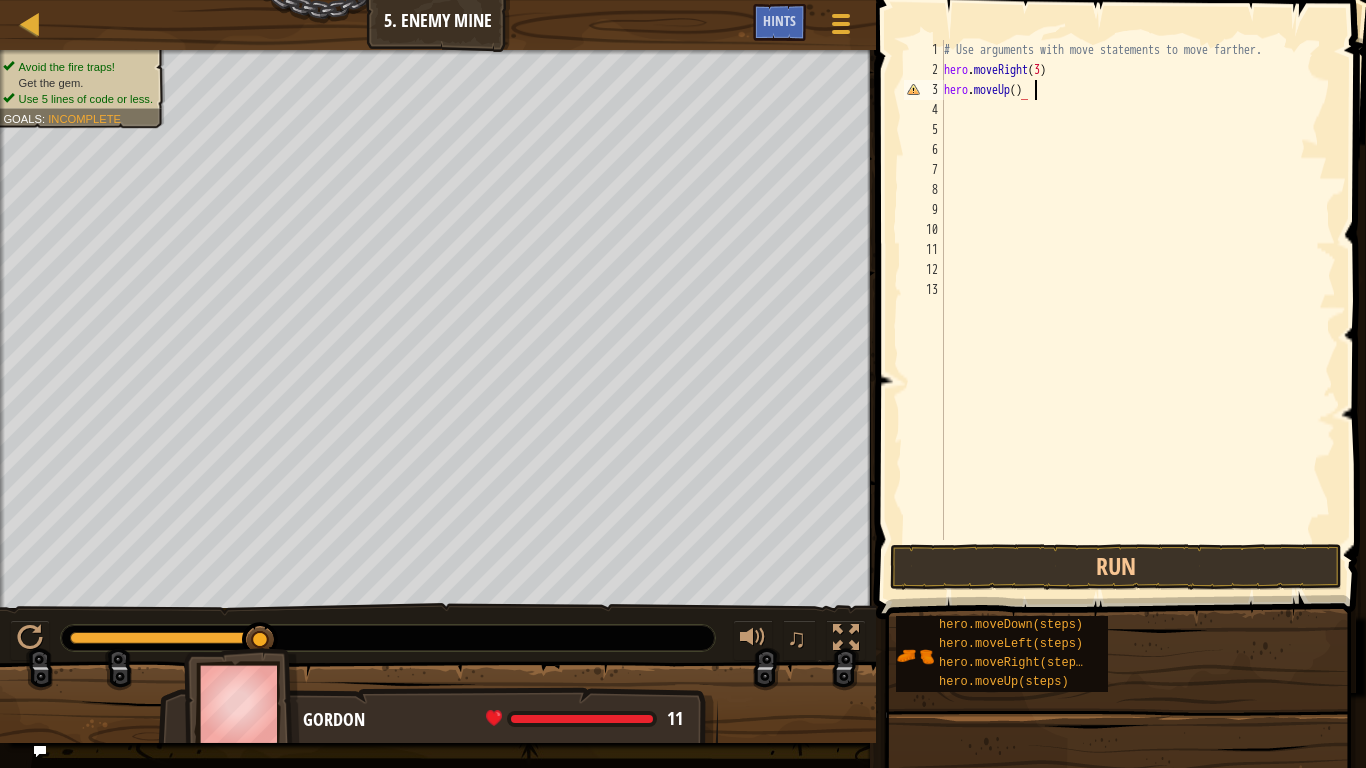 scroll, scrollTop: 9, scrollLeft: 12, axis: both 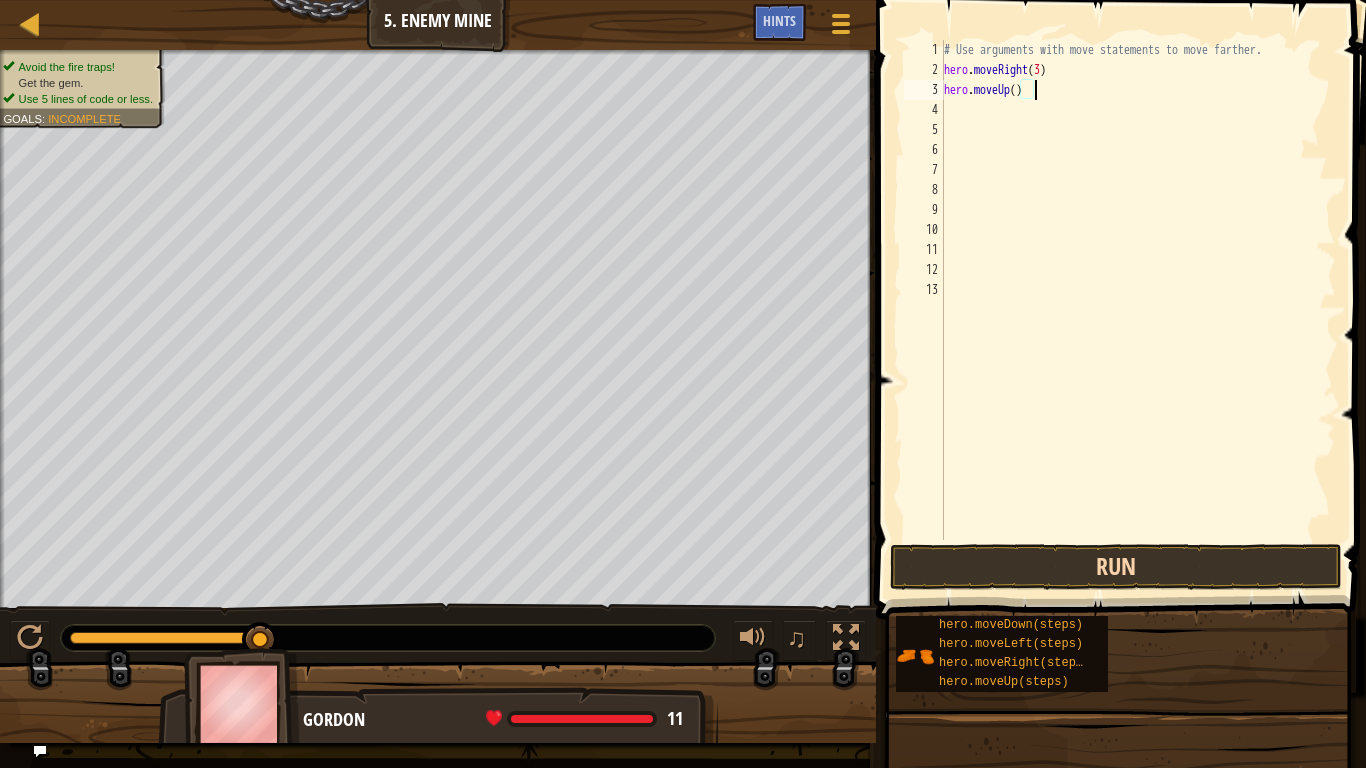 type on "hero.moveUp()" 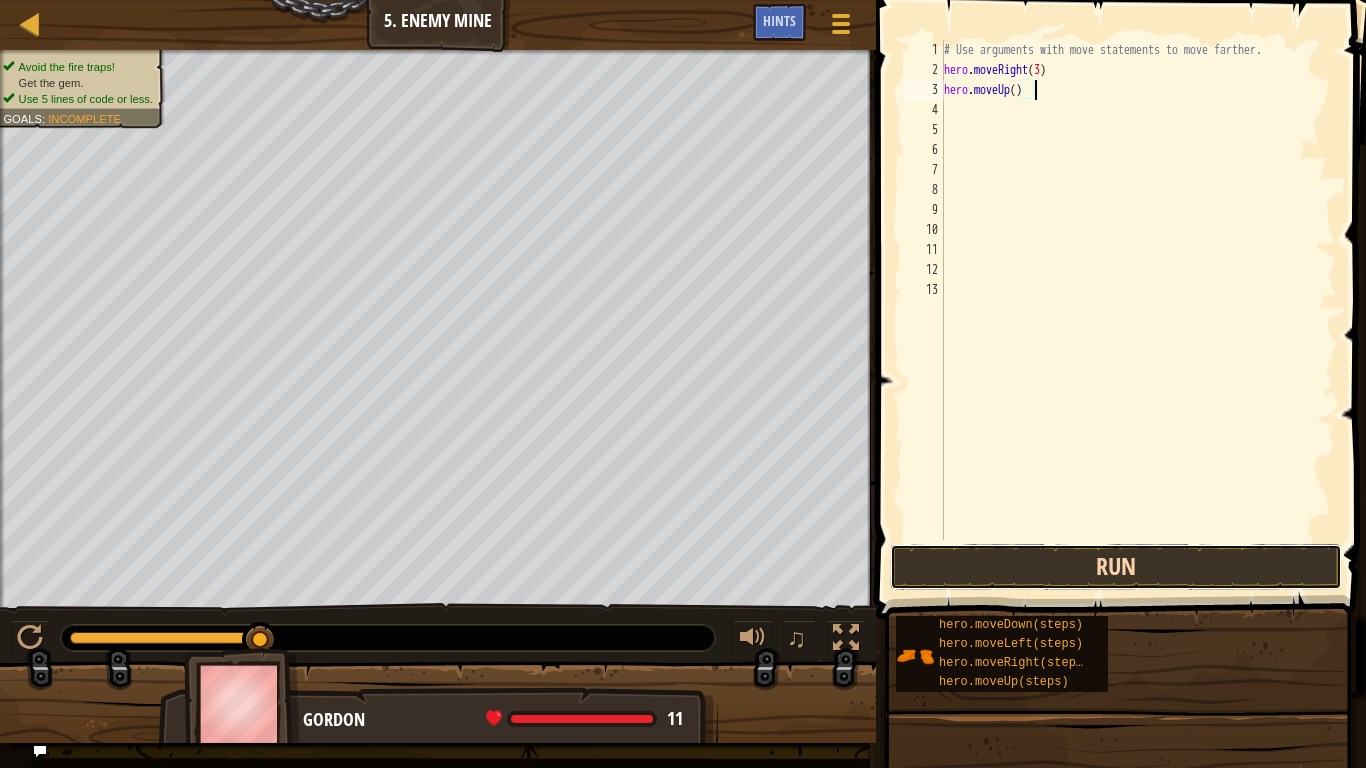 click on "Run" at bounding box center (1116, 567) 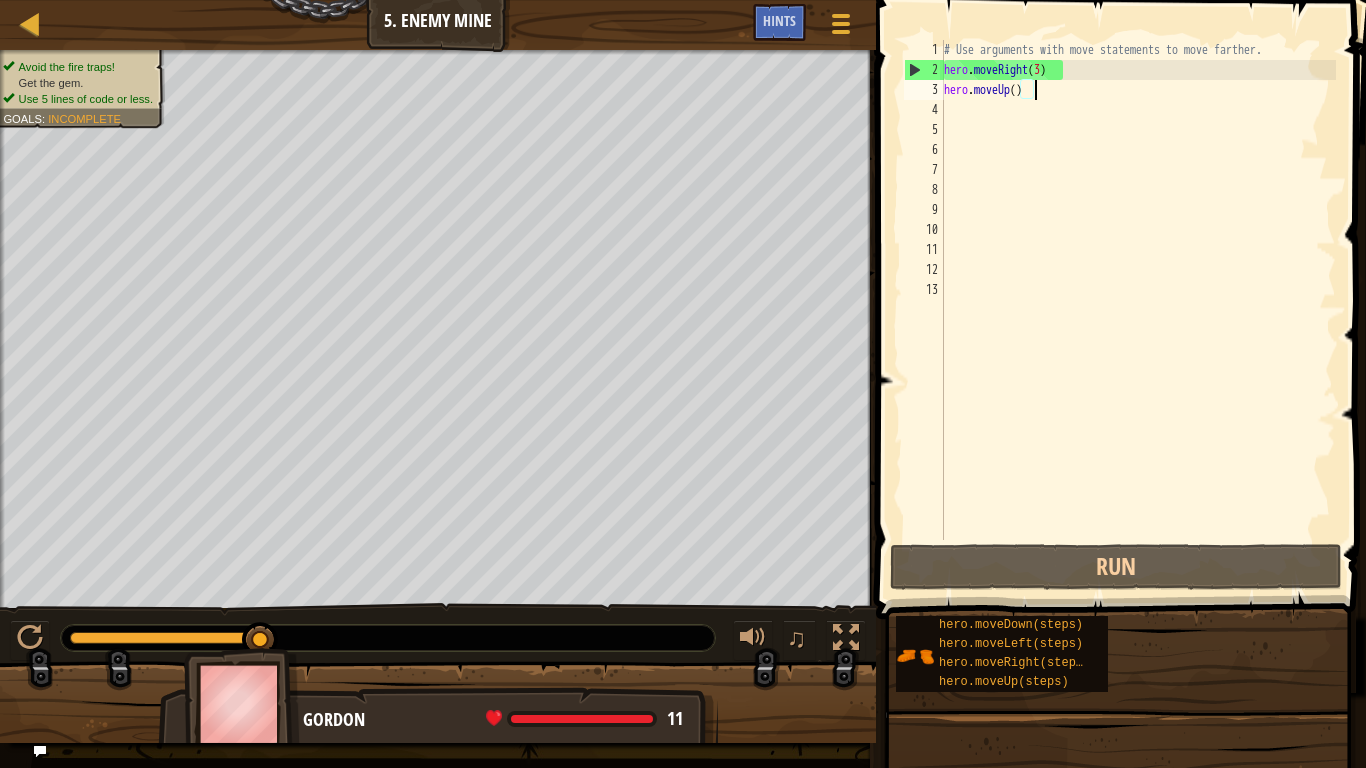 click on "# Use arguments with move statements to move farther. hero . moveRight ( 3 ) hero . moveUp ( )" at bounding box center (1138, 310) 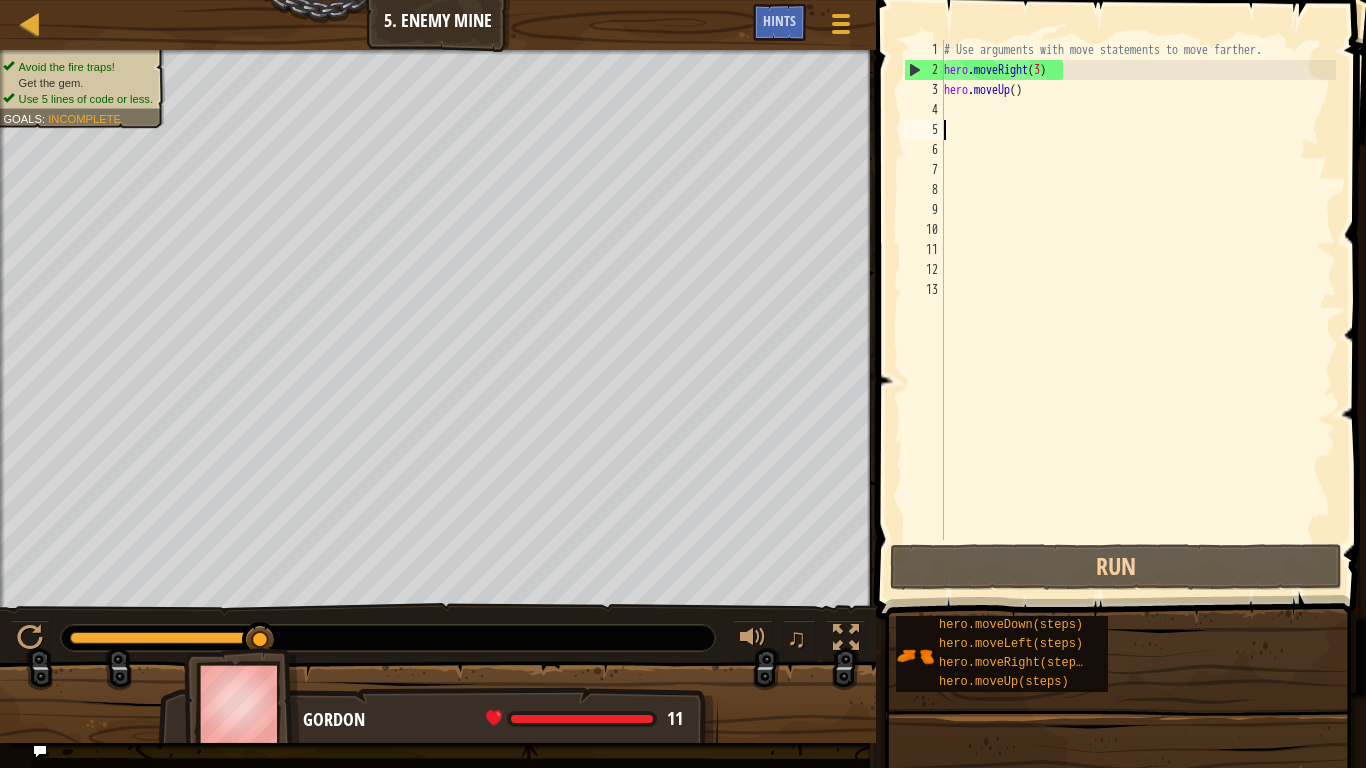 click on "# Use arguments with move statements to move farther. hero . moveRight ( 3 ) hero . moveUp ( )" at bounding box center (1138, 310) 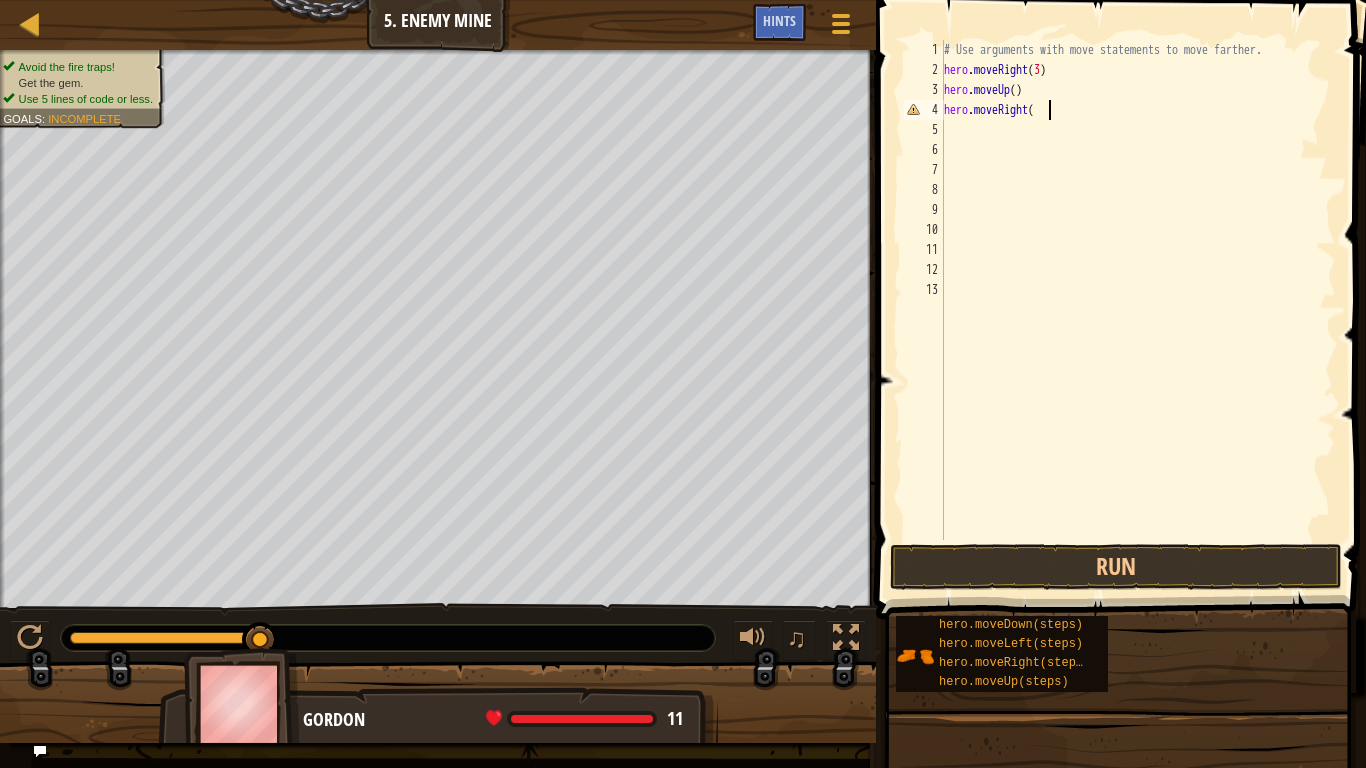 scroll, scrollTop: 9, scrollLeft: 15, axis: both 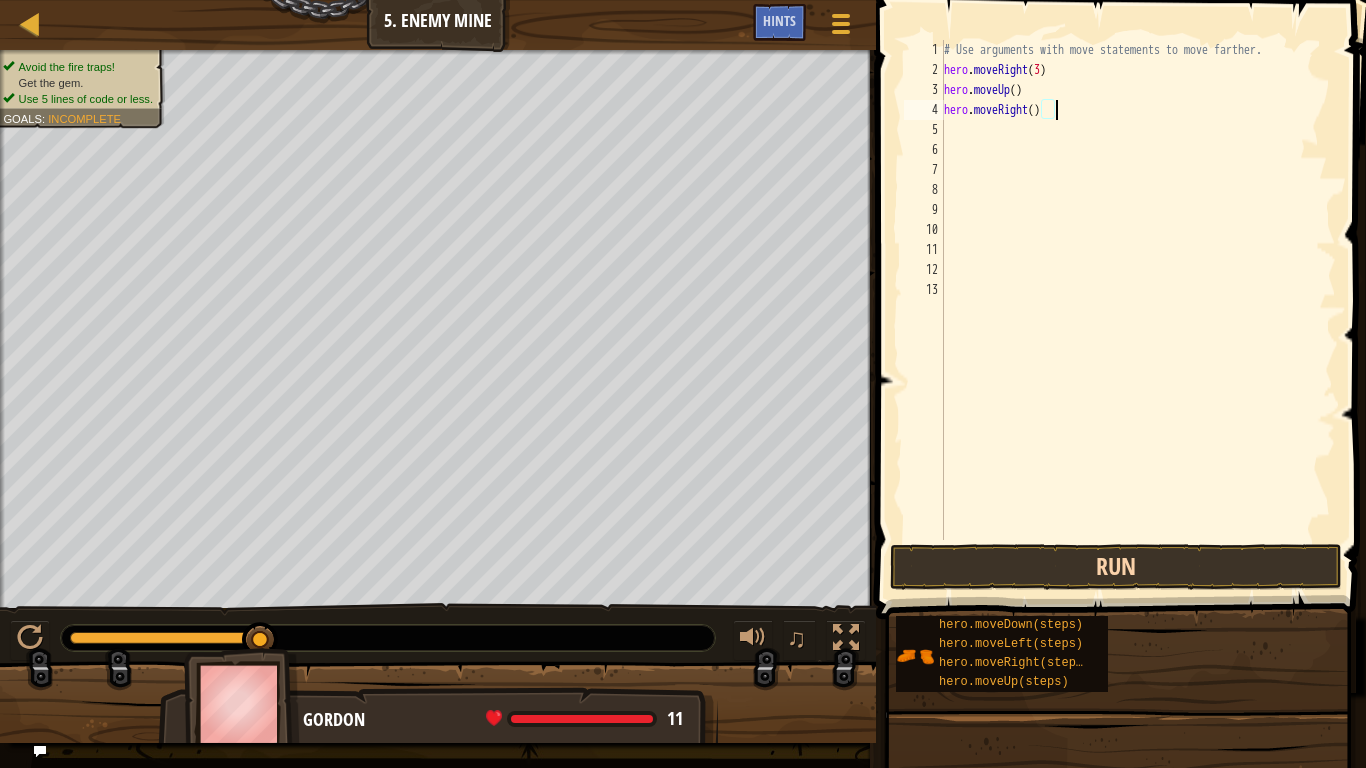 type on "hero.moveRight()" 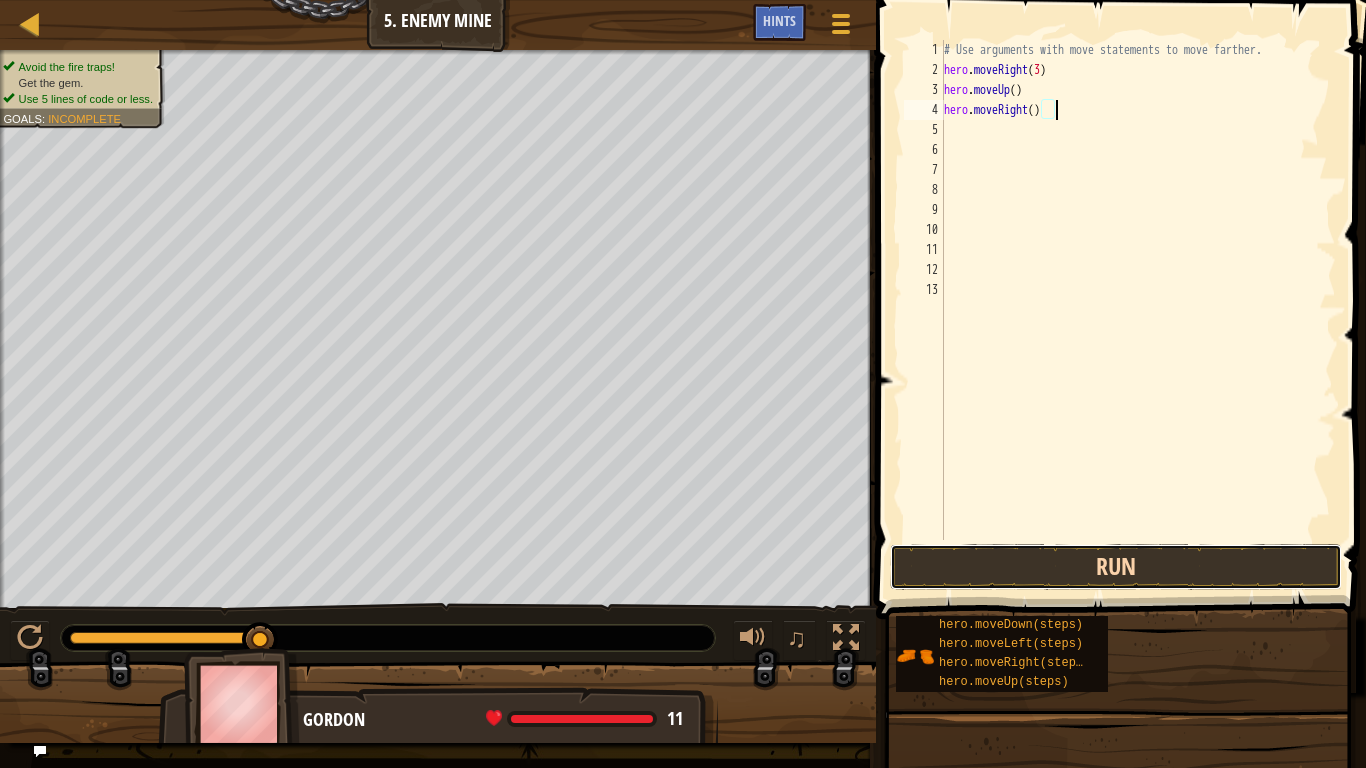 click on "Run" at bounding box center [1116, 567] 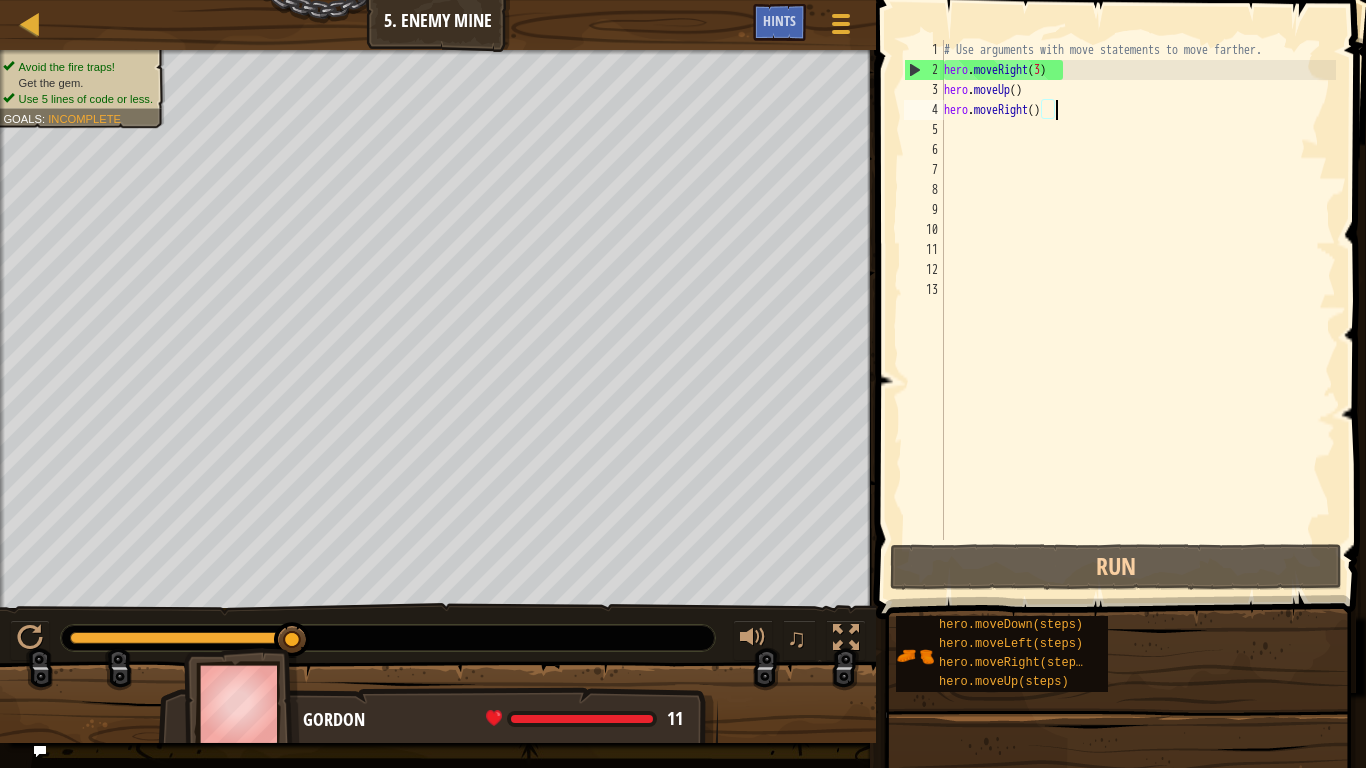 click on "# Use arguments with move statements to move farther. hero . moveRight ( 3 ) hero . moveUp ( ) hero . moveRight ( )" at bounding box center (1138, 310) 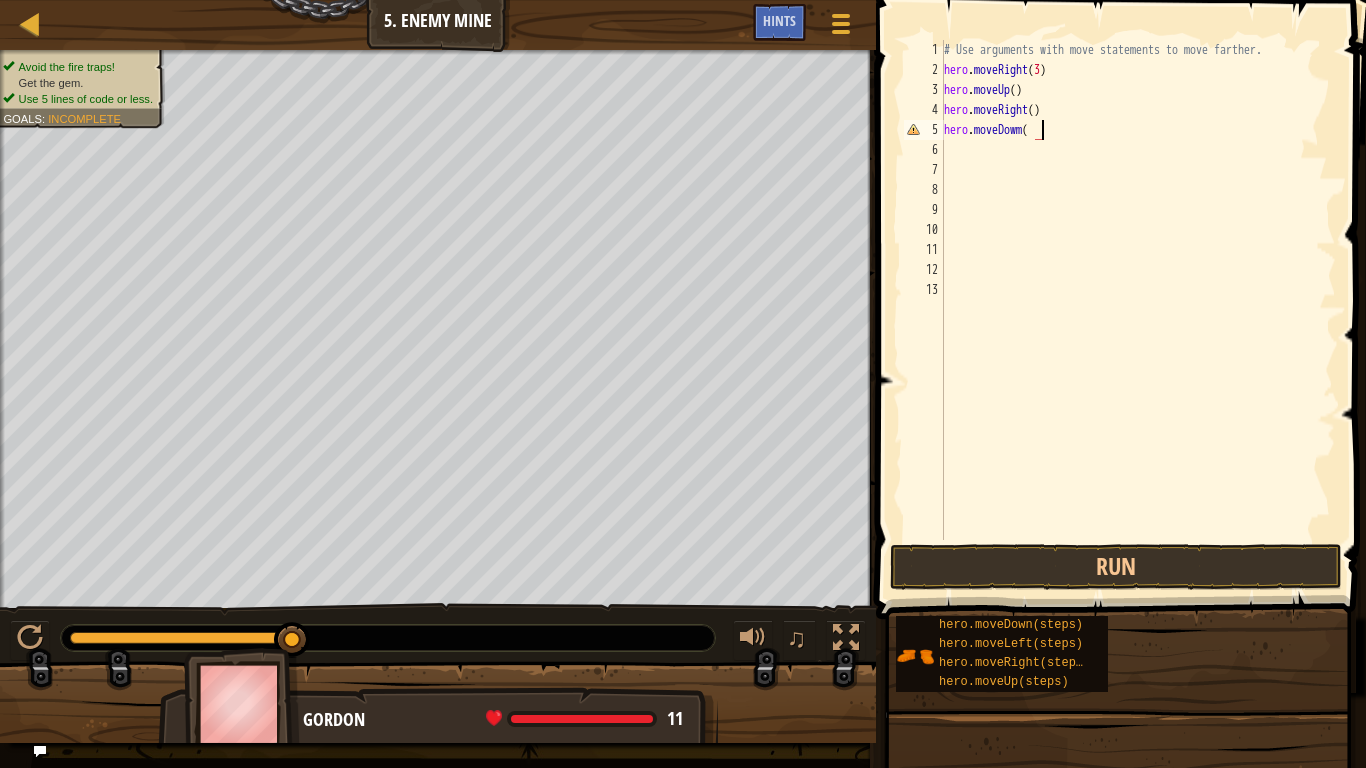 scroll, scrollTop: 9, scrollLeft: 14, axis: both 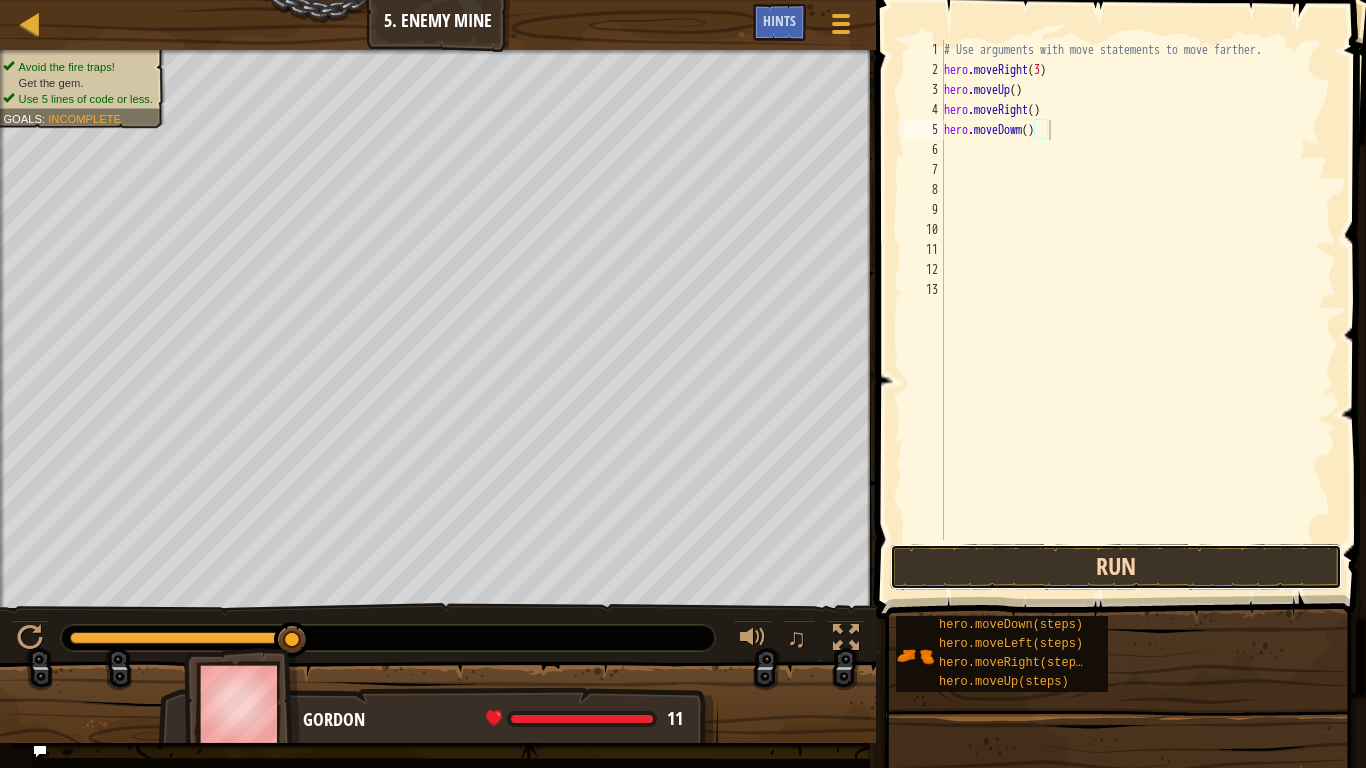click on "Run" at bounding box center (1116, 567) 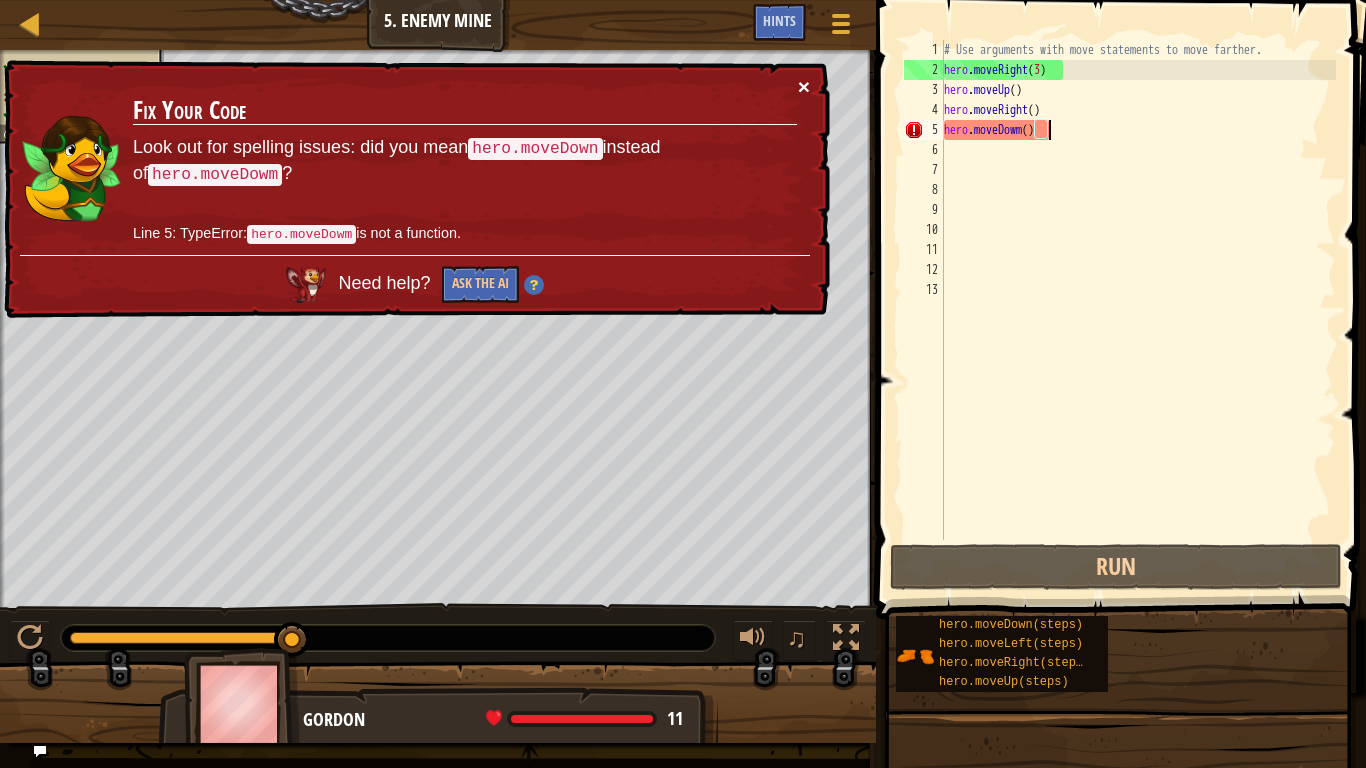 click on "×" at bounding box center (804, 86) 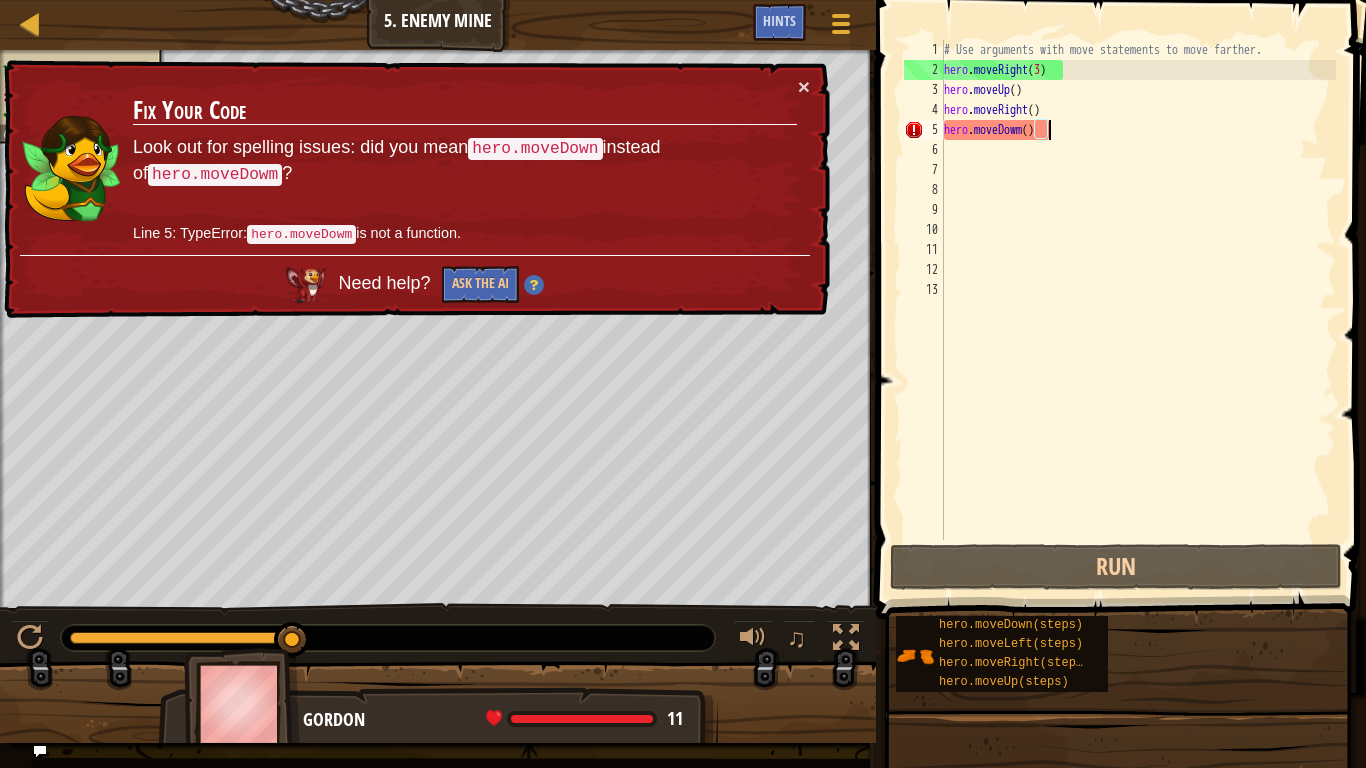 click on "# Use arguments with move statements to move farther. hero . moveRight ( 3 ) hero . moveUp ( ) hero . moveRight ( ) hero . moveDowm ( )" at bounding box center [1138, 310] 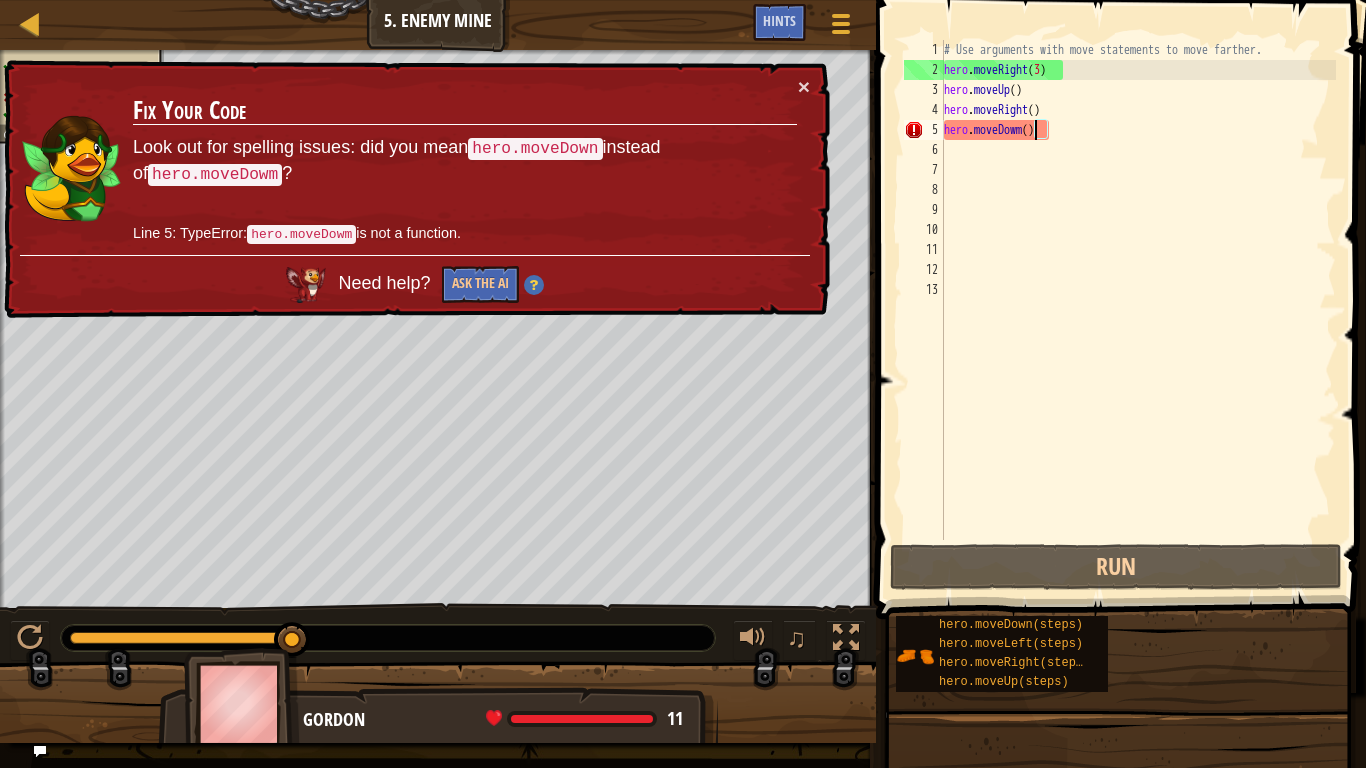 click on "# Use arguments with move statements to move farther. hero . moveRight ( 3 ) hero . moveUp ( ) hero . moveRight ( ) hero . moveDowm ( )" at bounding box center [1138, 310] 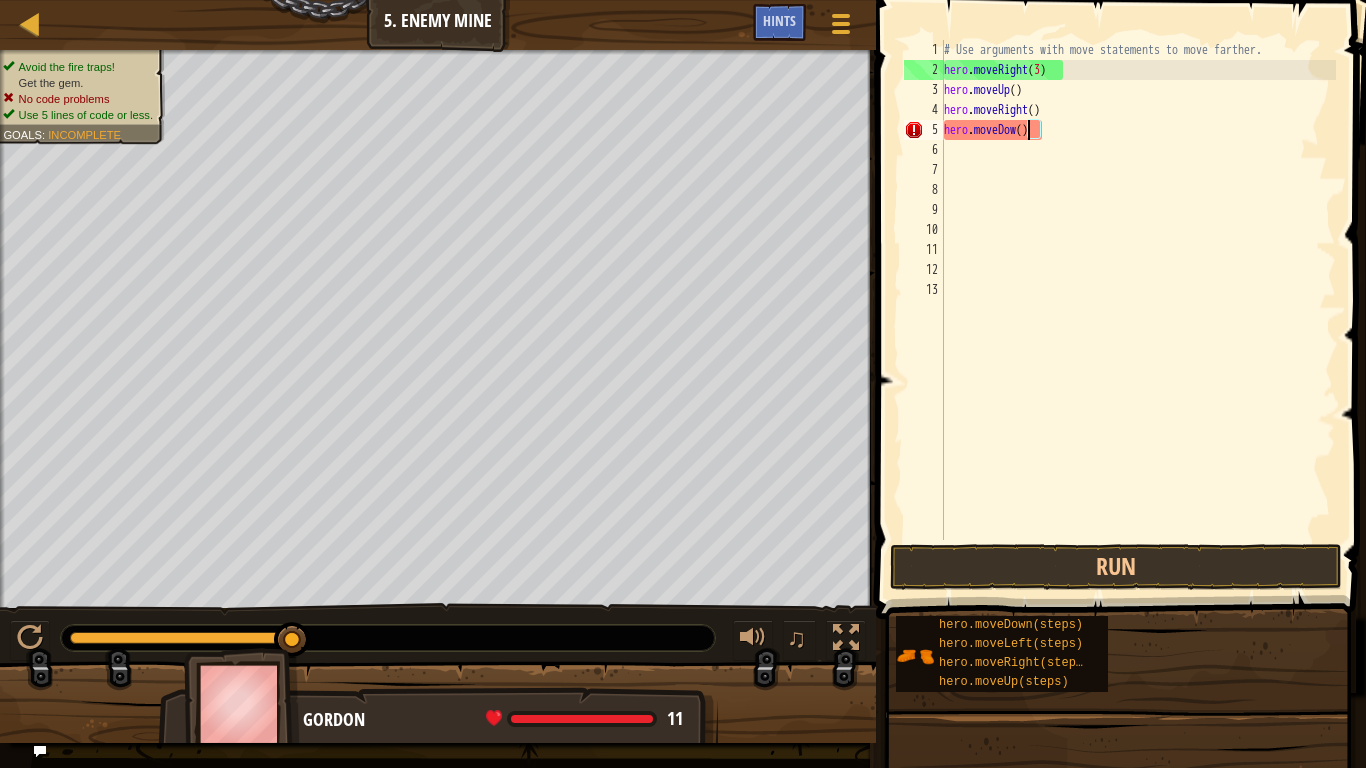 scroll, scrollTop: 9, scrollLeft: 14, axis: both 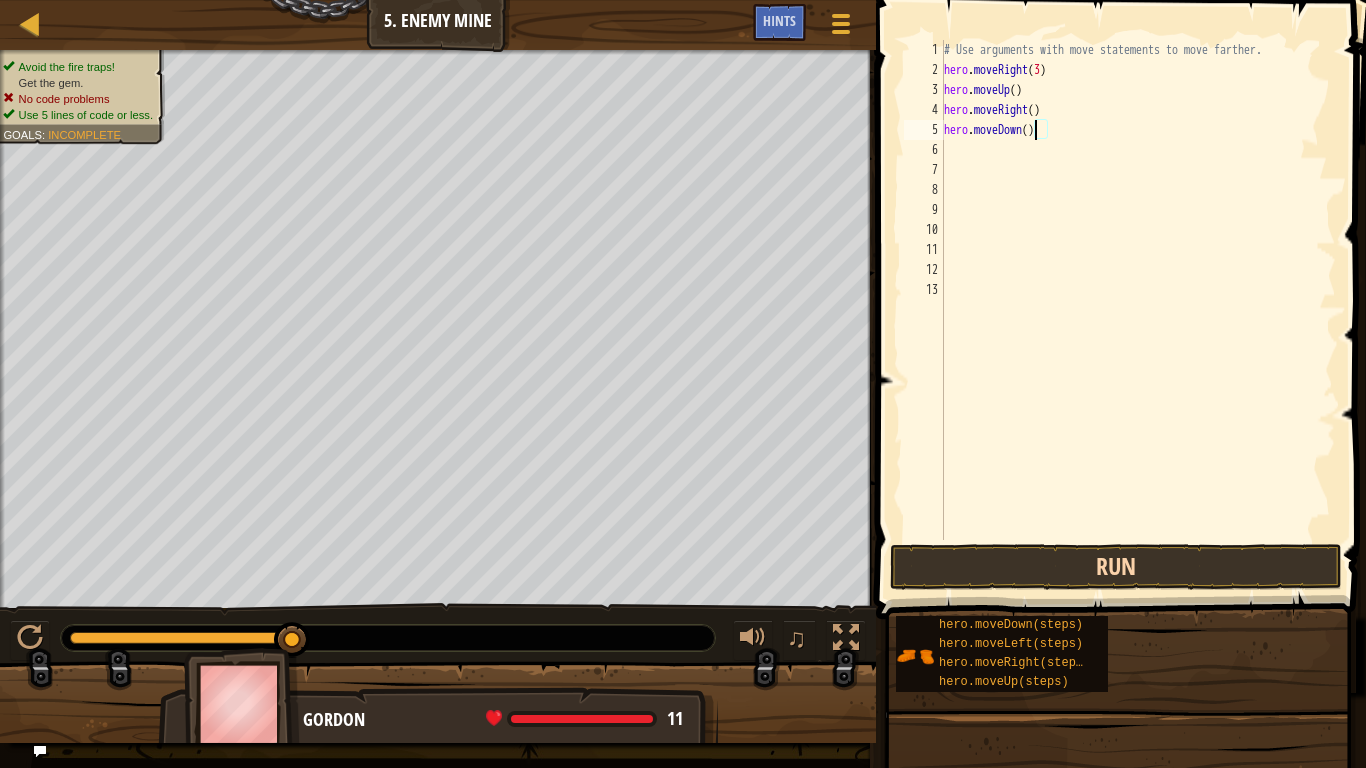 type on "hero.moveDown()" 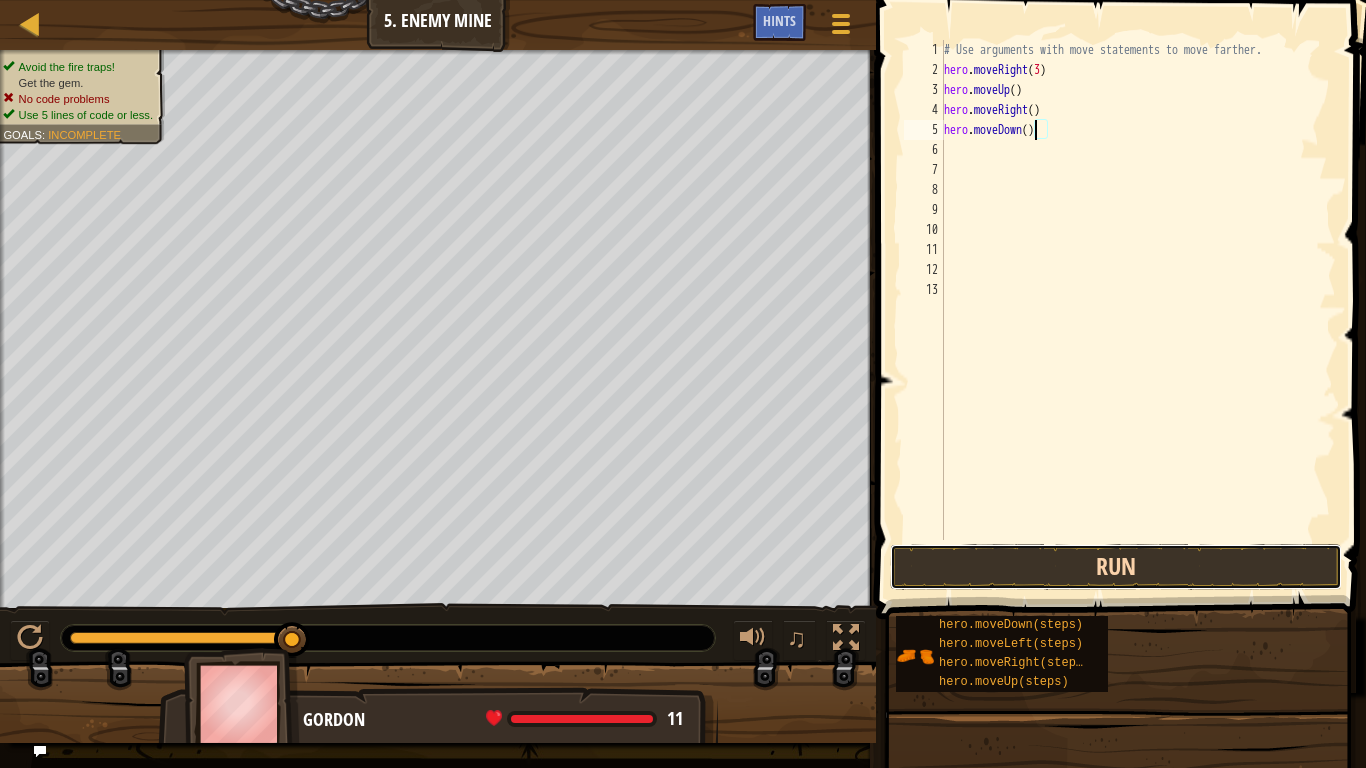 click on "Run" at bounding box center (1116, 567) 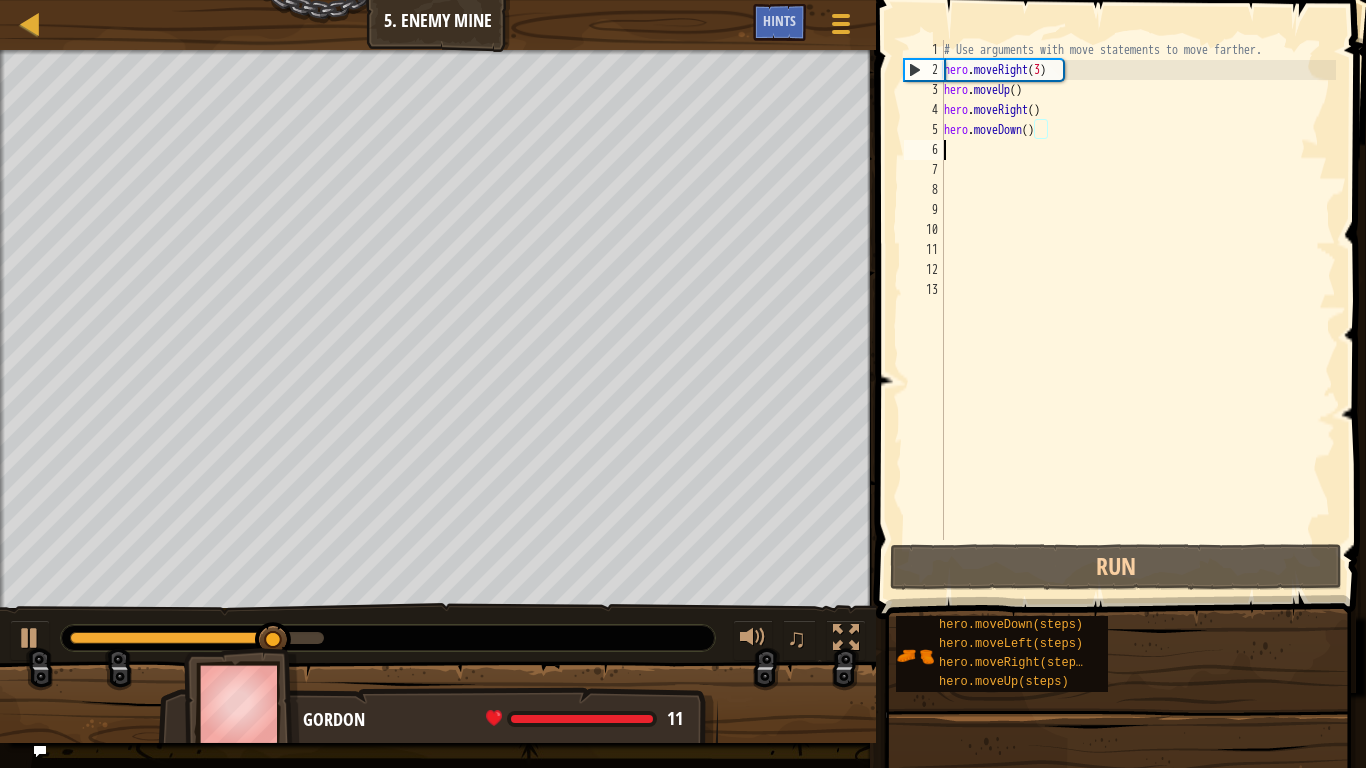 click on "# Use arguments with move statements to move farther. hero . moveRight ( 3 ) hero . moveUp ( ) hero . moveRight ( ) hero . moveDown ( )" at bounding box center [1138, 310] 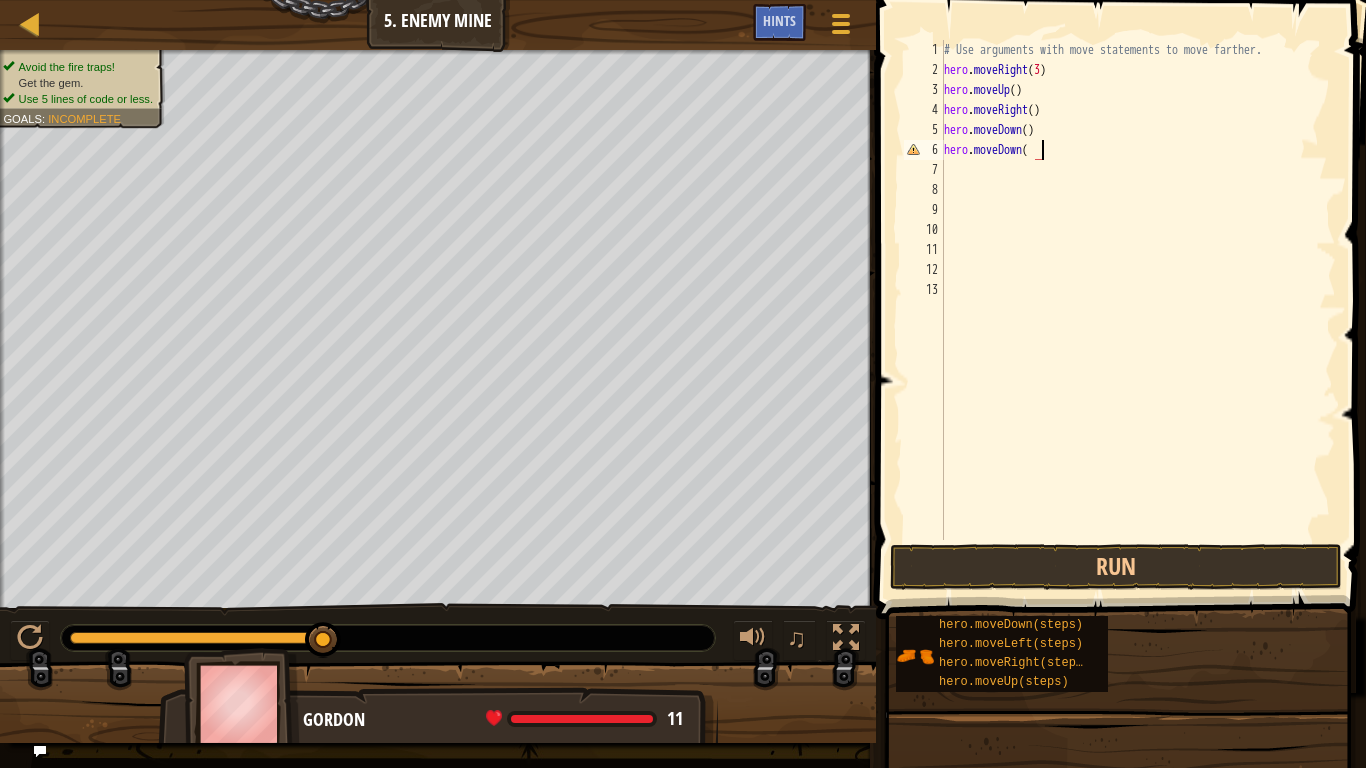 scroll, scrollTop: 9, scrollLeft: 14, axis: both 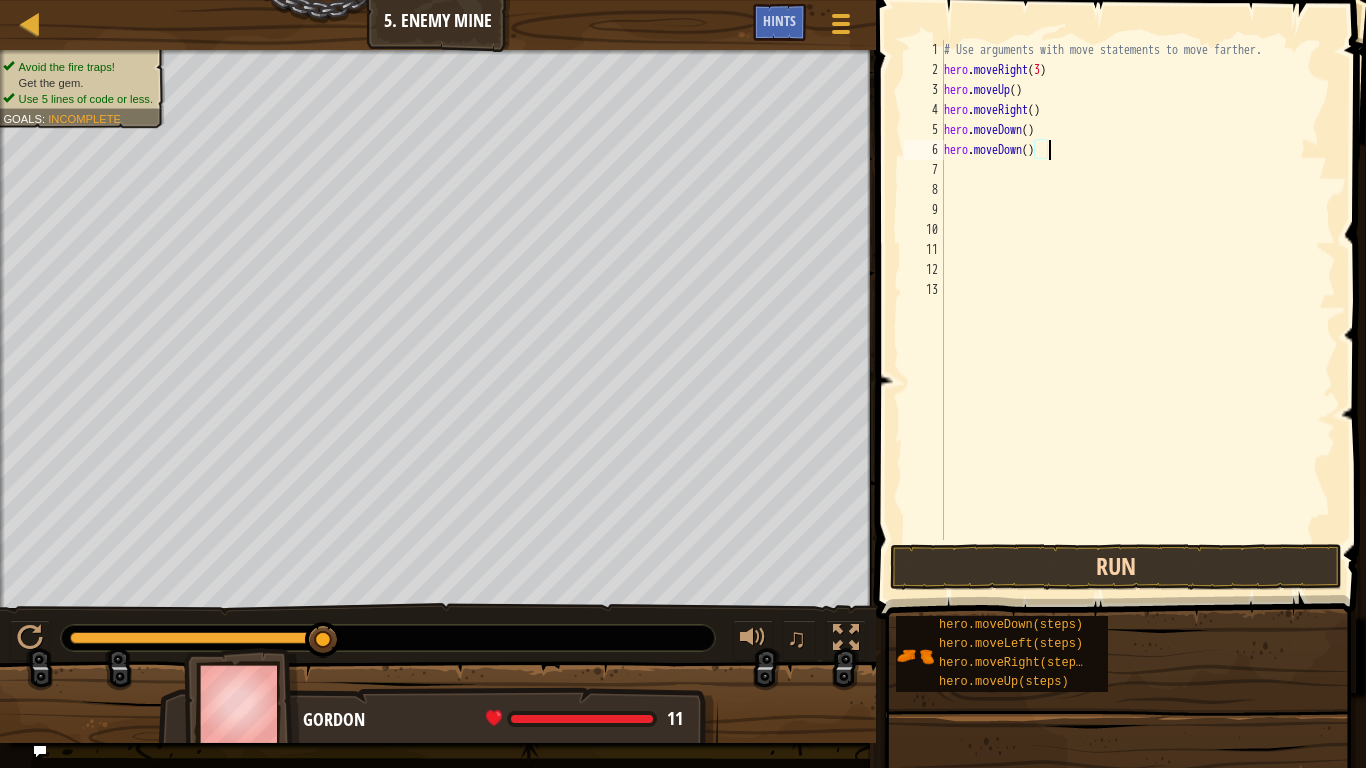type on "hero.moveDown()" 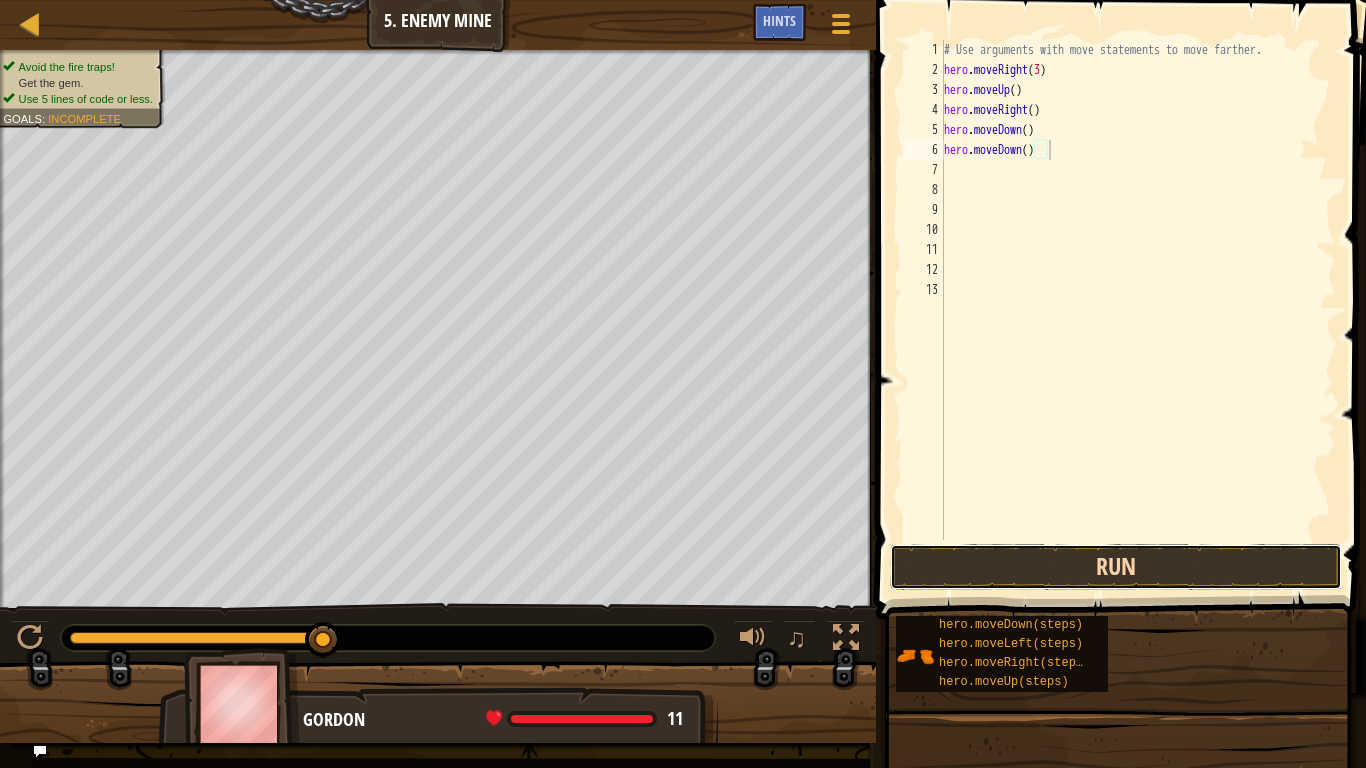 click on "Run" at bounding box center [1116, 567] 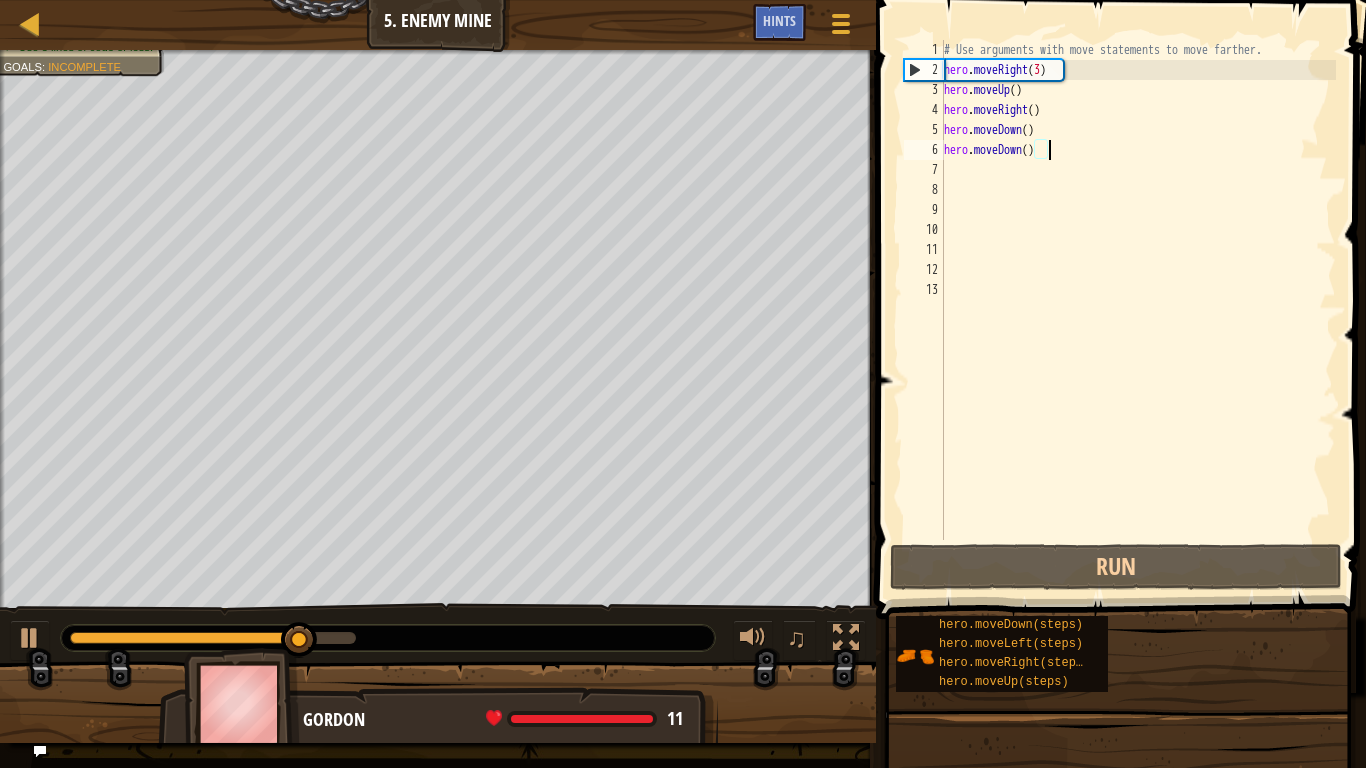 click on "# Use arguments with move statements to move farther. hero . moveRight ( 3 ) hero . moveUp ( ) hero . moveRight ( ) hero . moveDown ( ) hero . moveDown ( )" at bounding box center (1138, 310) 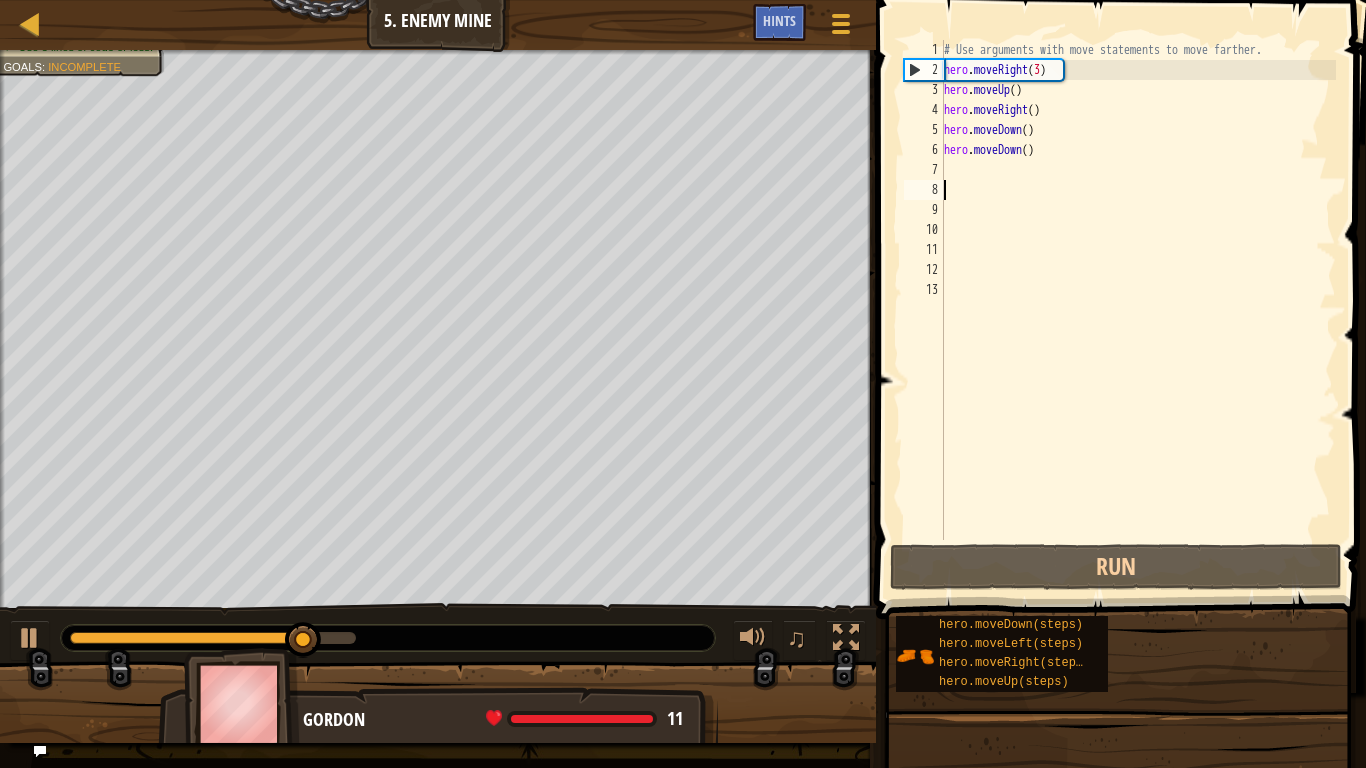 scroll, scrollTop: 9, scrollLeft: 0, axis: vertical 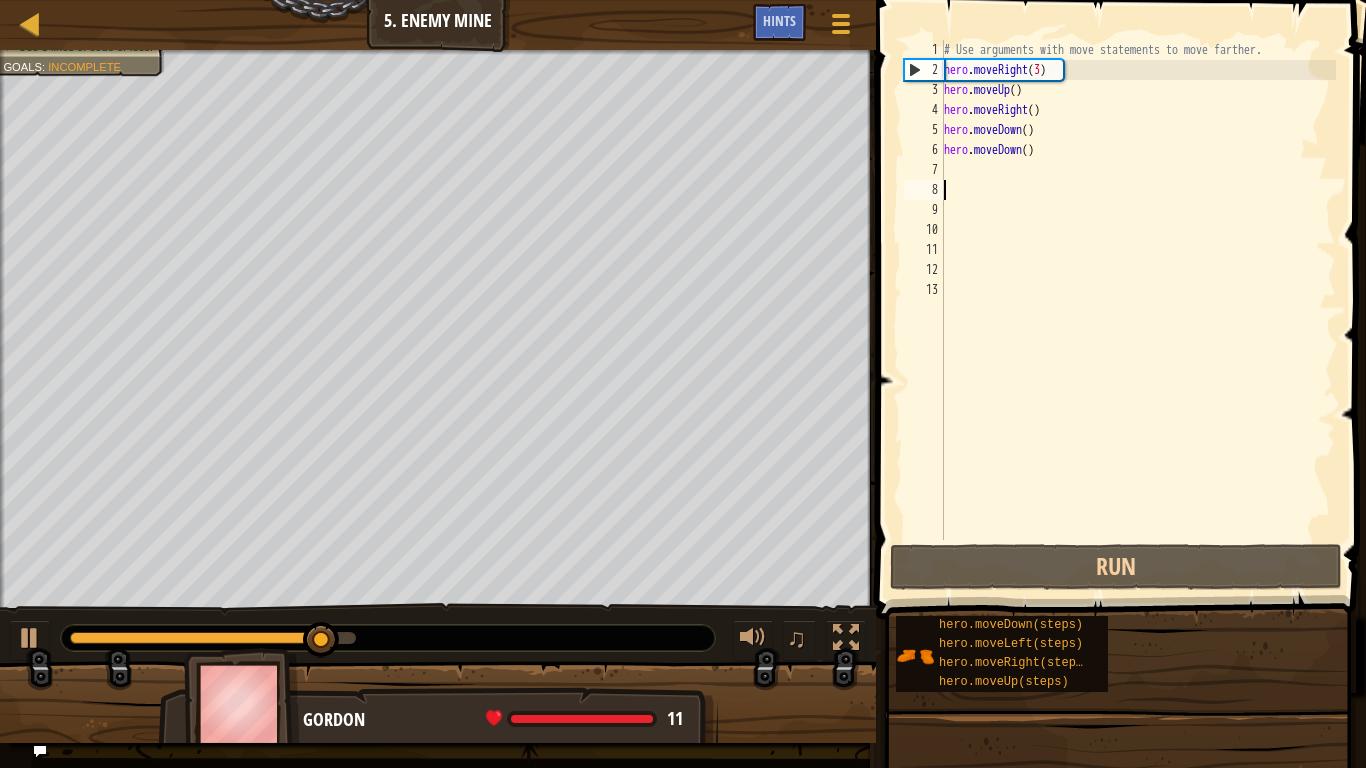 click on "# Use arguments with move statements to move farther. hero . moveRight ( 3 ) hero . moveUp ( ) hero . moveRight ( ) hero . moveDown ( ) hero . moveDown ( )" at bounding box center (1138, 310) 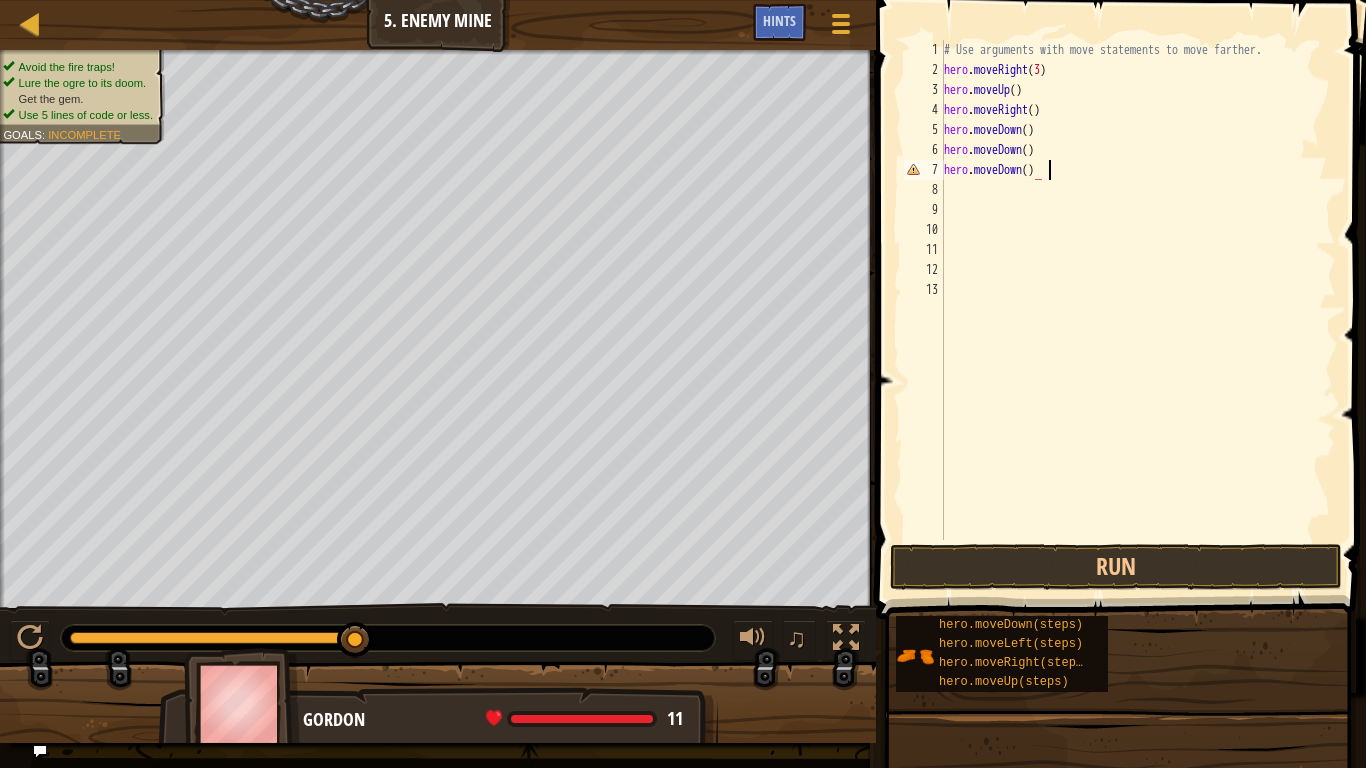 scroll, scrollTop: 9, scrollLeft: 14, axis: both 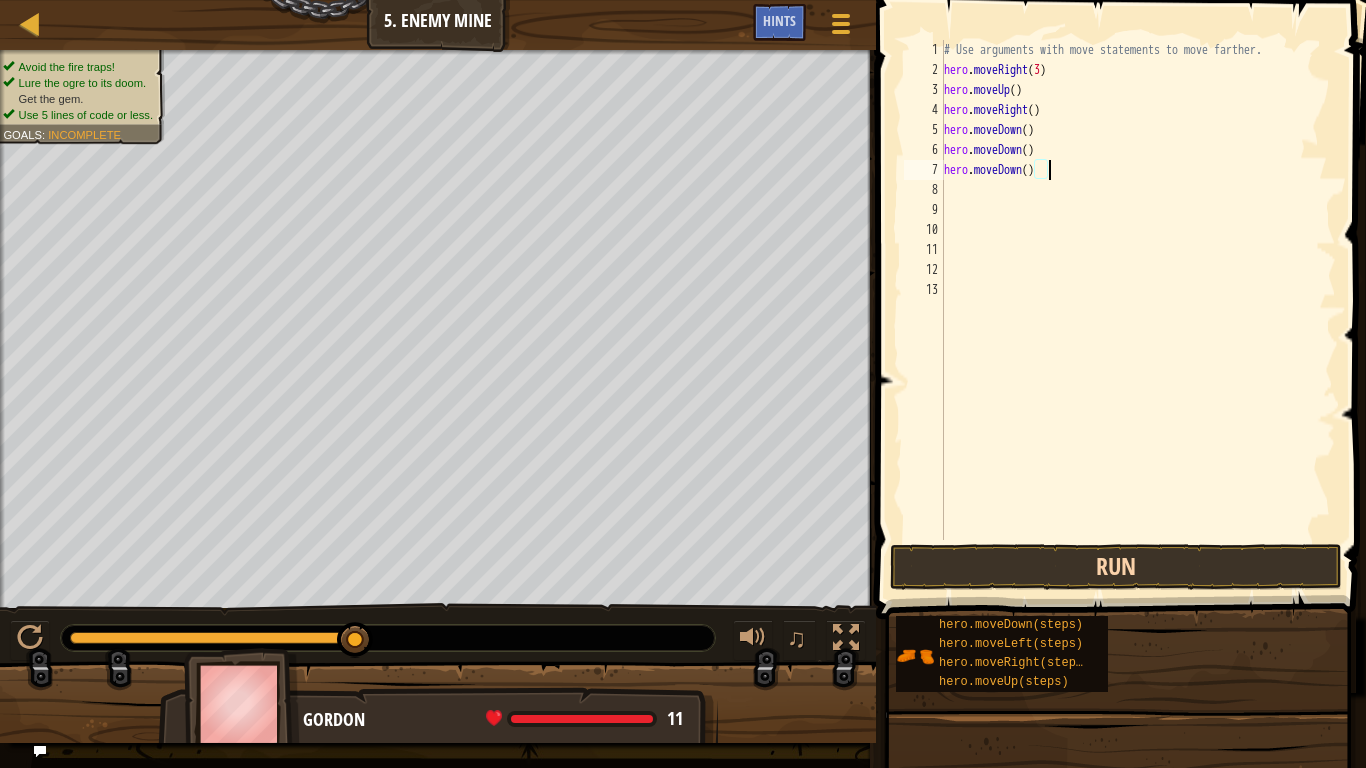 type on "hero.moveDown()" 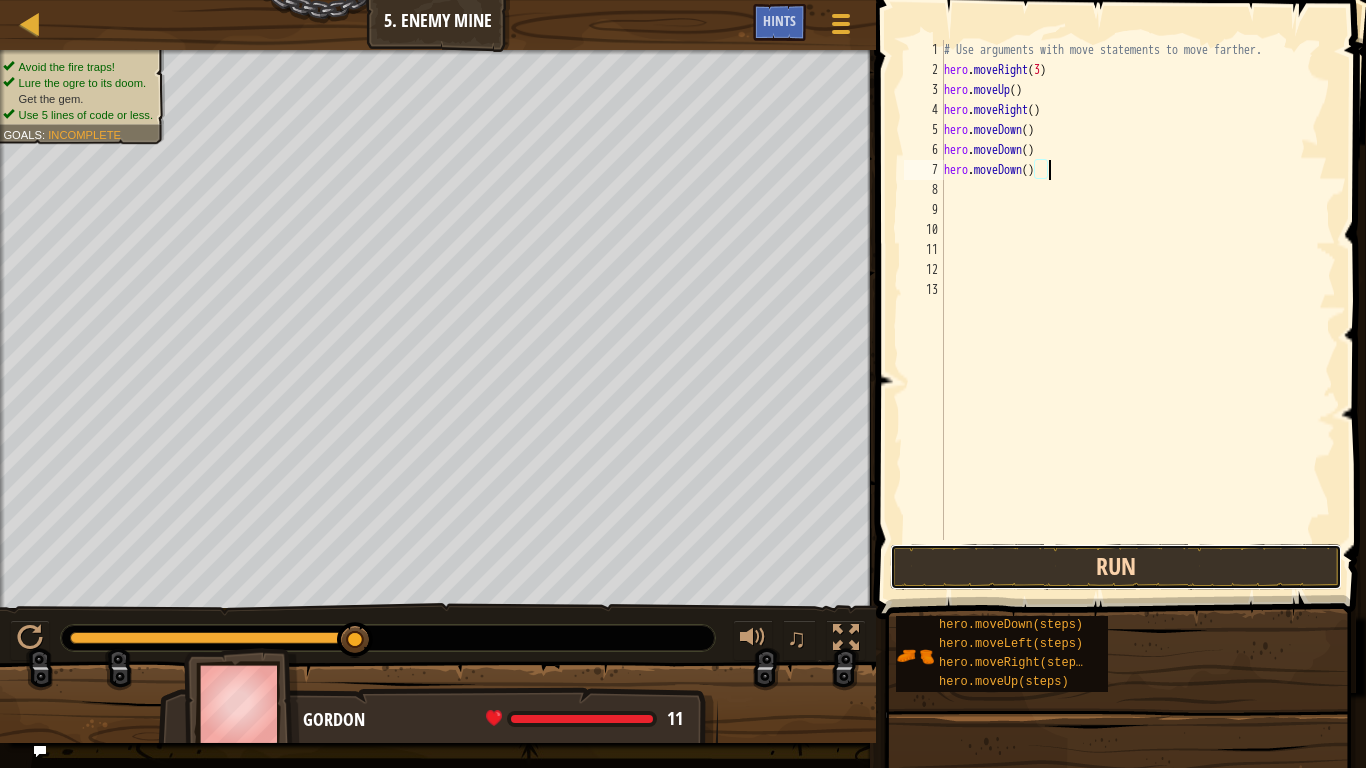 click on "Run" at bounding box center [1116, 567] 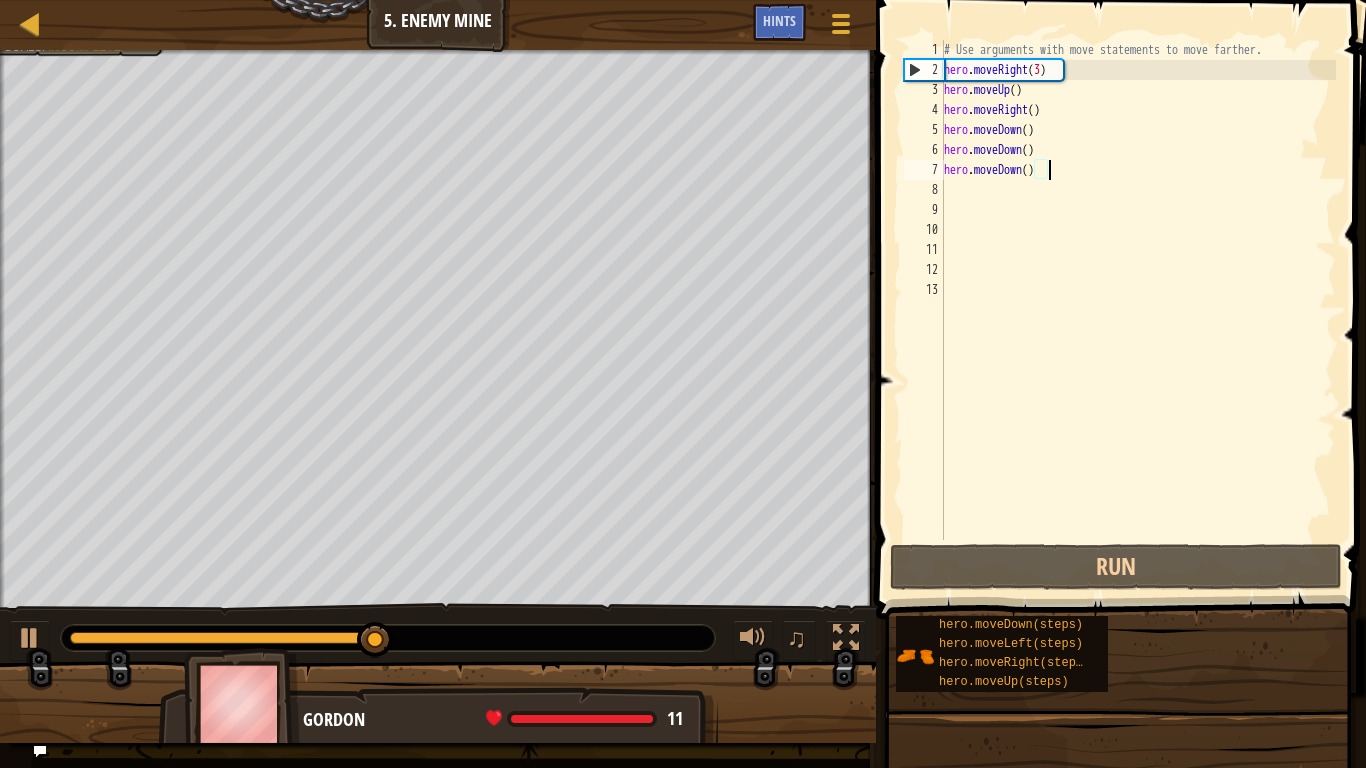 click on "# Use arguments with move statements to move farther. hero . moveRight ( 3 ) hero . moveUp ( ) hero . moveRight ( ) hero . moveDown ( ) hero . moveDown ( ) hero . moveDown ( )" at bounding box center [1138, 310] 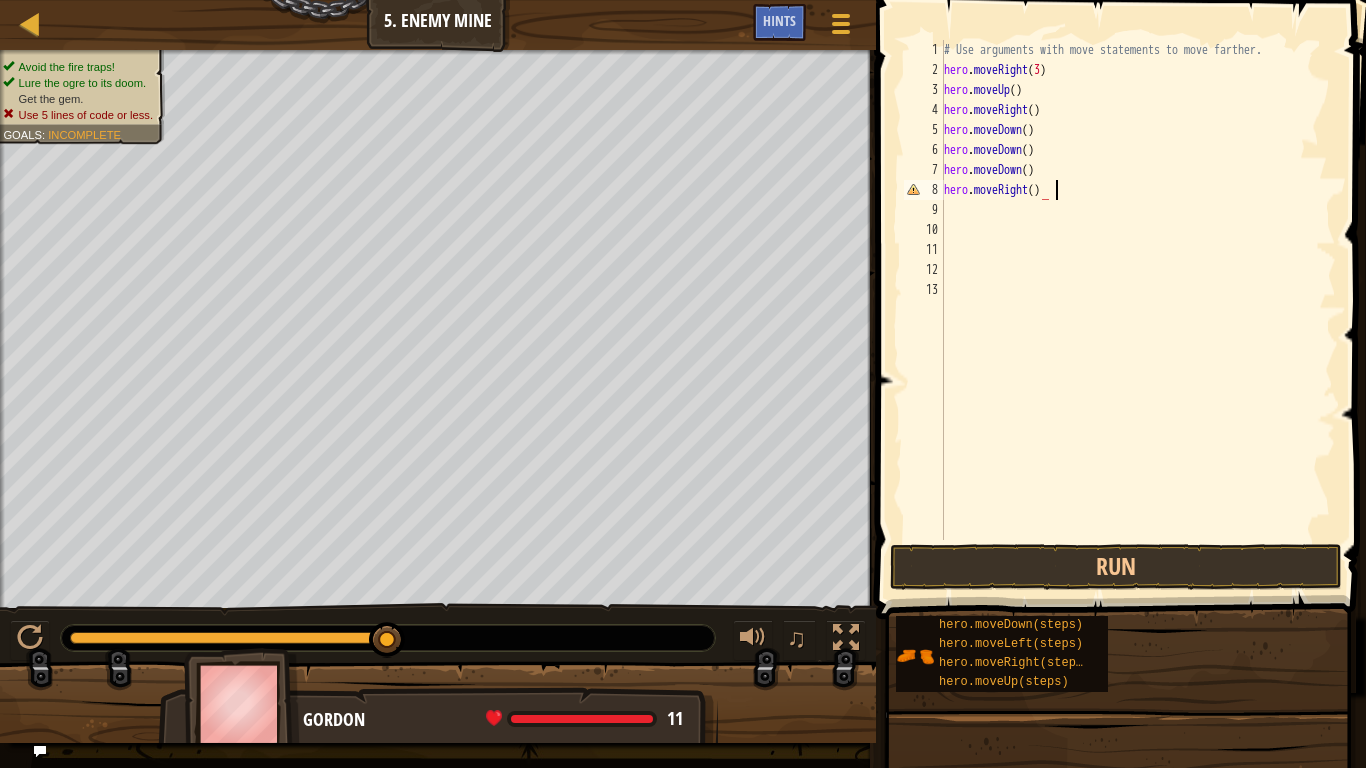 scroll, scrollTop: 9, scrollLeft: 15, axis: both 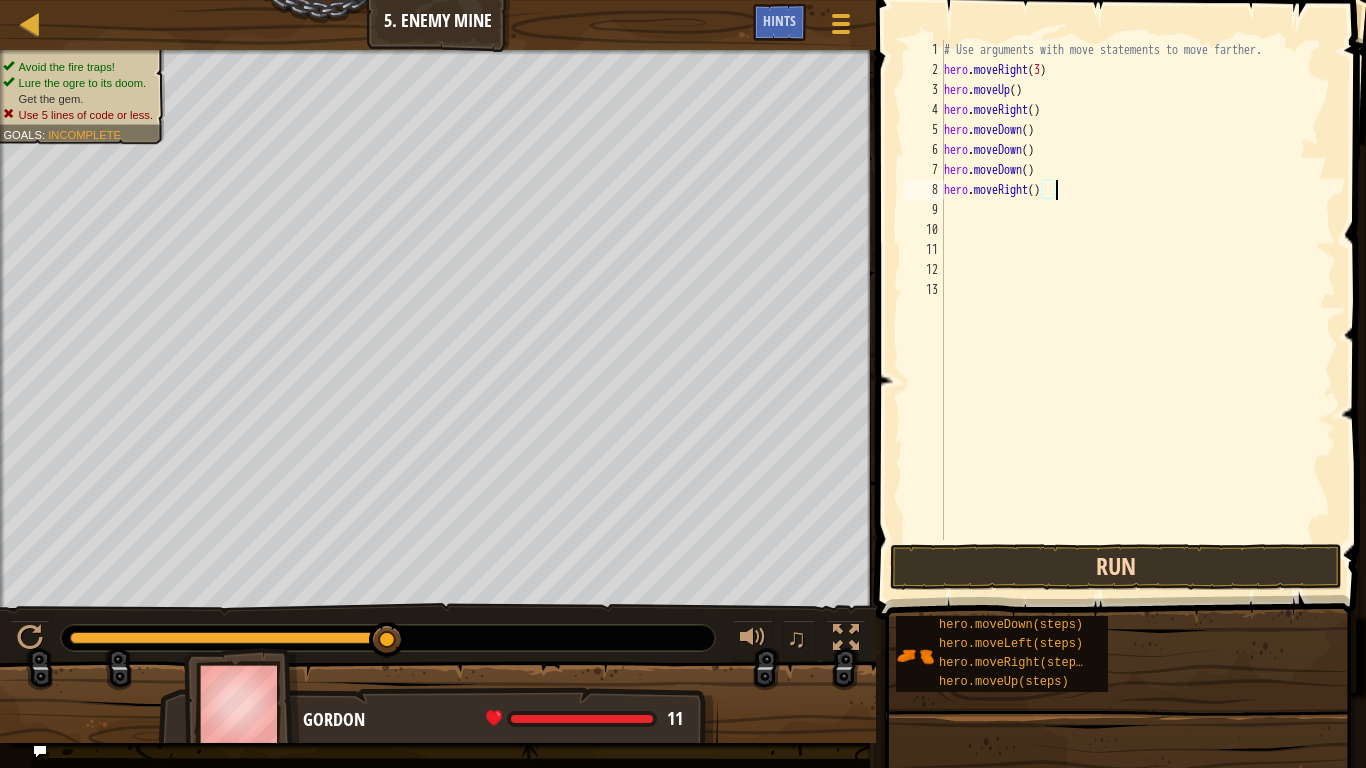 type on "hero.moveRight()" 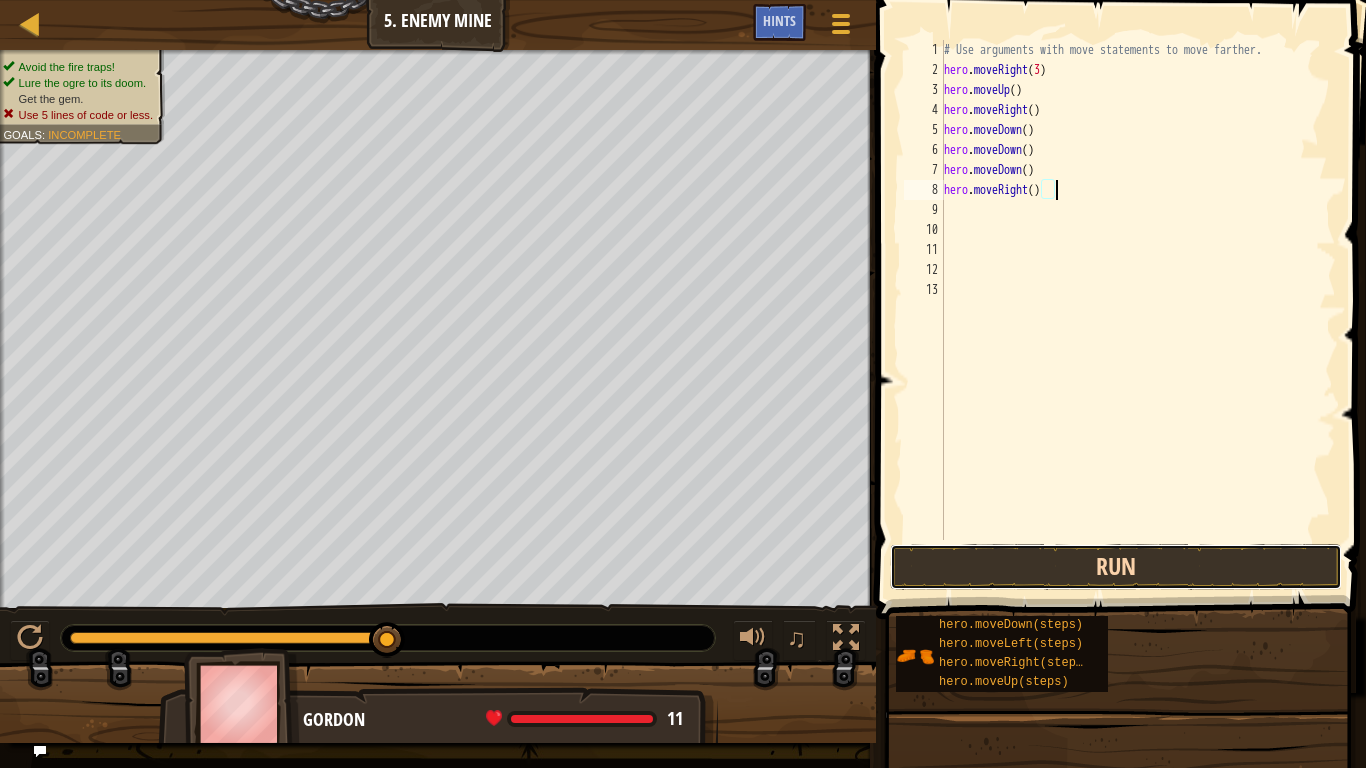 click on "Run" at bounding box center [1116, 567] 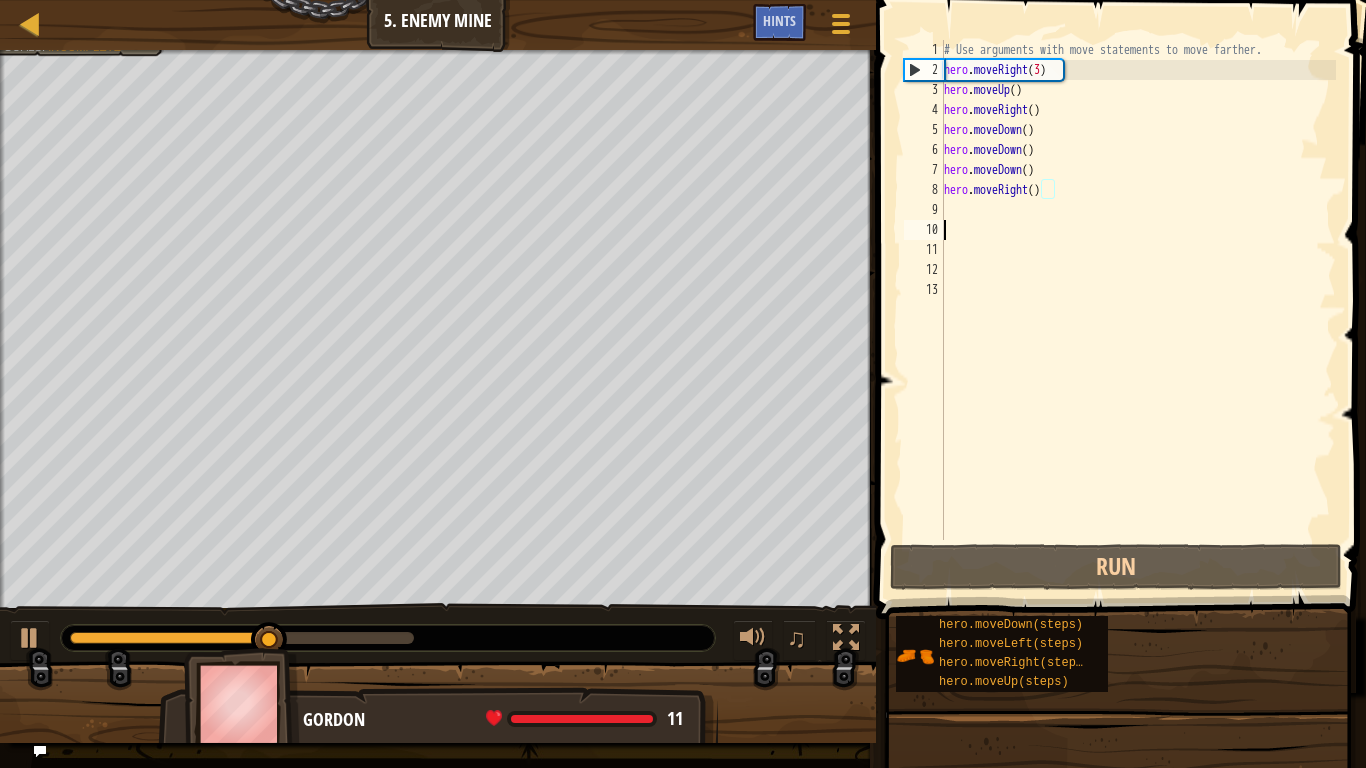 click on "# Use arguments with move statements to move farther. hero . moveRight ( 3 ) hero . moveUp ( ) hero . moveRight ( ) hero . moveDown ( ) hero . moveDown ( ) hero . moveDown ( ) hero . moveRight ( )" at bounding box center [1138, 310] 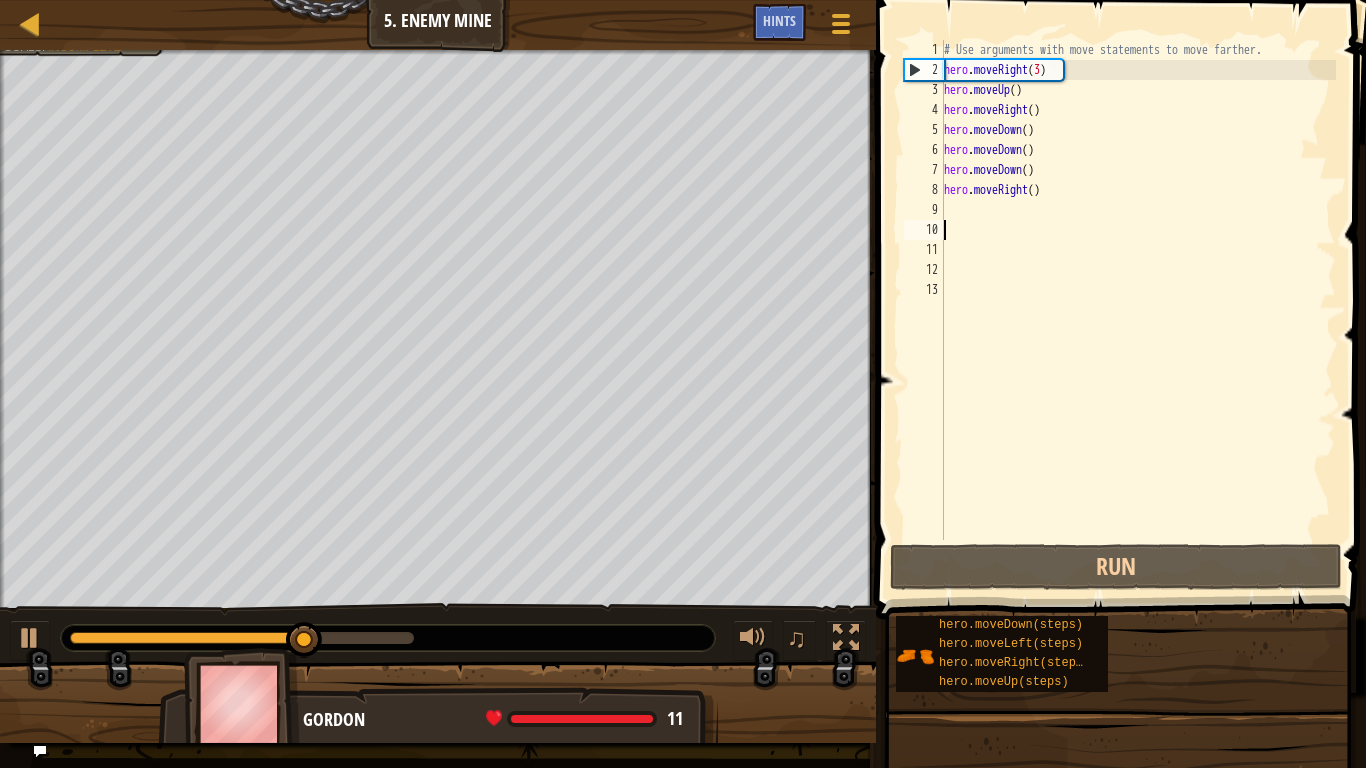 click on "# Use arguments with move statements to move farther. hero . moveRight ( 3 ) hero . moveUp ( ) hero . moveRight ( ) hero . moveDown ( ) hero . moveDown ( ) hero . moveDown ( ) hero . moveRight ( )" at bounding box center [1138, 310] 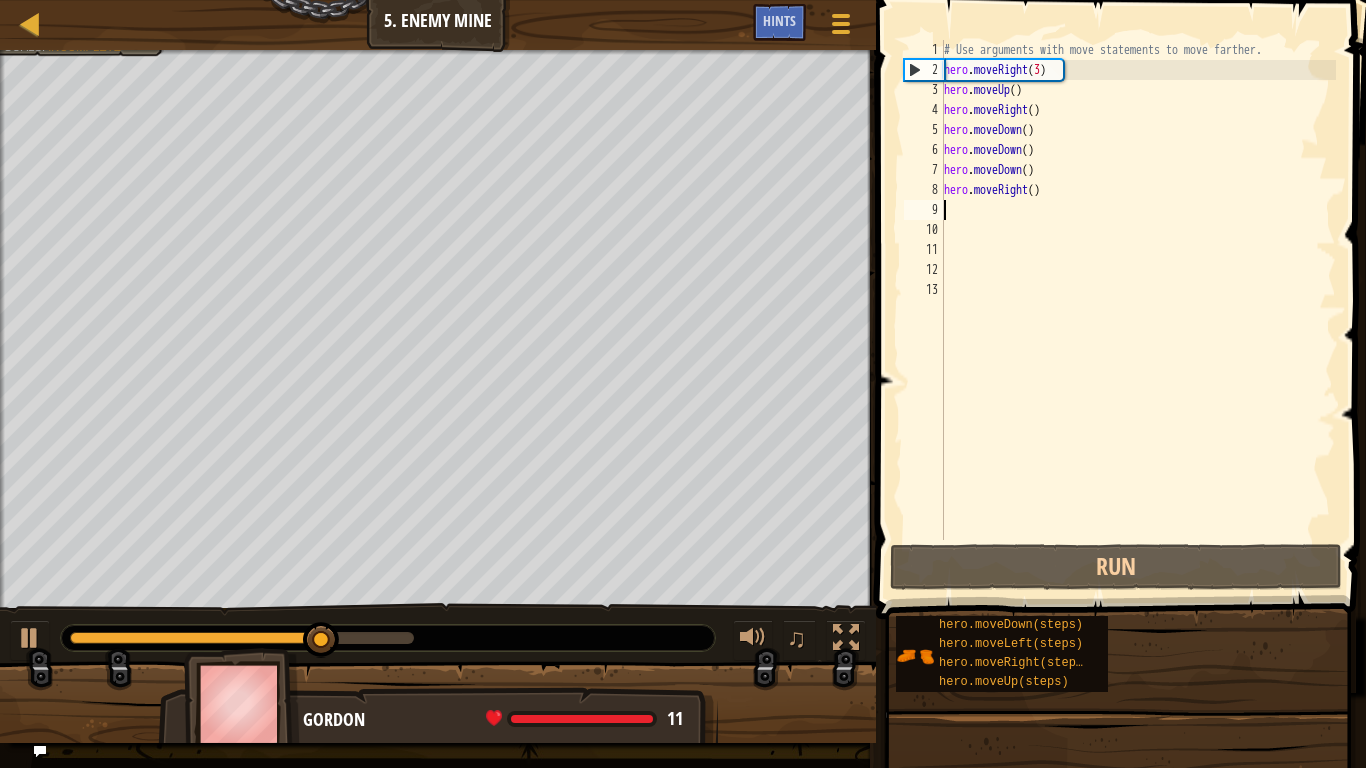 click on "# Use arguments with move statements to move farther. hero . moveRight ( 3 ) hero . moveUp ( ) hero . moveRight ( ) hero . moveDown ( ) hero . moveDown ( ) hero . moveDown ( ) hero . moveRight ( )" at bounding box center (1138, 310) 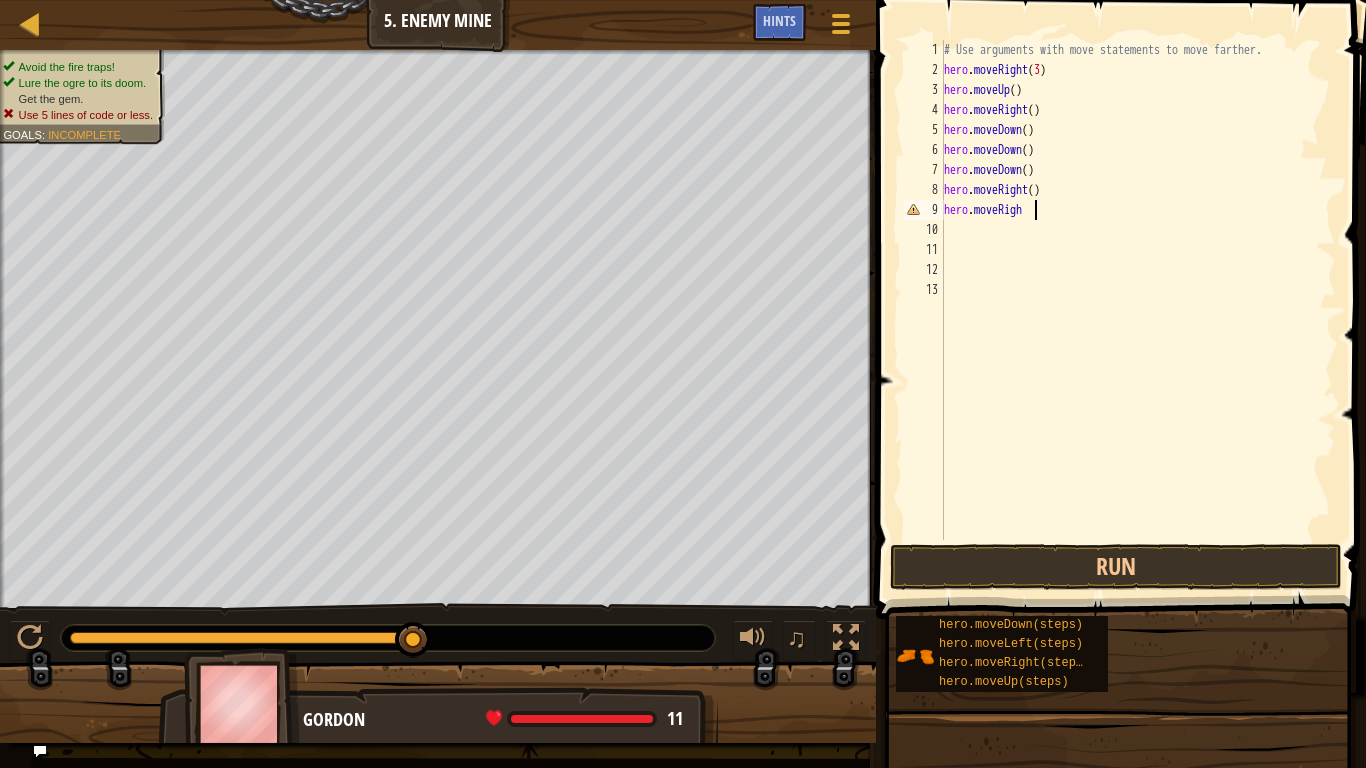 scroll, scrollTop: 9, scrollLeft: 13, axis: both 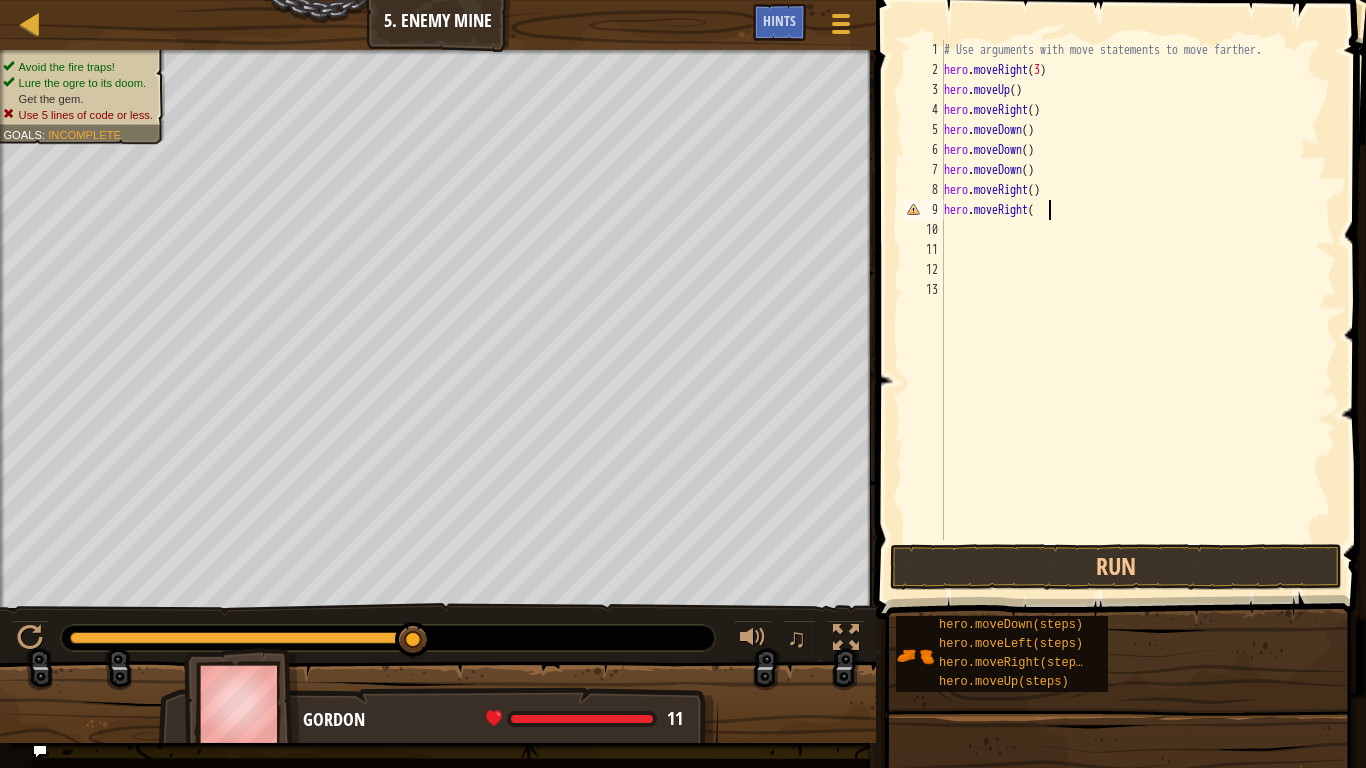type on "hero.moveRight()" 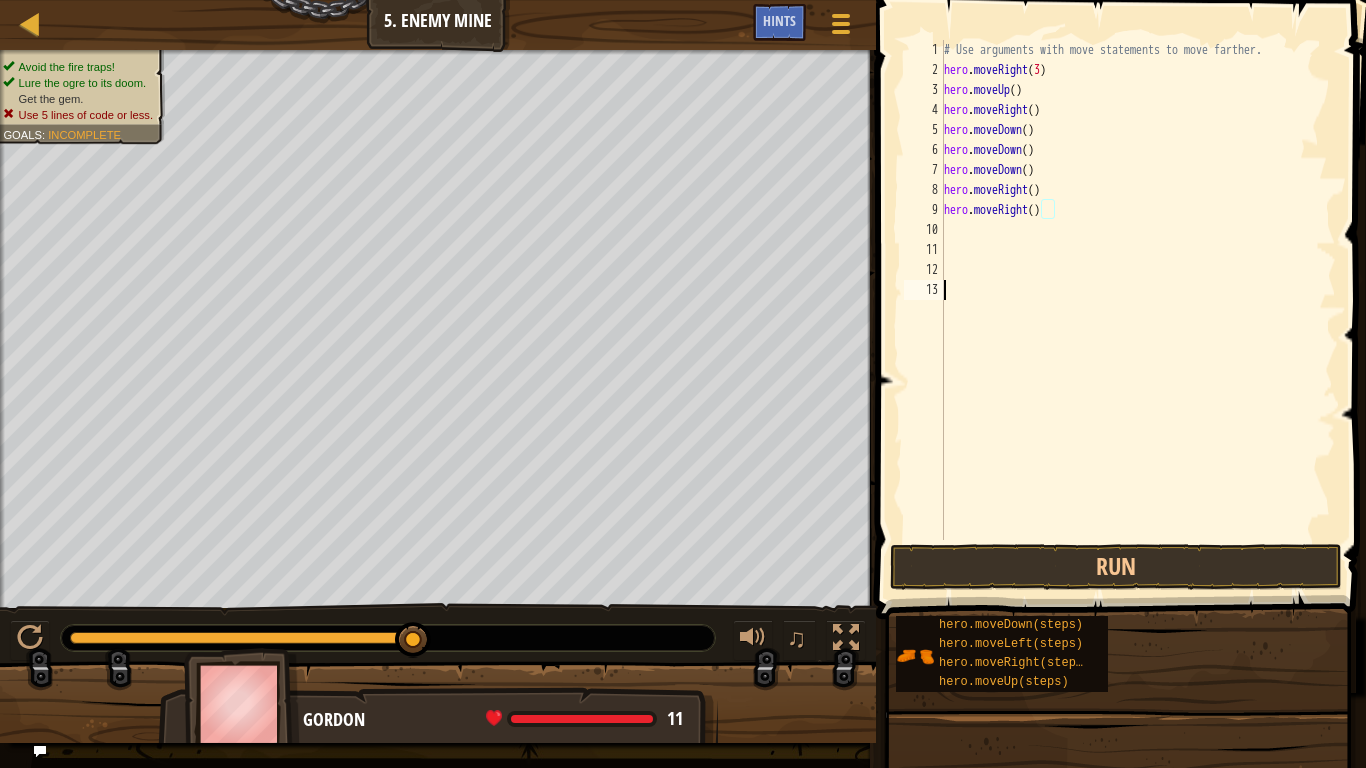 click on "# Use arguments with move statements to move farther. hero . moveRight ( 3 ) hero . moveUp ( ) hero . moveRight ( ) hero . moveDown ( ) hero . moveDown ( ) hero . moveDown ( ) hero . moveRight ( ) hero . moveRight ( )" at bounding box center [1138, 310] 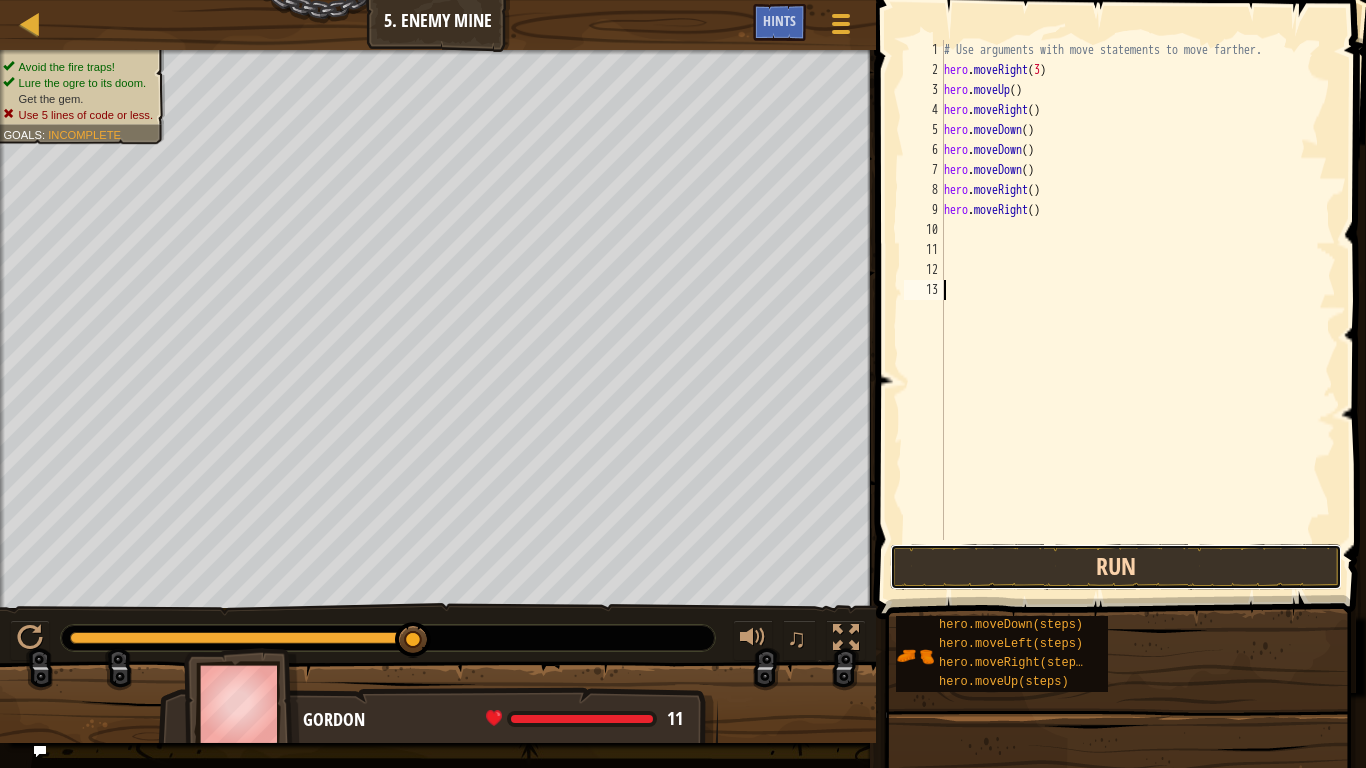 click on "Run" at bounding box center (1116, 567) 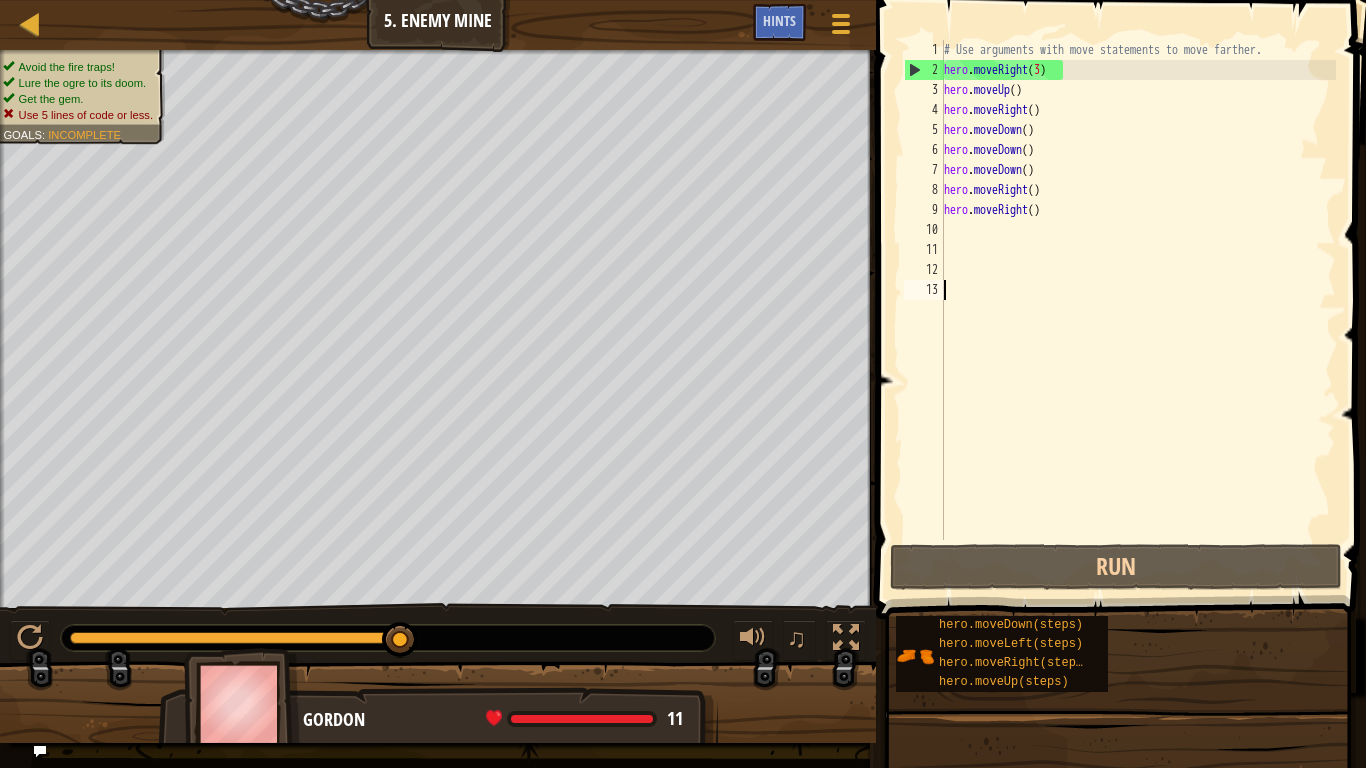 click on "# Use arguments with move statements to move farther. hero . moveRight ( 3 ) hero . moveUp ( ) hero . moveRight ( ) hero . moveDown ( ) hero . moveDown ( ) hero . moveDown ( ) hero . moveRight ( ) hero . moveRight ( )" at bounding box center [1138, 310] 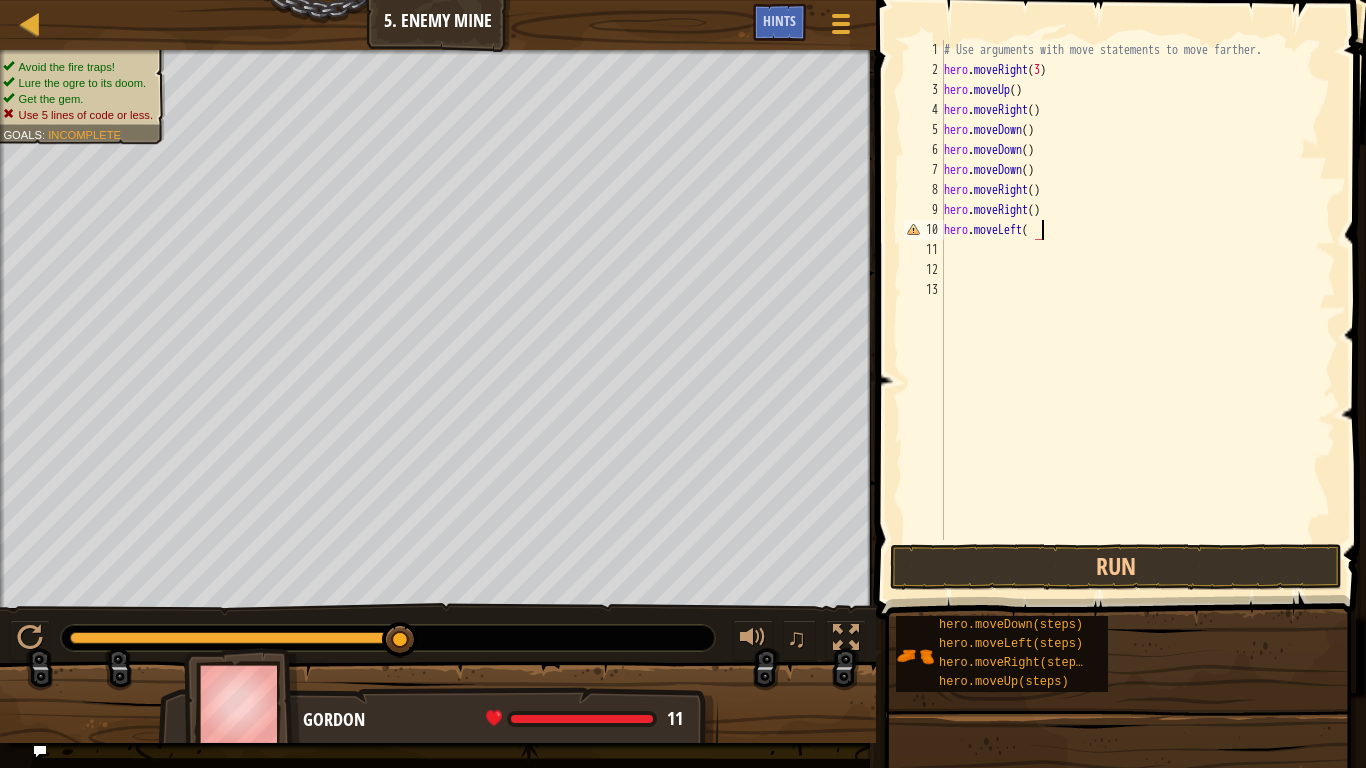 scroll, scrollTop: 9, scrollLeft: 14, axis: both 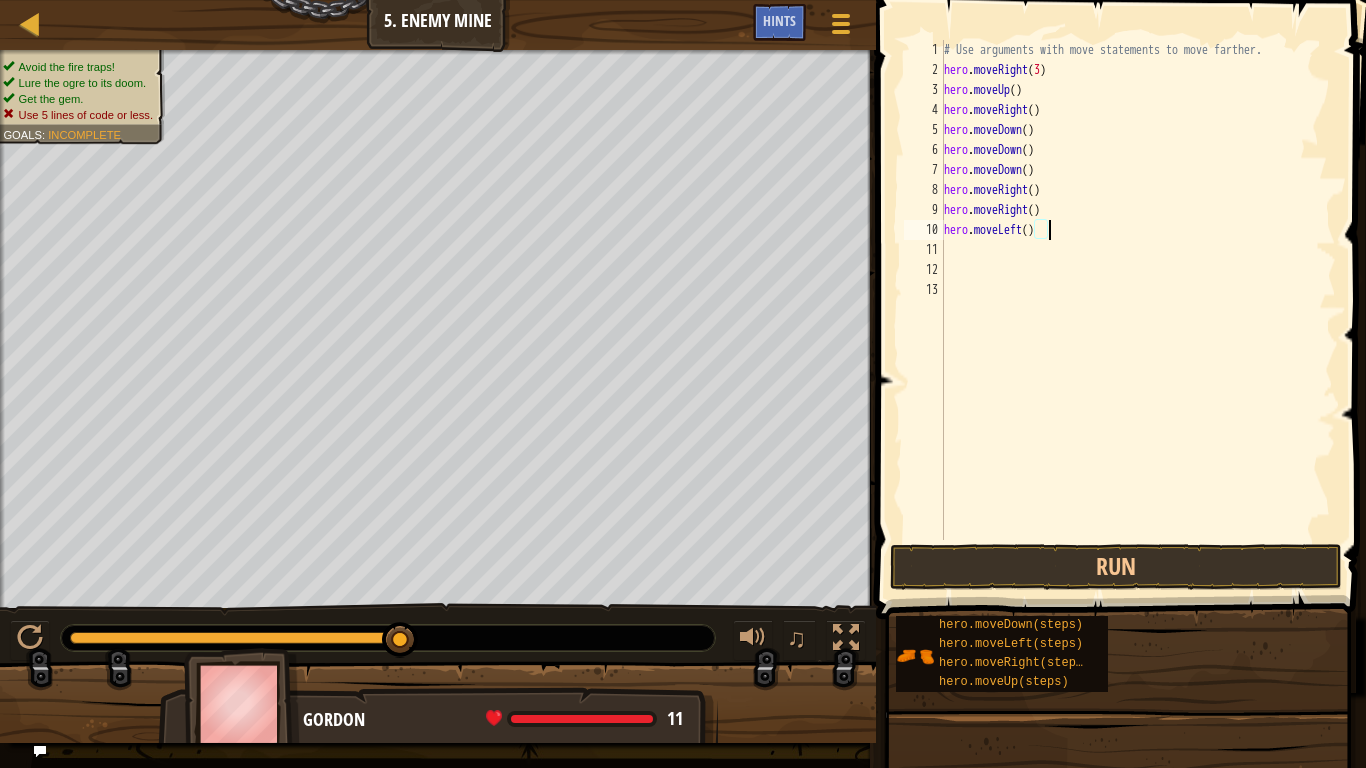 type on "hero.moveLeft()" 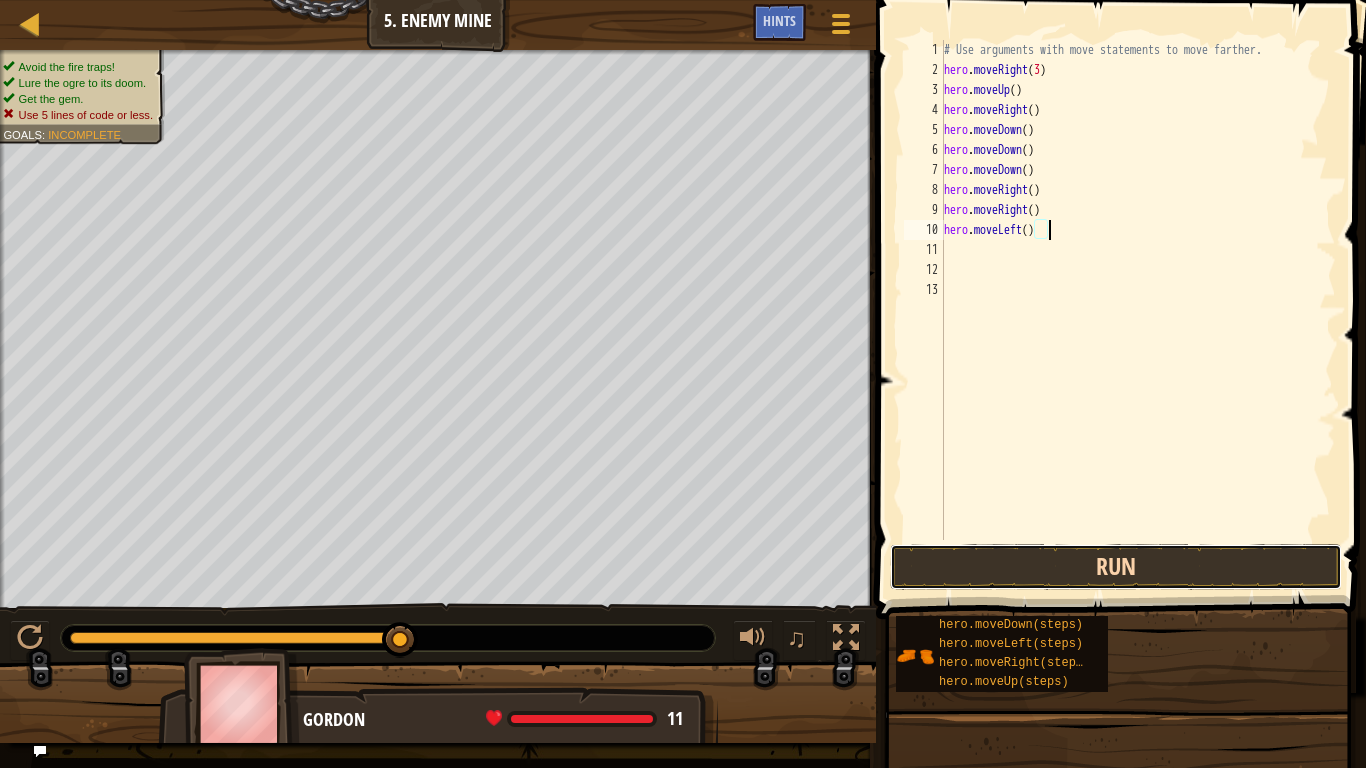 click on "Run" at bounding box center (1116, 567) 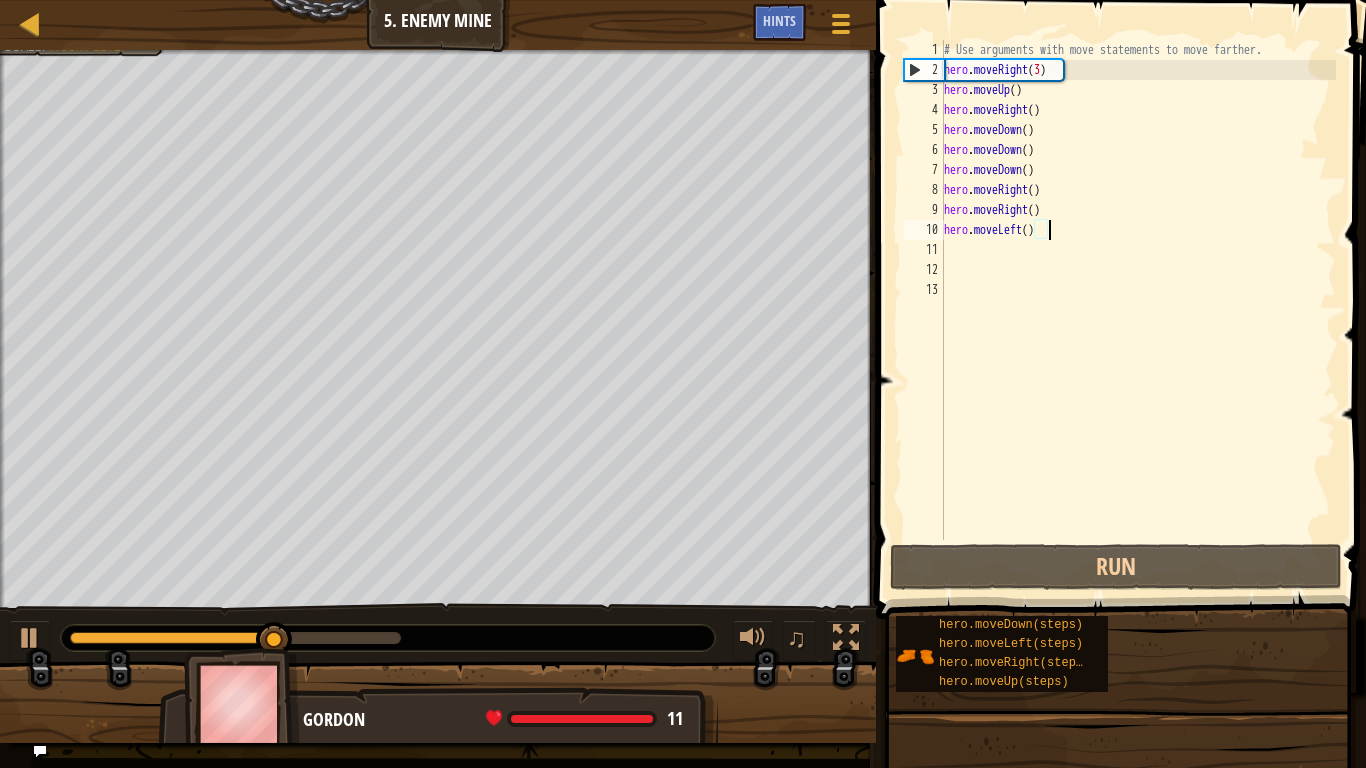 click on "# Use arguments with move statements to move farther. hero . moveRight ( 3 ) hero . moveUp ( ) hero . moveRight ( ) hero . moveDown ( ) hero . moveDown ( ) hero . moveDown ( ) hero . moveRight ( ) hero . moveRight ( ) hero . moveLeft ( )" at bounding box center [1138, 310] 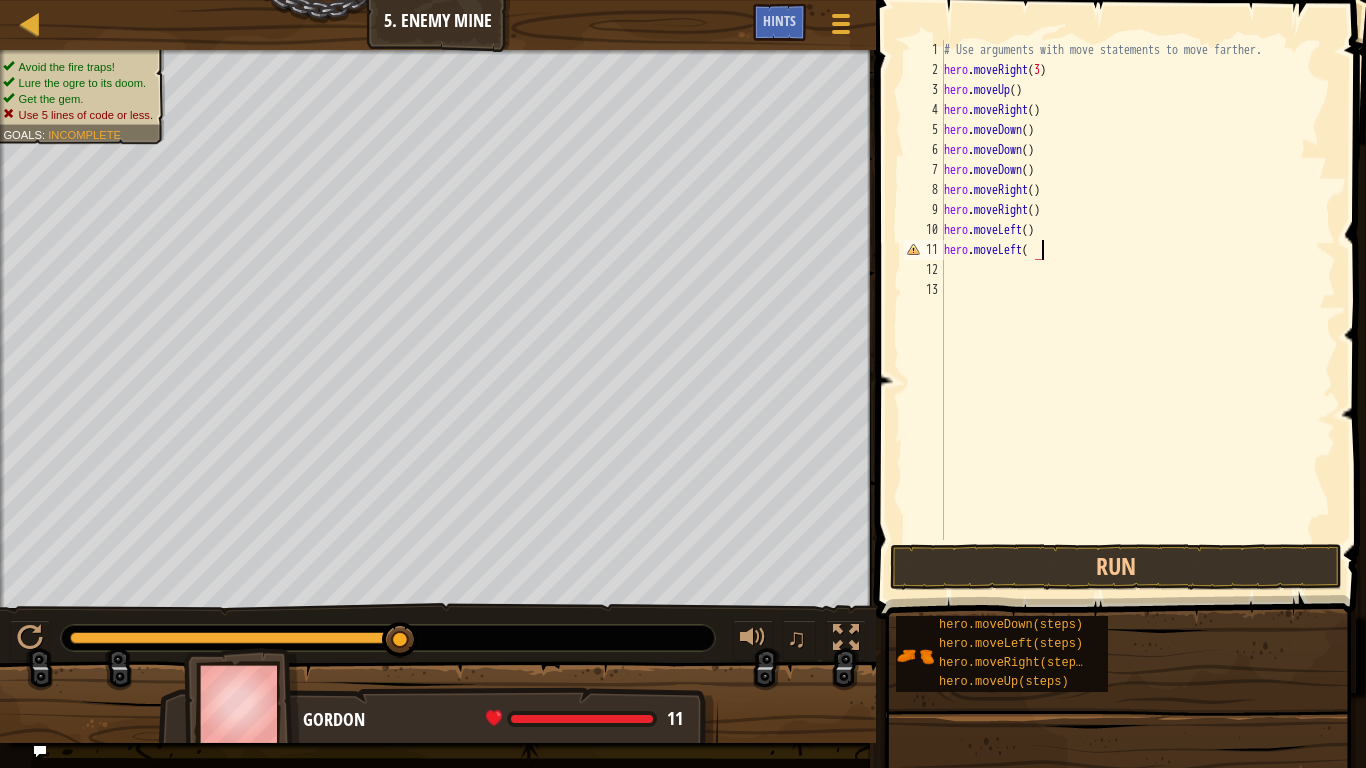 scroll, scrollTop: 9, scrollLeft: 14, axis: both 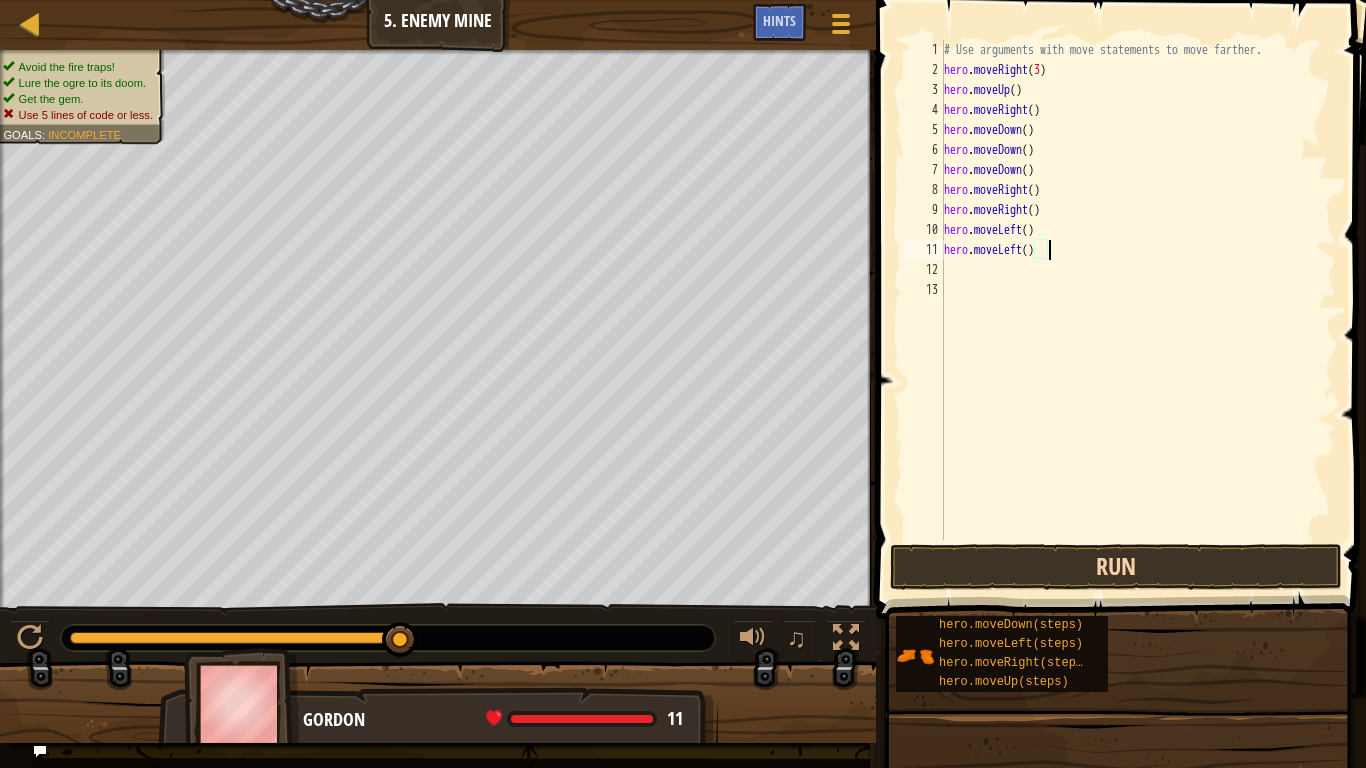 type on "hero.moveLeft()" 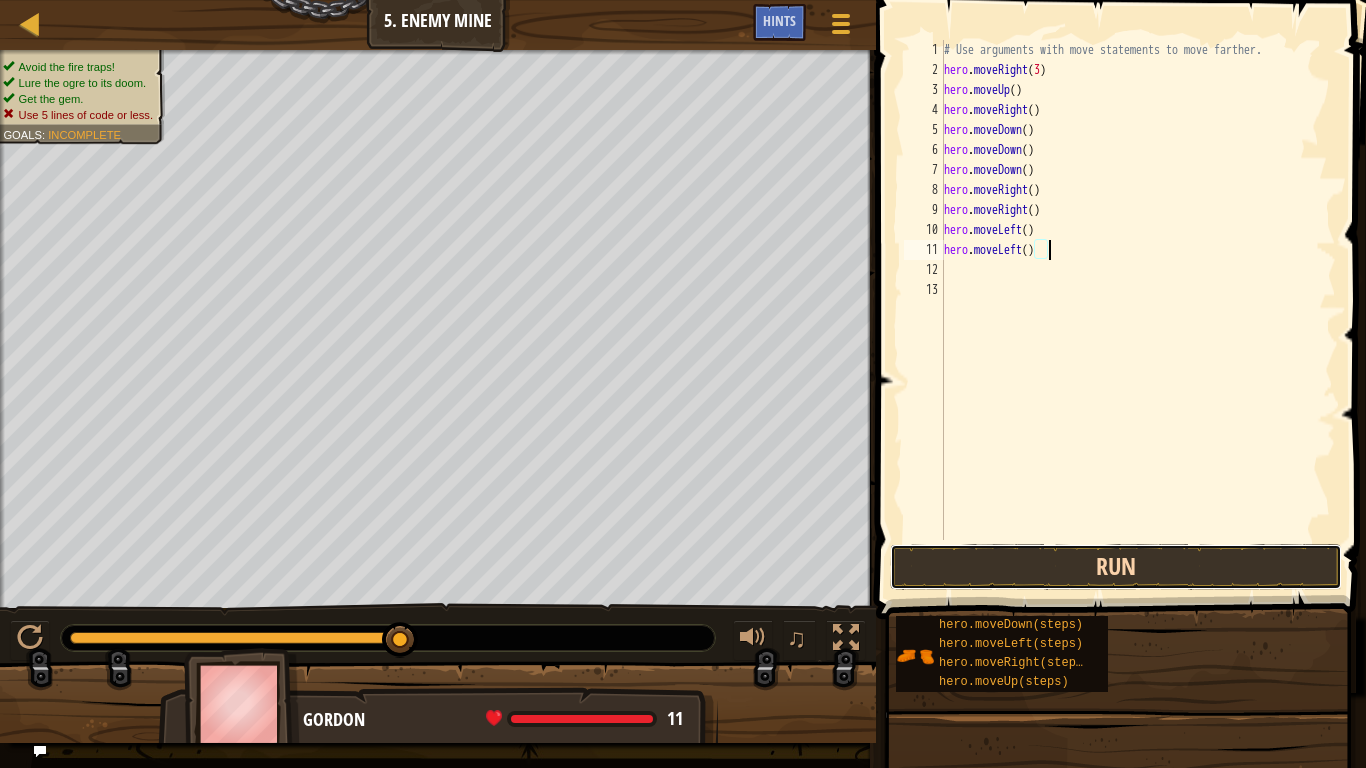 click on "Run" at bounding box center (1116, 567) 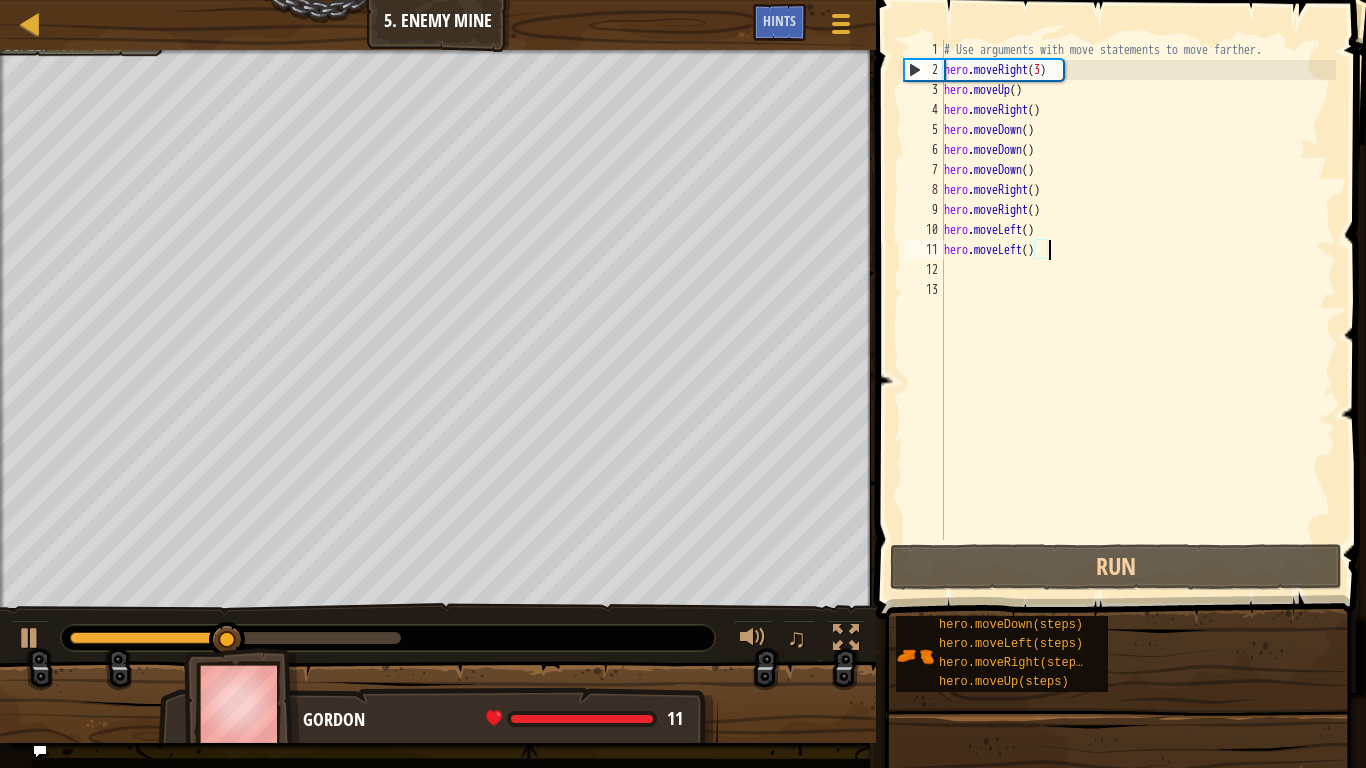 click on "# Use arguments with move statements to move farther. hero . moveRight ( 3 ) hero . moveUp ( ) hero . moveRight ( ) hero . moveDown ( ) hero . moveDown ( ) hero . moveDown ( ) hero . moveRight ( ) hero . moveRight ( ) hero . moveLeft ( ) hero . moveLeft ( )" at bounding box center (1138, 310) 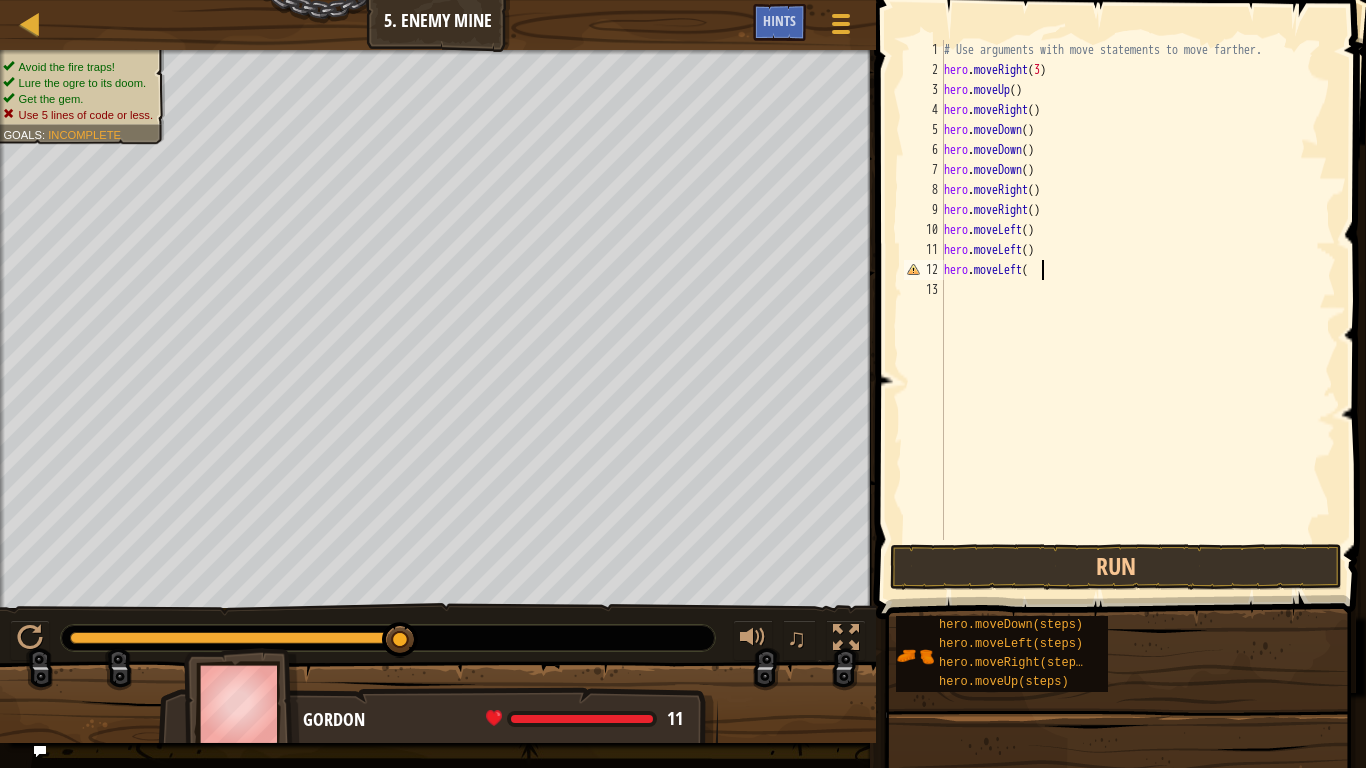 scroll, scrollTop: 9, scrollLeft: 14, axis: both 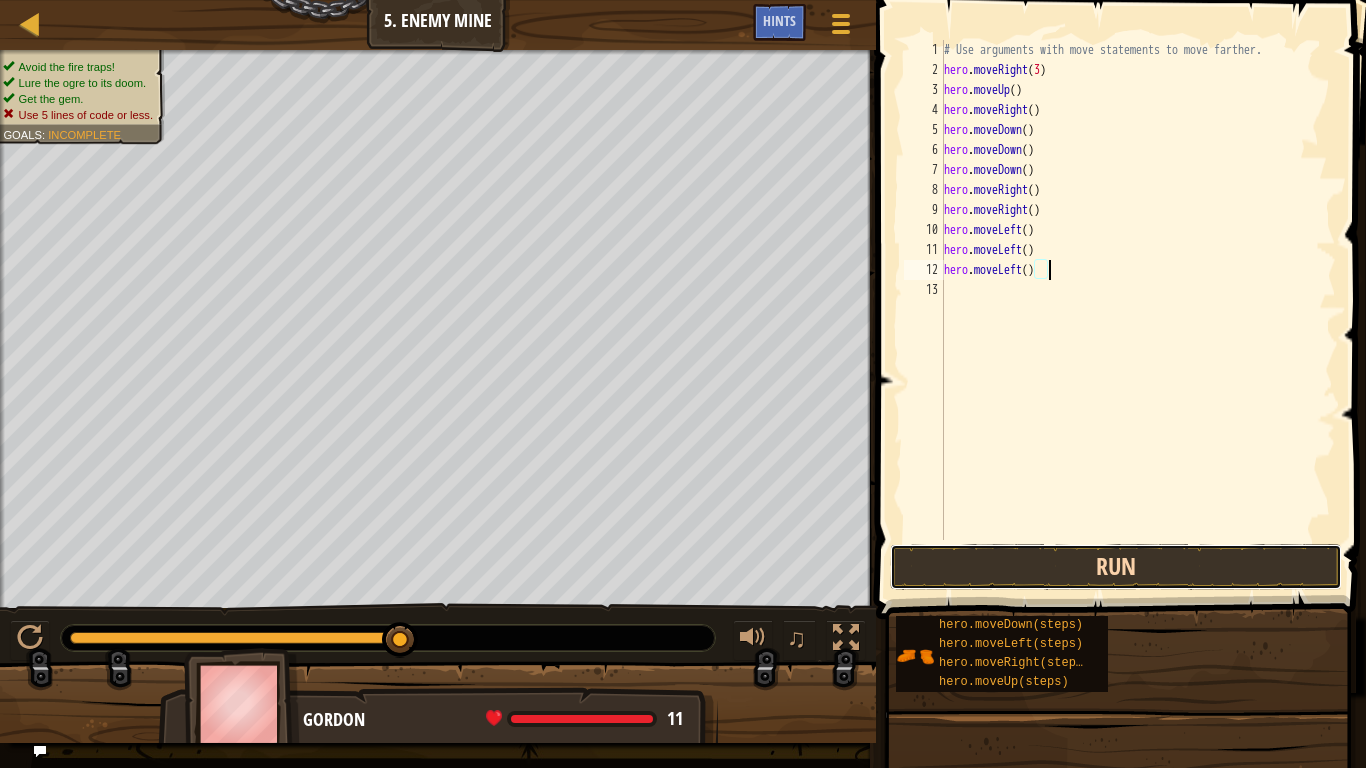 click on "Run" at bounding box center [1116, 567] 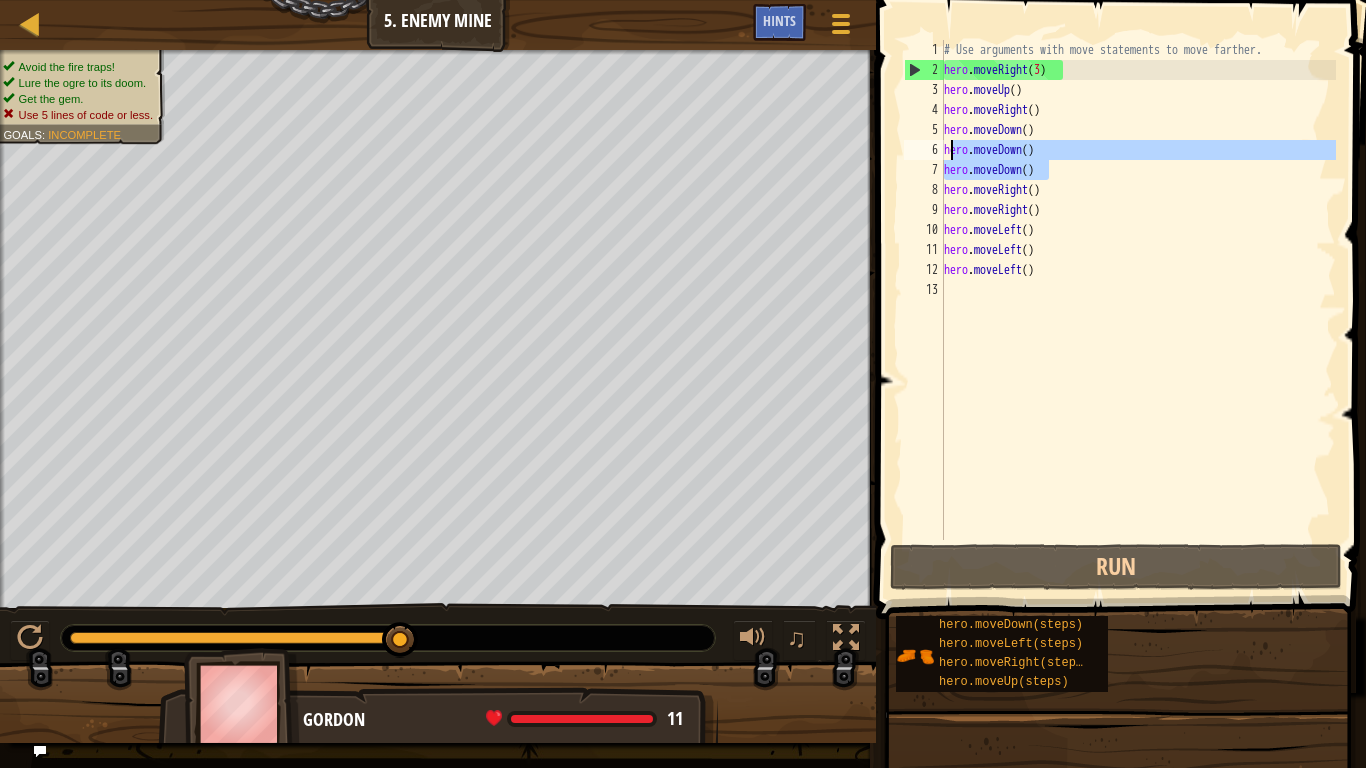 drag, startPoint x: 1054, startPoint y: 168, endPoint x: 947, endPoint y: 156, distance: 107.67079 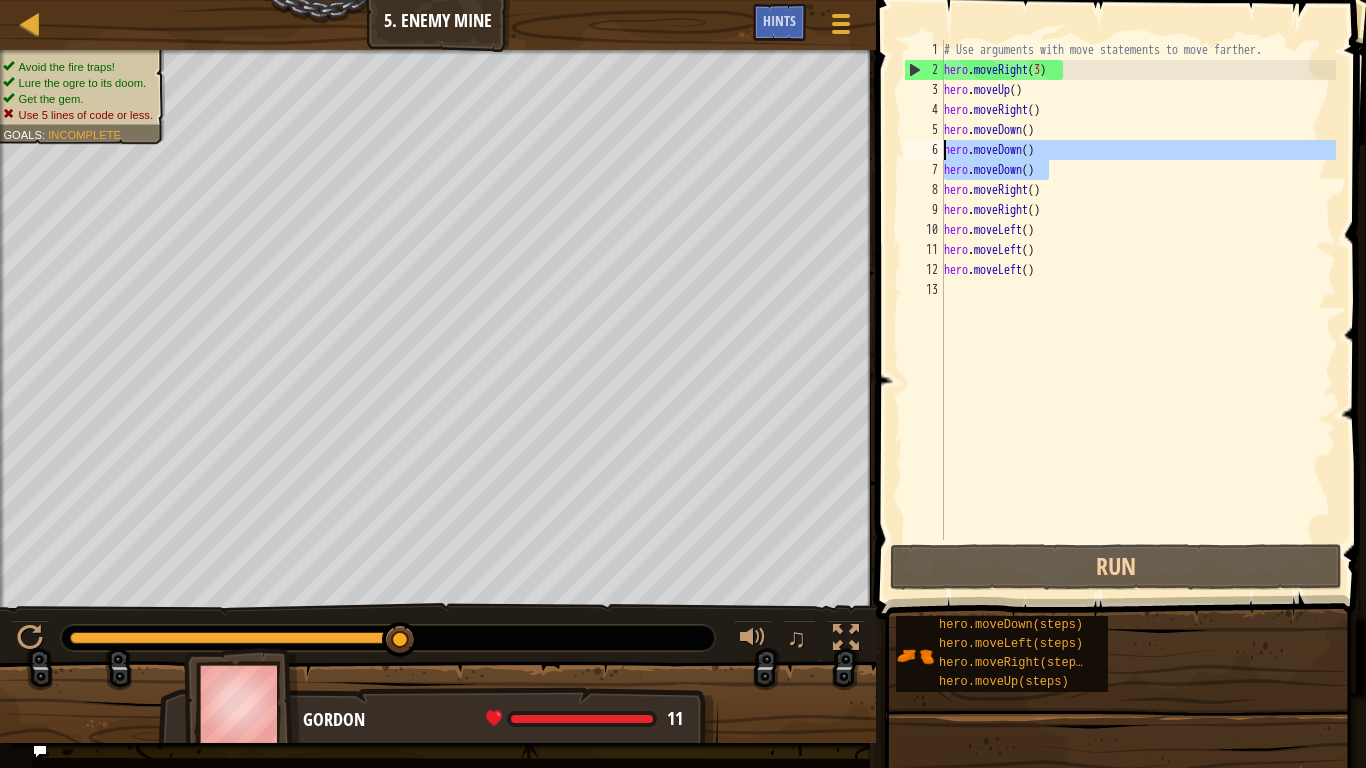 scroll, scrollTop: 9, scrollLeft: 0, axis: vertical 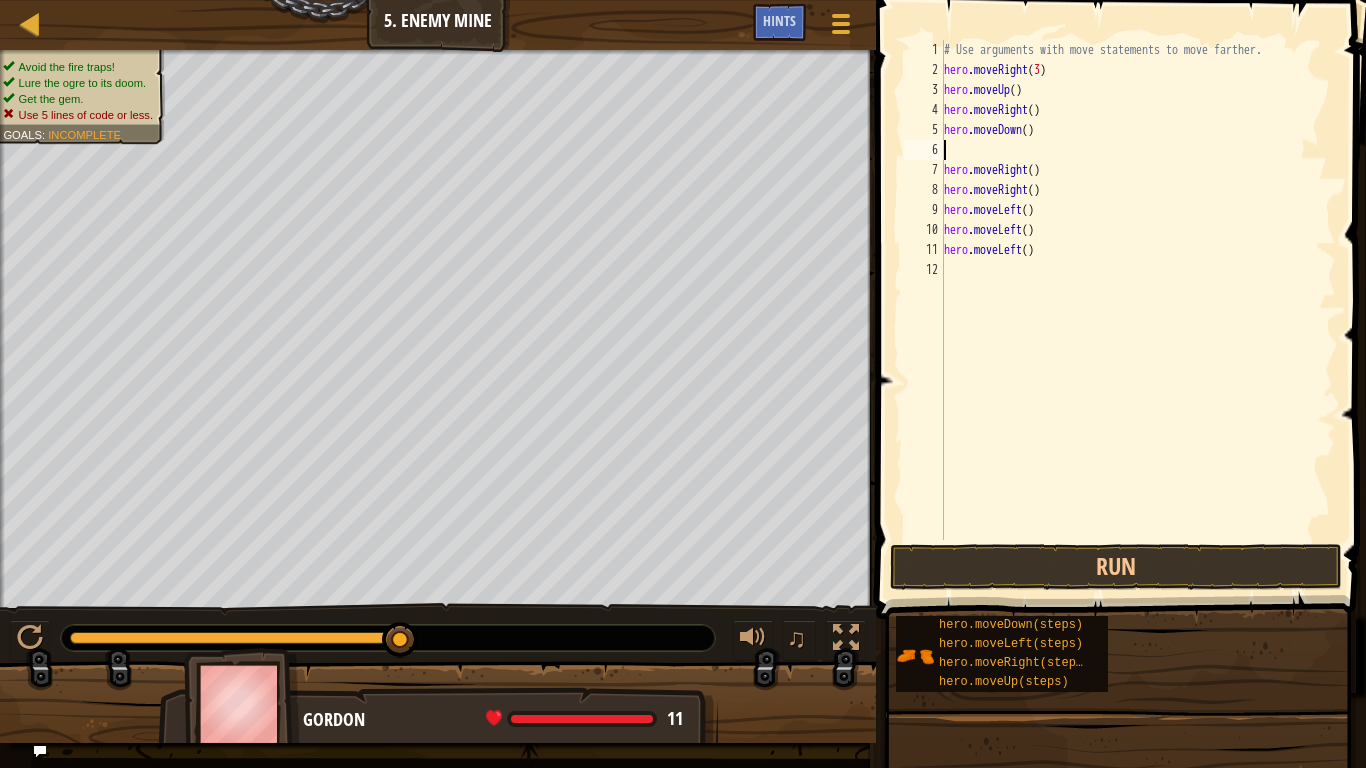 click on "# Use arguments with move statements to move farther. hero . moveRight ( 3 ) hero . moveUp ( ) hero . moveRight ( ) hero . moveDown ( ) hero . moveRight ( ) hero . moveRight ( ) hero . moveLeft ( ) hero . moveLeft ( ) hero . moveLeft ( )" at bounding box center (1138, 310) 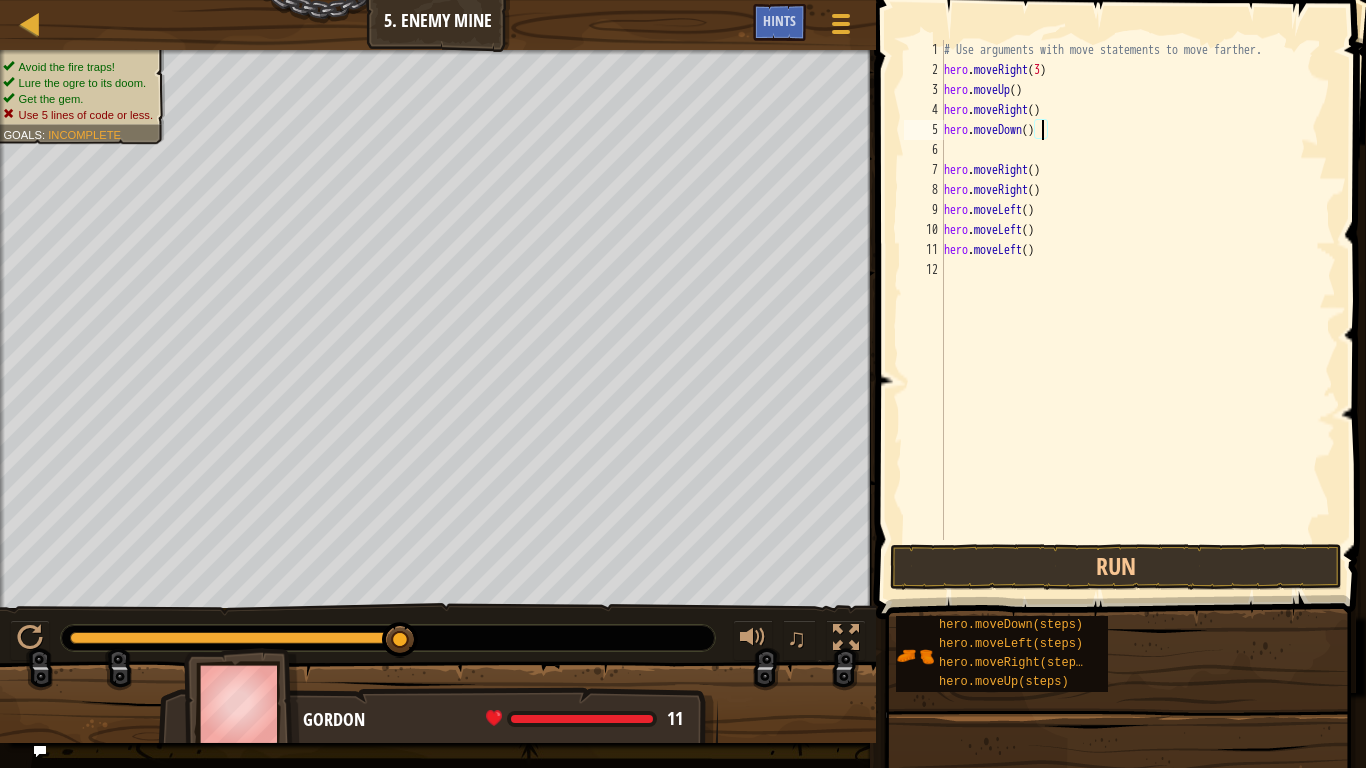 type on "hero.moveDown(3)" 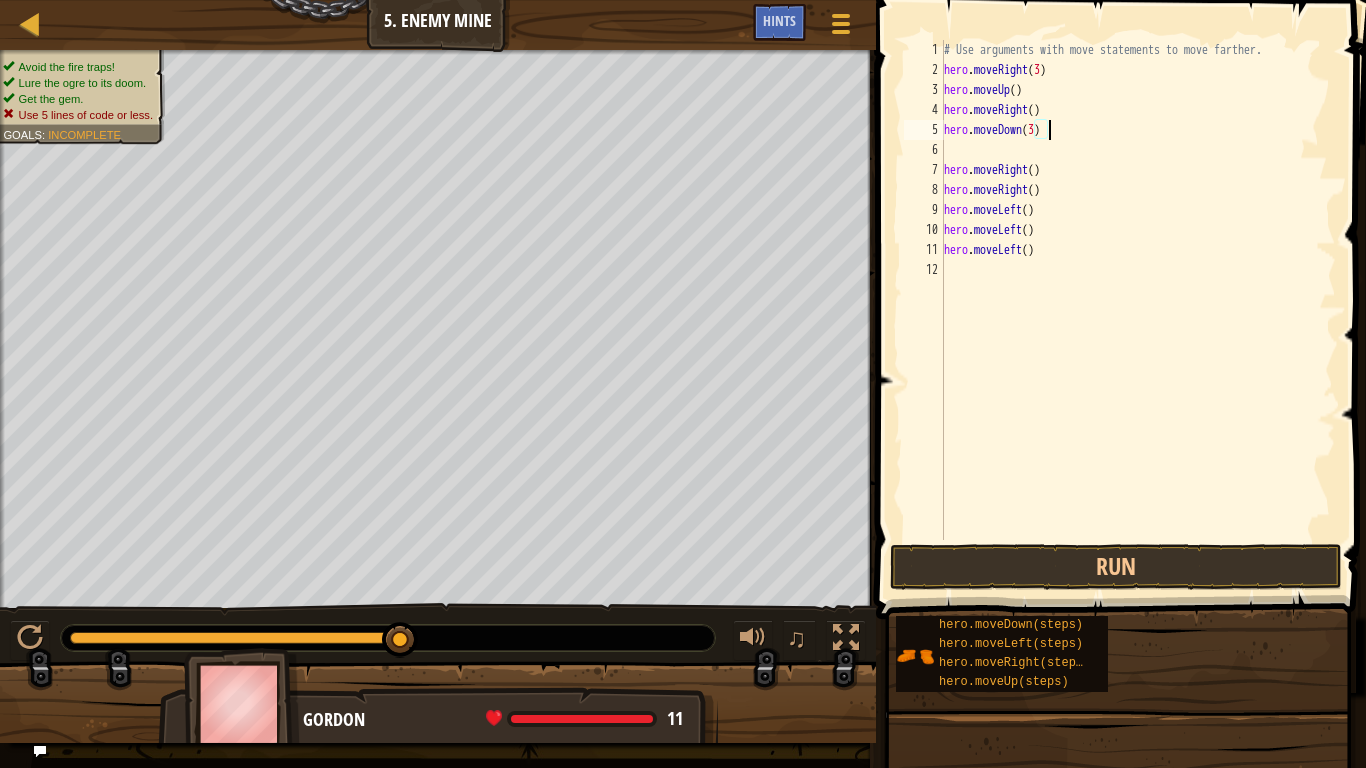 scroll, scrollTop: 9, scrollLeft: 15, axis: both 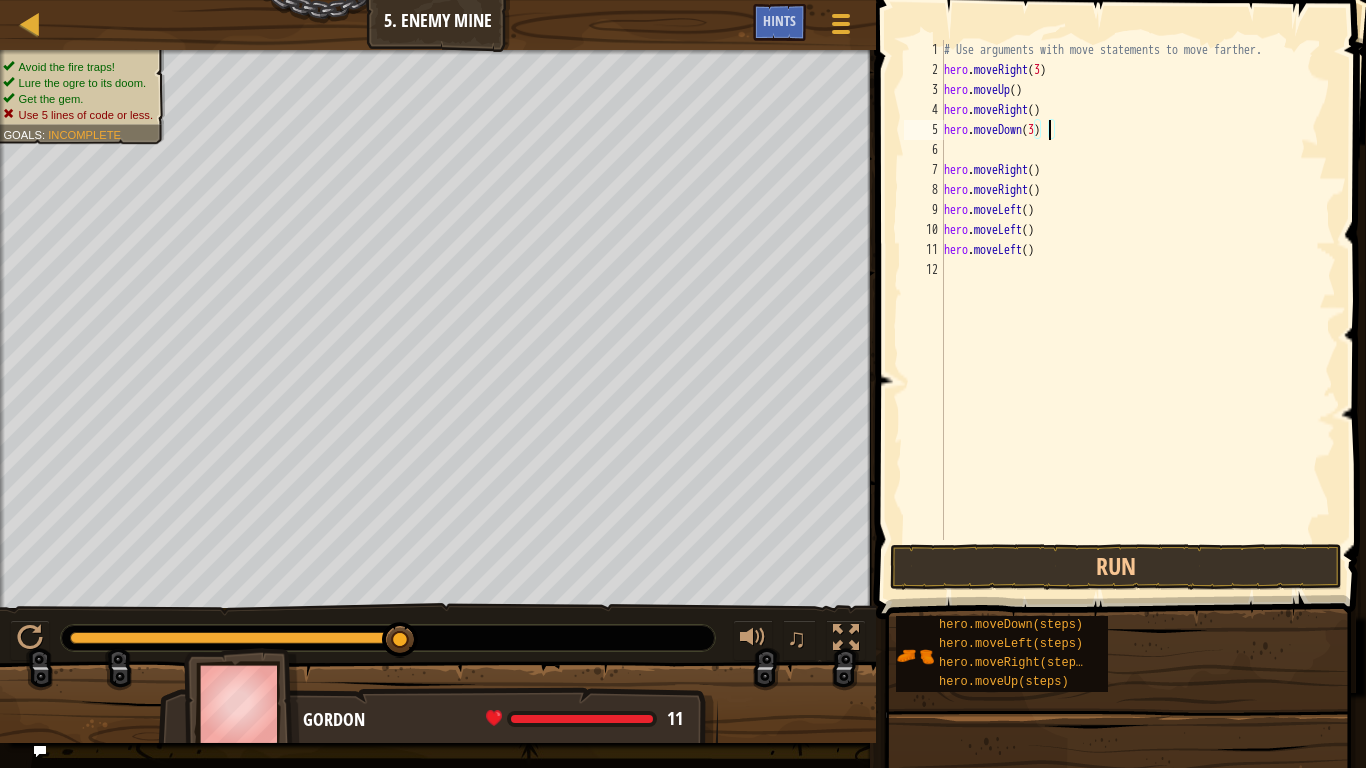 click on "# Use arguments with move statements to move farther. hero . moveRight ( 3 ) hero . moveUp ( ) hero . moveRight ( ) hero . moveDown ( 3 ) hero . moveRight ( ) hero . moveRight ( ) hero . moveLeft ( ) hero . moveLeft ( ) hero . moveLeft ( )" at bounding box center (1138, 310) 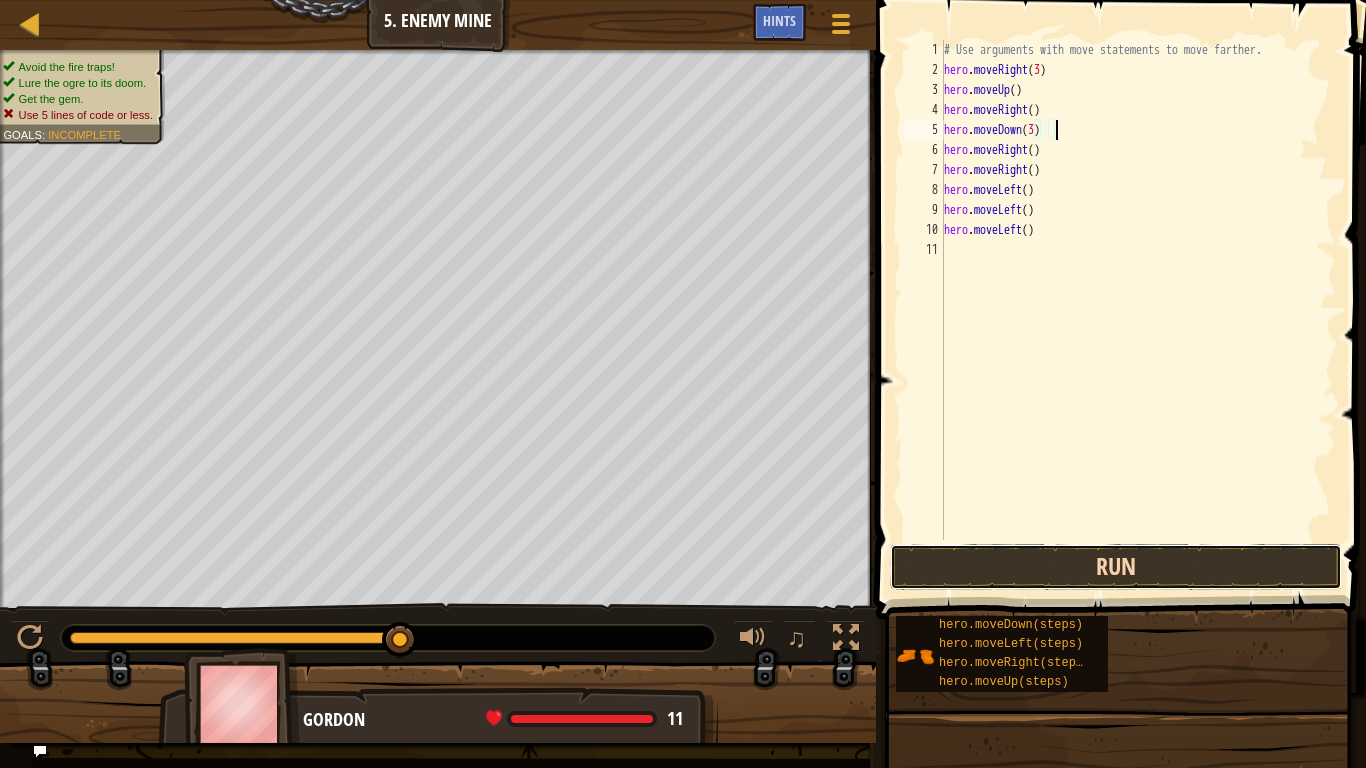 click on "Run" at bounding box center [1116, 567] 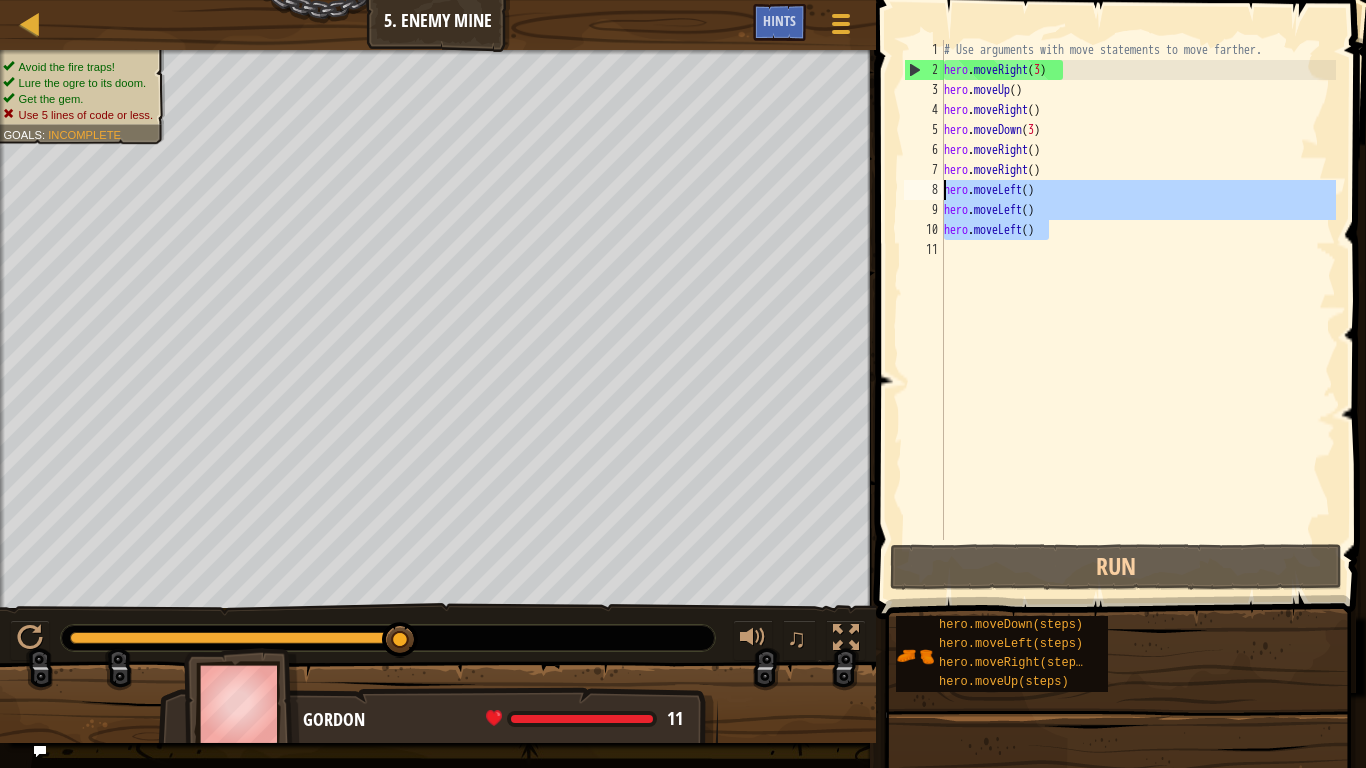 drag, startPoint x: 1086, startPoint y: 227, endPoint x: 945, endPoint y: 195, distance: 144.58562 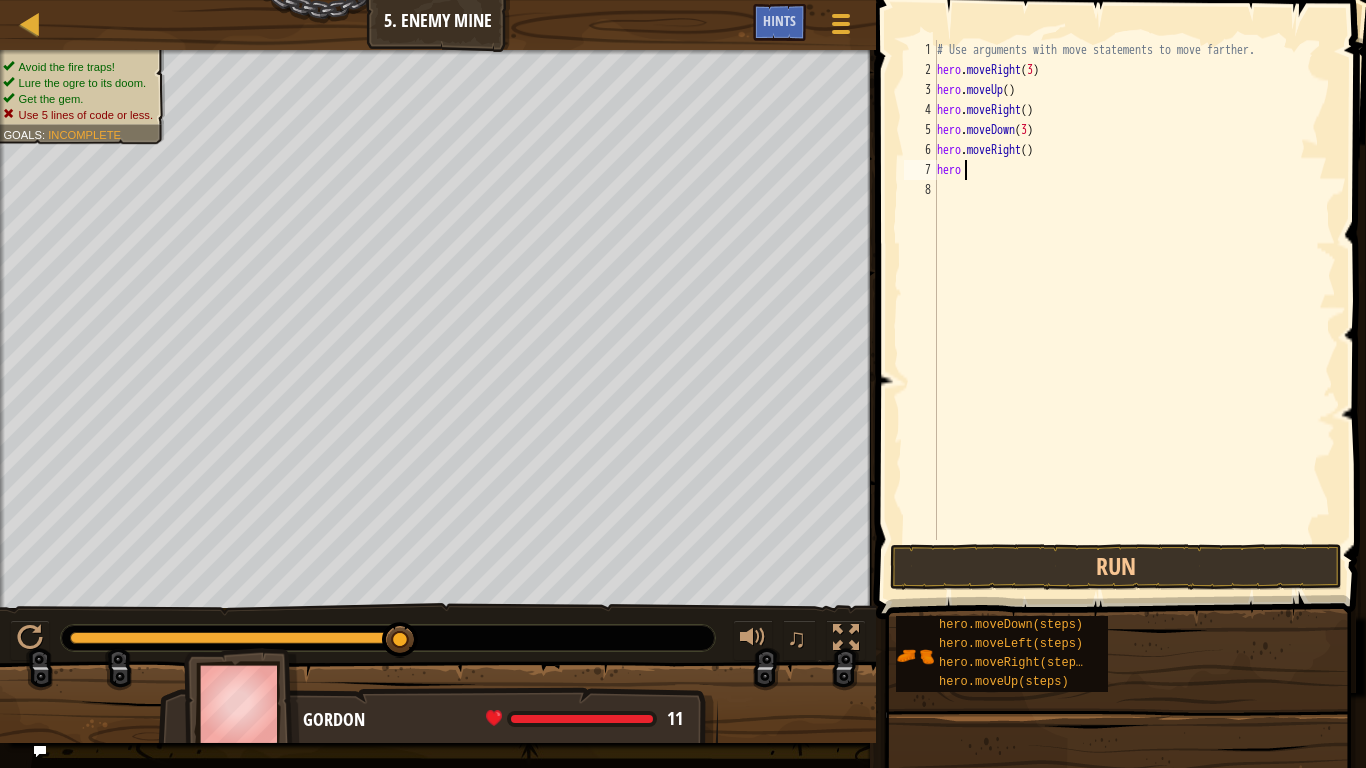 type on "h" 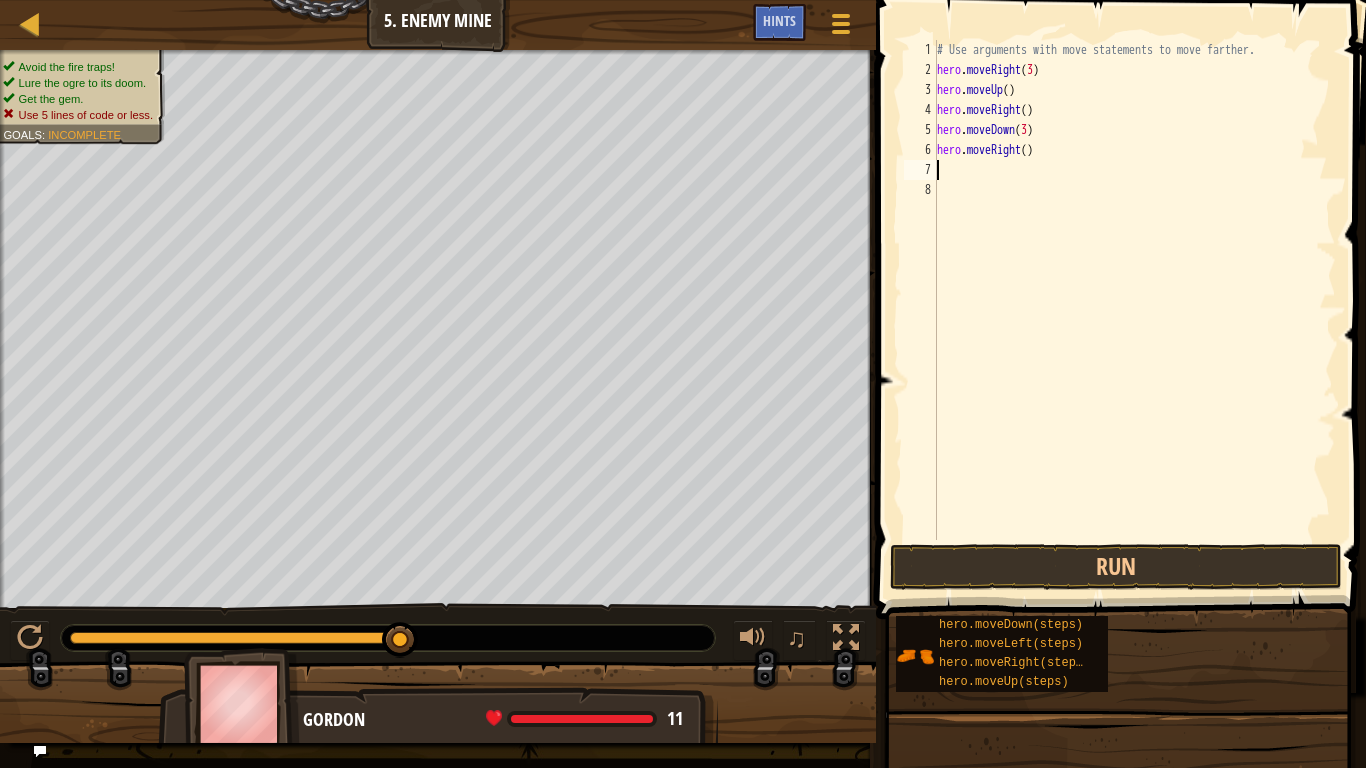 click on "# Use arguments with move statements to move farther. hero . moveRight ( 3 ) hero . moveUp ( ) hero . moveRight ( ) hero . moveDown ( 3 ) hero . moveRight ( )" at bounding box center (1134, 310) 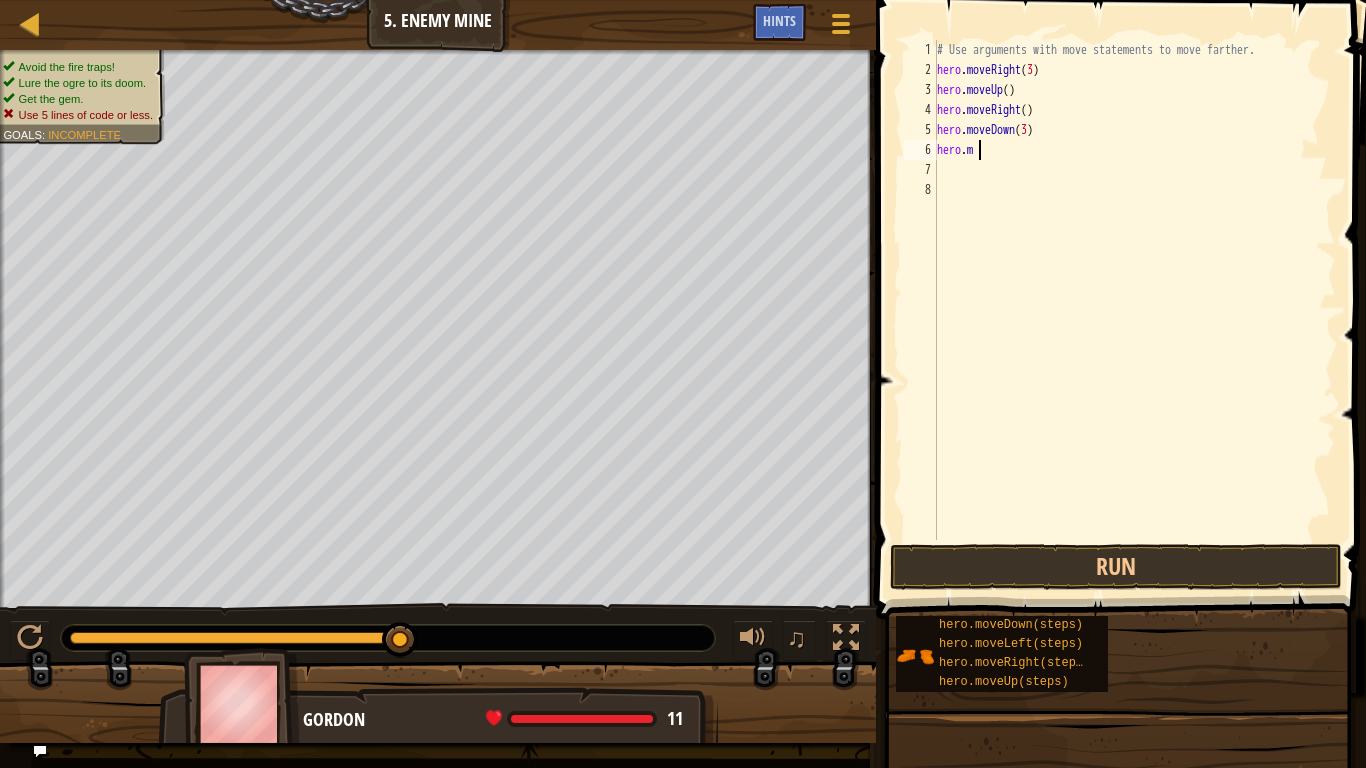type on "h" 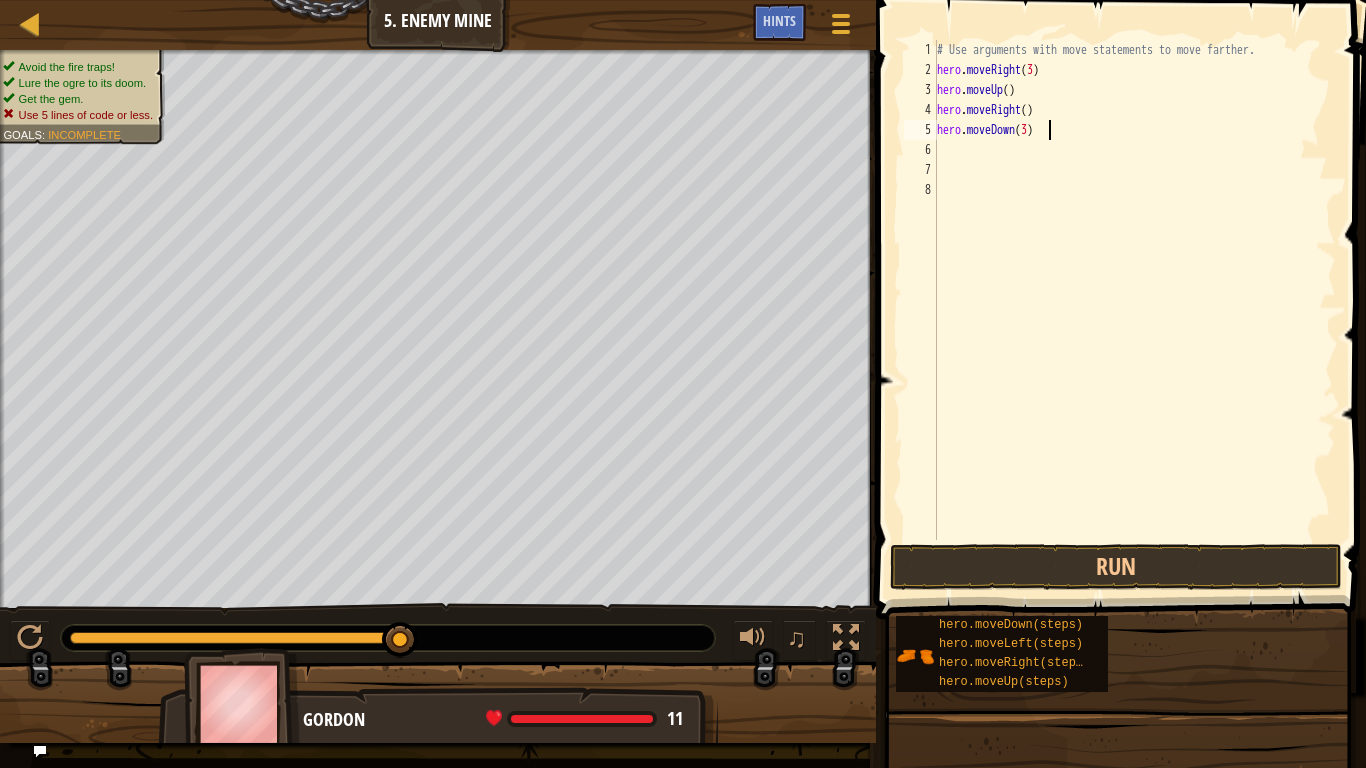 click on "# Use arguments with move statements to move farther. hero . moveRight ( 3 ) hero . moveUp ( ) hero . moveRight ( ) hero . moveDown ( 3 )" at bounding box center (1134, 310) 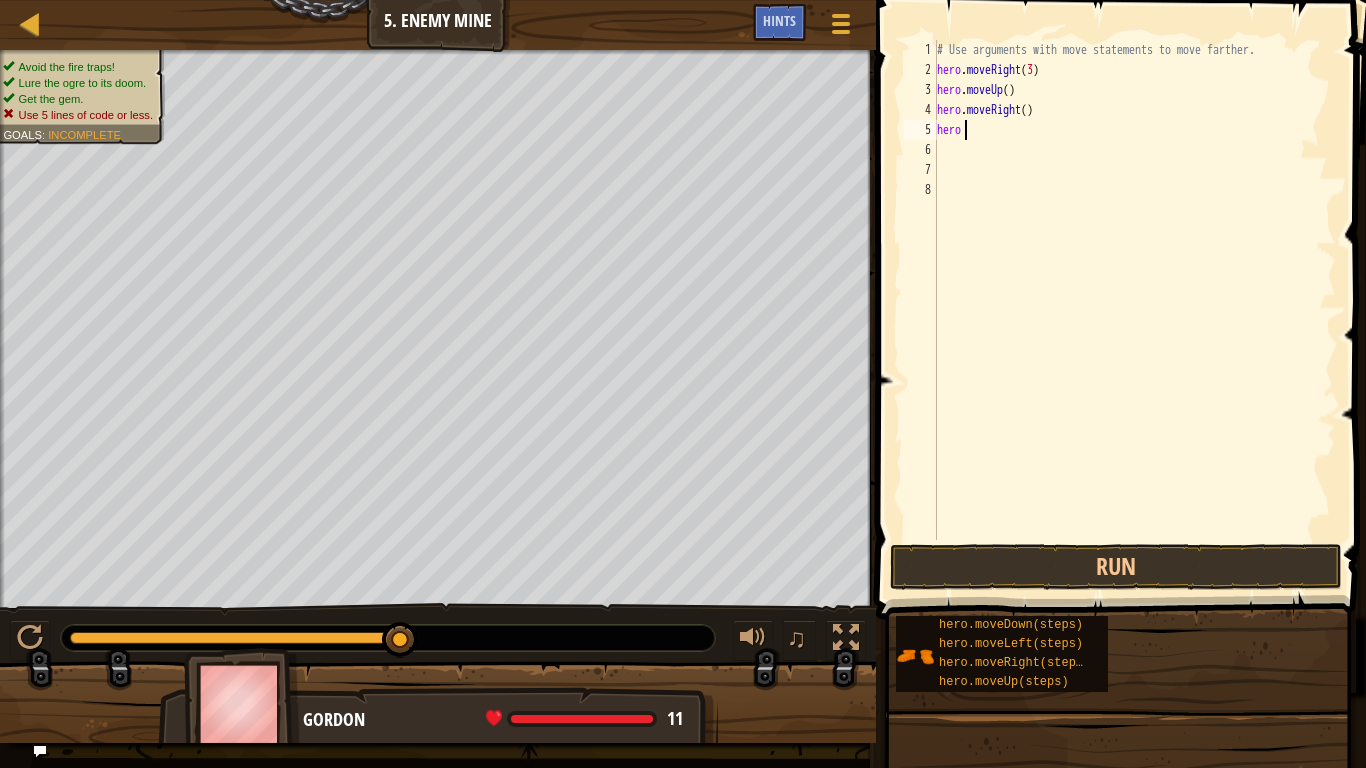 type on "h" 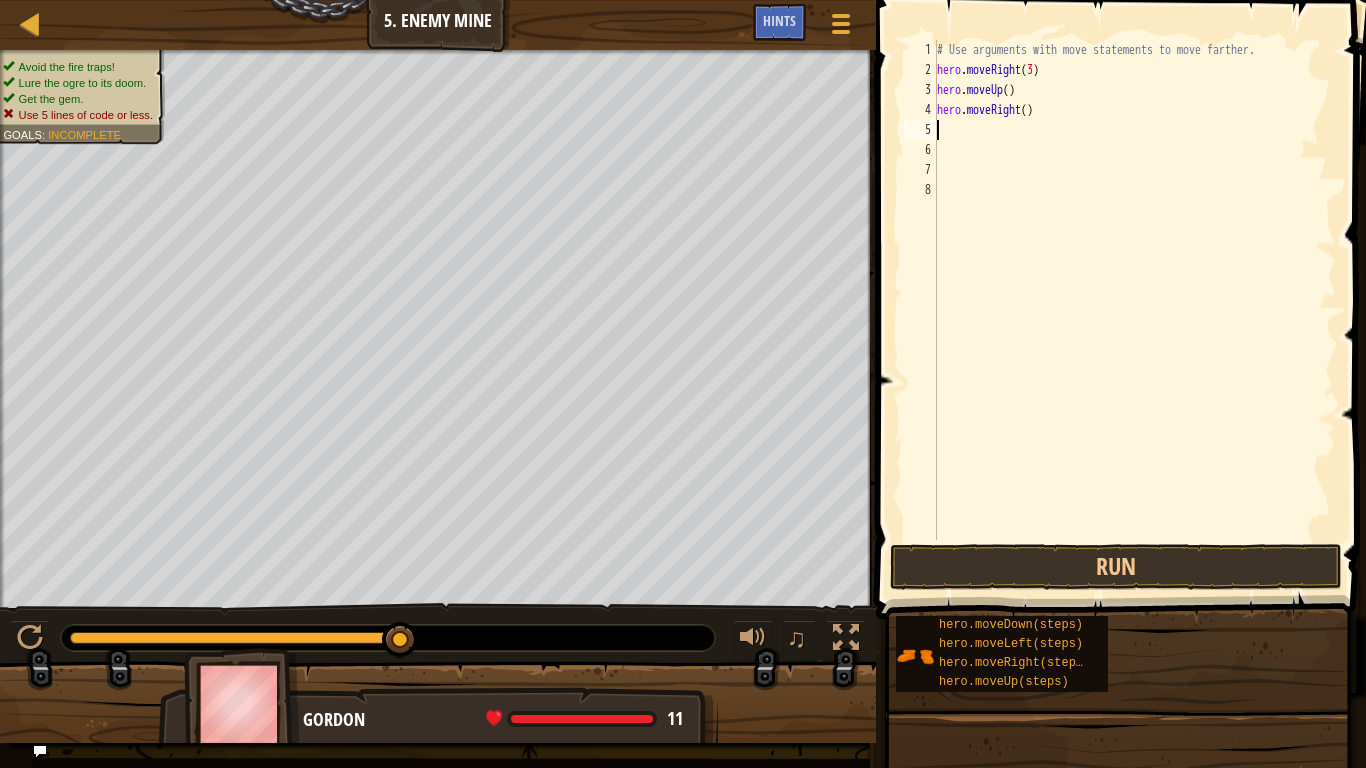 click on "# Use arguments with move statements to move farther. hero . moveRight ( 3 ) hero . moveUp ( ) hero . moveRight ( )" at bounding box center (1134, 310) 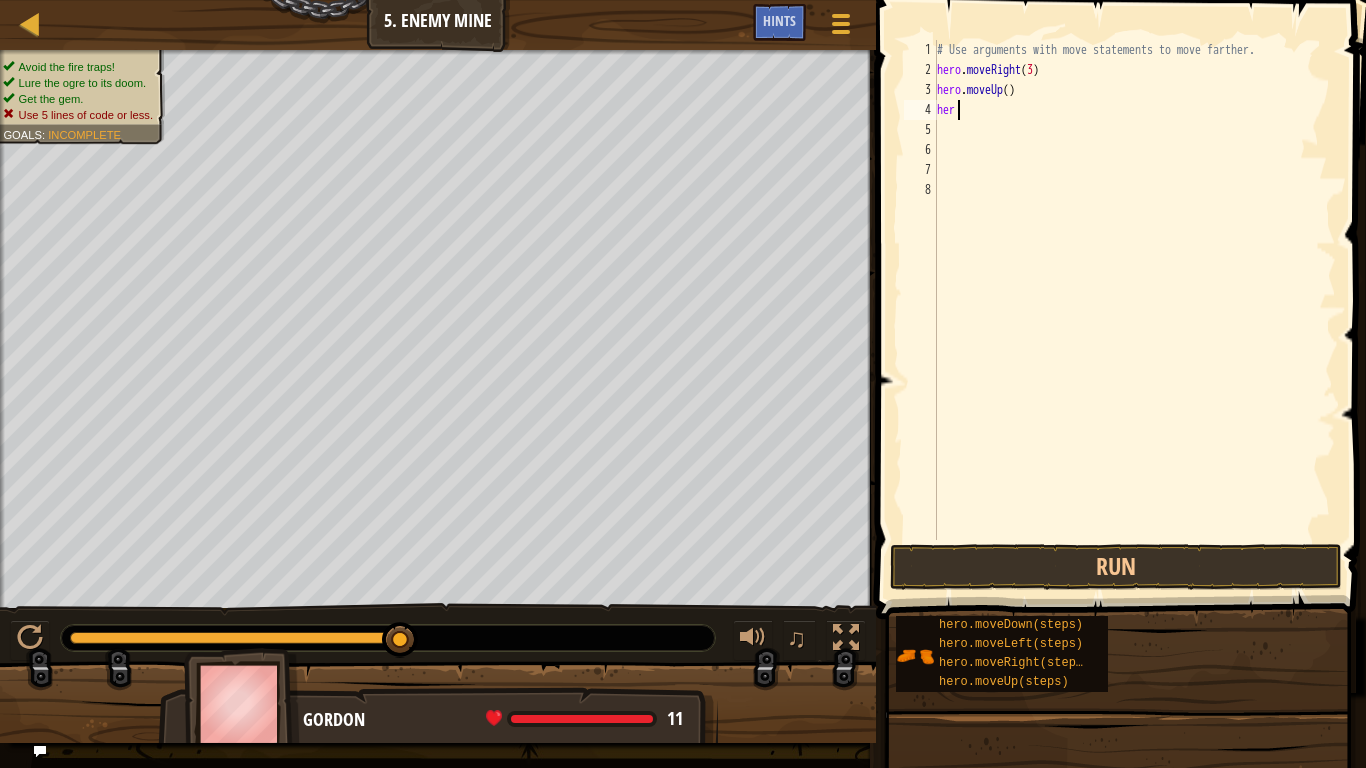 type on "h" 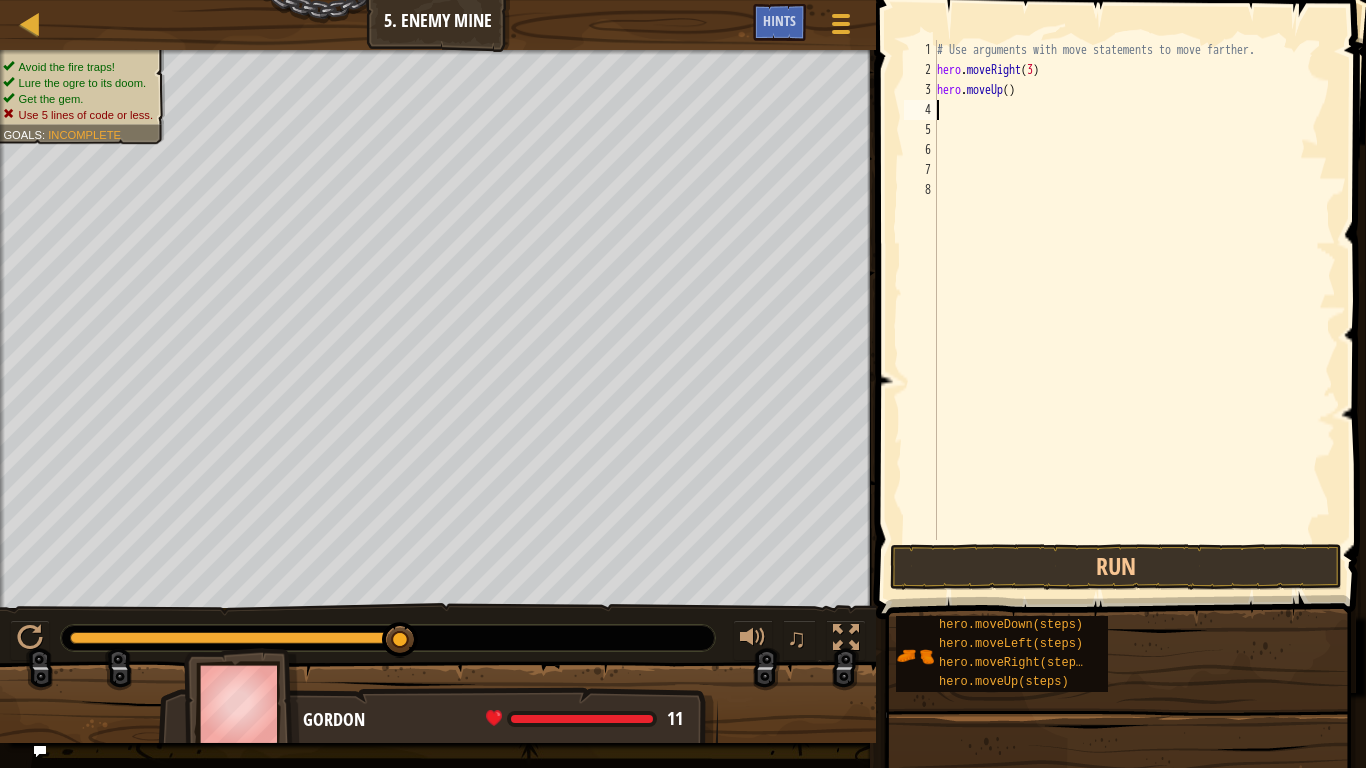 click on "# Use arguments with move statements to move farther. hero . moveRight ( 3 ) hero . moveUp ( )" at bounding box center (1134, 310) 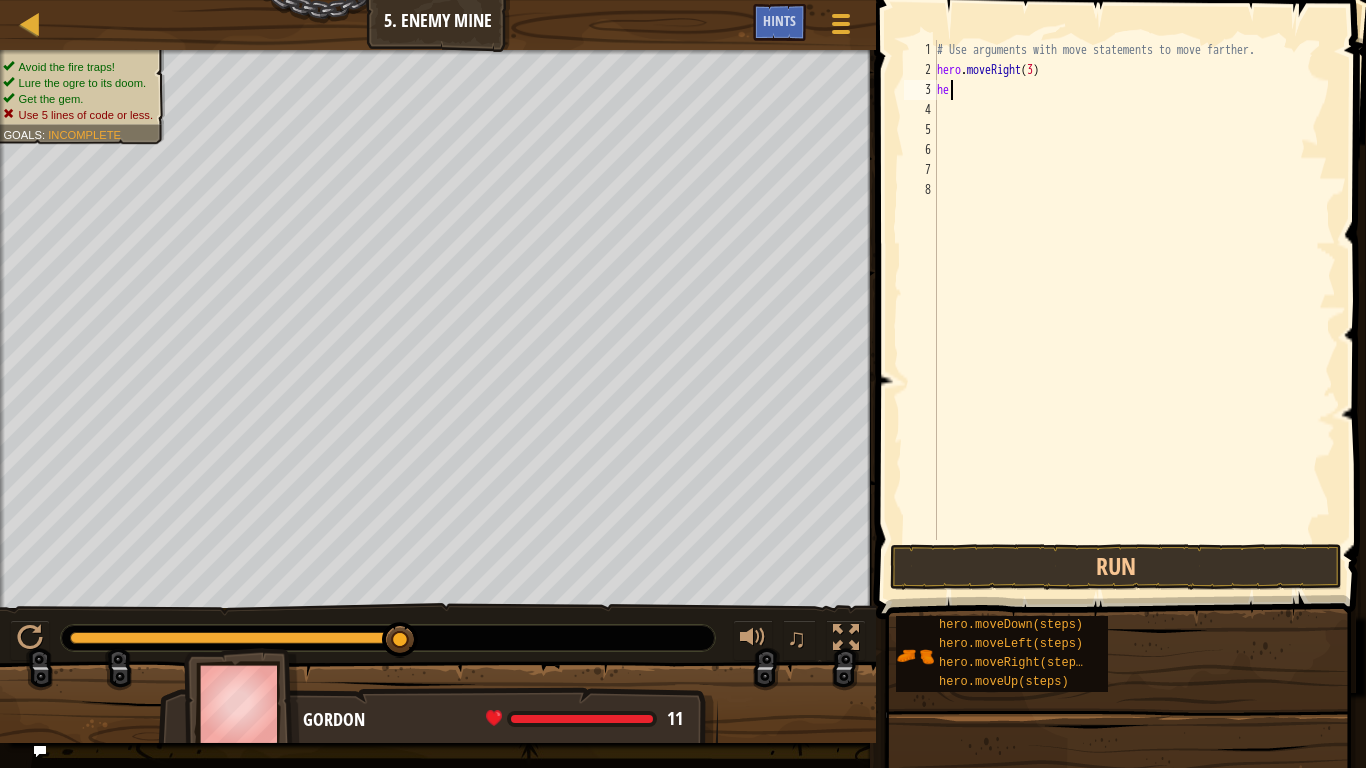 type on "h" 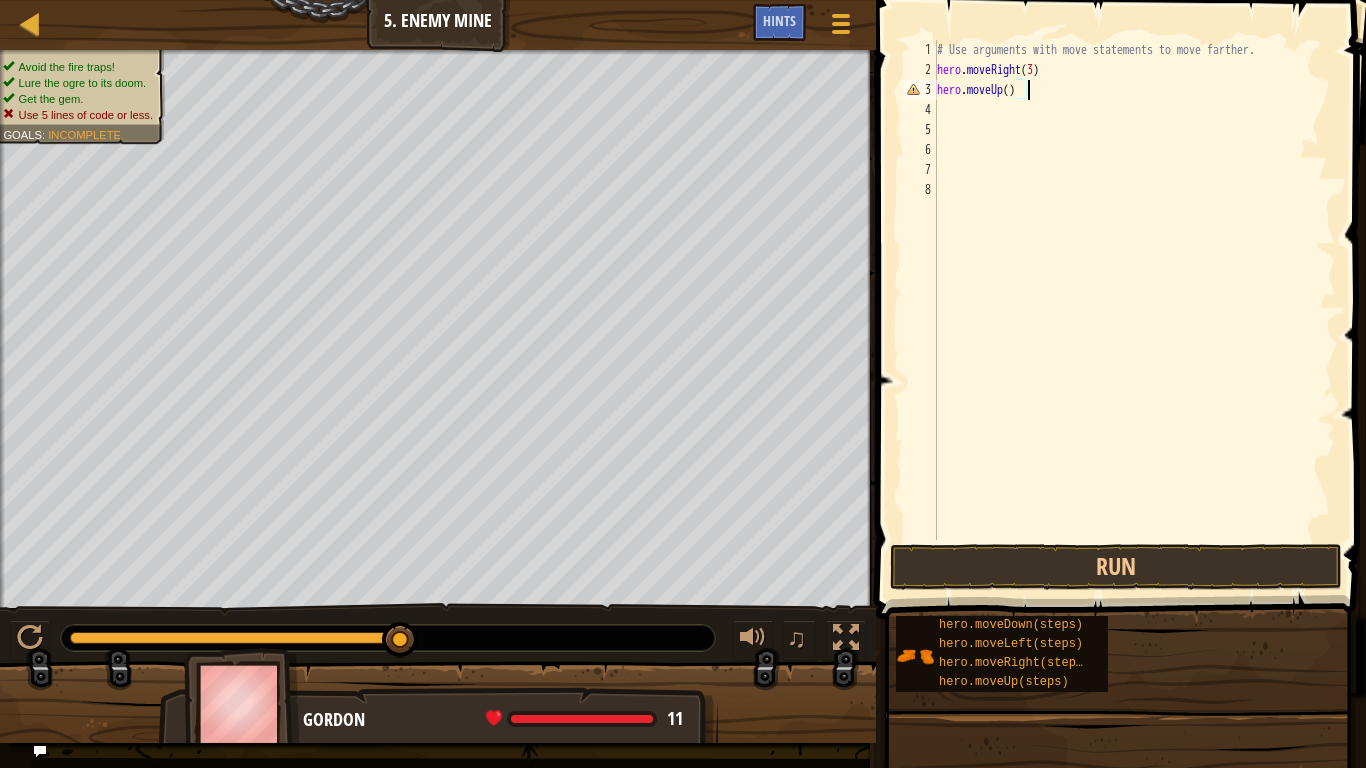scroll, scrollTop: 9, scrollLeft: 12, axis: both 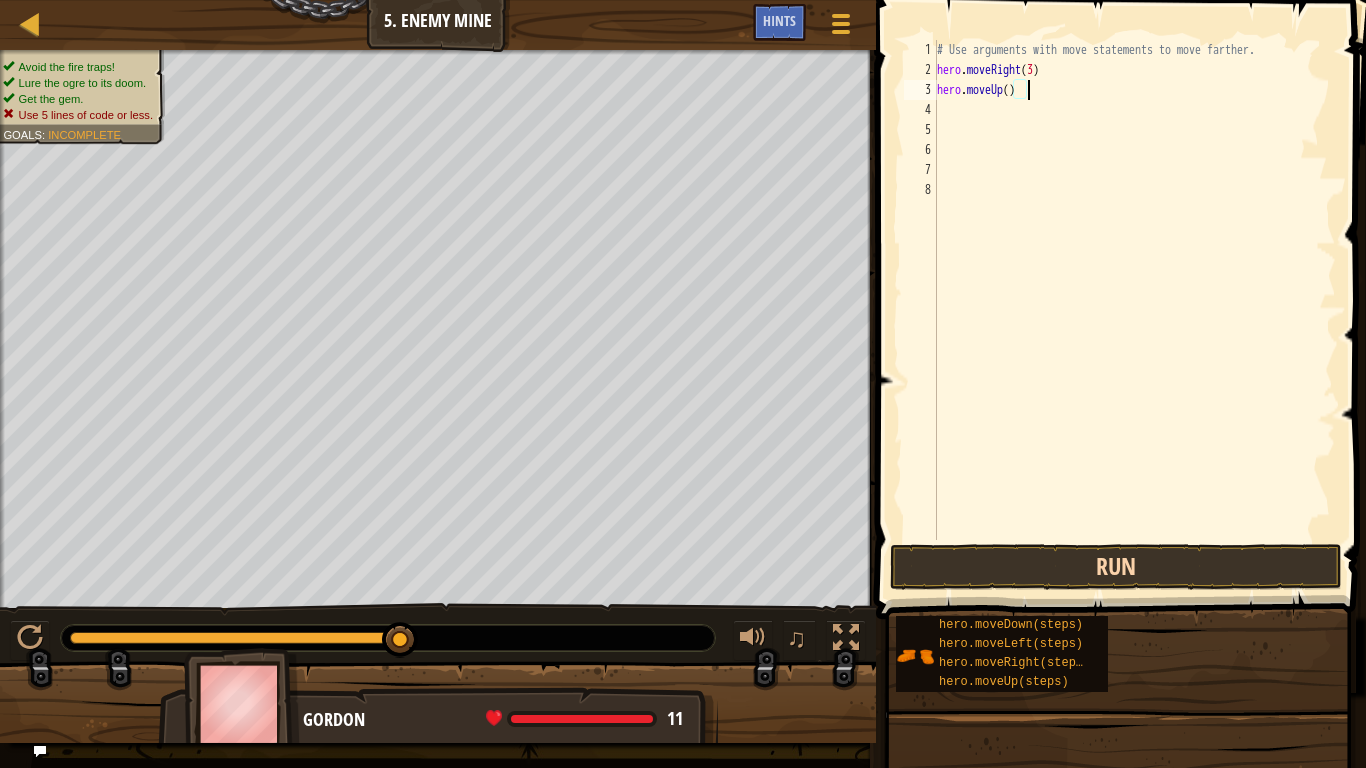 type on "hero.moveUp()" 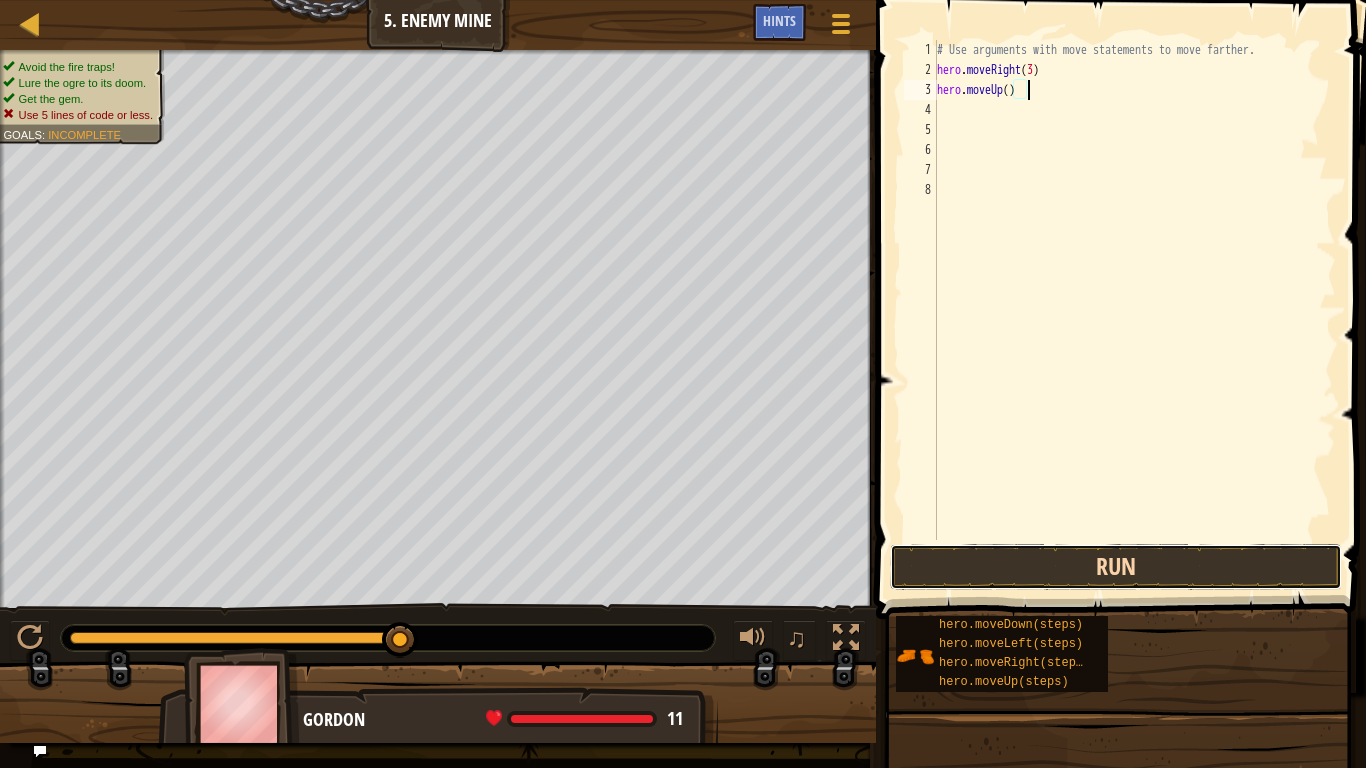 click on "Run" at bounding box center [1116, 567] 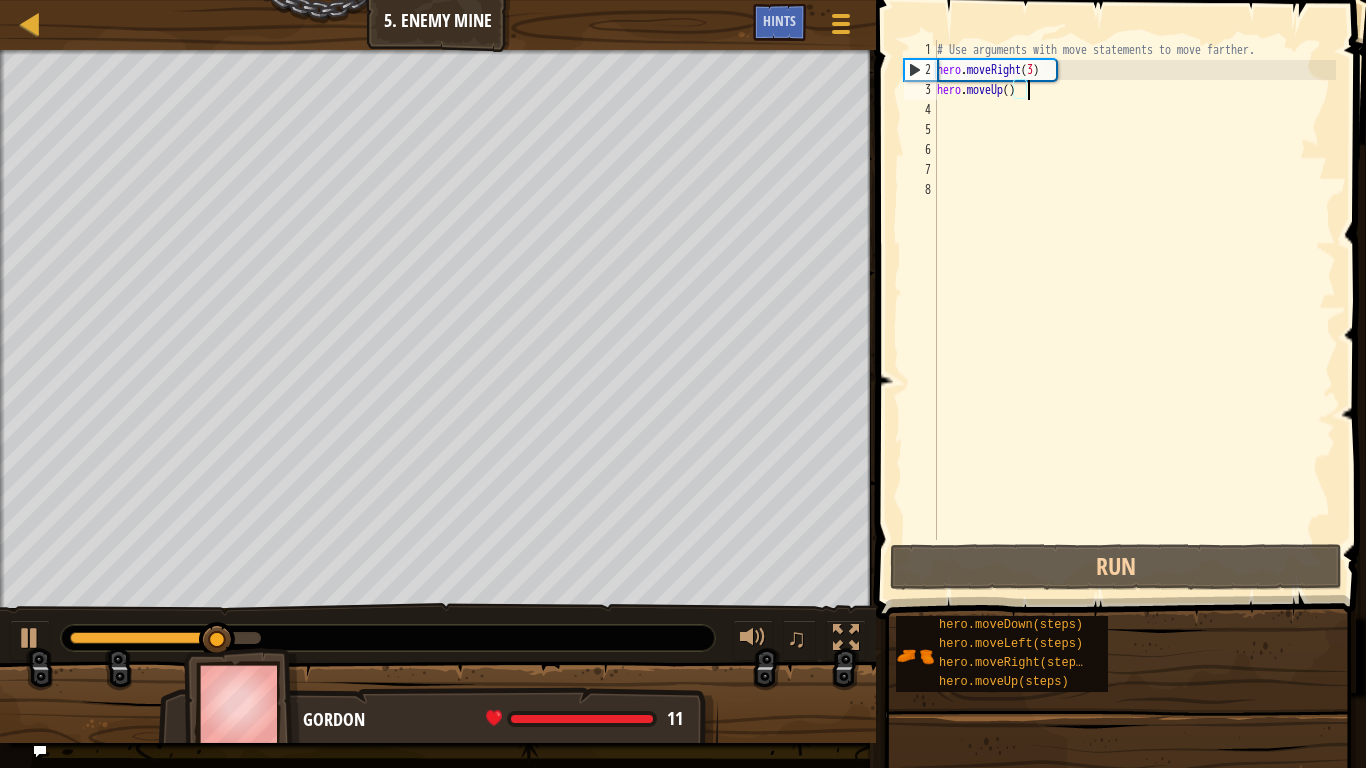 click on "# Use arguments with move statements to move farther. hero . moveRight ( 3 ) hero . moveUp ( )" at bounding box center (1134, 310) 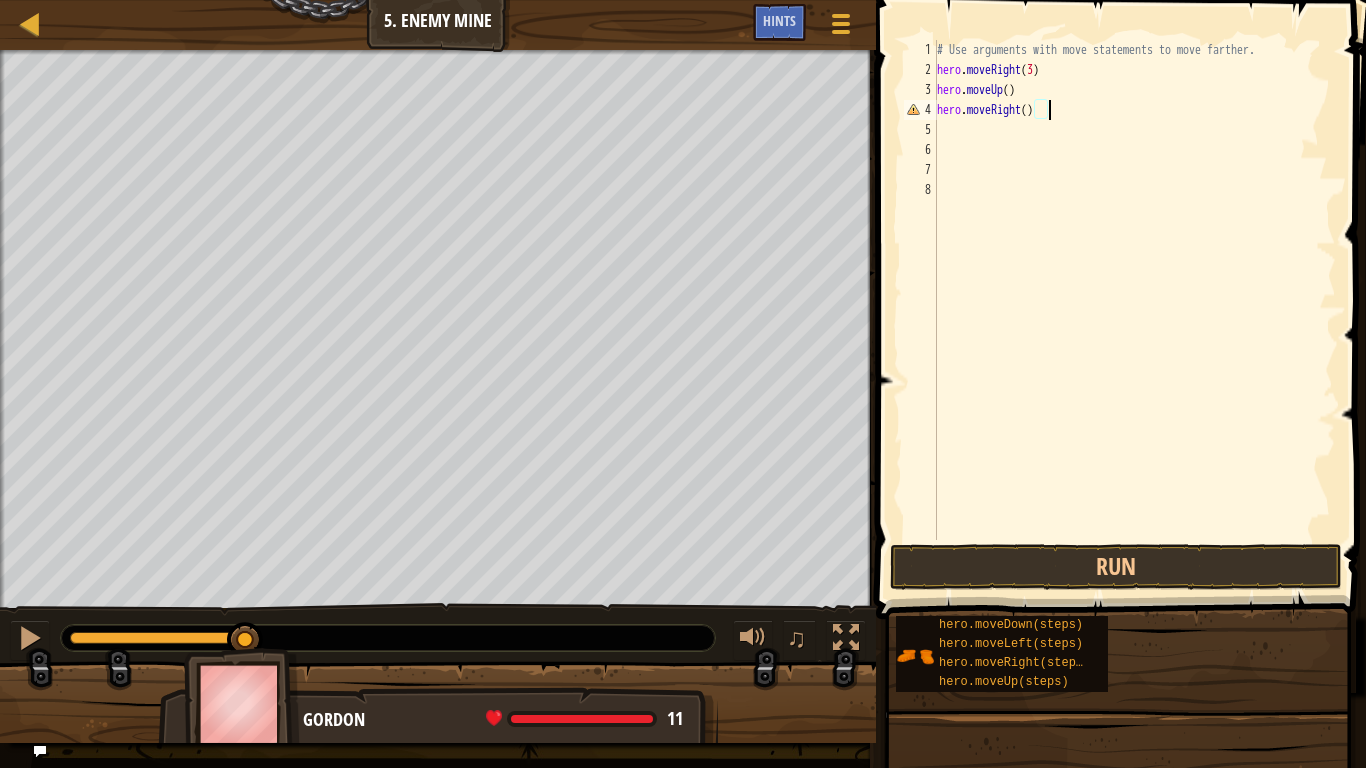scroll, scrollTop: 9, scrollLeft: 15, axis: both 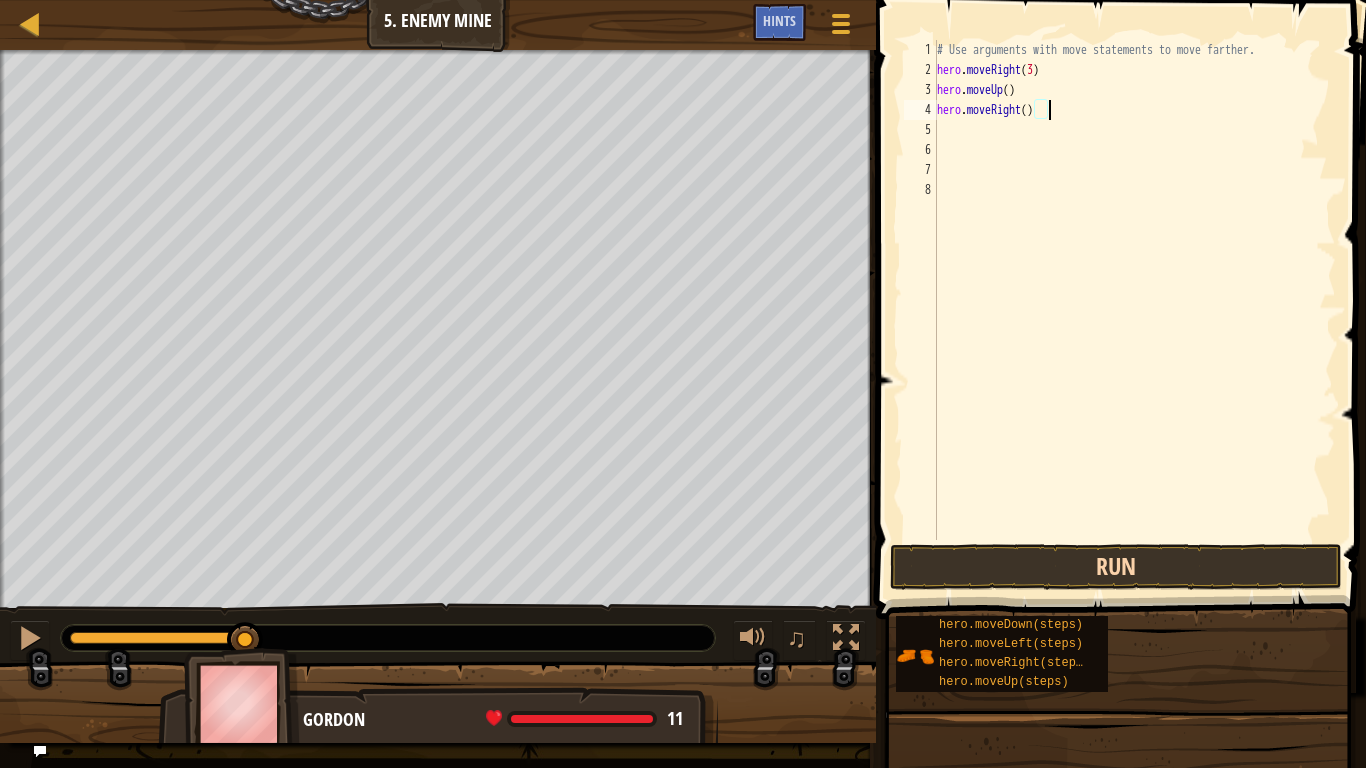type on "hero.moveRight()" 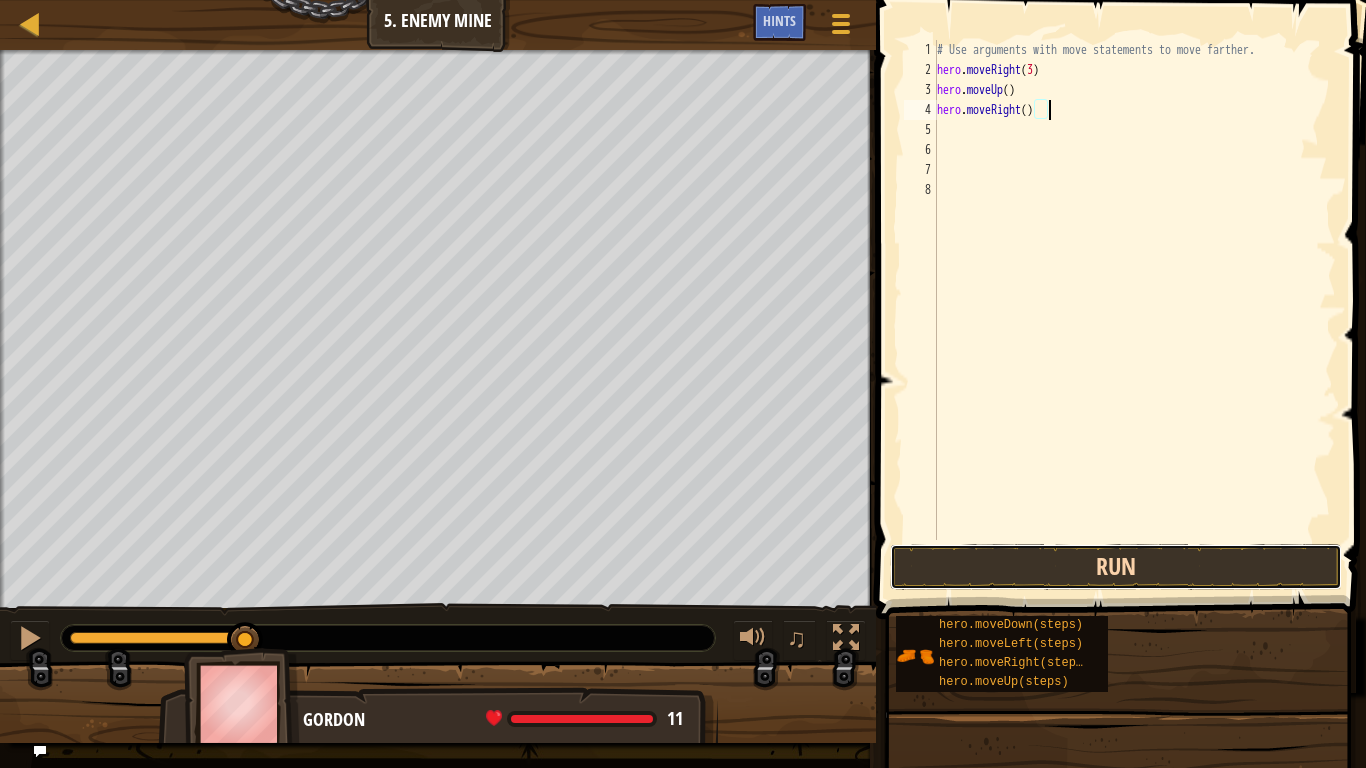 click on "Run" at bounding box center [1116, 567] 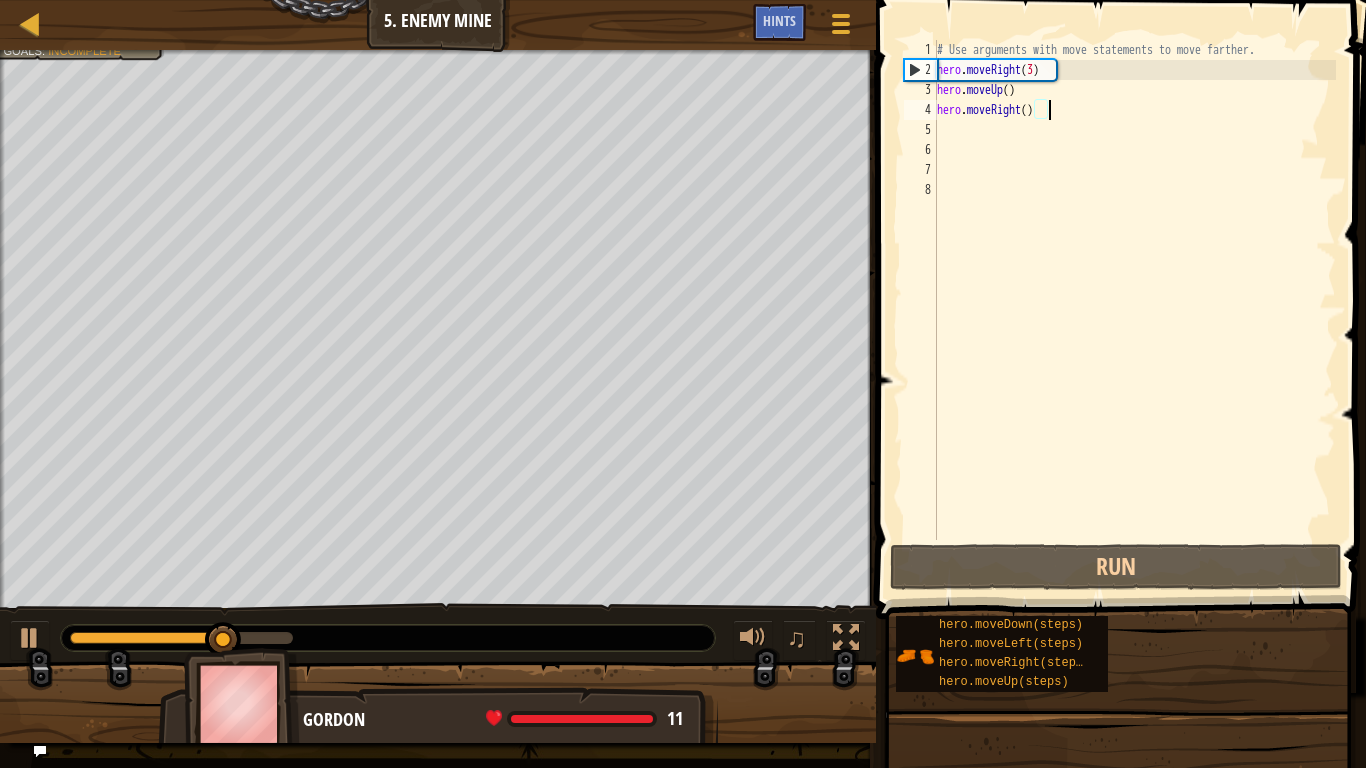 click on "# Use arguments with move statements to move farther. hero . moveRight ( 3 ) hero . moveUp ( ) hero . moveRight ( )" at bounding box center (1134, 310) 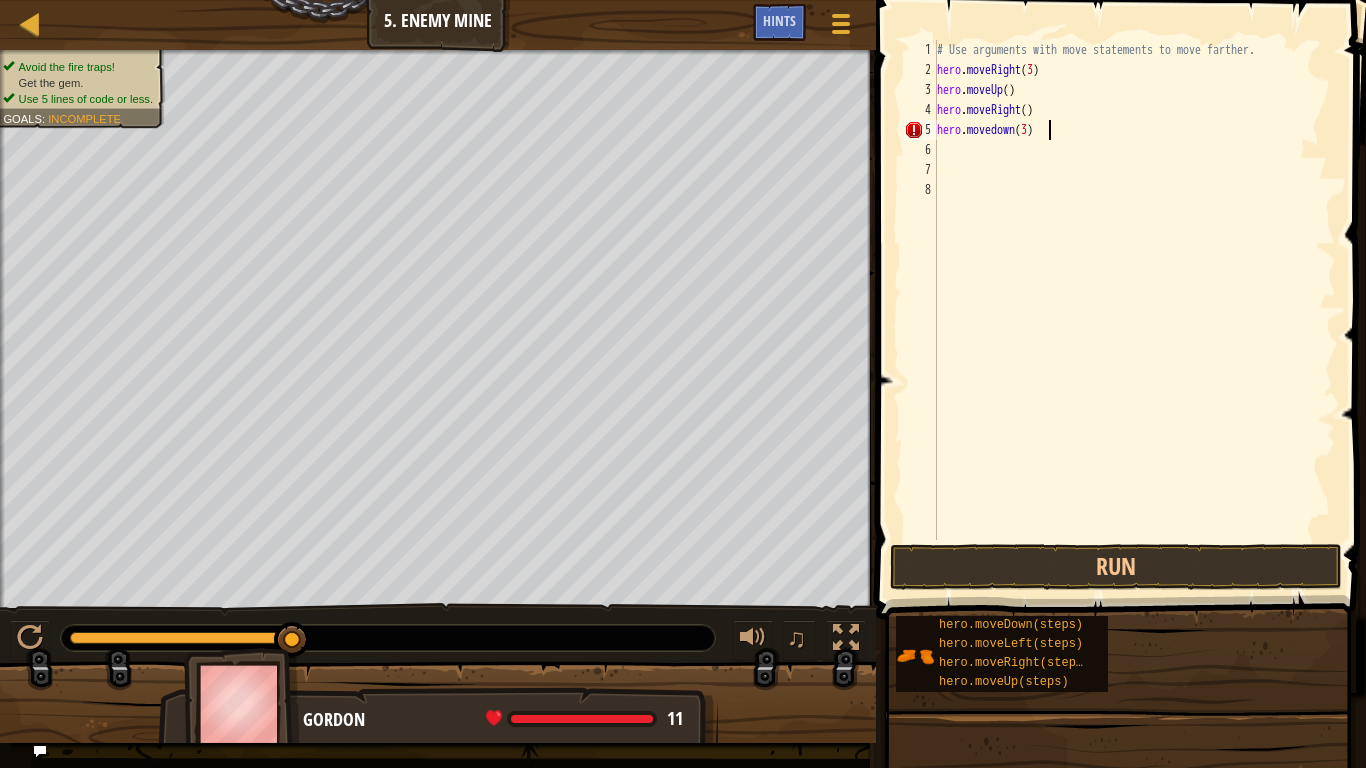 scroll, scrollTop: 9, scrollLeft: 15, axis: both 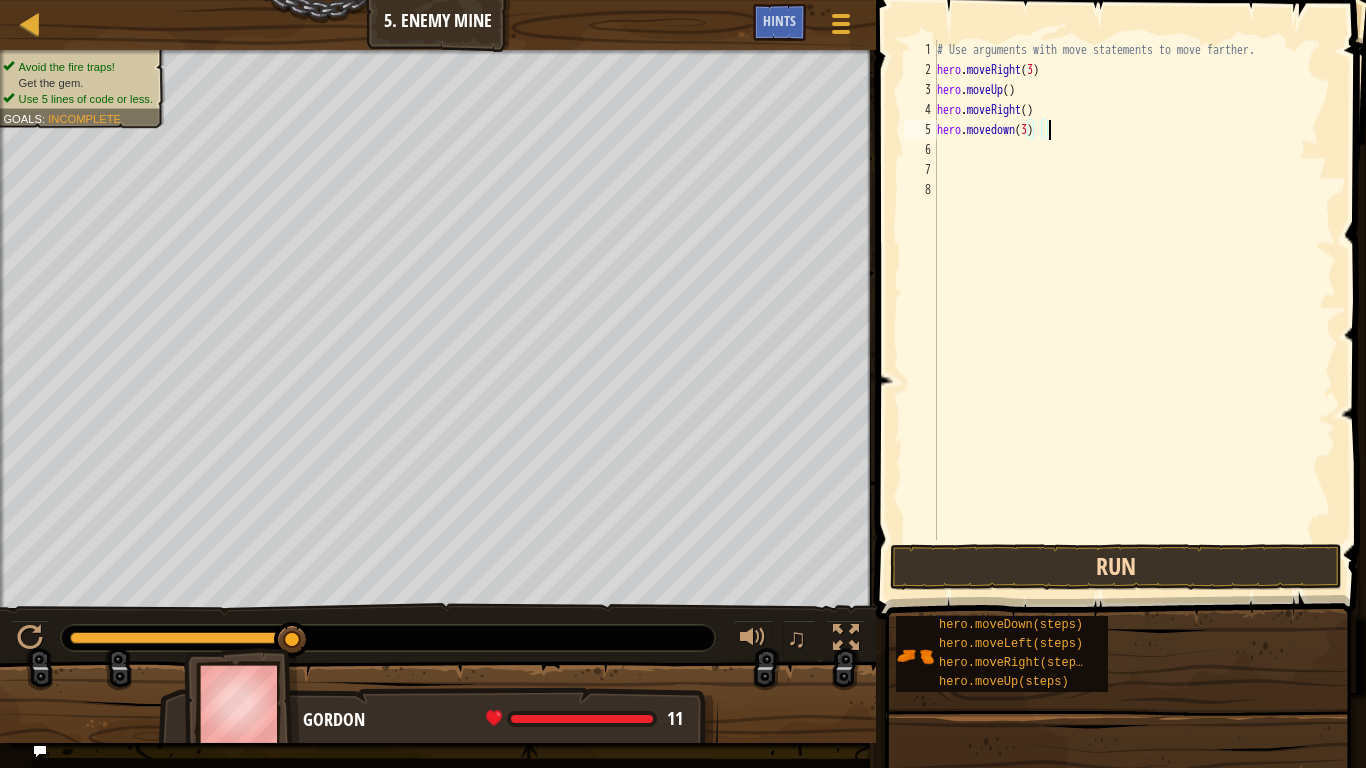 type on "hero.movedown(3)" 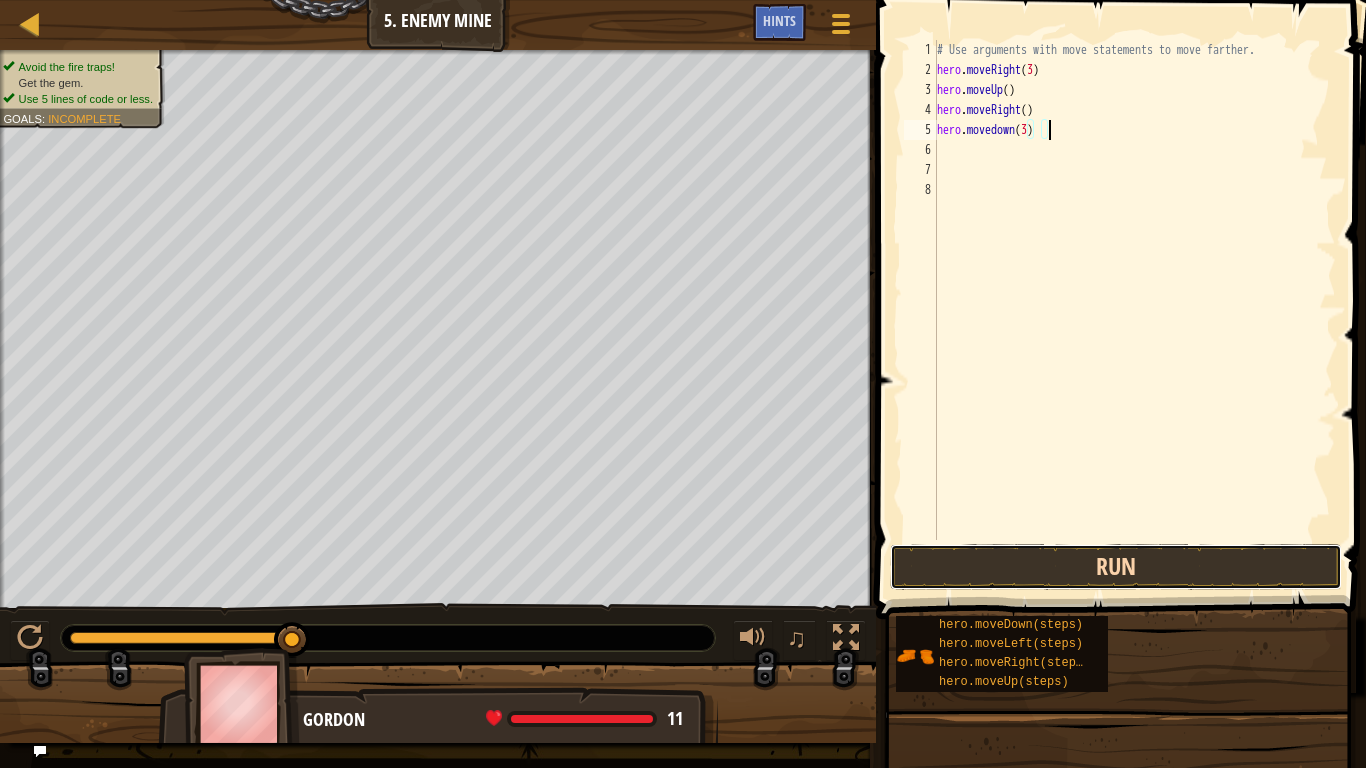 click on "Run" at bounding box center (1116, 567) 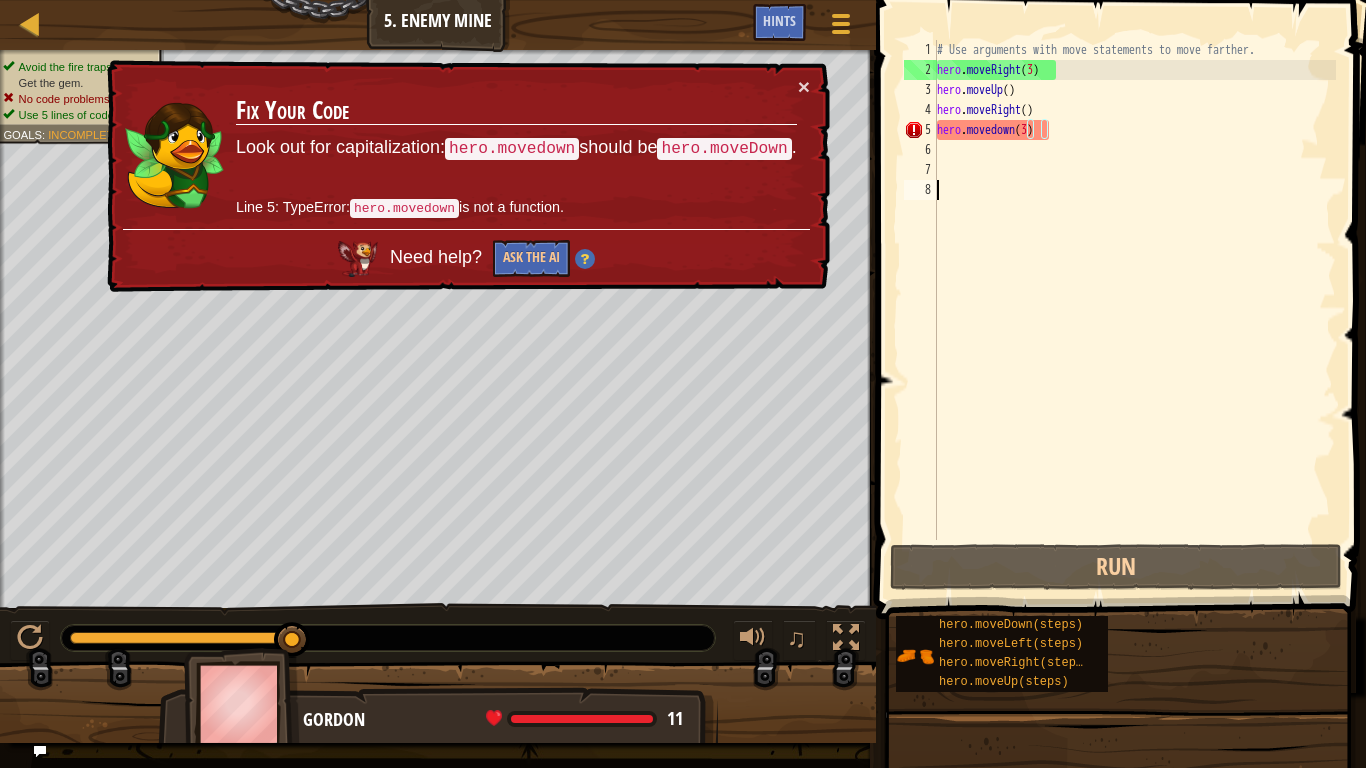 click on "1 2 3 4 5 6 7 8" at bounding box center [920, 500040] 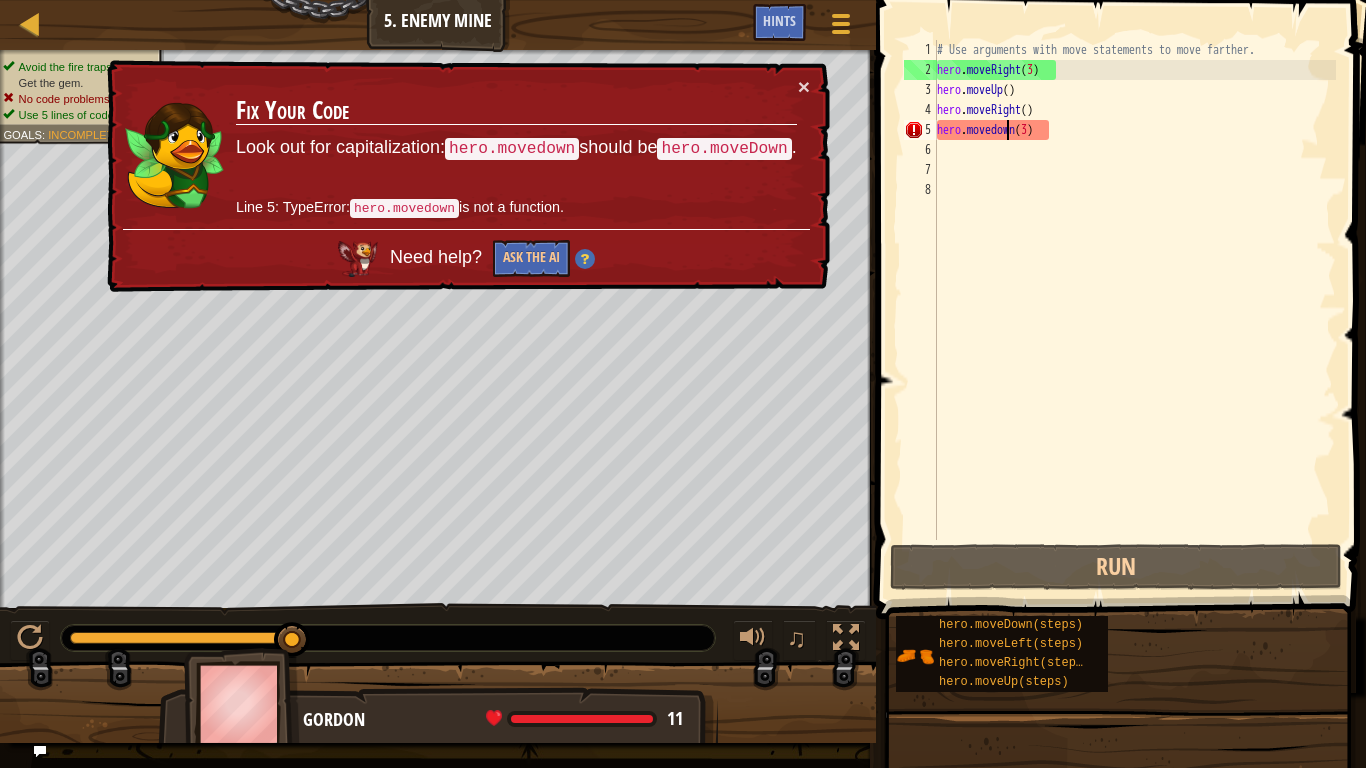 click on "# Use arguments with move statements to move farther. hero . moveRight ( 3 ) hero . moveUp ( ) hero . moveRight ( ) hero . movedown ( 3 )" at bounding box center [1134, 310] 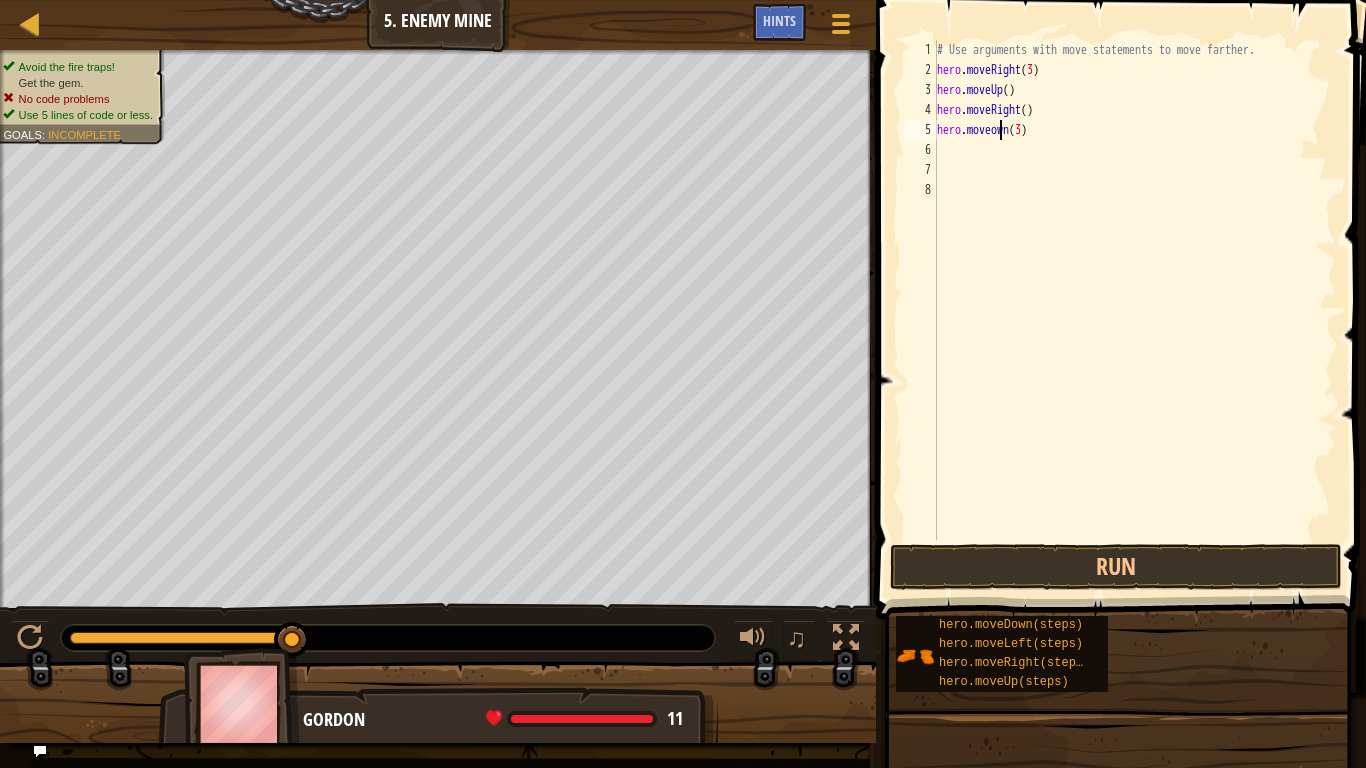 scroll, scrollTop: 9, scrollLeft: 11, axis: both 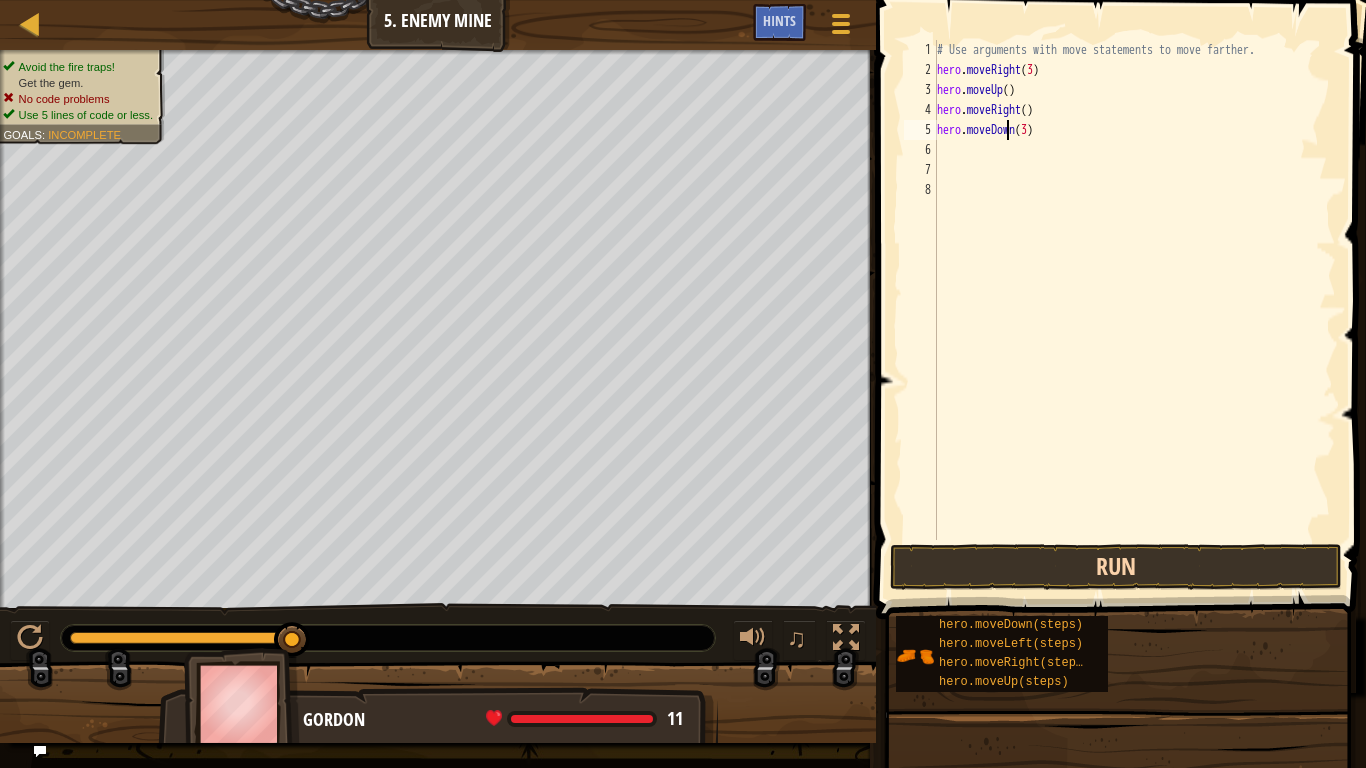 type on "hero.moveDown(3)" 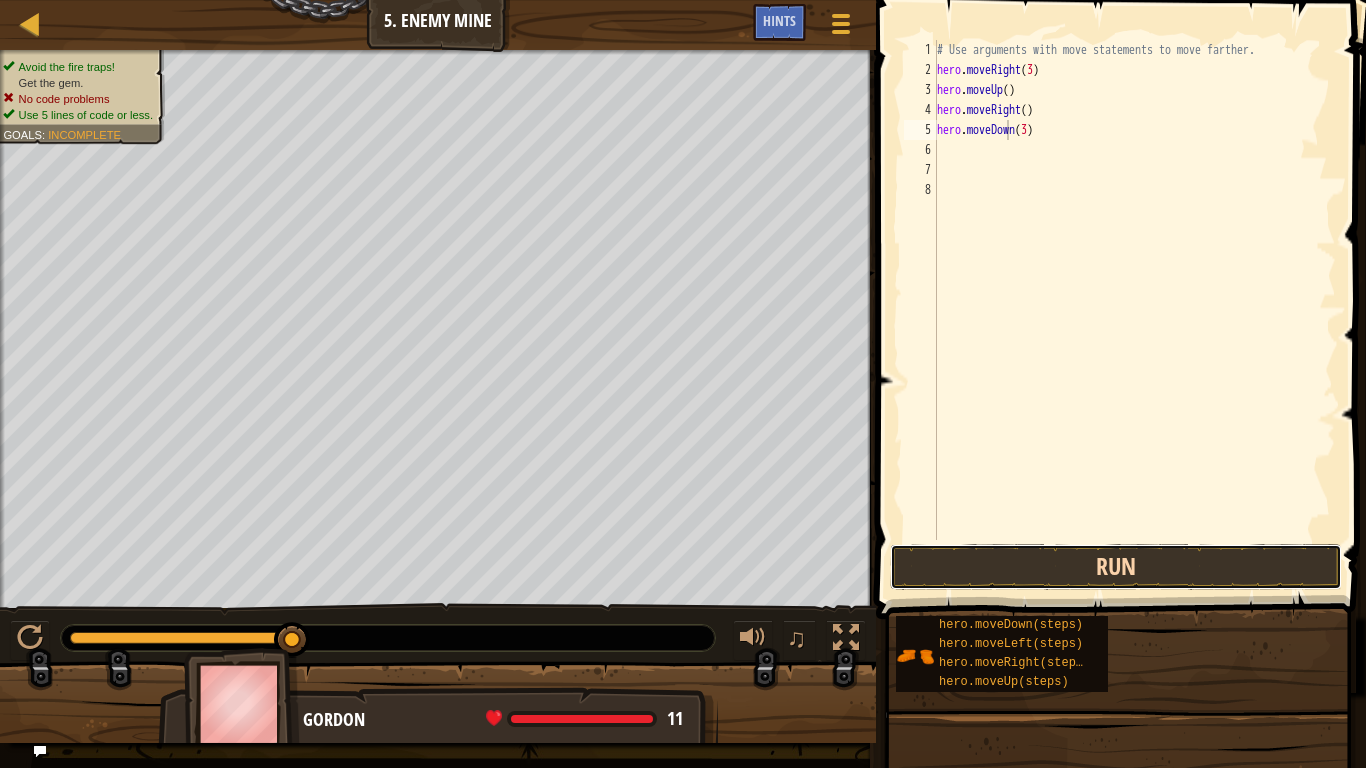 click on "Run" at bounding box center (1116, 567) 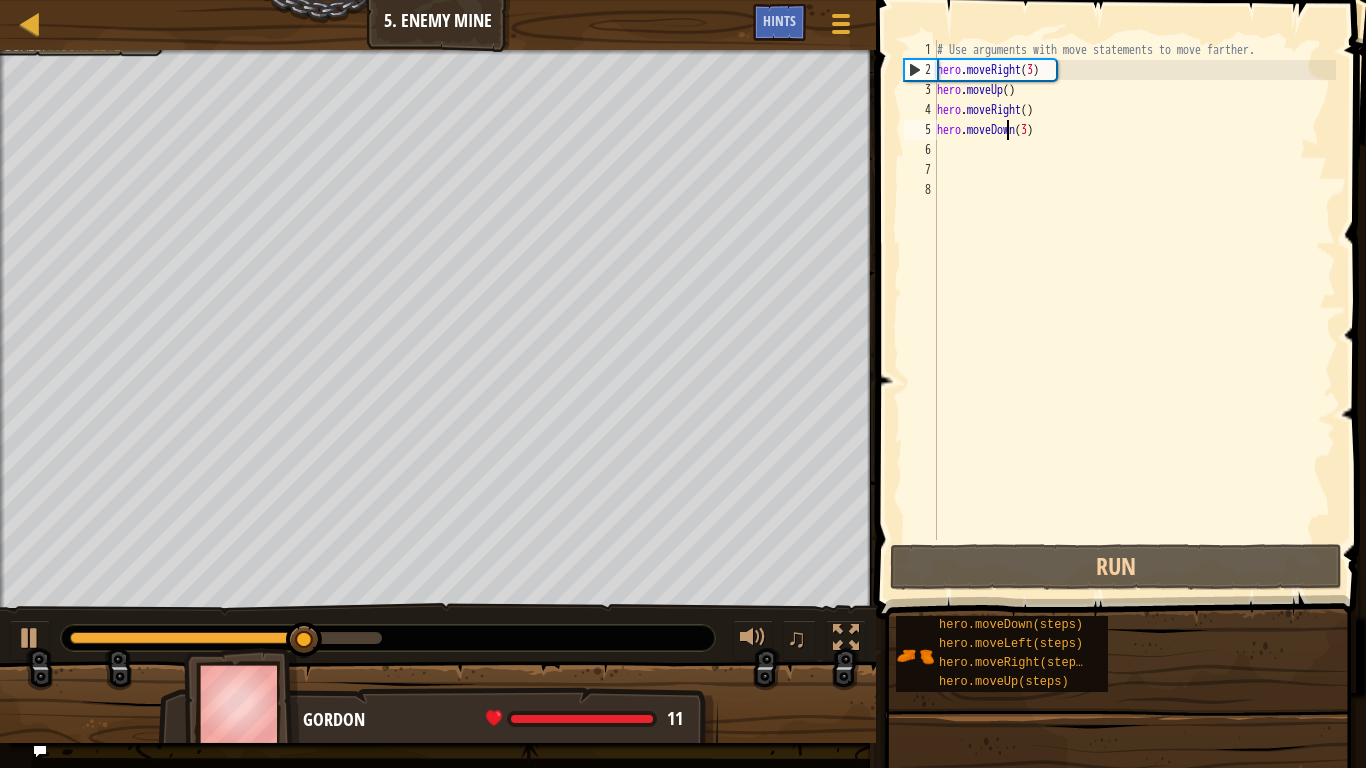 click on "# Use arguments with move statements to move farther. hero . moveRight ( 3 ) hero . moveUp ( ) hero . moveRight ( ) hero . moveDown ( 3 )" at bounding box center (1134, 310) 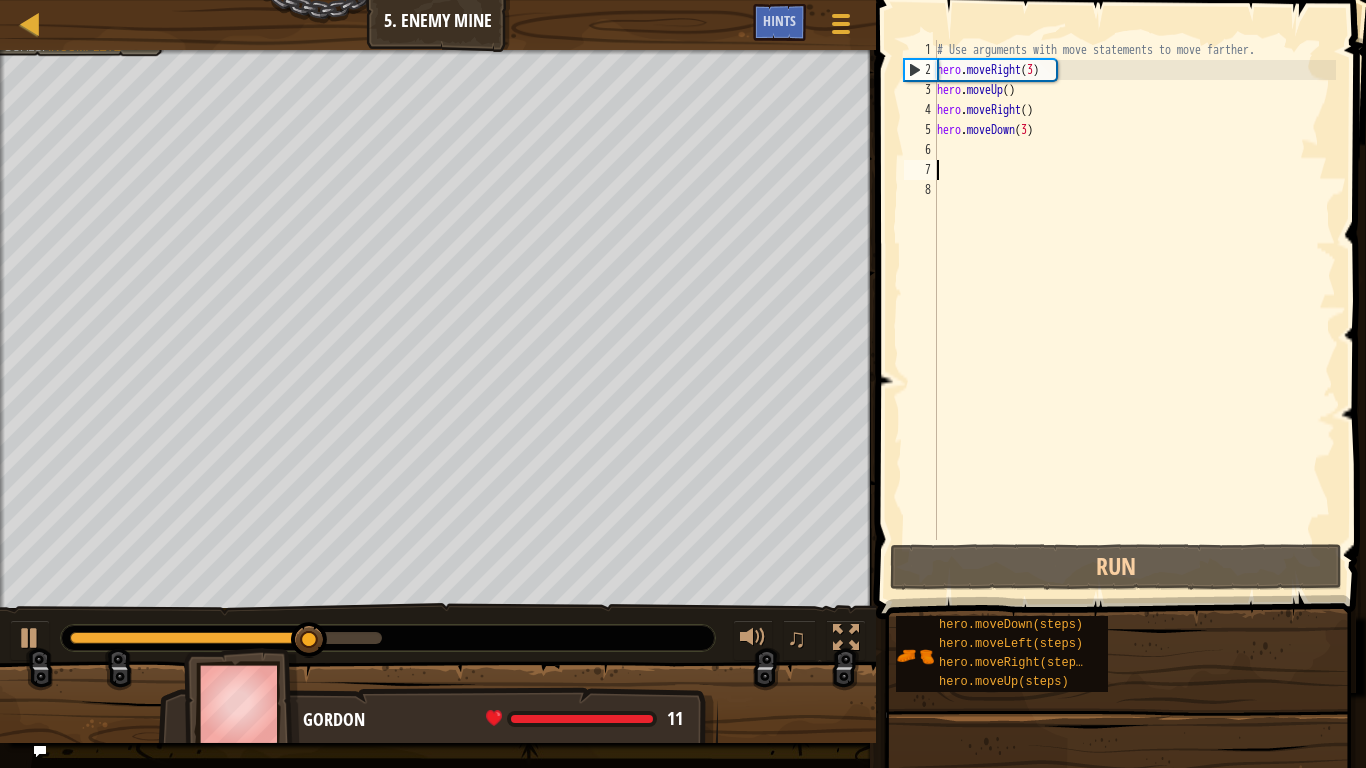 scroll, scrollTop: 9, scrollLeft: 0, axis: vertical 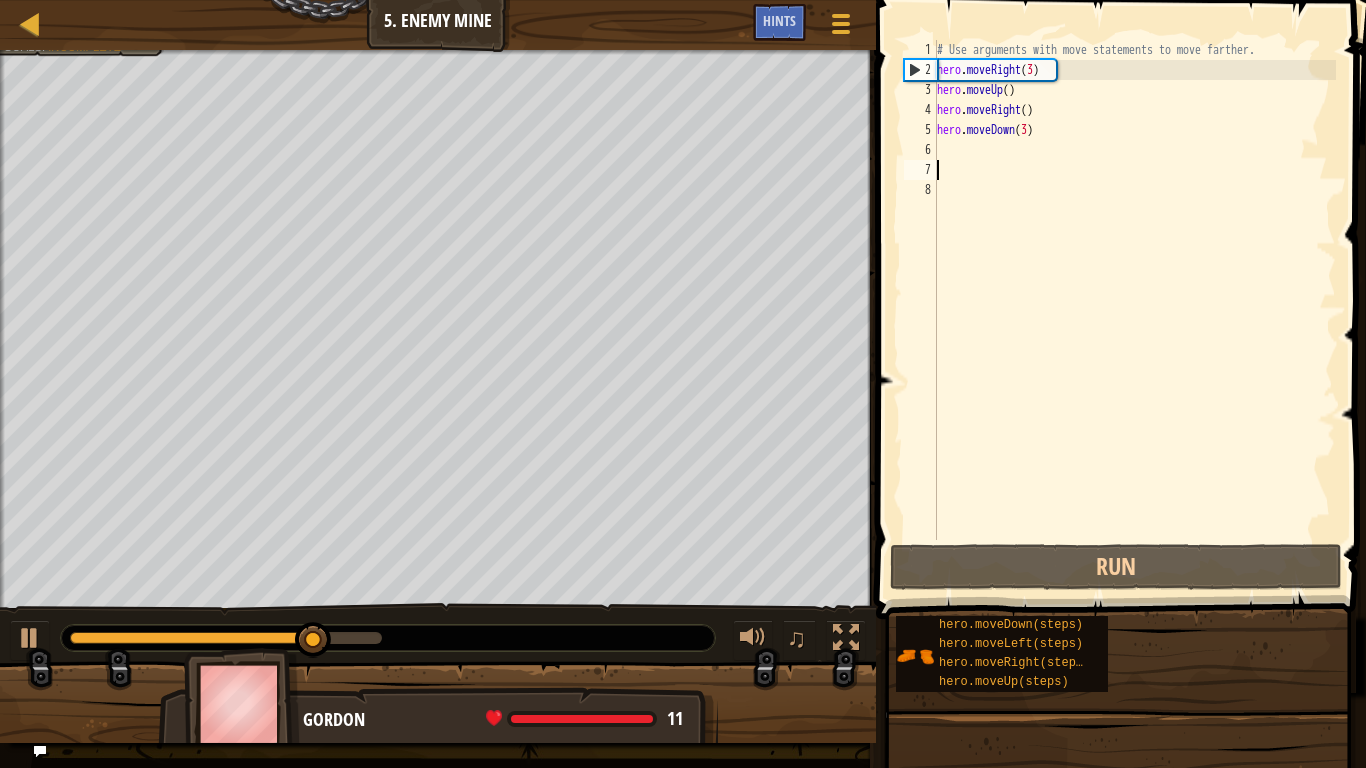 click on "# Use arguments with move statements to move farther. hero . moveRight ( 3 ) hero . moveUp ( ) hero . moveRight ( ) hero . moveDown ( 3 )" at bounding box center (1134, 310) 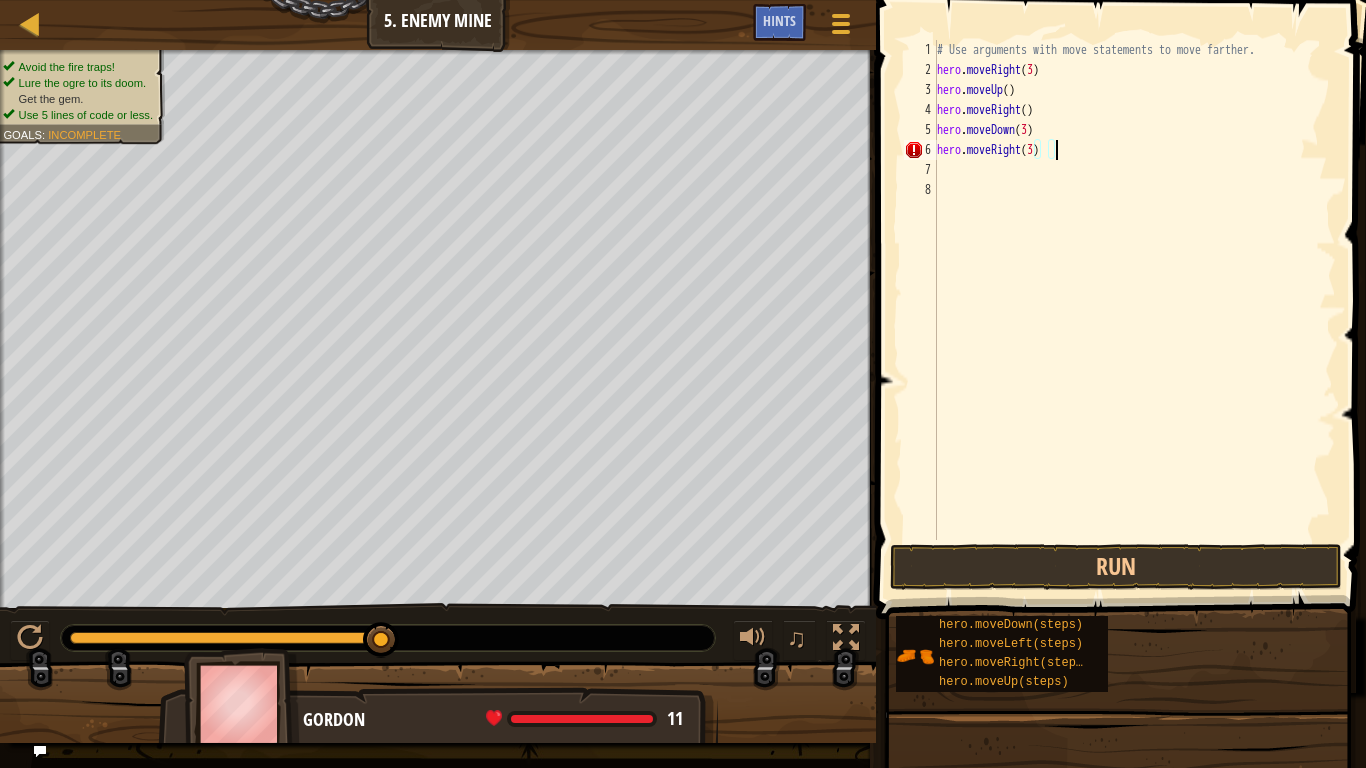 scroll, scrollTop: 9, scrollLeft: 16, axis: both 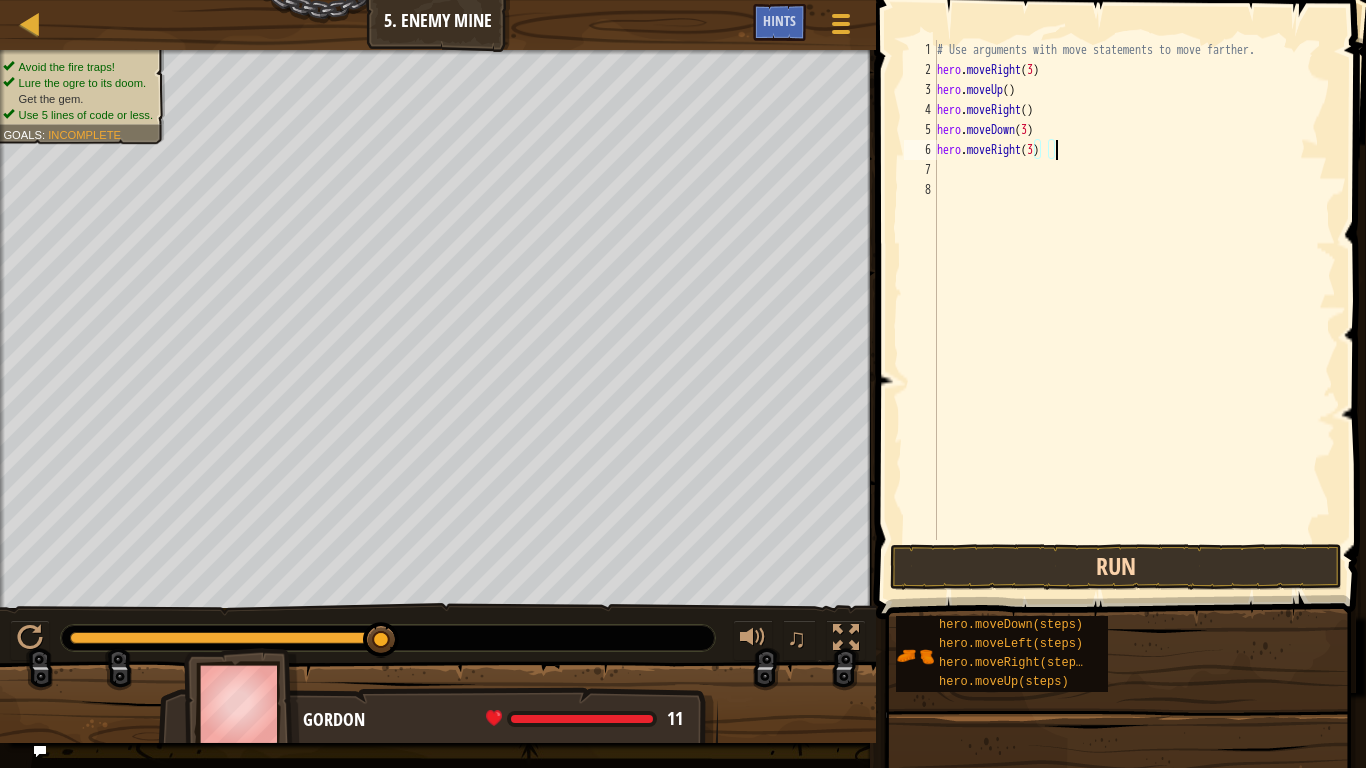 type on "hero.moveRight(3)" 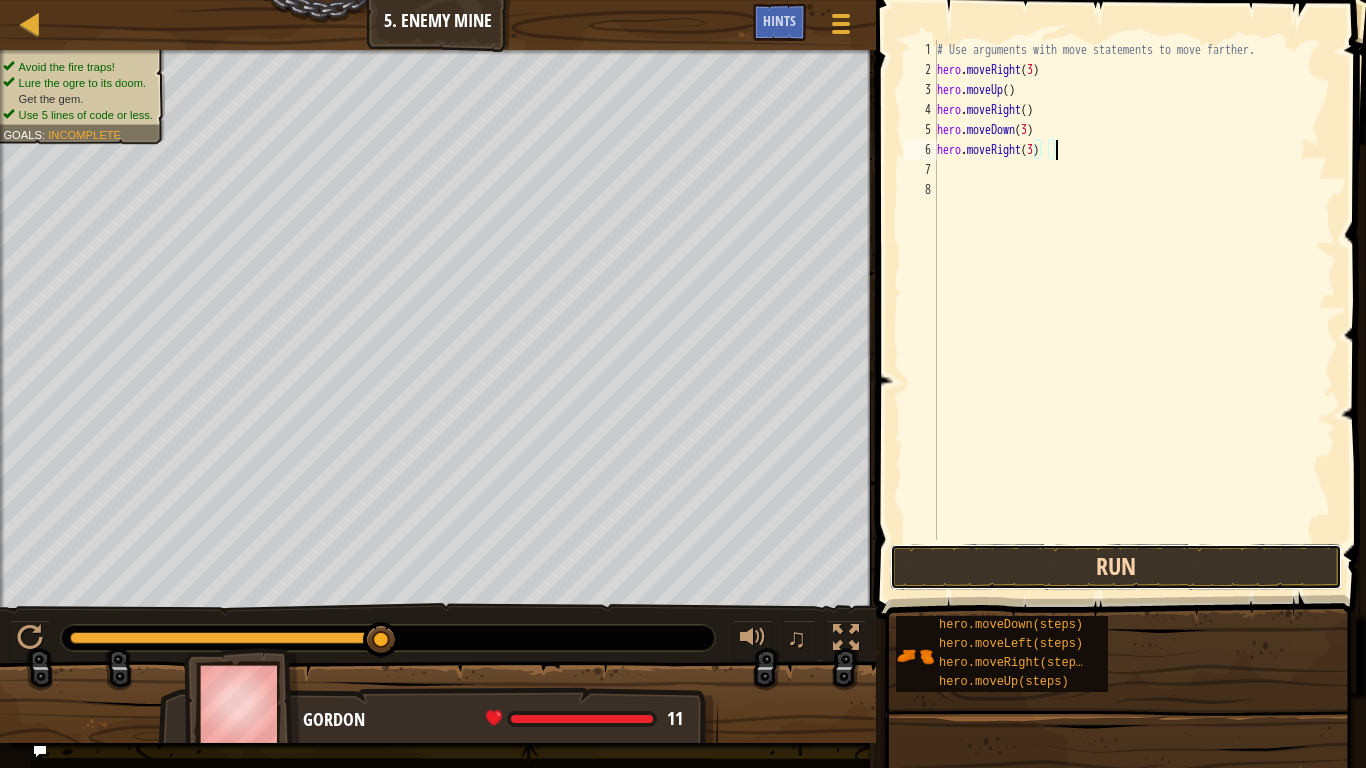 click on "Run" at bounding box center [1116, 567] 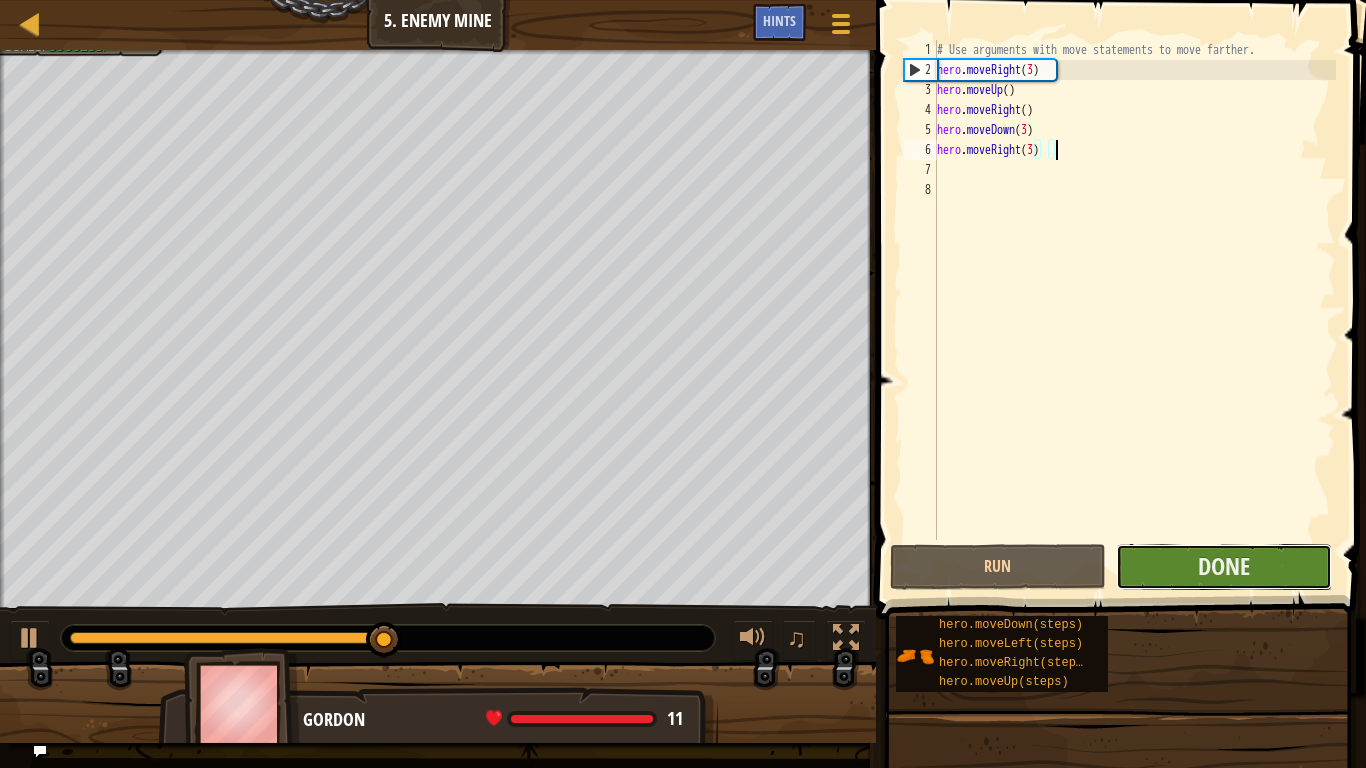 click on "Done" at bounding box center (1224, 567) 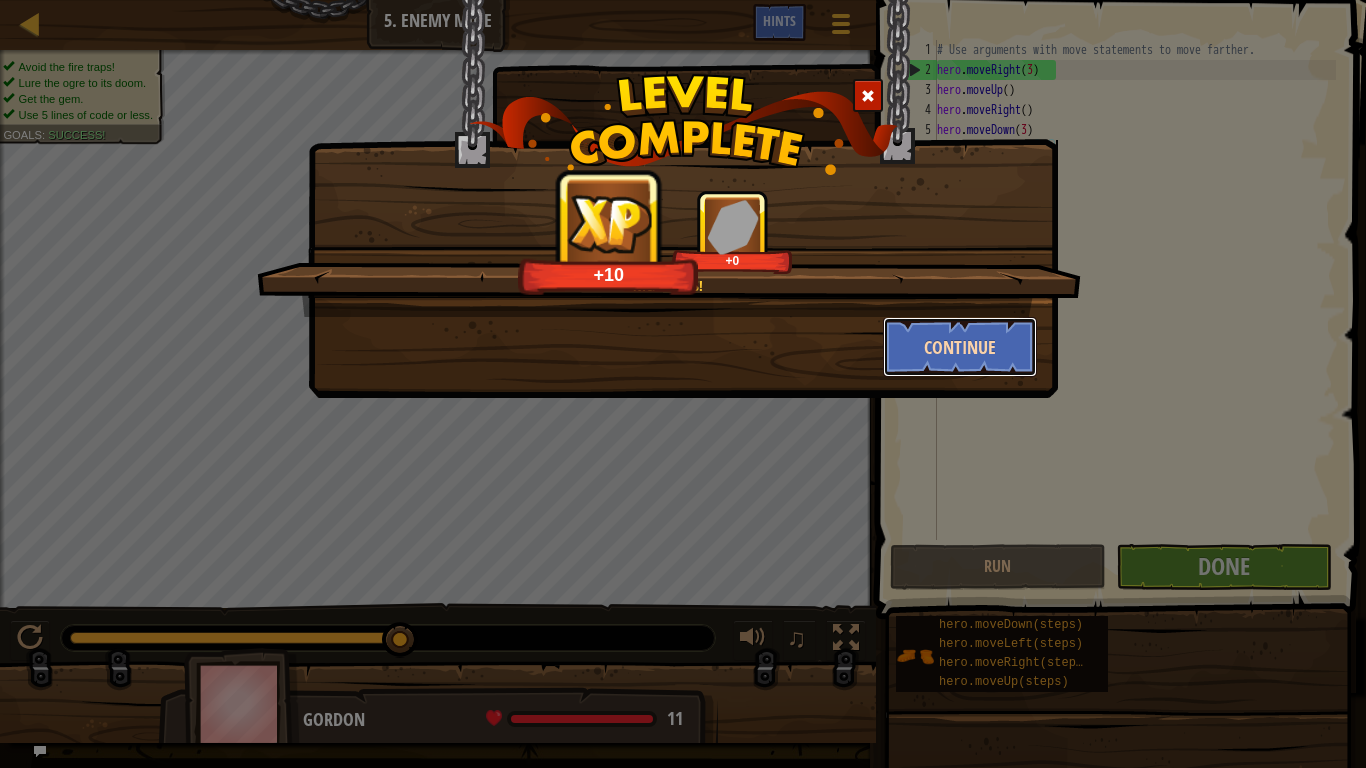 click on "Continue" at bounding box center [960, 347] 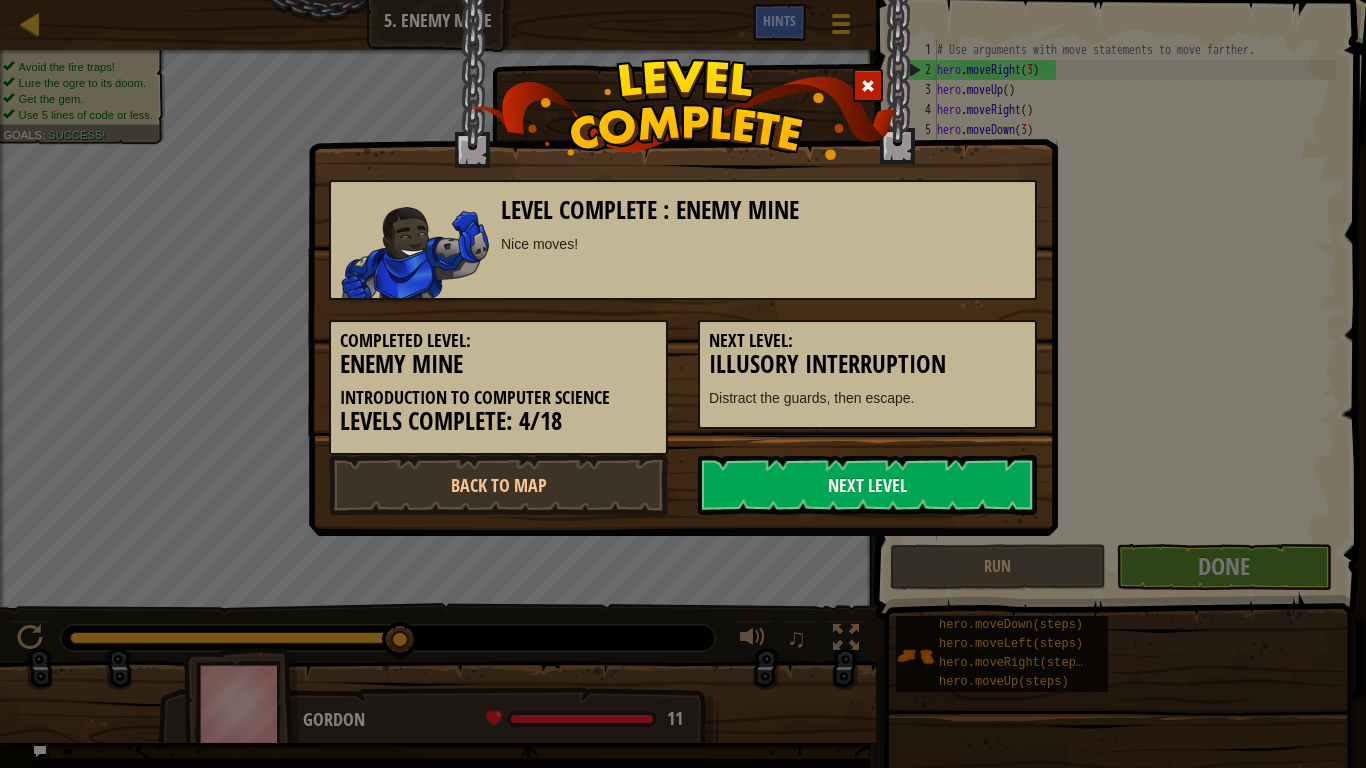 click on "Next Level:" at bounding box center (867, 341) 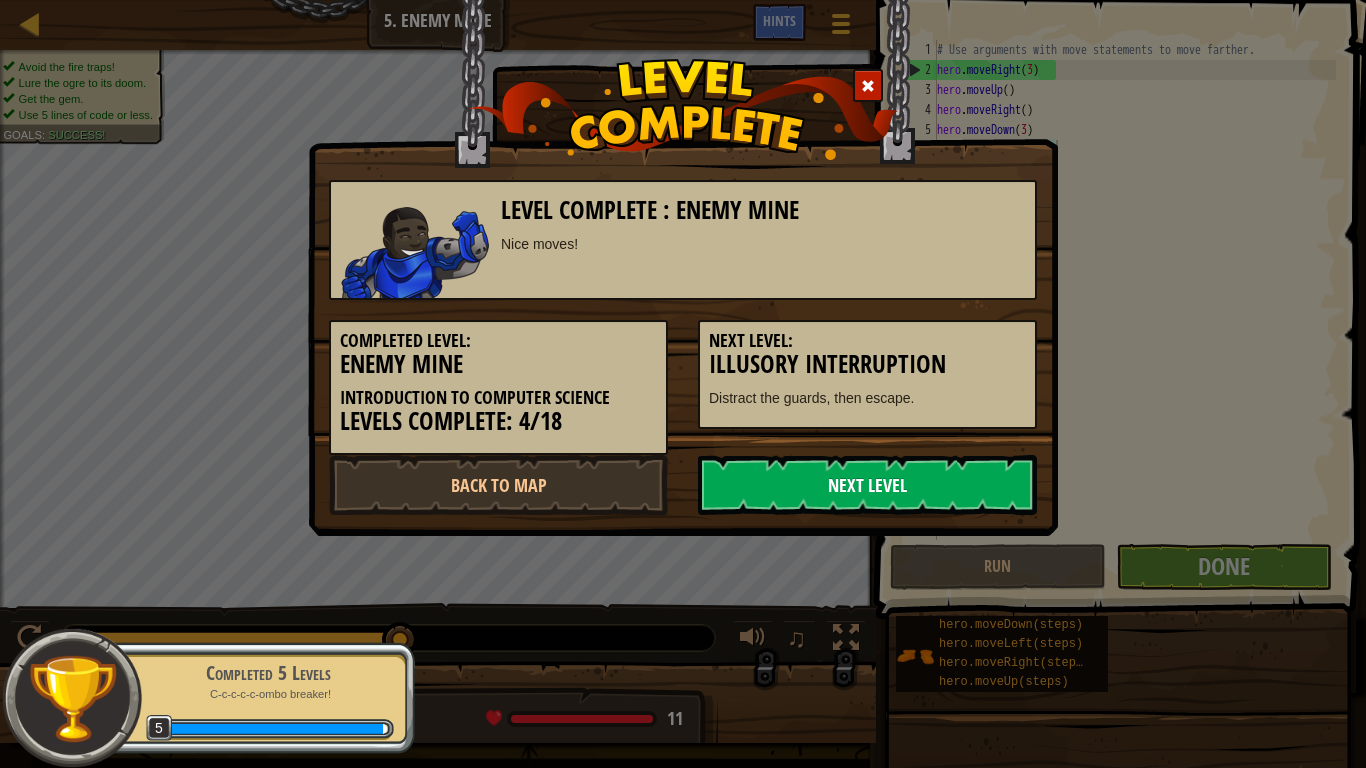 click on "Next Level" at bounding box center (867, 485) 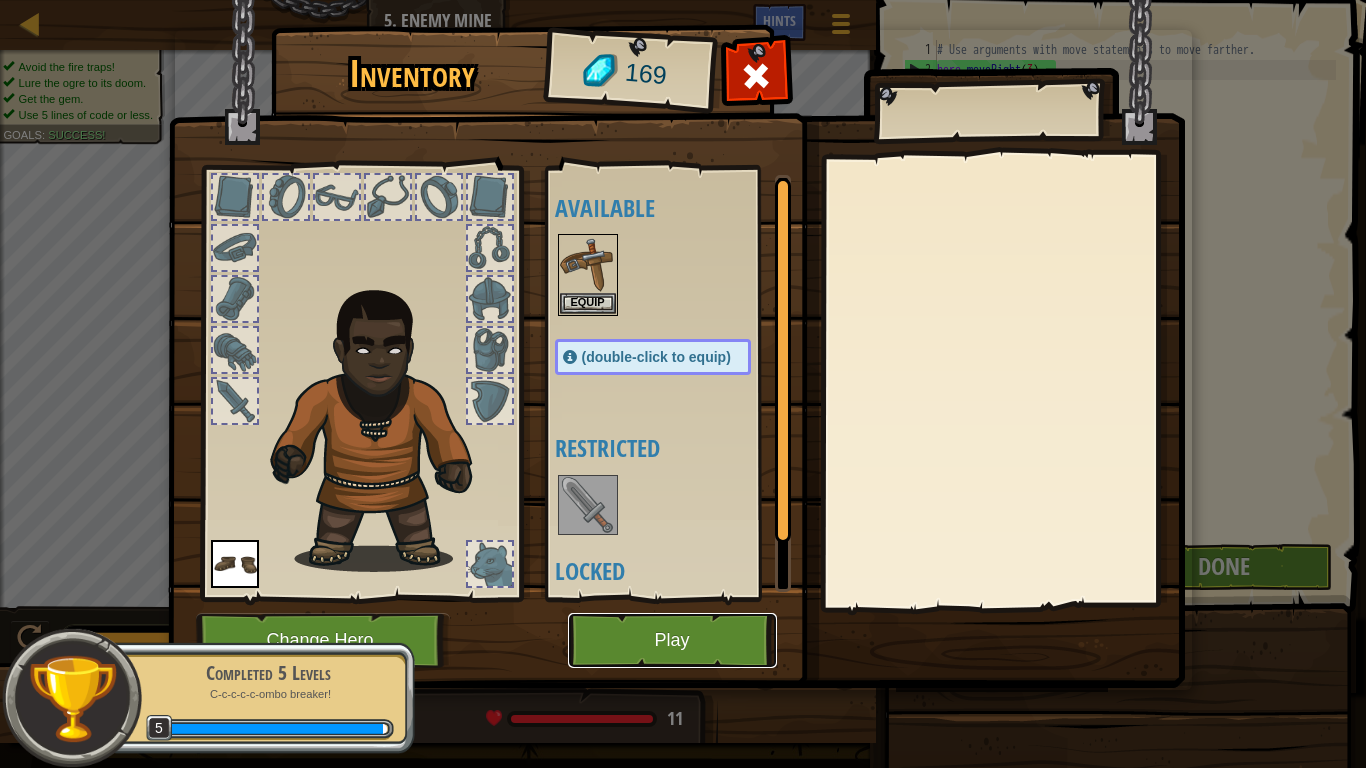 click on "Play" at bounding box center [672, 640] 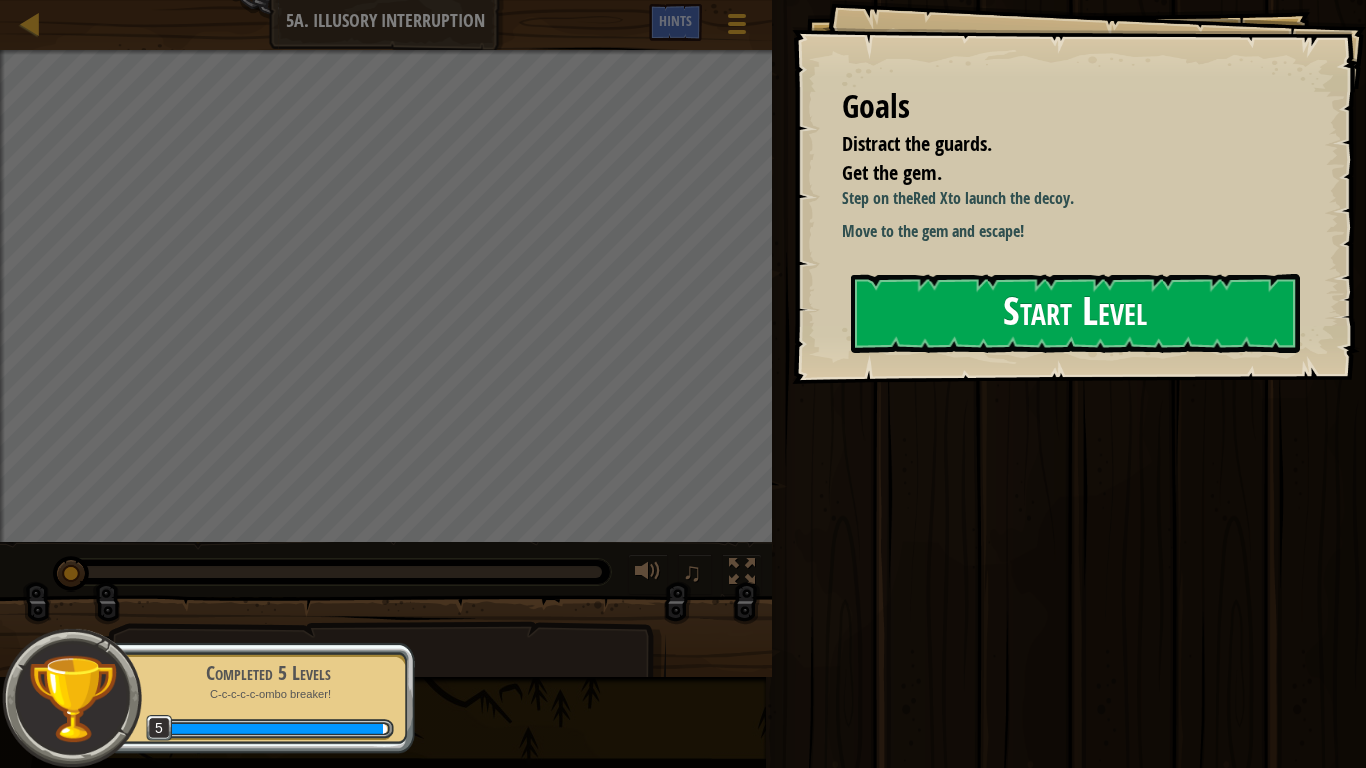 click on "Start Level" at bounding box center [1075, 313] 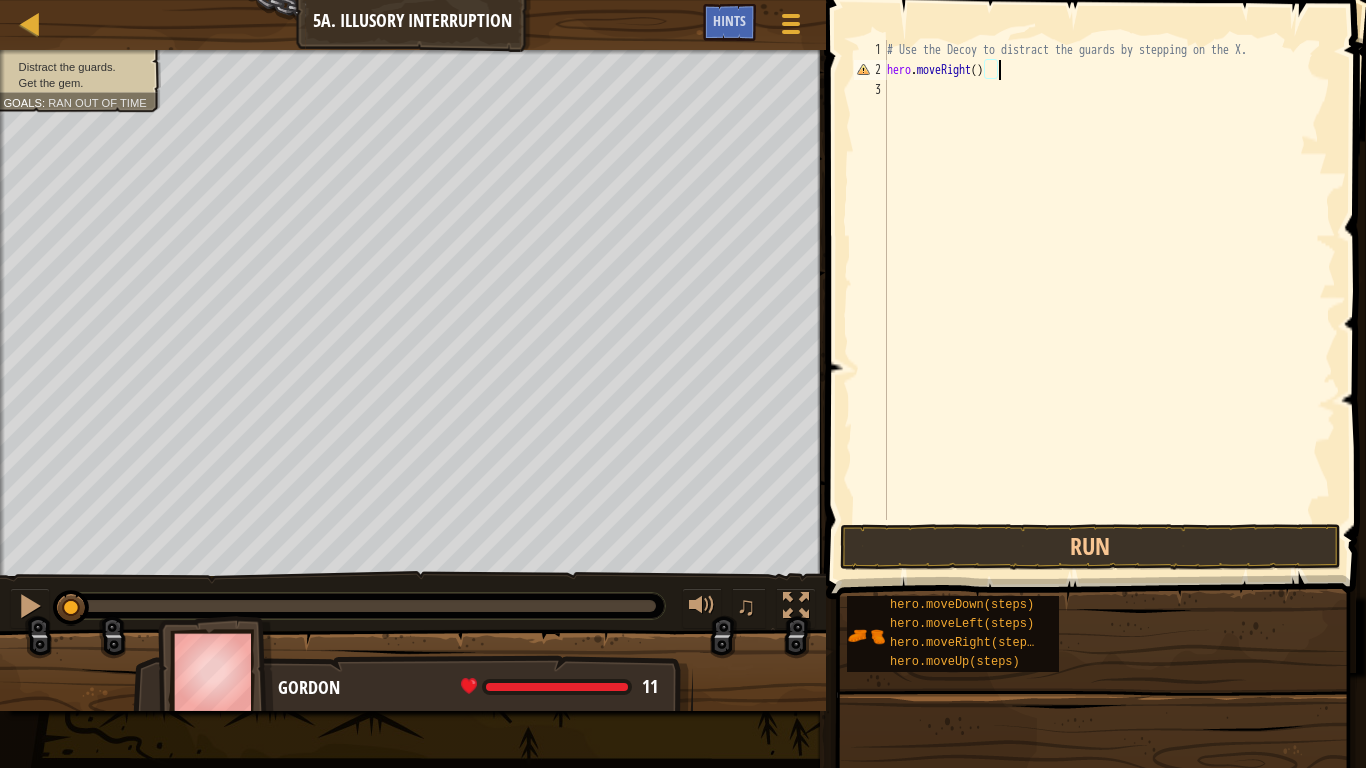scroll, scrollTop: 9, scrollLeft: 15, axis: both 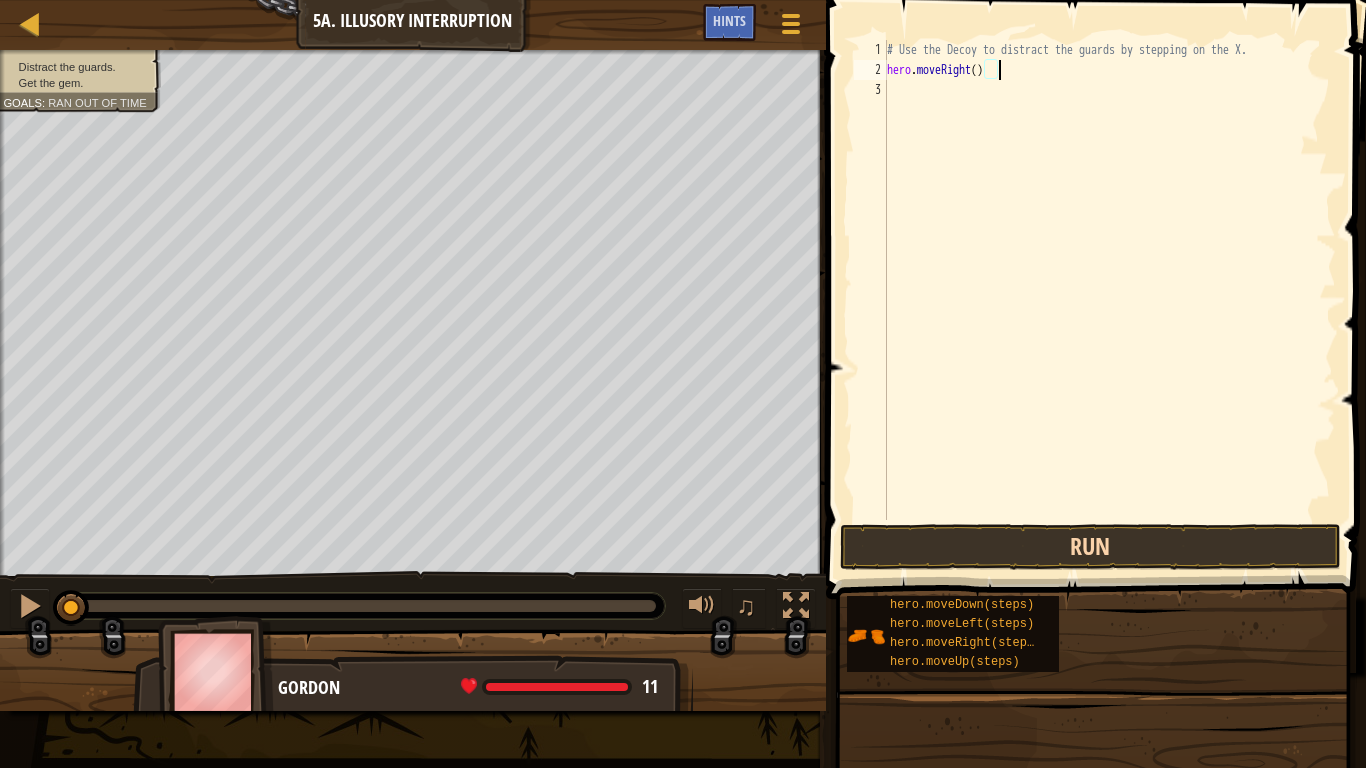 type on "hero.moveRight()" 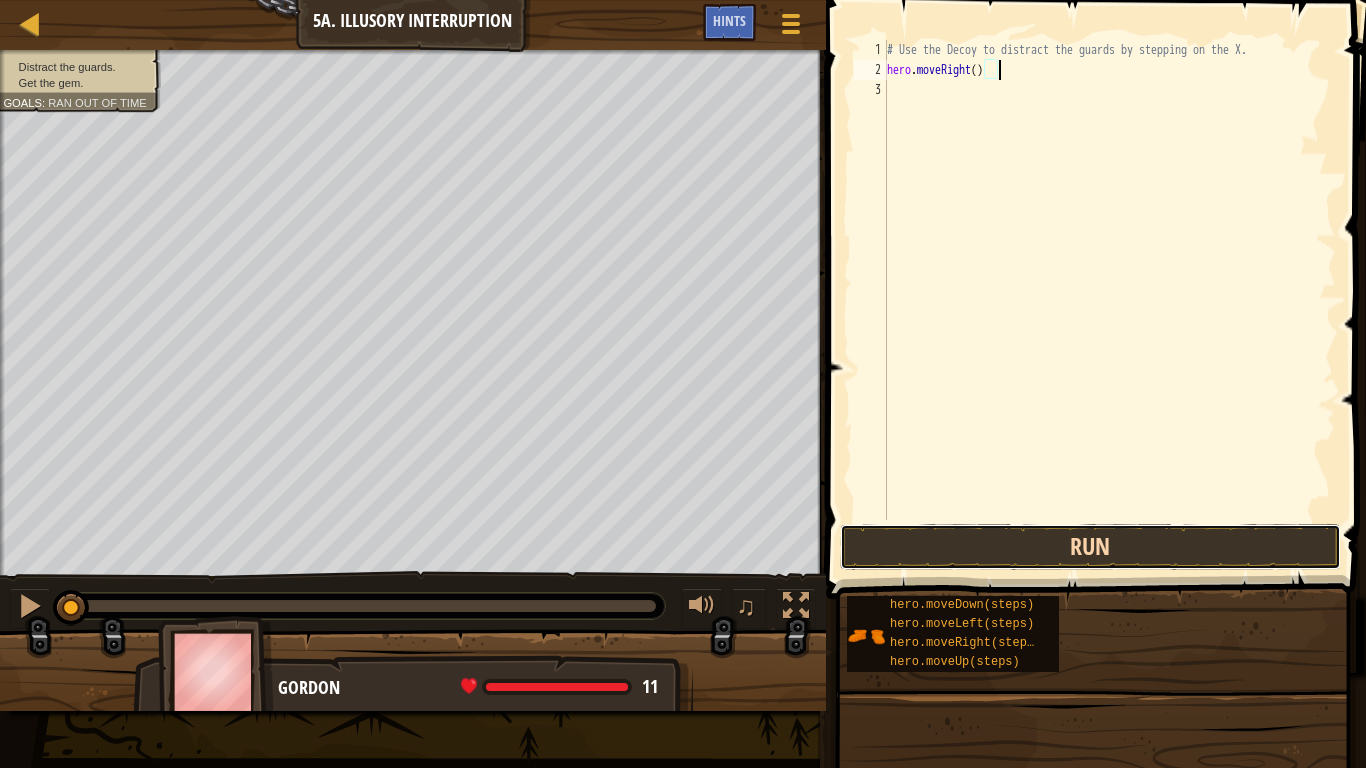 click on "Run" at bounding box center [1090, 547] 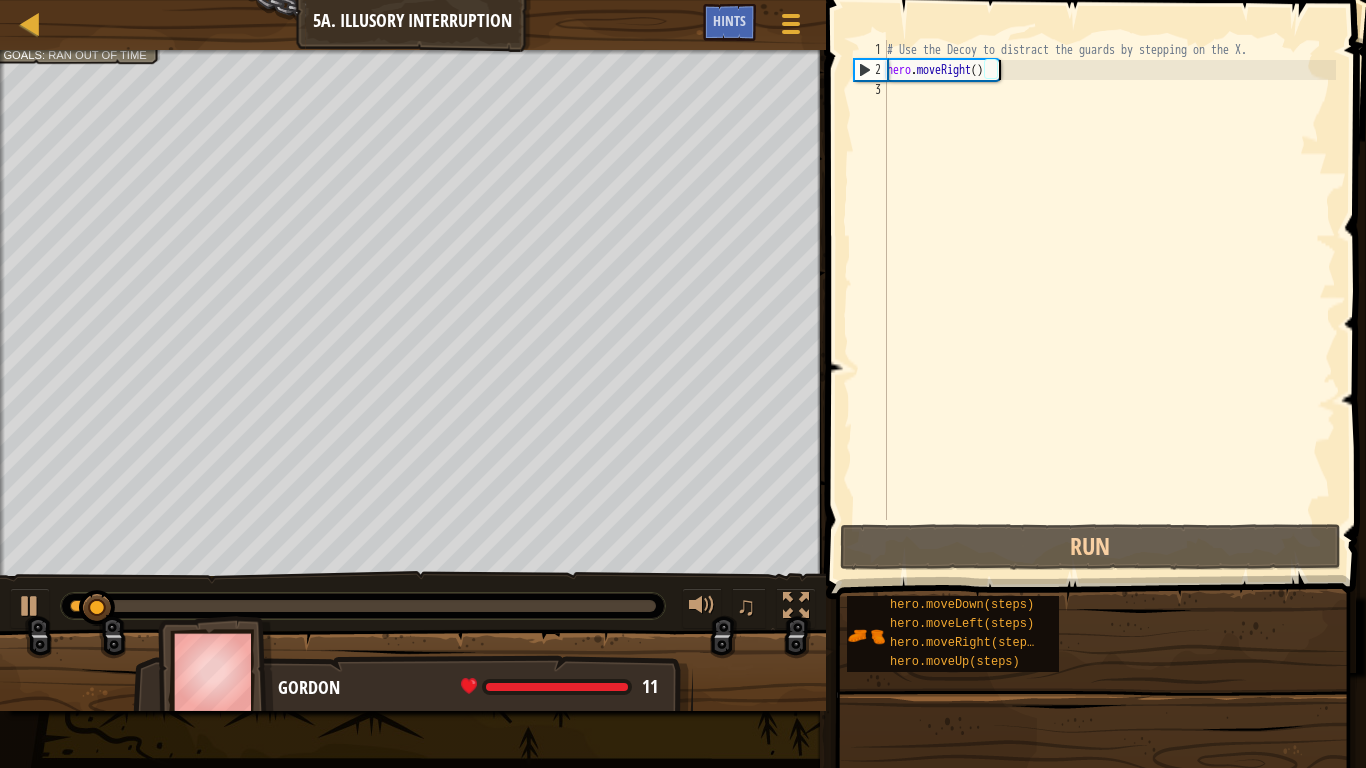 click on "# Use the Decoy to distract the guards by stepping on the X. hero . moveRight ( )" at bounding box center (1109, 300) 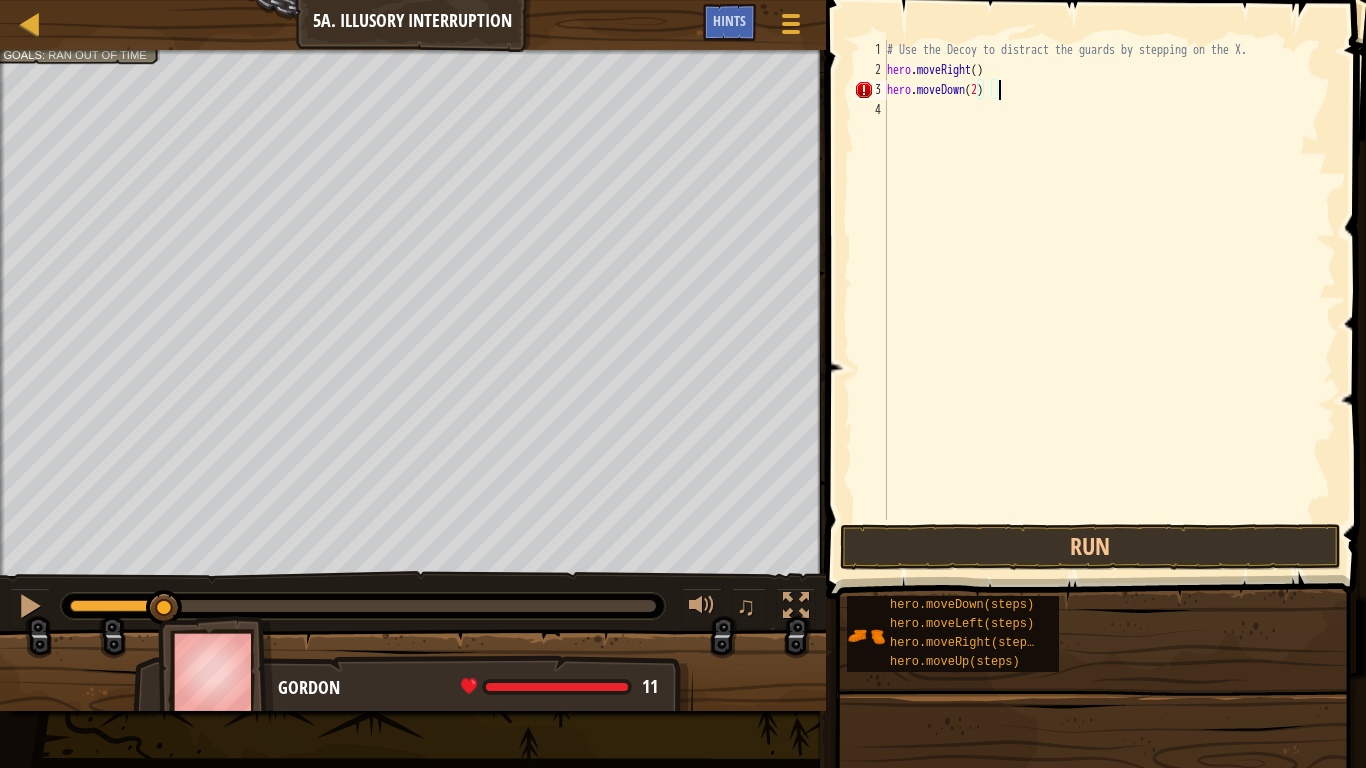 scroll, scrollTop: 9, scrollLeft: 15, axis: both 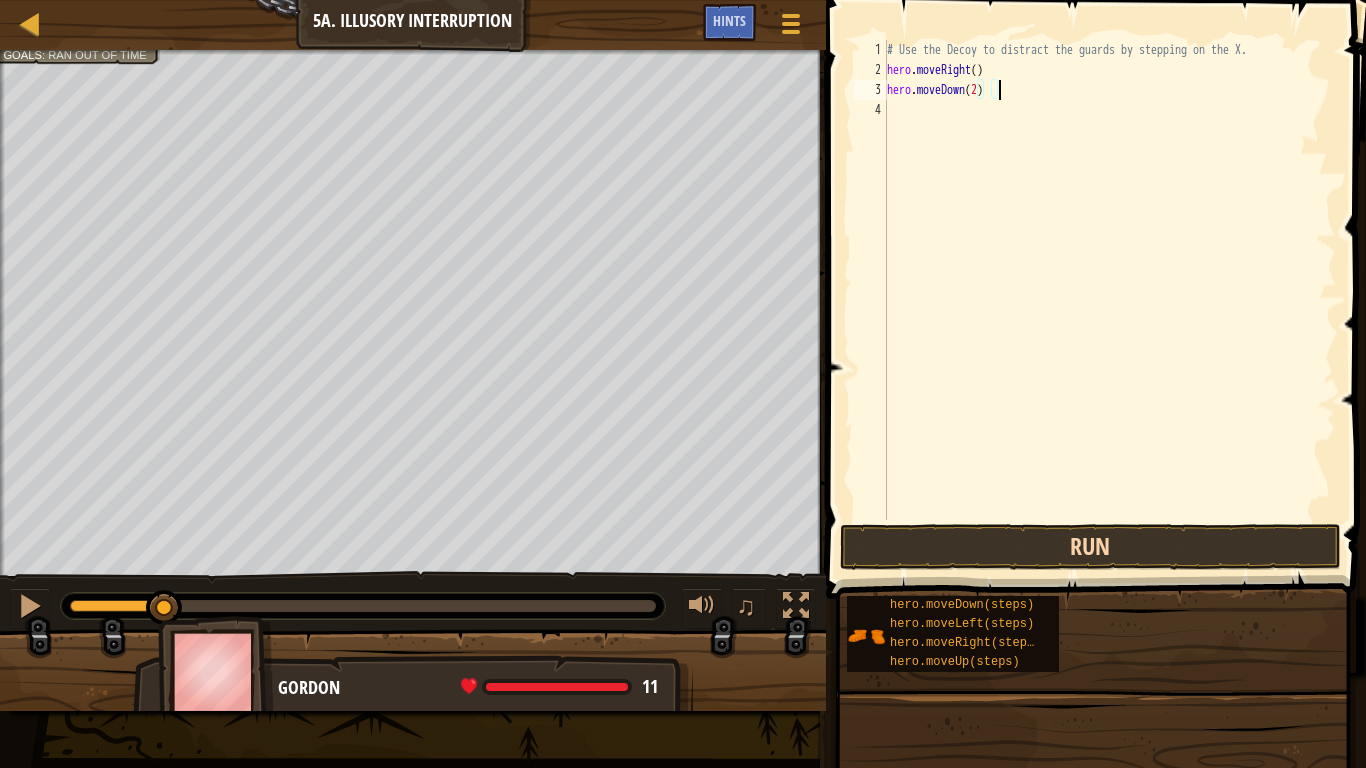 type on "hero.moveDown(2)" 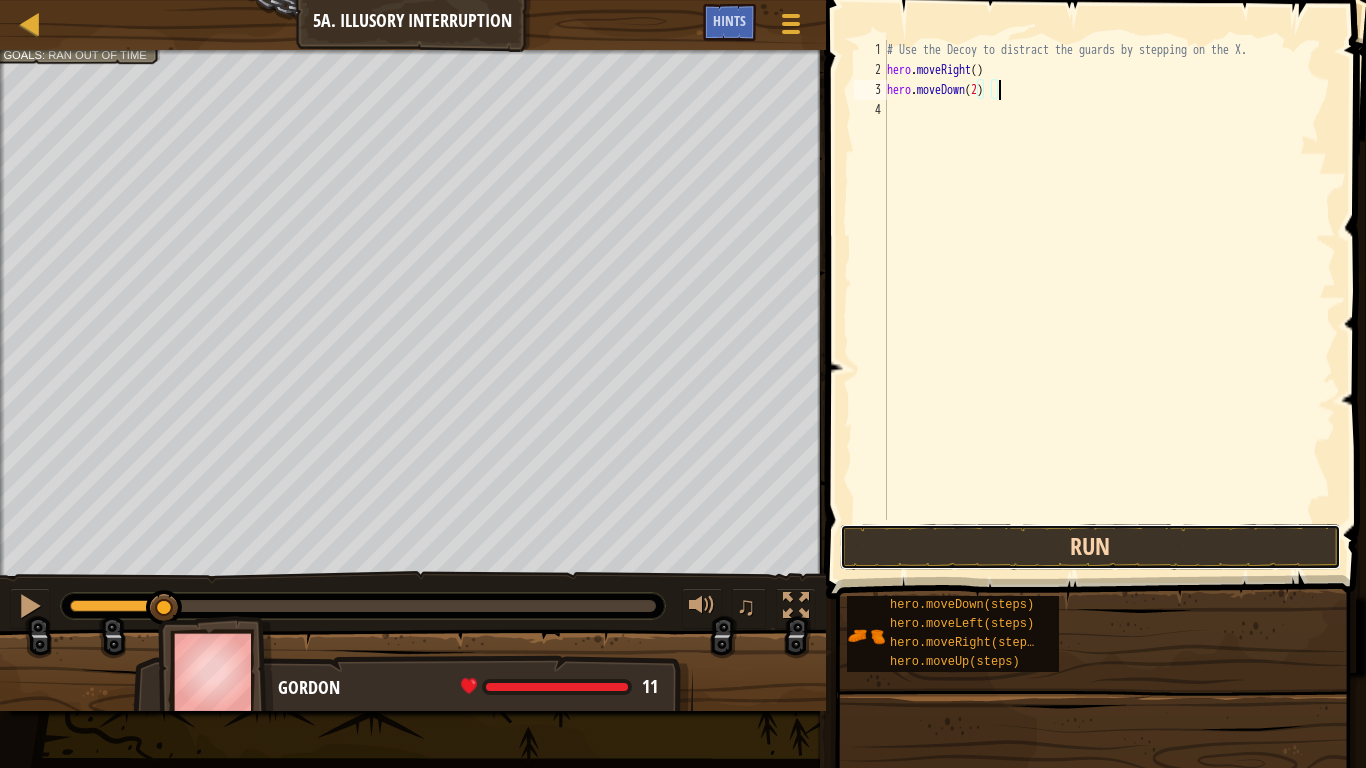 click on "Run" at bounding box center (1090, 547) 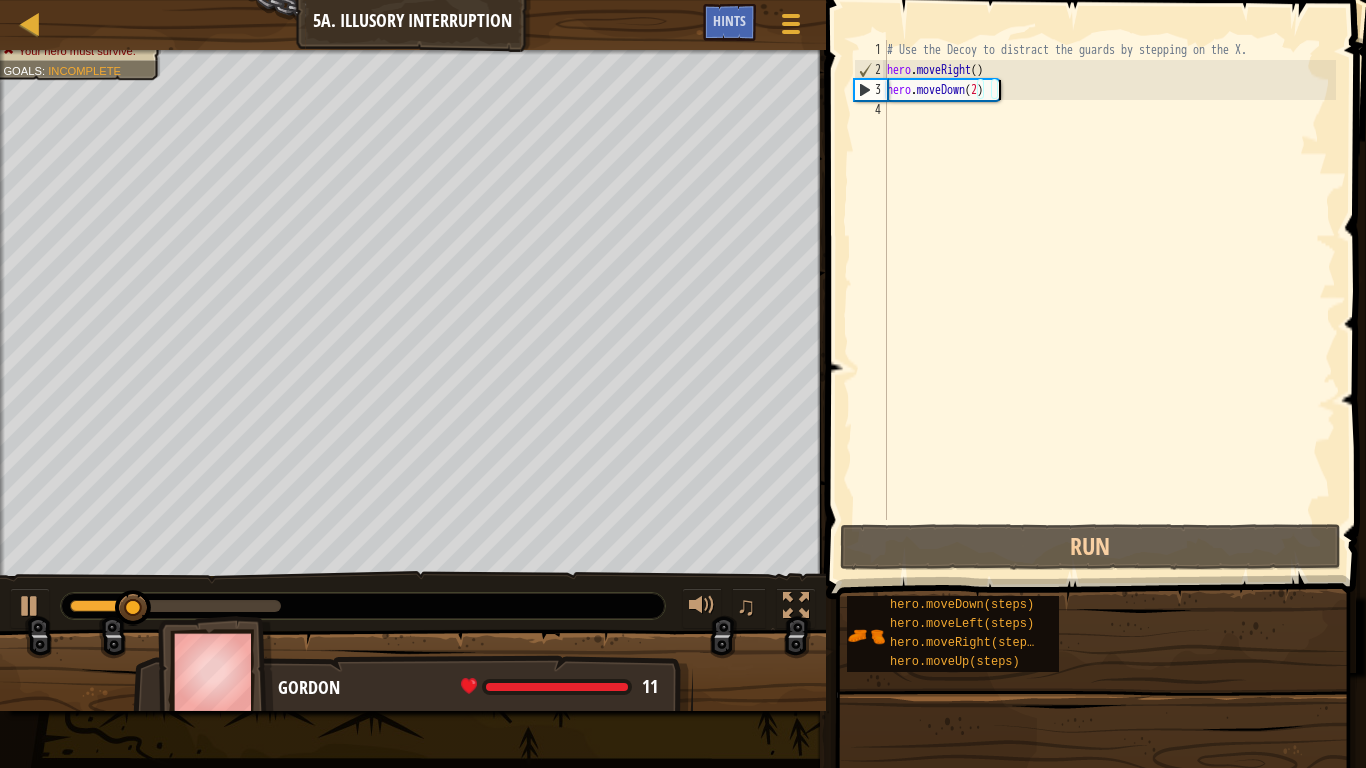 click on "# Use the Decoy to distract the guards by stepping on the X. hero . moveRight ( ) hero . moveDown ( 2 )" at bounding box center [1109, 300] 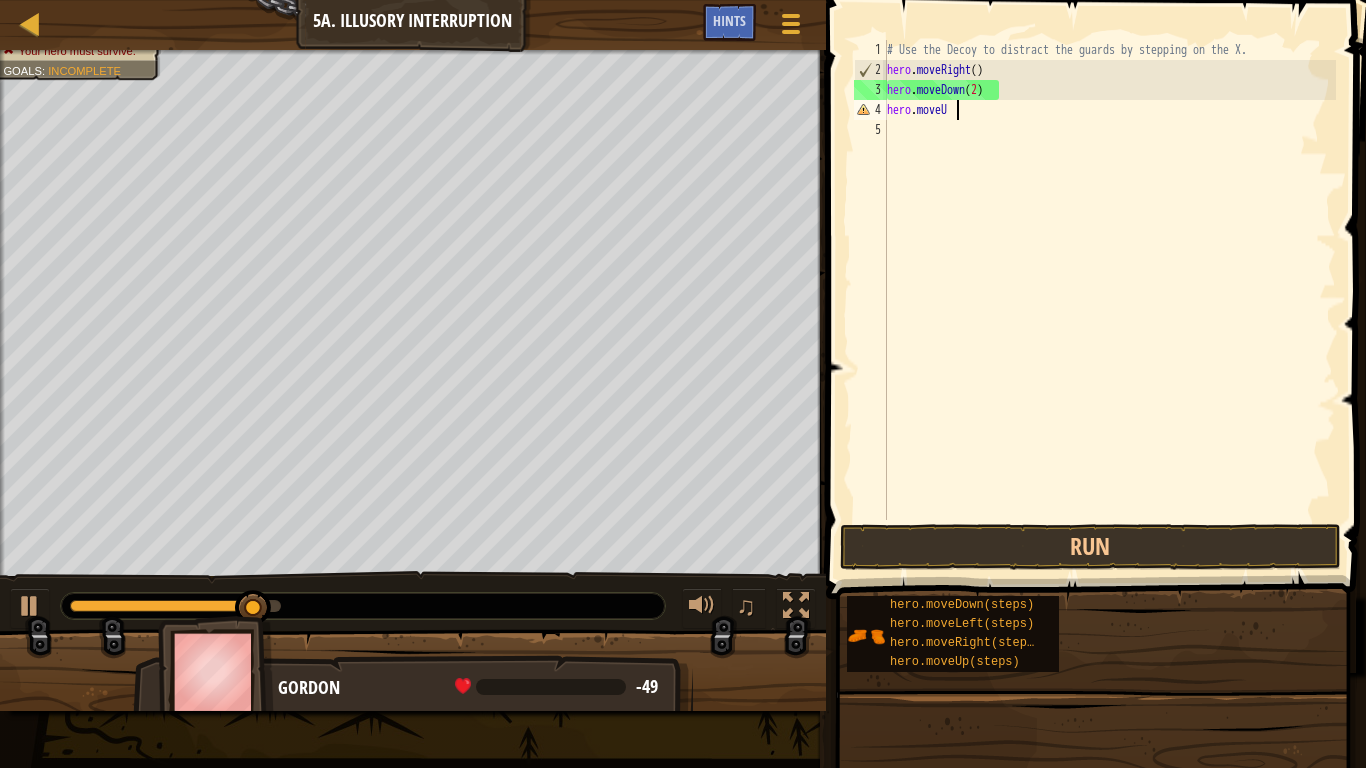 scroll, scrollTop: 9, scrollLeft: 10, axis: both 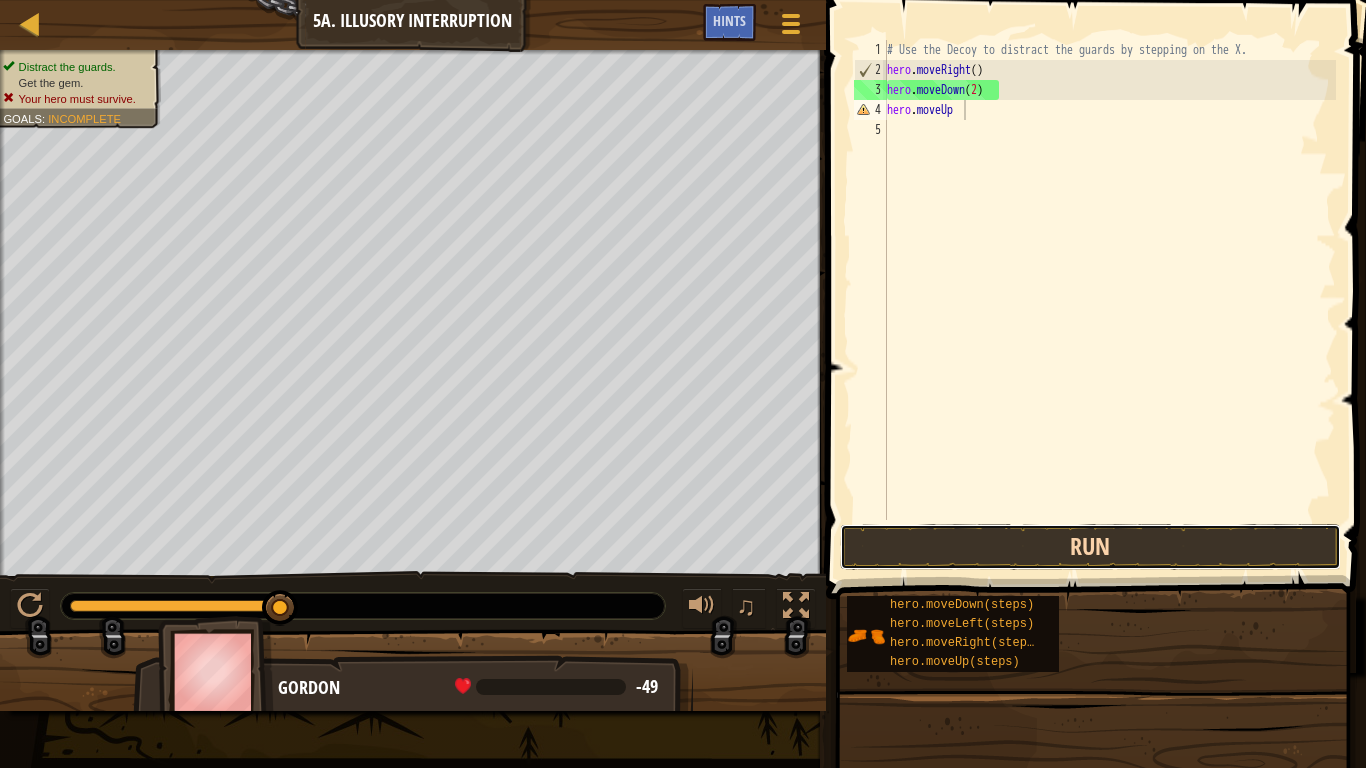 click on "Run" at bounding box center (1090, 547) 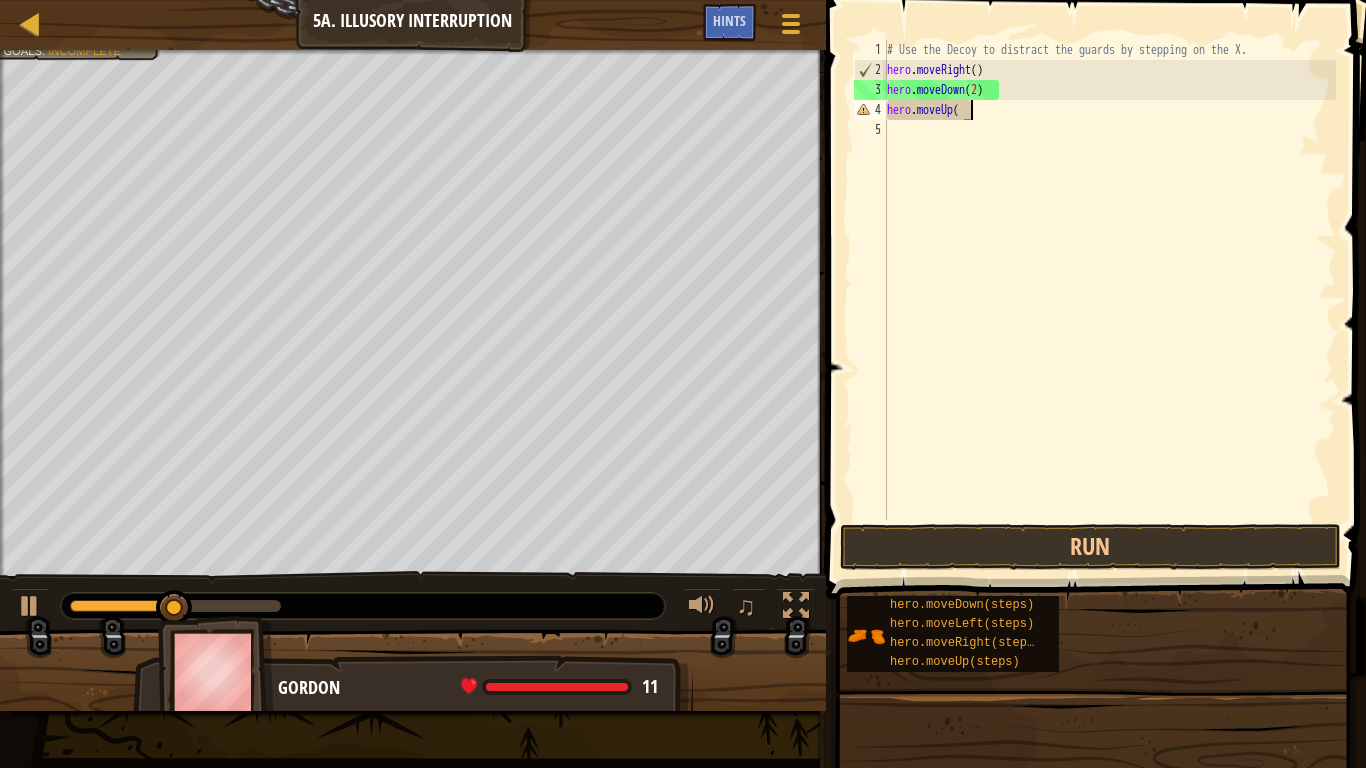 scroll, scrollTop: 9, scrollLeft: 12, axis: both 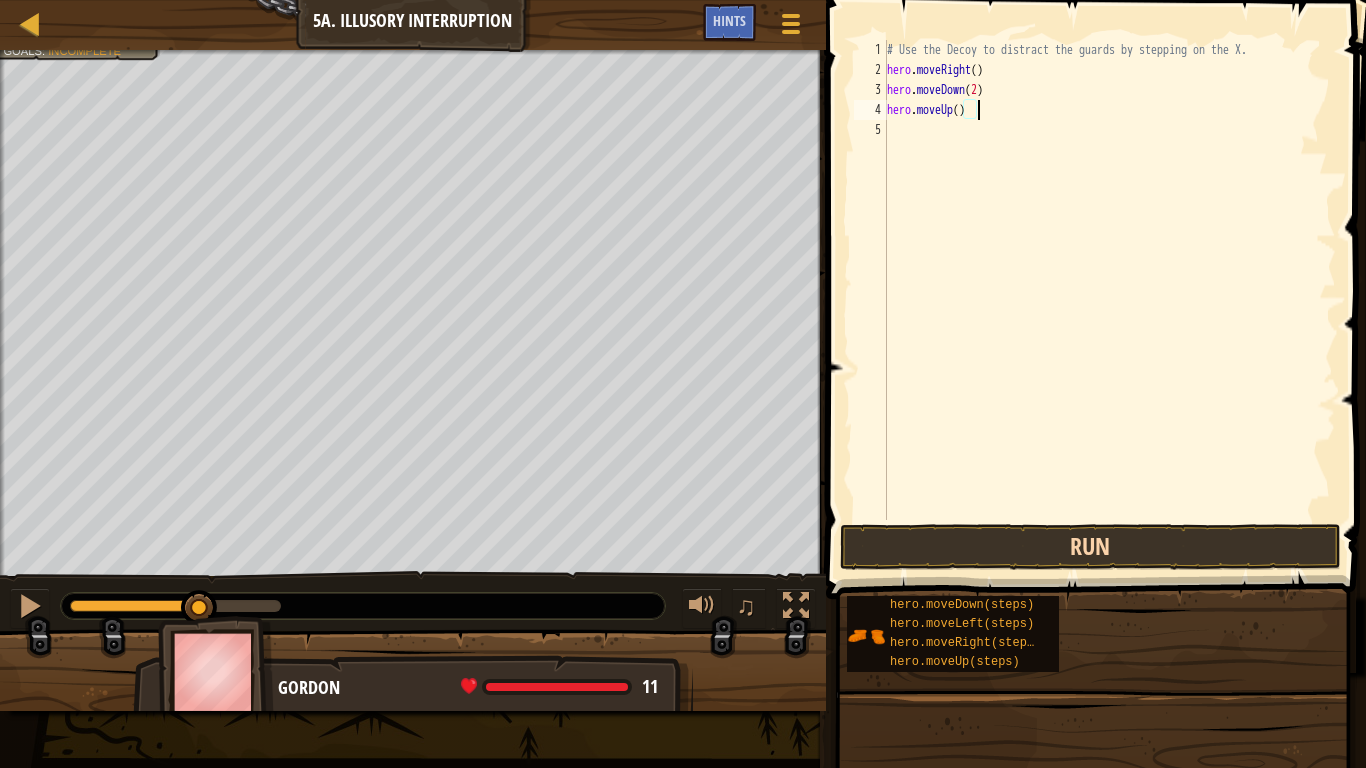type on "hero.moveUp()" 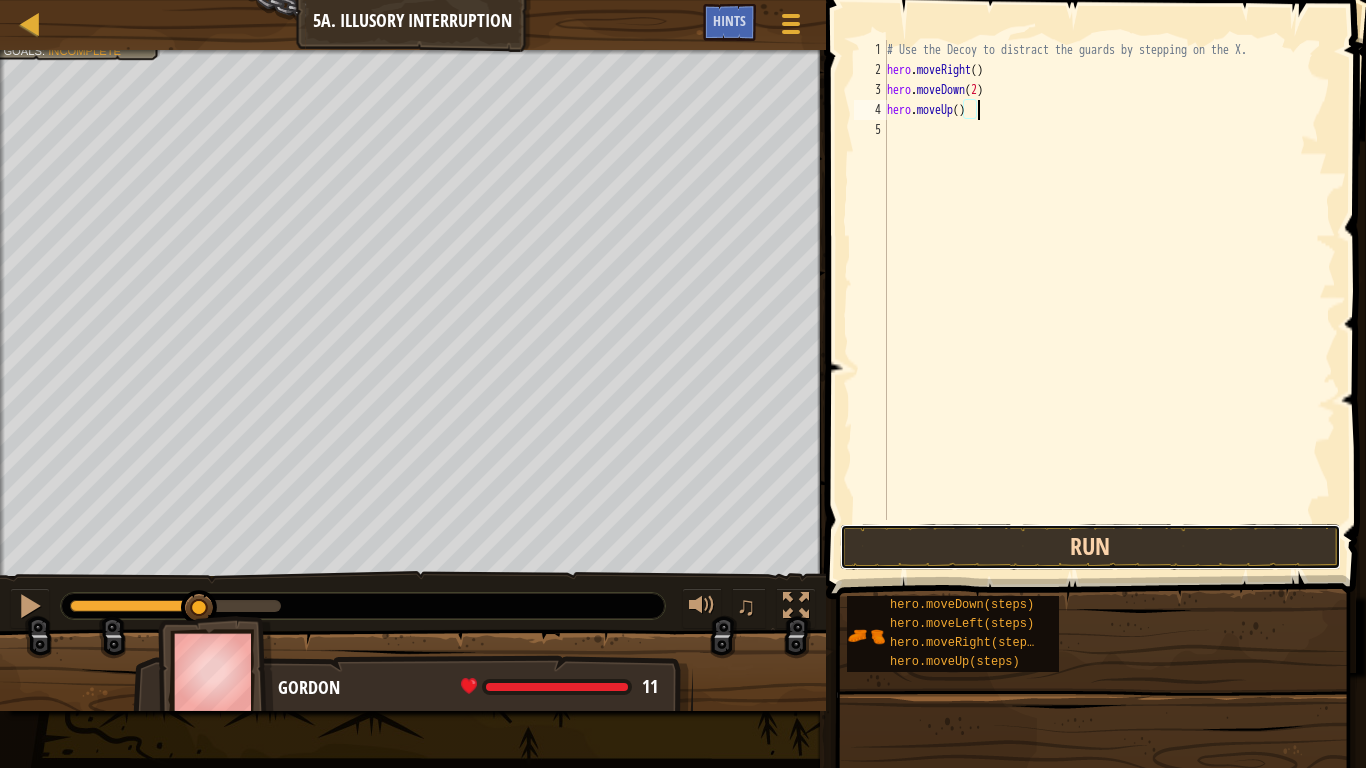 click on "Run" at bounding box center [1090, 547] 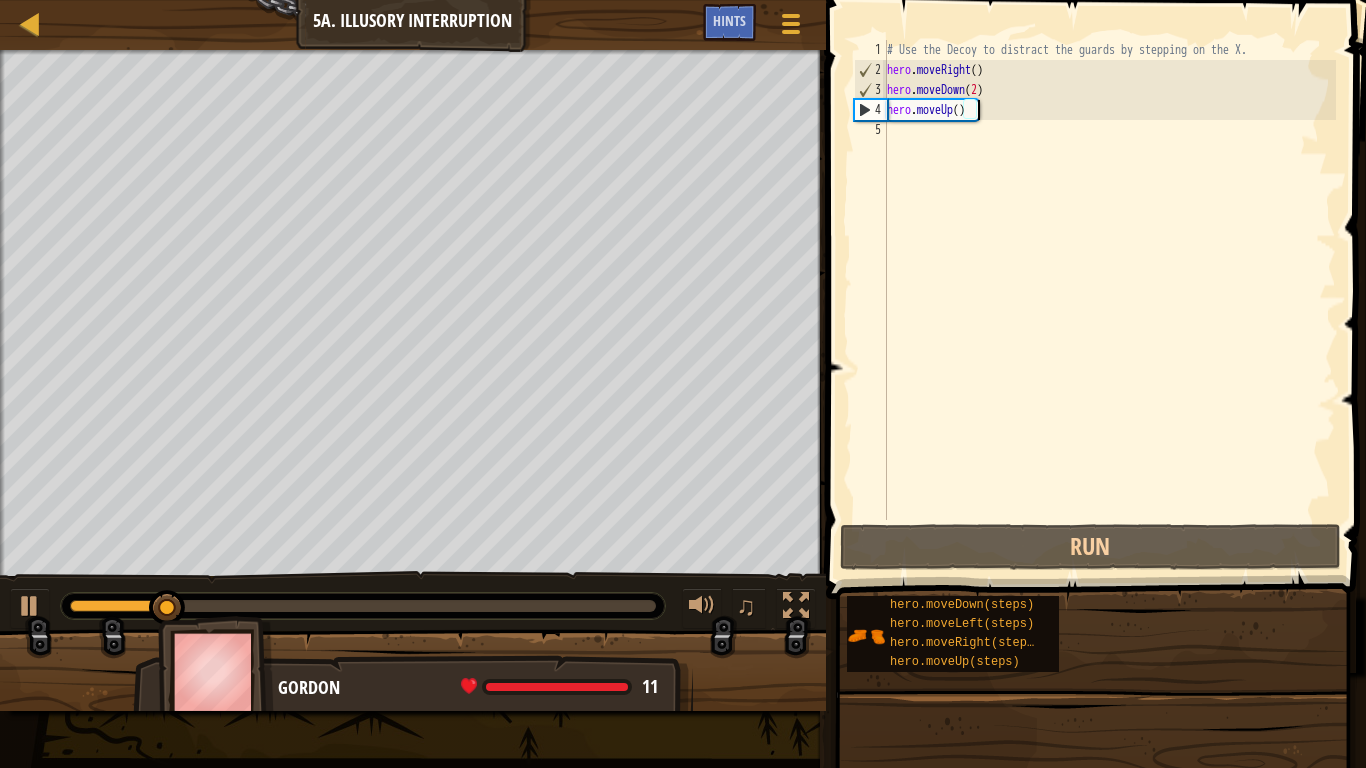 click on "# Use the Decoy to distract the guards by stepping on the X. hero . moveRight ( ) hero . moveDown ( 2 ) hero . moveUp ( )" at bounding box center [1109, 300] 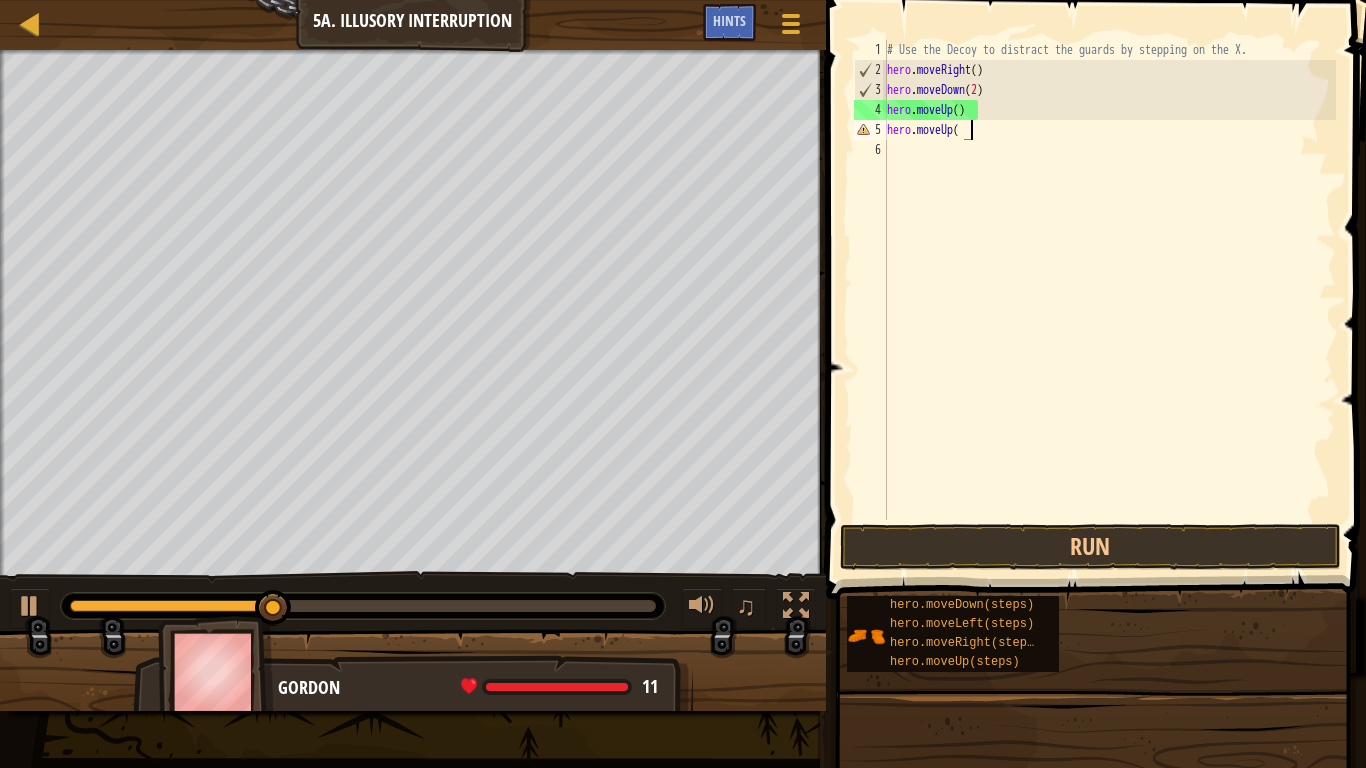 scroll, scrollTop: 9, scrollLeft: 12, axis: both 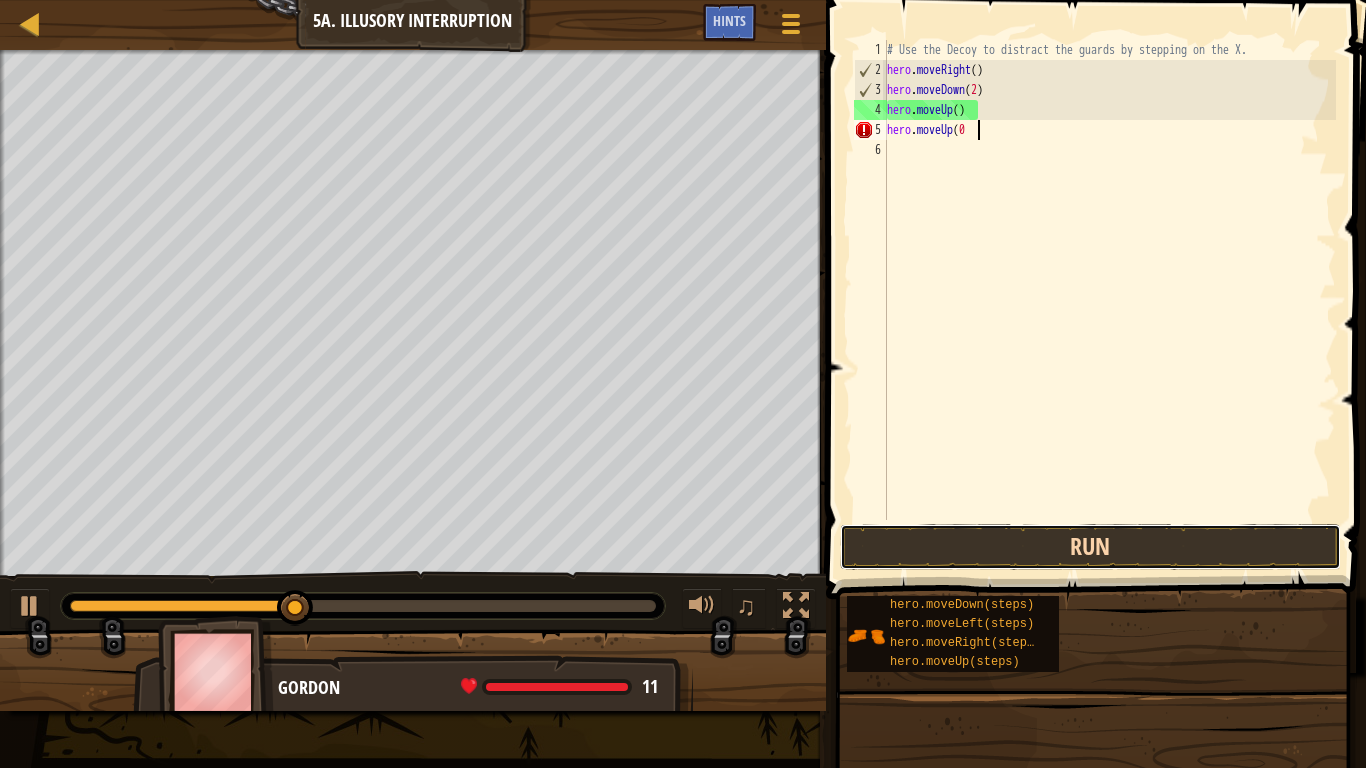 click on "Run" at bounding box center (1090, 547) 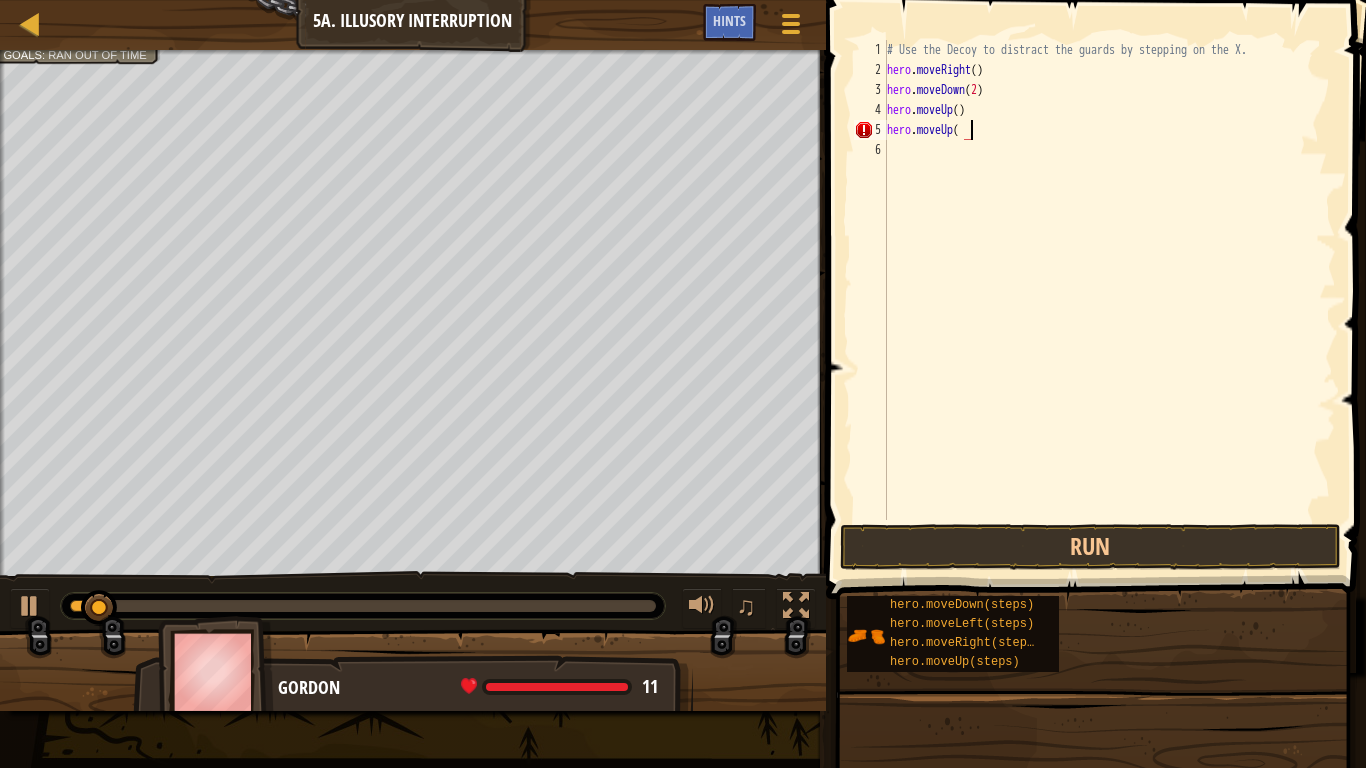 type on "hero.moveUp()" 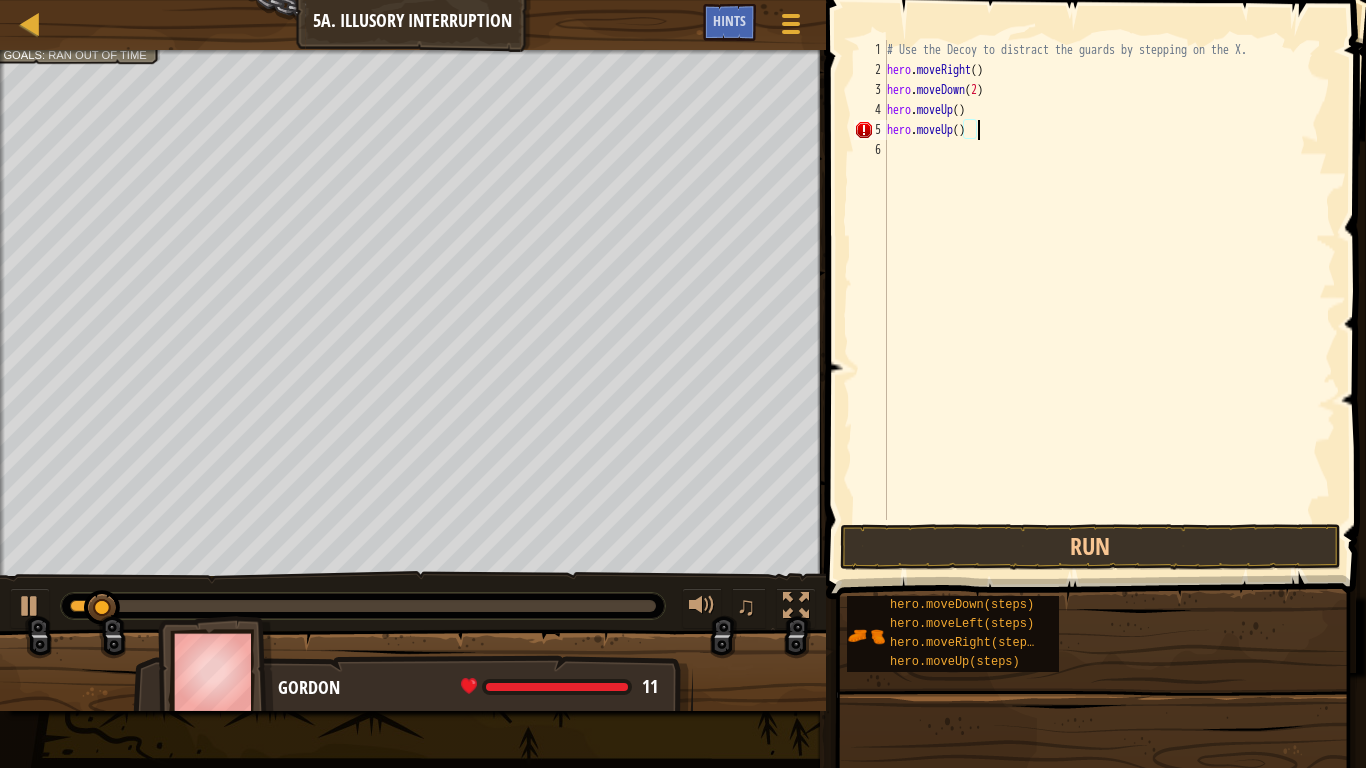 scroll, scrollTop: 9, scrollLeft: 12, axis: both 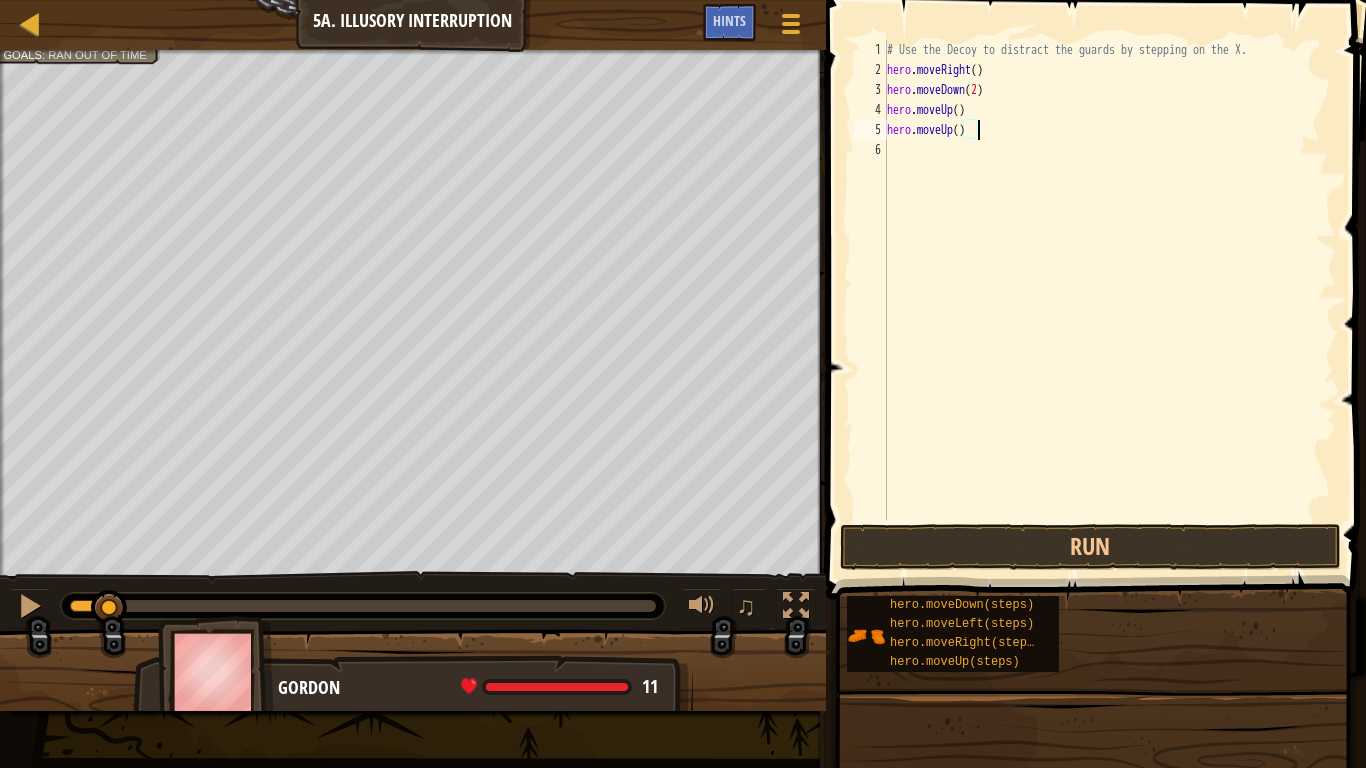 click on "# Use the Decoy to distract the guards by stepping on the X. hero . moveRight ( ) hero . moveDown ( 2 ) hero . moveUp ( ) hero . moveUp ( )" at bounding box center (1109, 300) 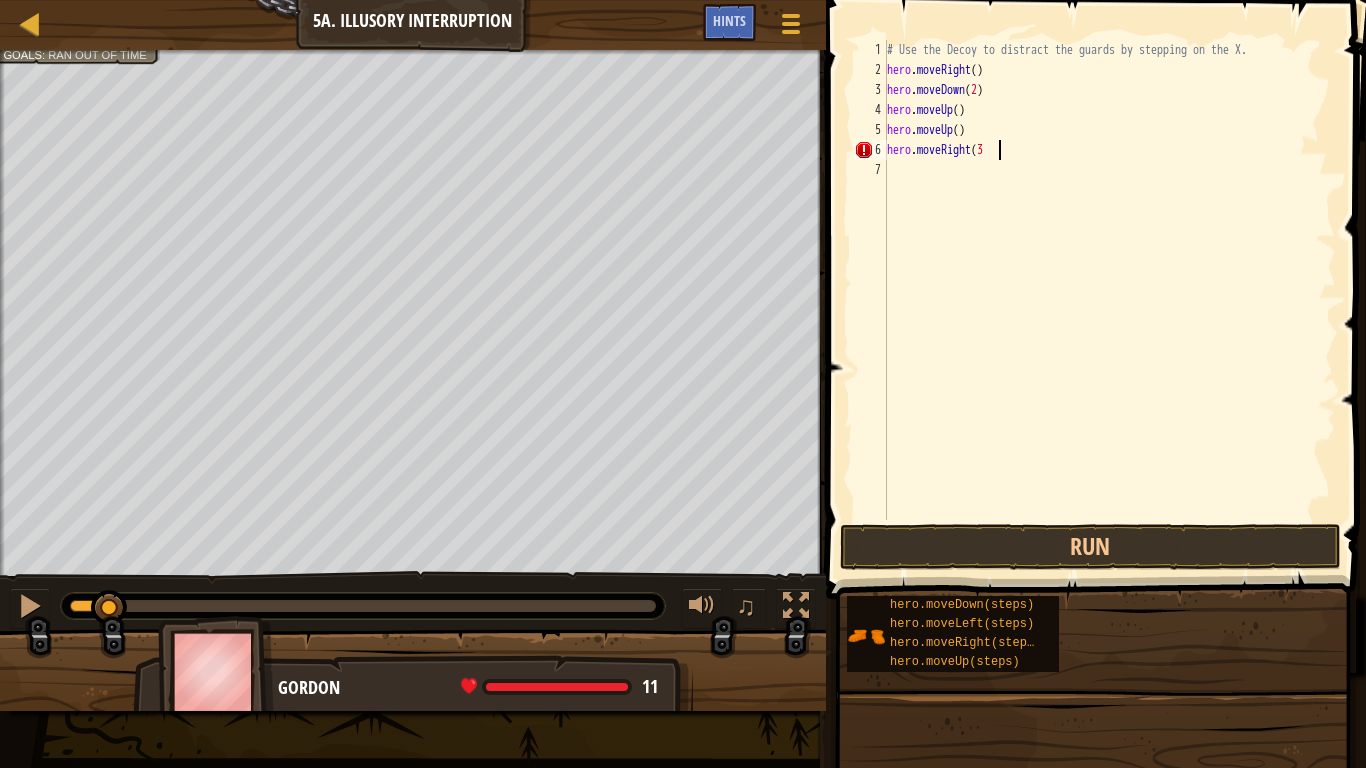 scroll, scrollTop: 9, scrollLeft: 16, axis: both 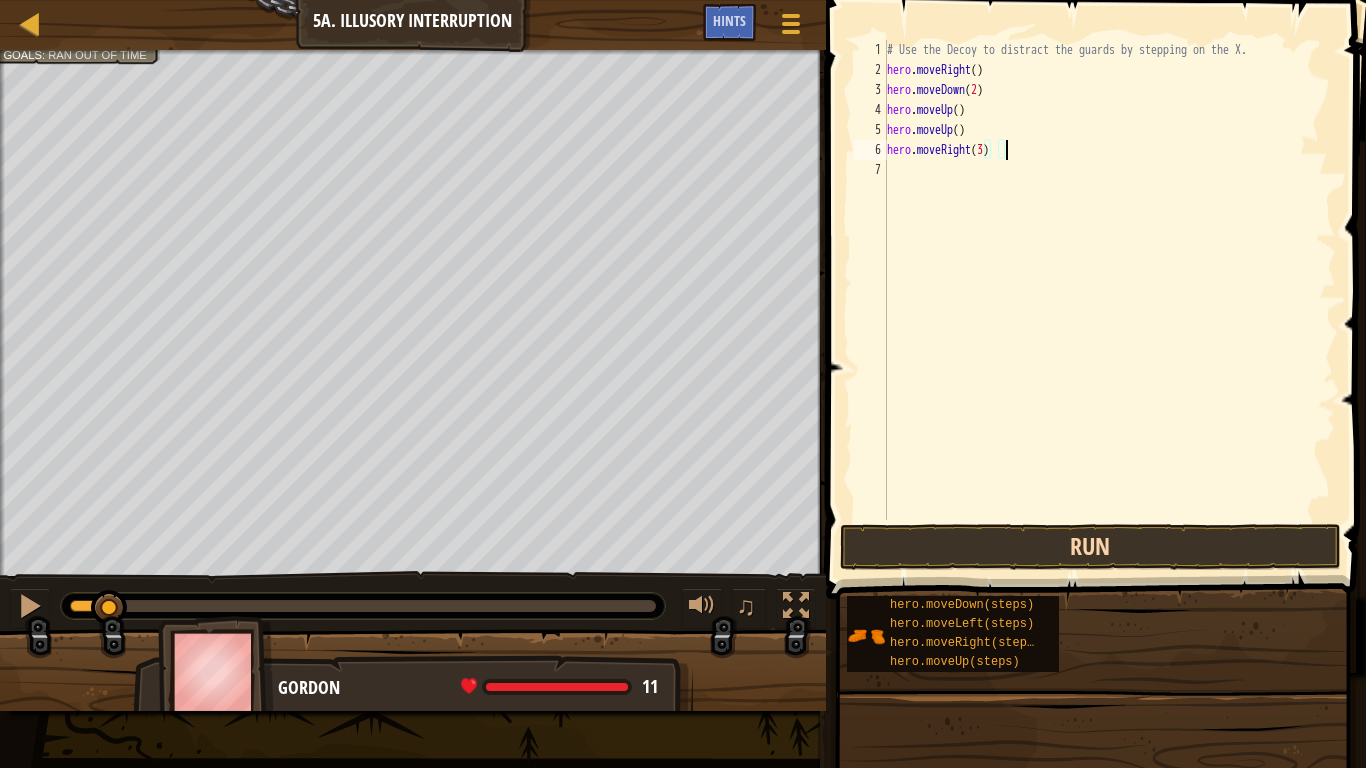 type on "hero.moveRight(3)" 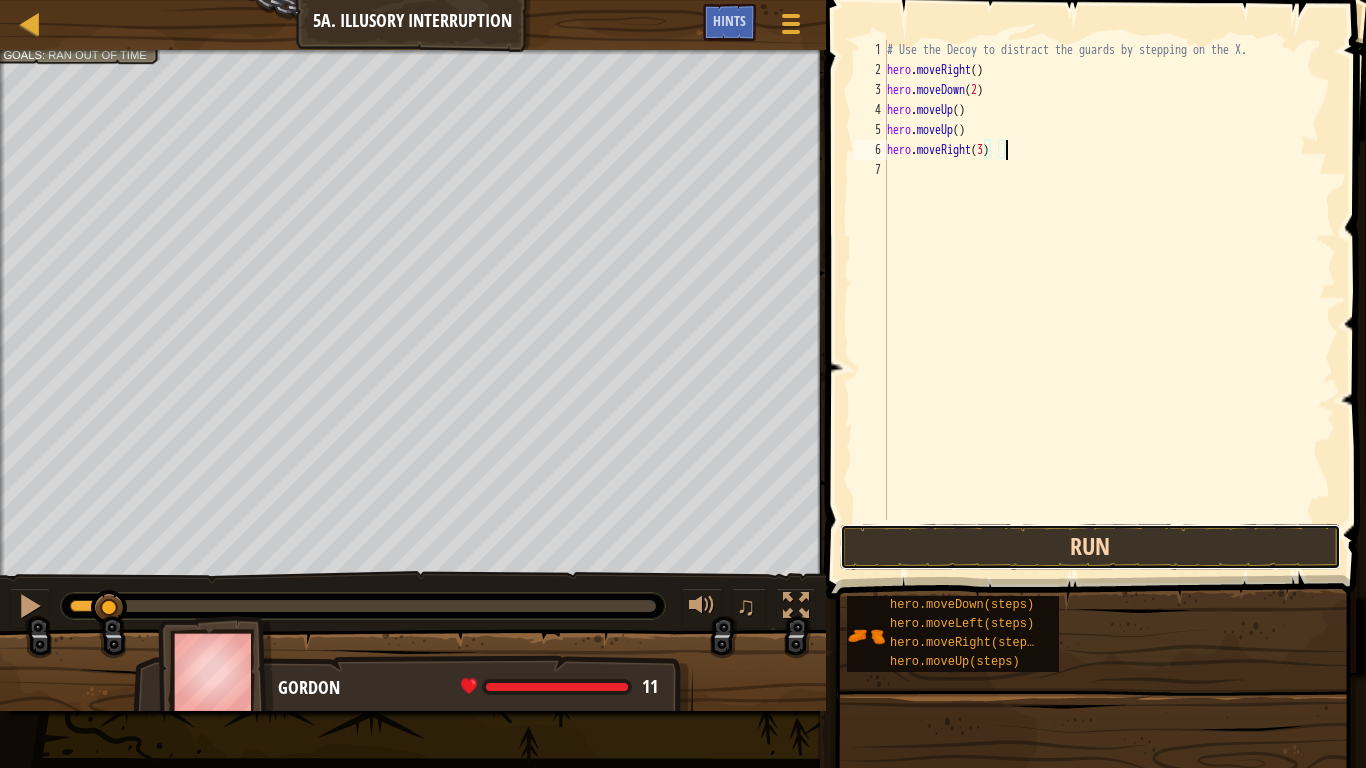 click on "Run" at bounding box center (1090, 547) 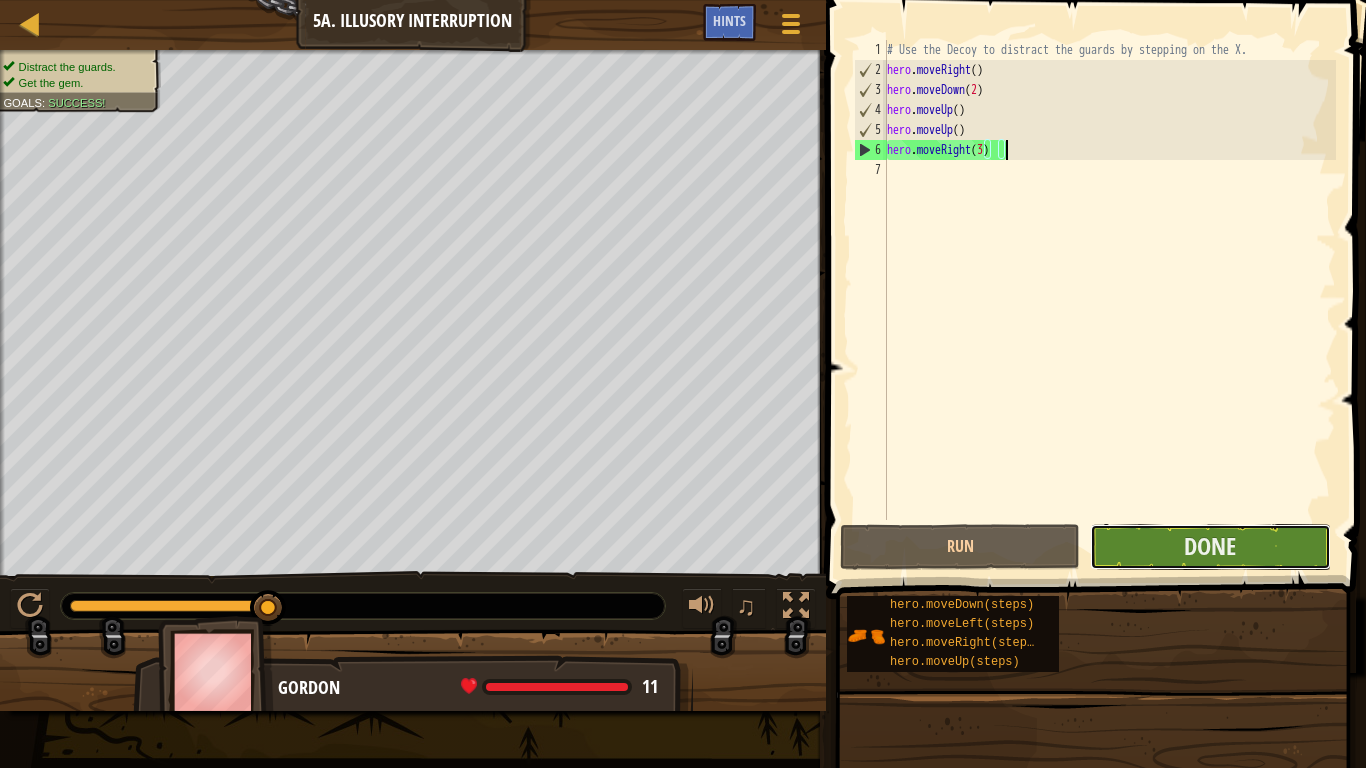 click on "Done" at bounding box center (1210, 547) 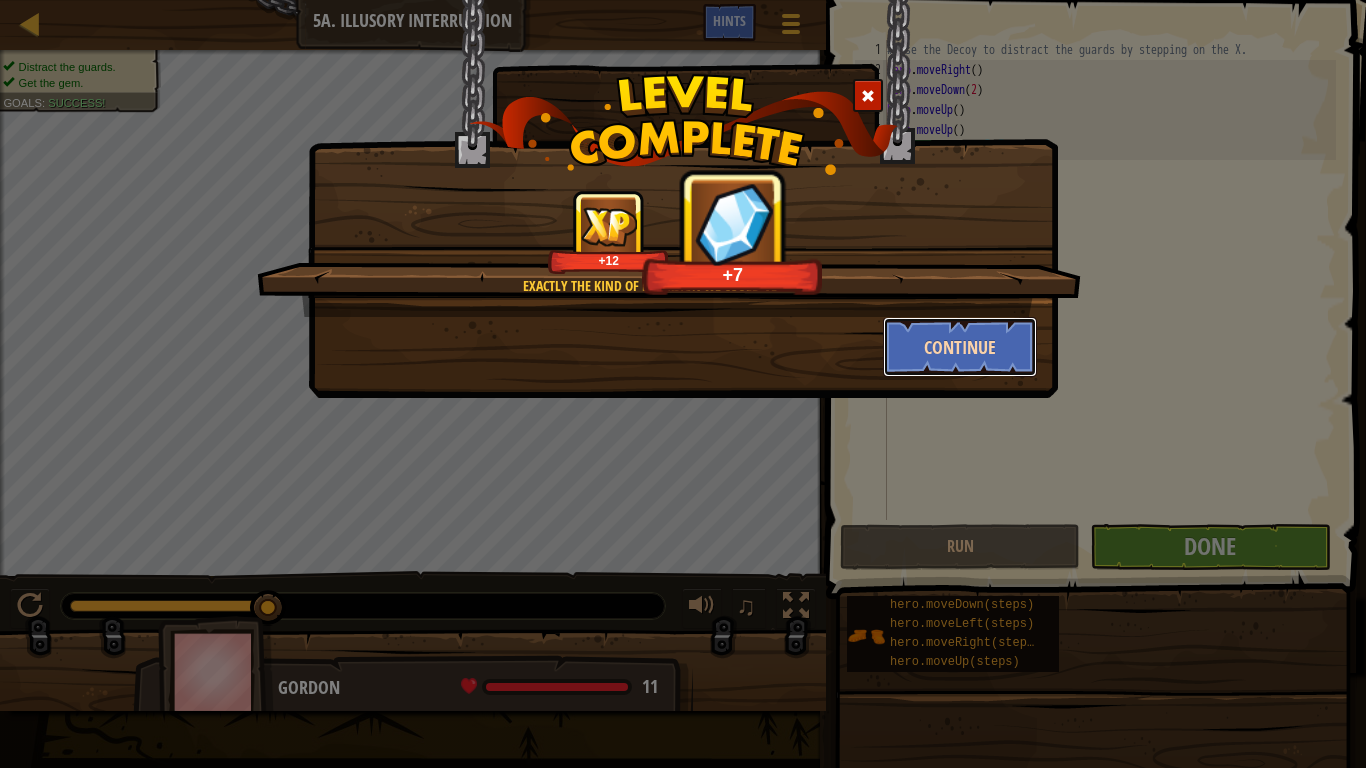 click on "Continue" at bounding box center (960, 347) 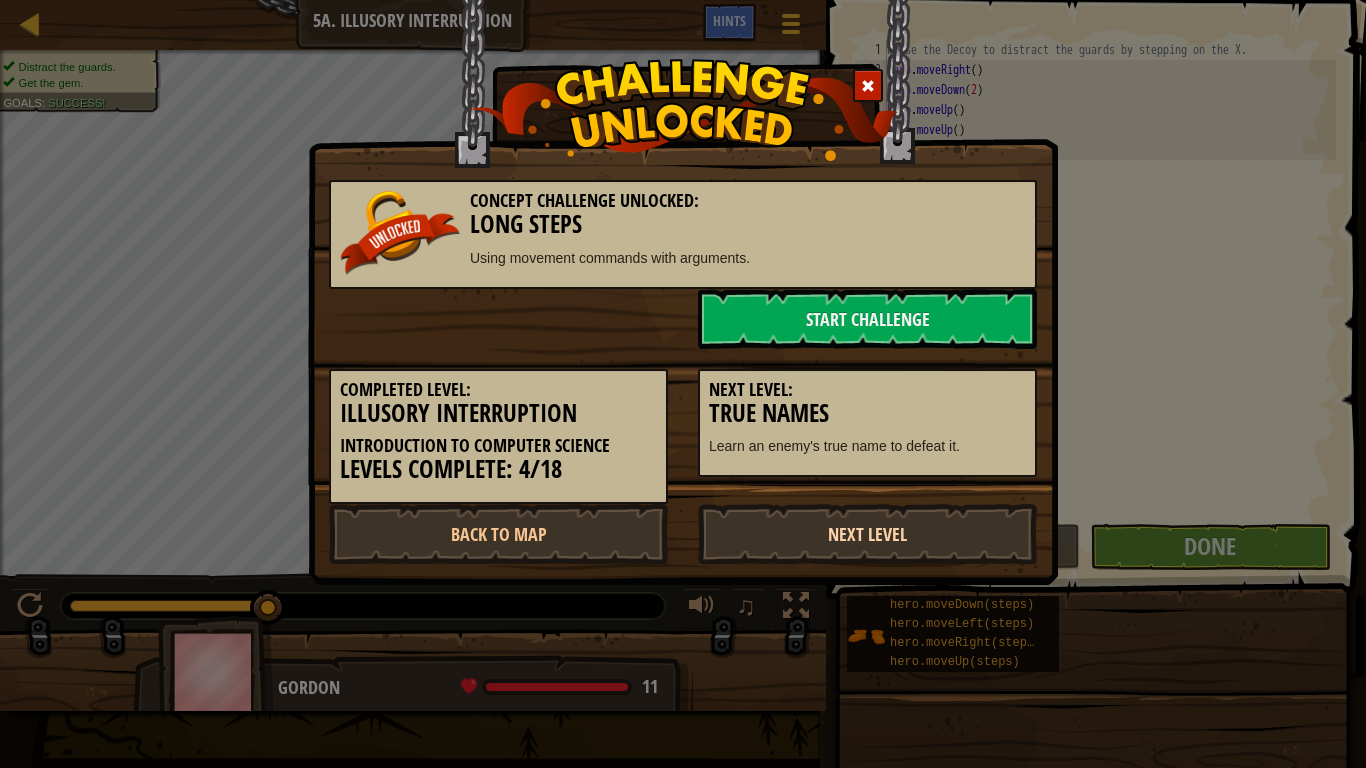 click on "Next Level" at bounding box center [867, 534] 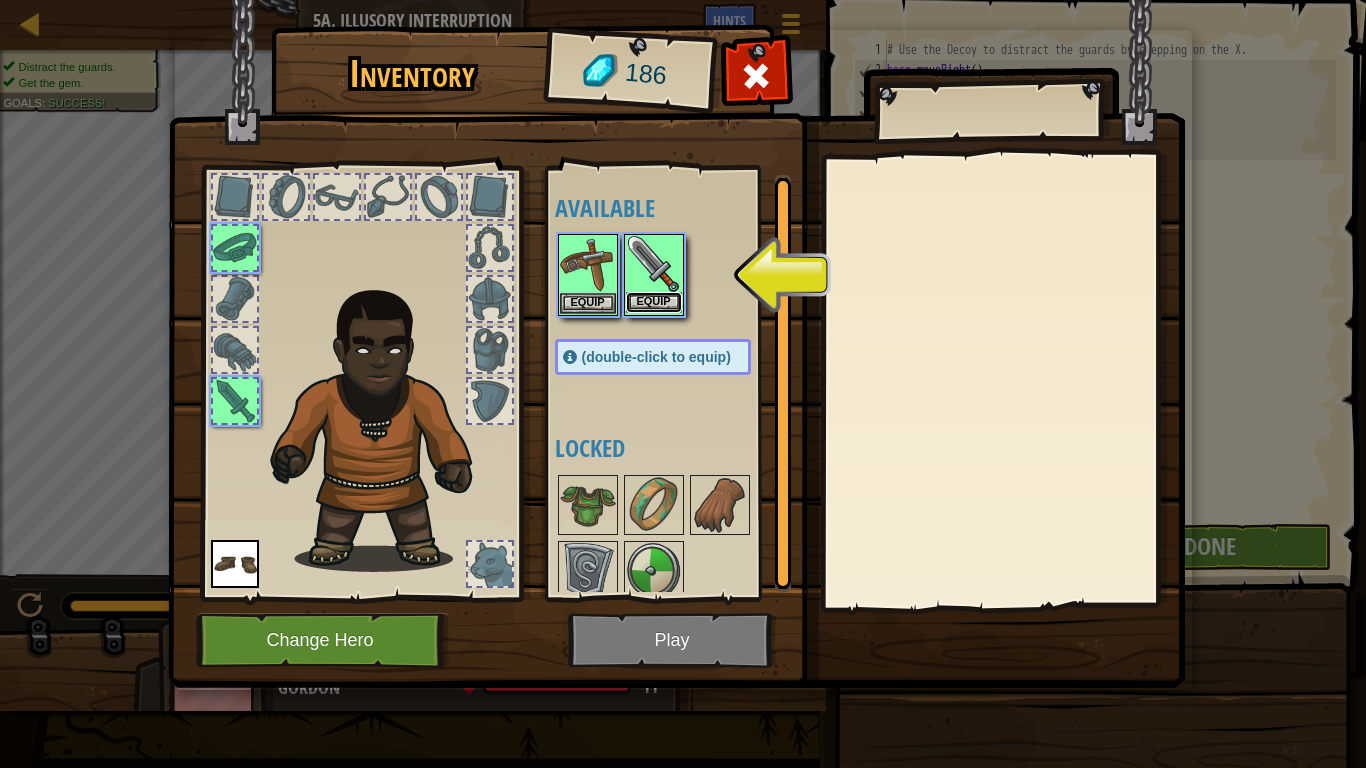 click on "Equip" at bounding box center (654, 302) 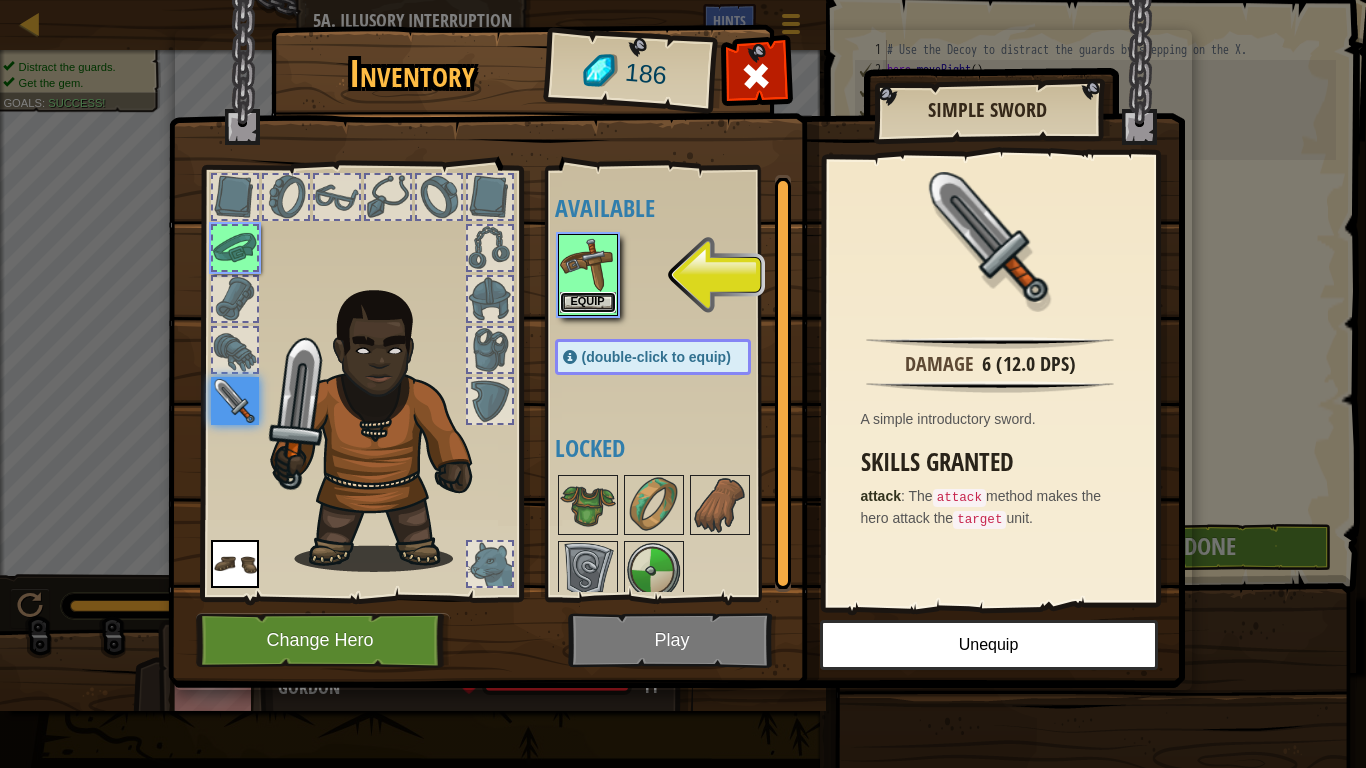 click on "Equip" at bounding box center (588, 302) 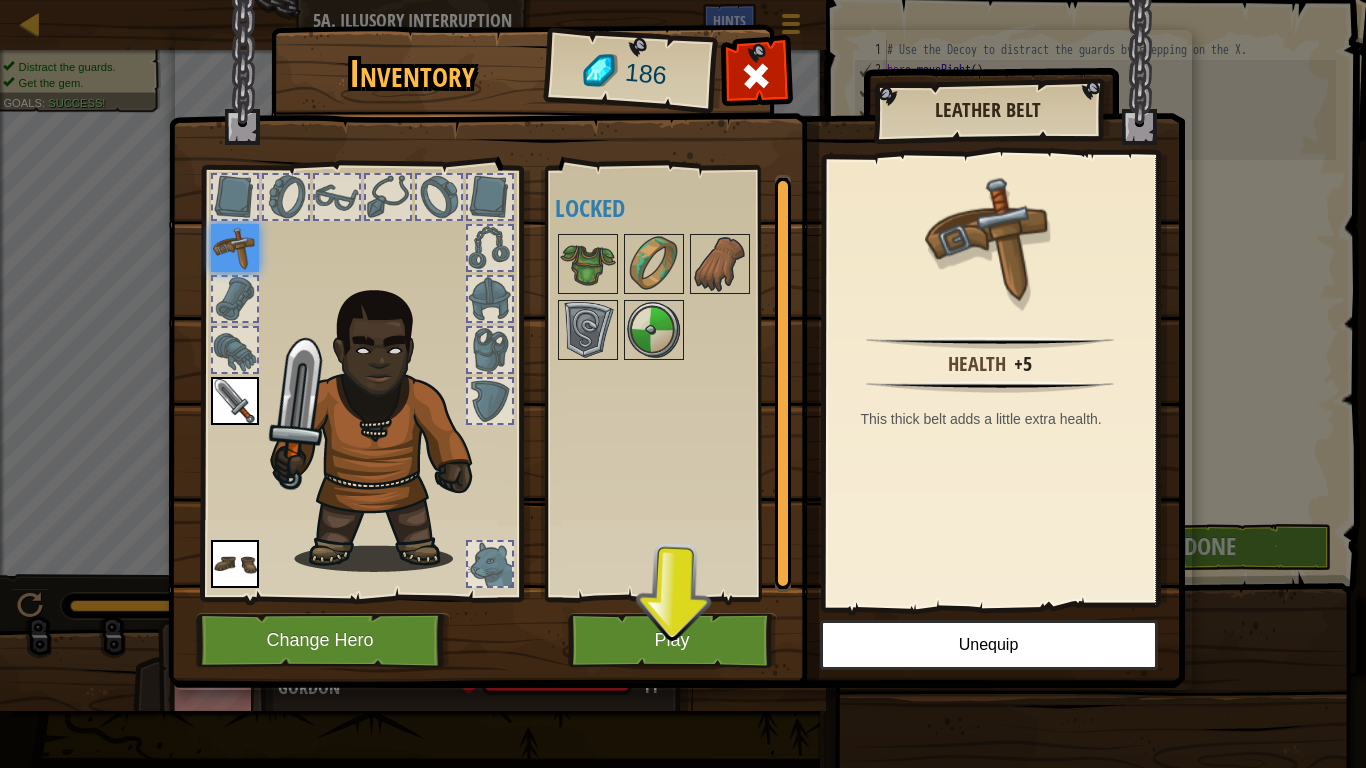 click on "Health +5 This thick belt adds a little extra health." at bounding box center (990, 381) 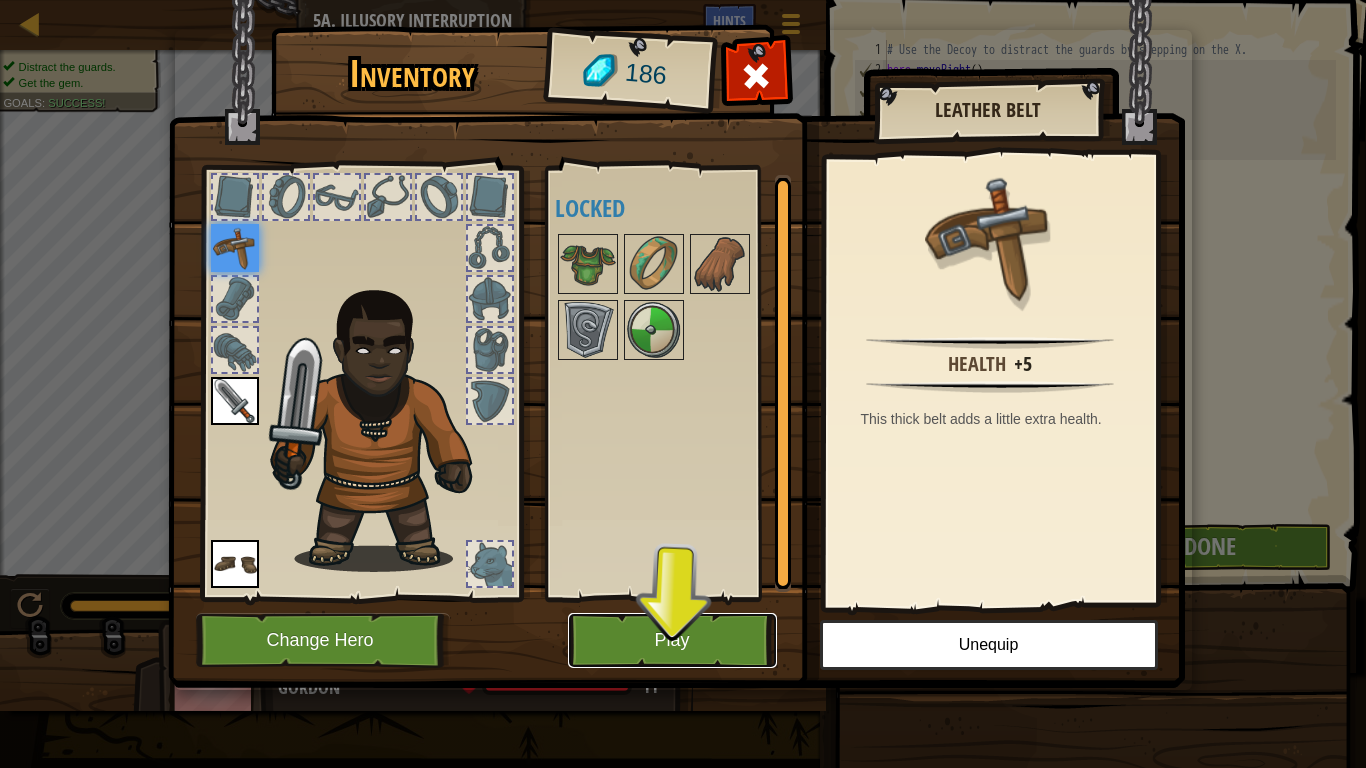 click on "Play" at bounding box center (672, 640) 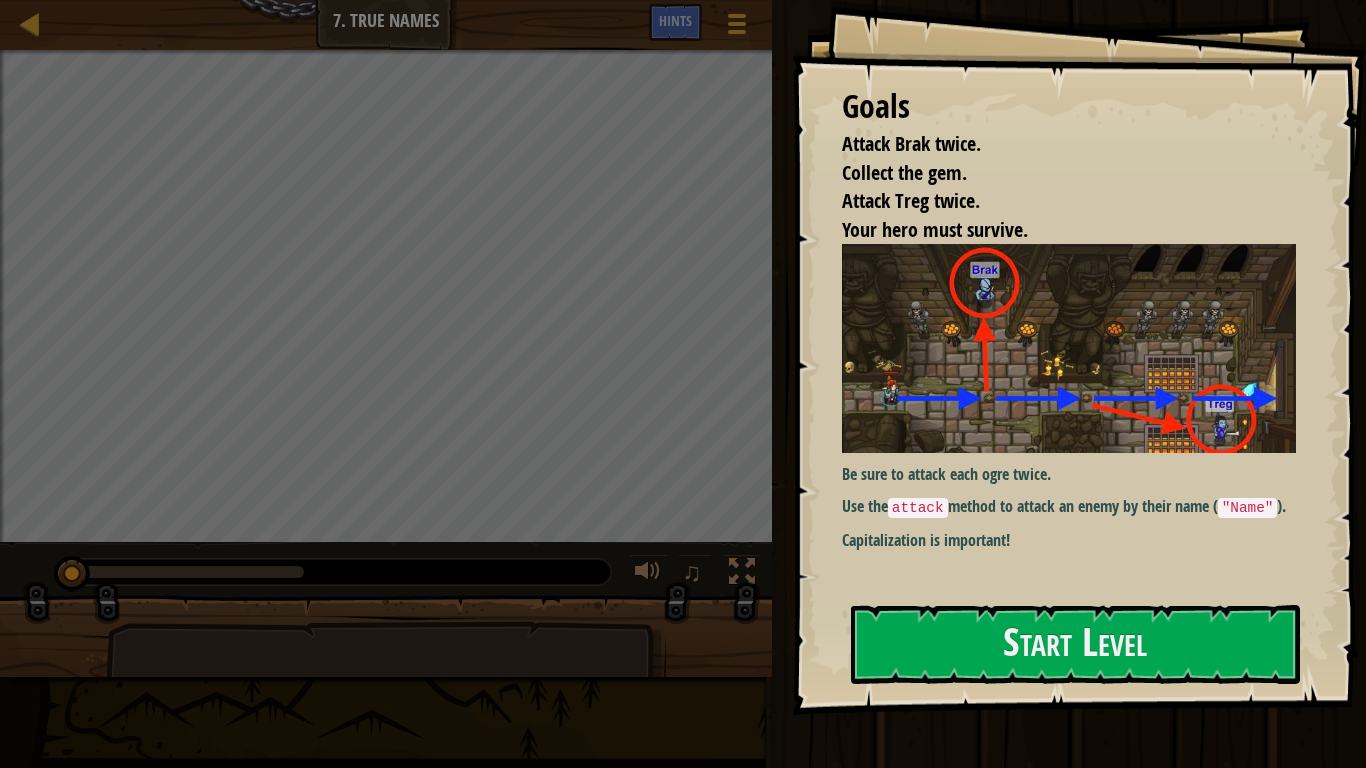 click at bounding box center (1069, 348) 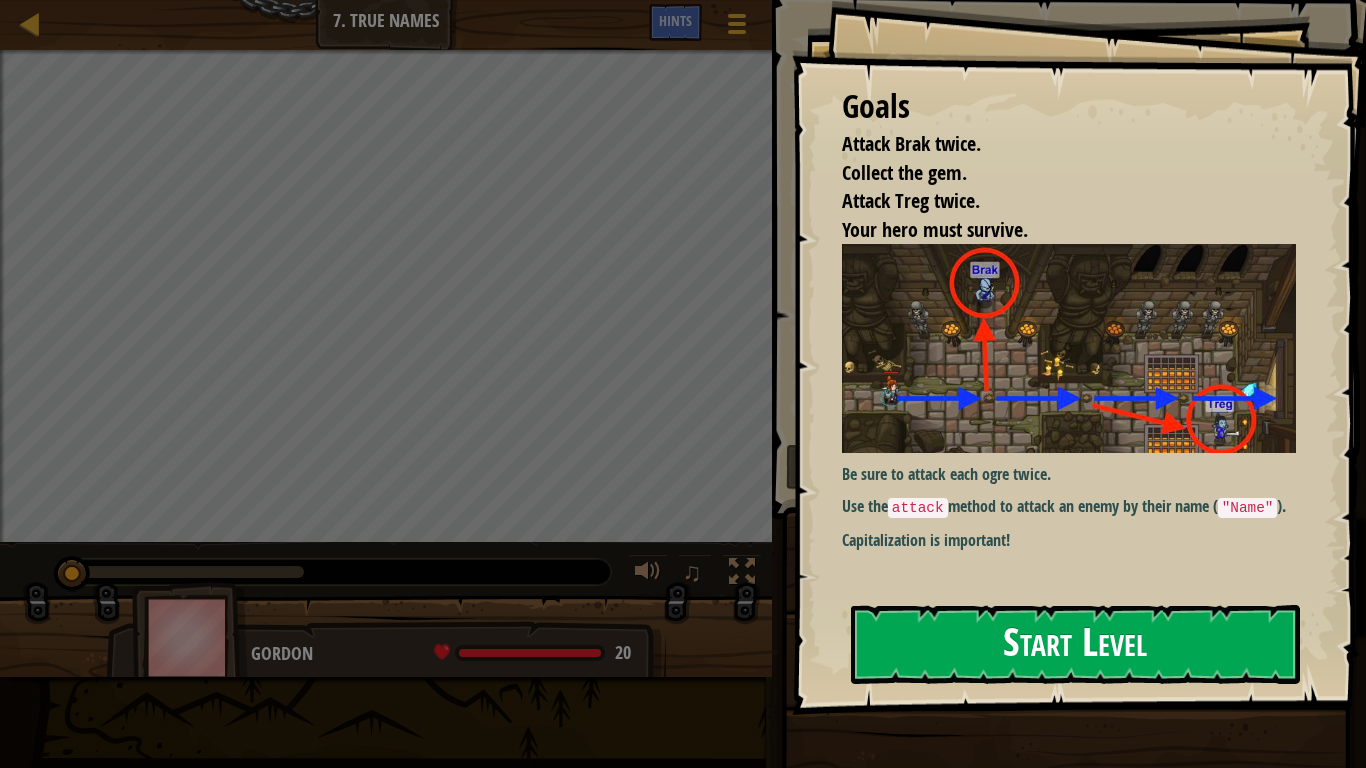 click on "Start Level" at bounding box center (1075, 644) 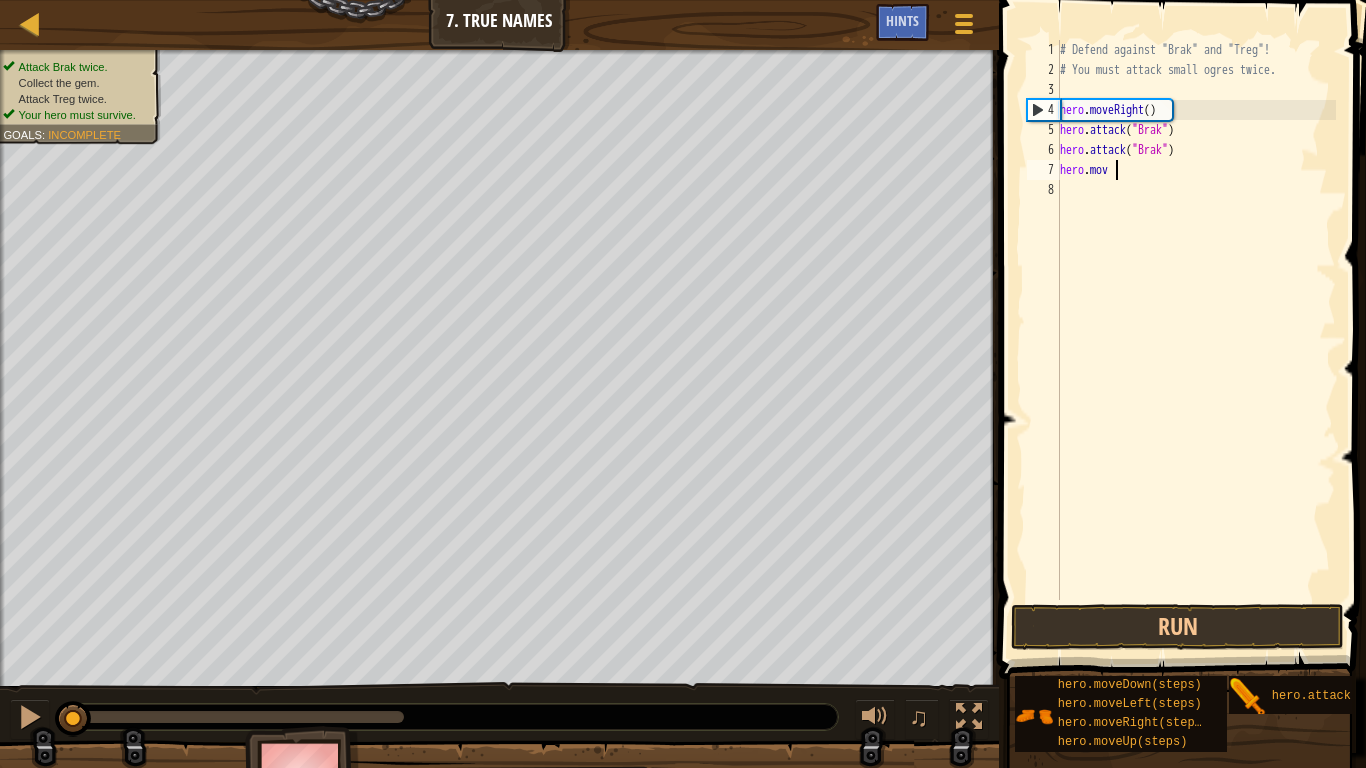 scroll, scrollTop: 9, scrollLeft: 8, axis: both 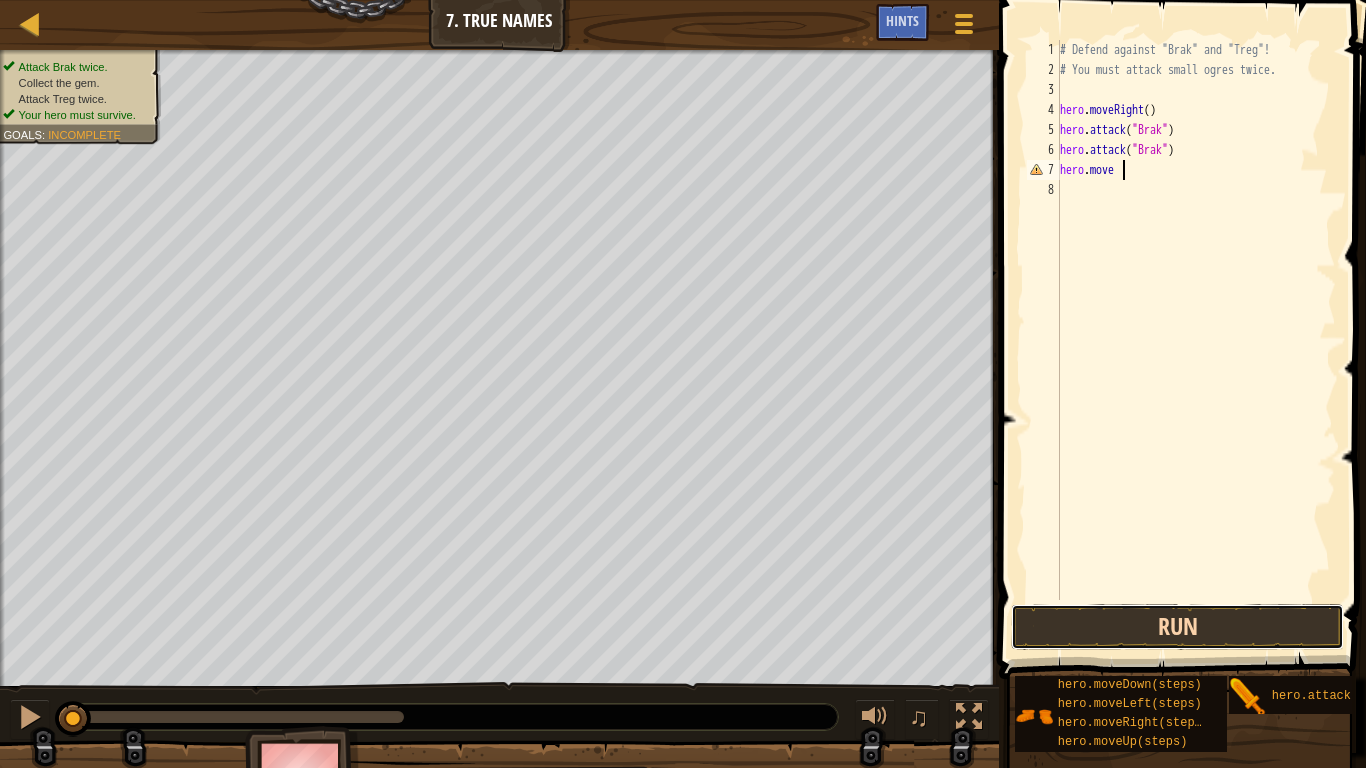 click on "Run" at bounding box center [1177, 627] 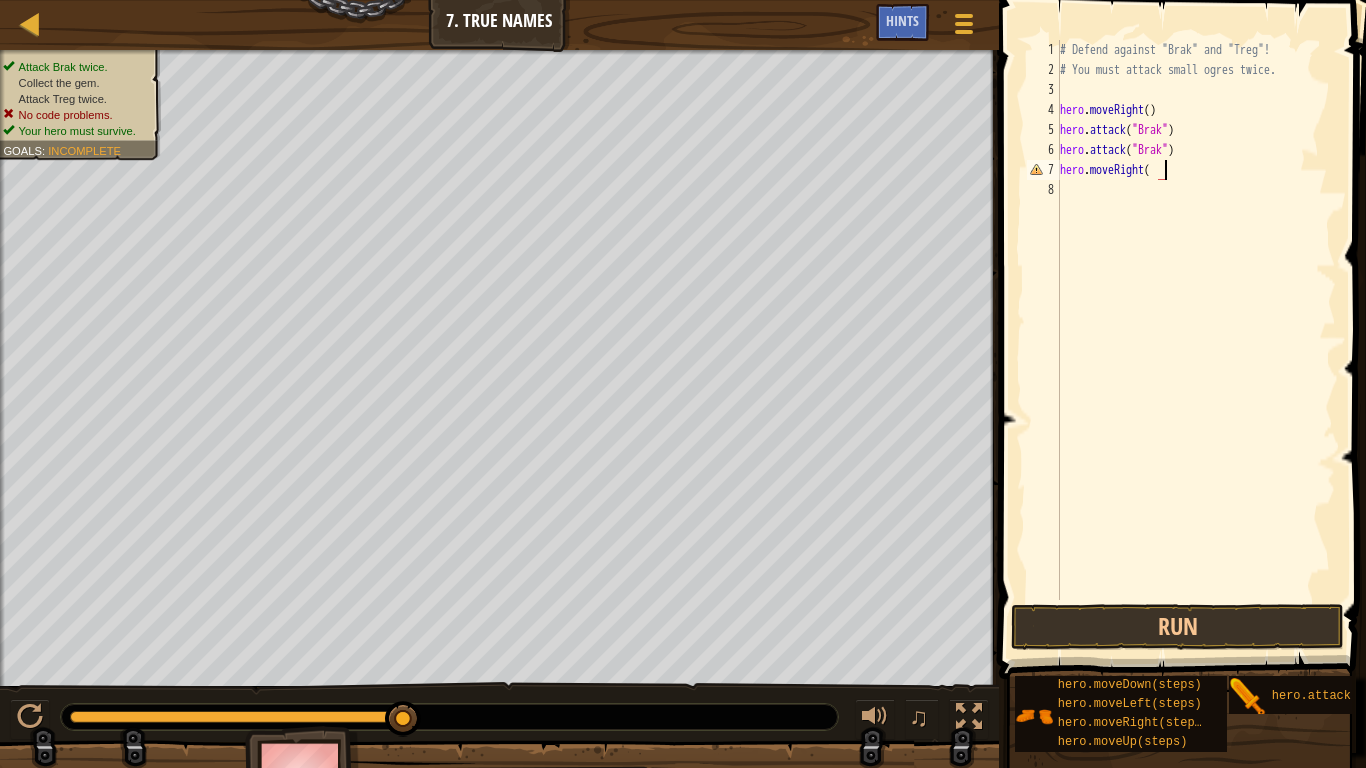scroll, scrollTop: 9, scrollLeft: 15, axis: both 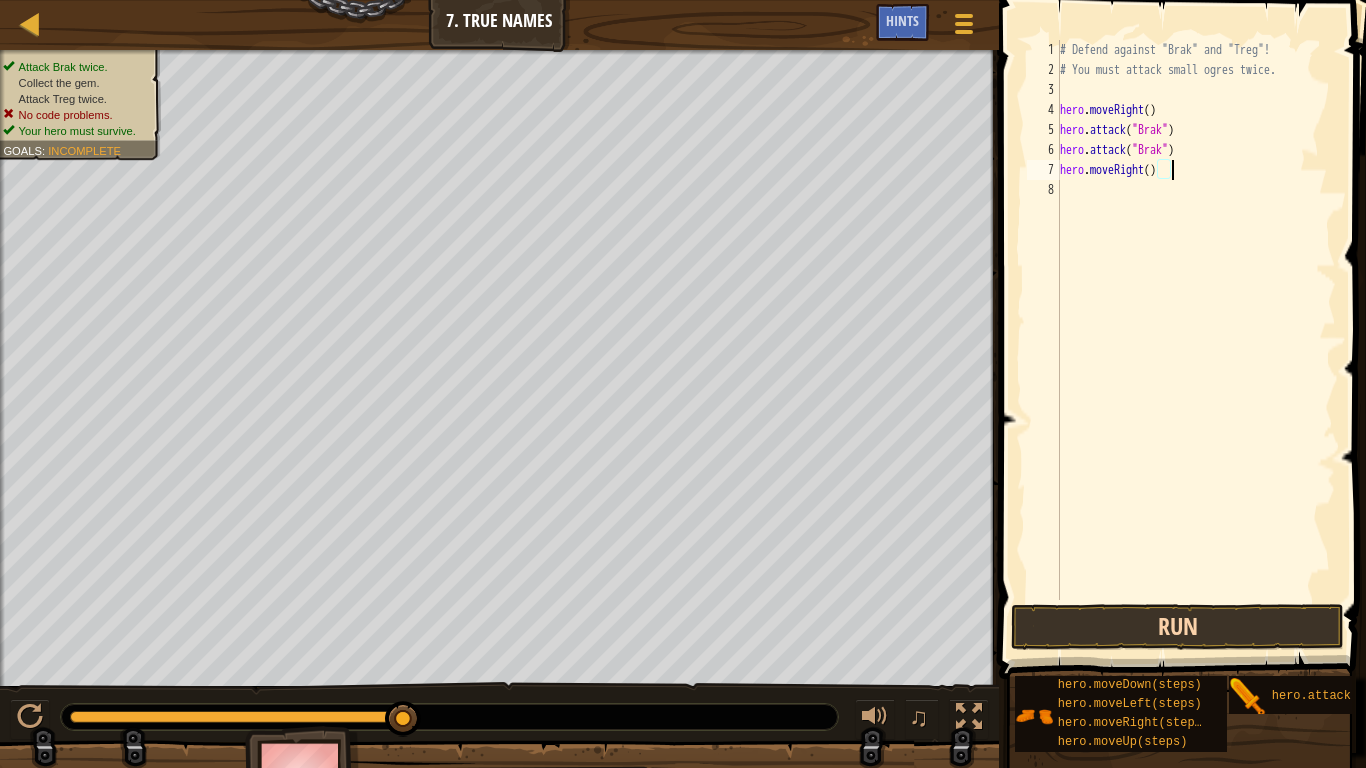type on "hero.moveRight()" 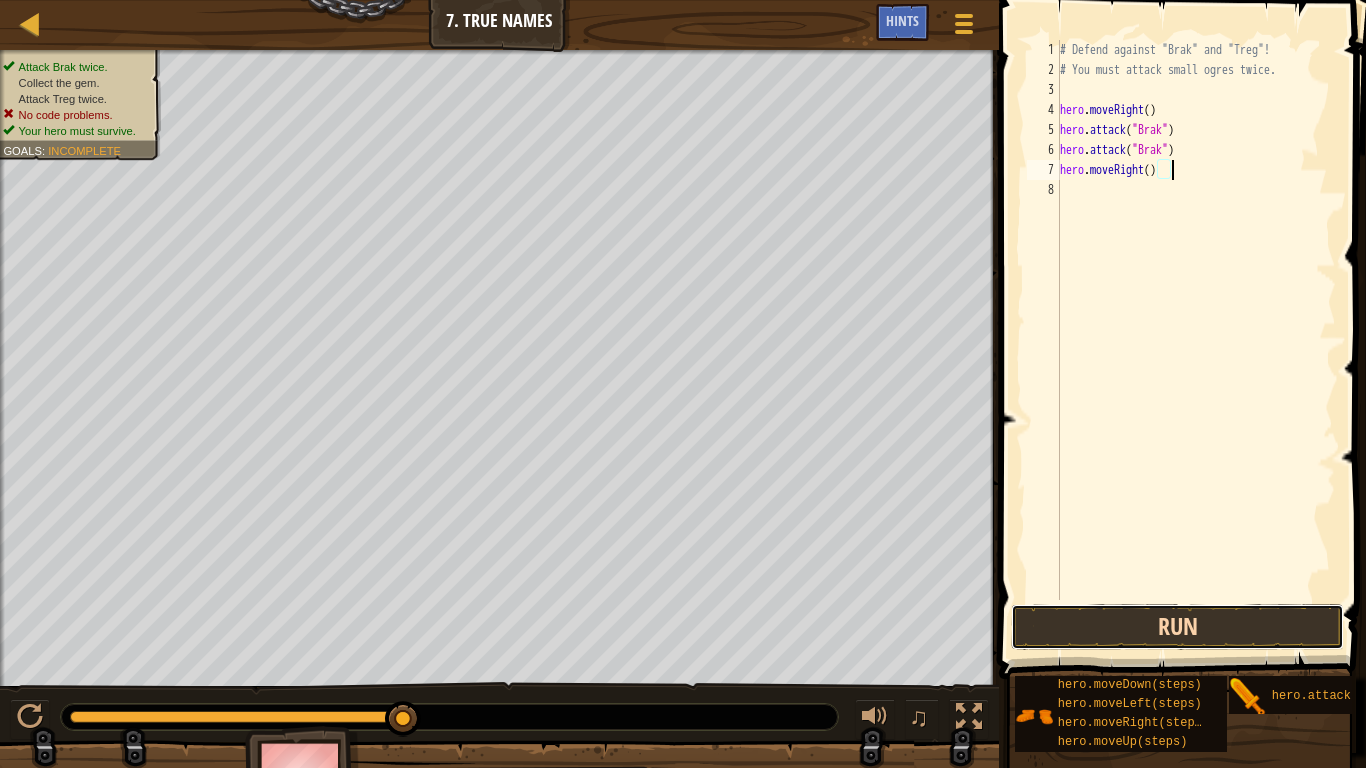 click on "Run" at bounding box center (1177, 627) 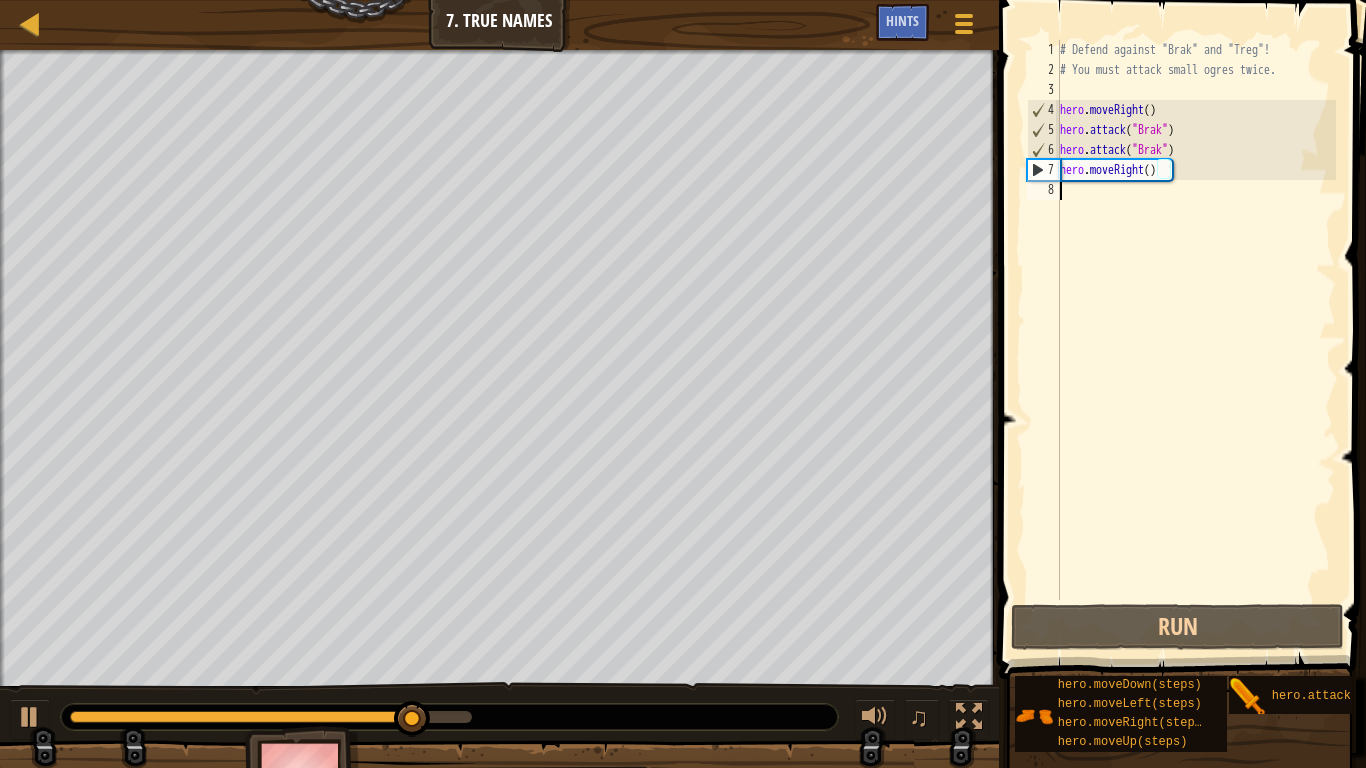 click on "# Defend against "Brak" and "Treg"! # You must attack small ogres twice. hero . moveRight ( ) hero . attack ( "Brak" ) hero . attack ( "Brak" ) hero . moveRight ( )" at bounding box center (1196, 340) 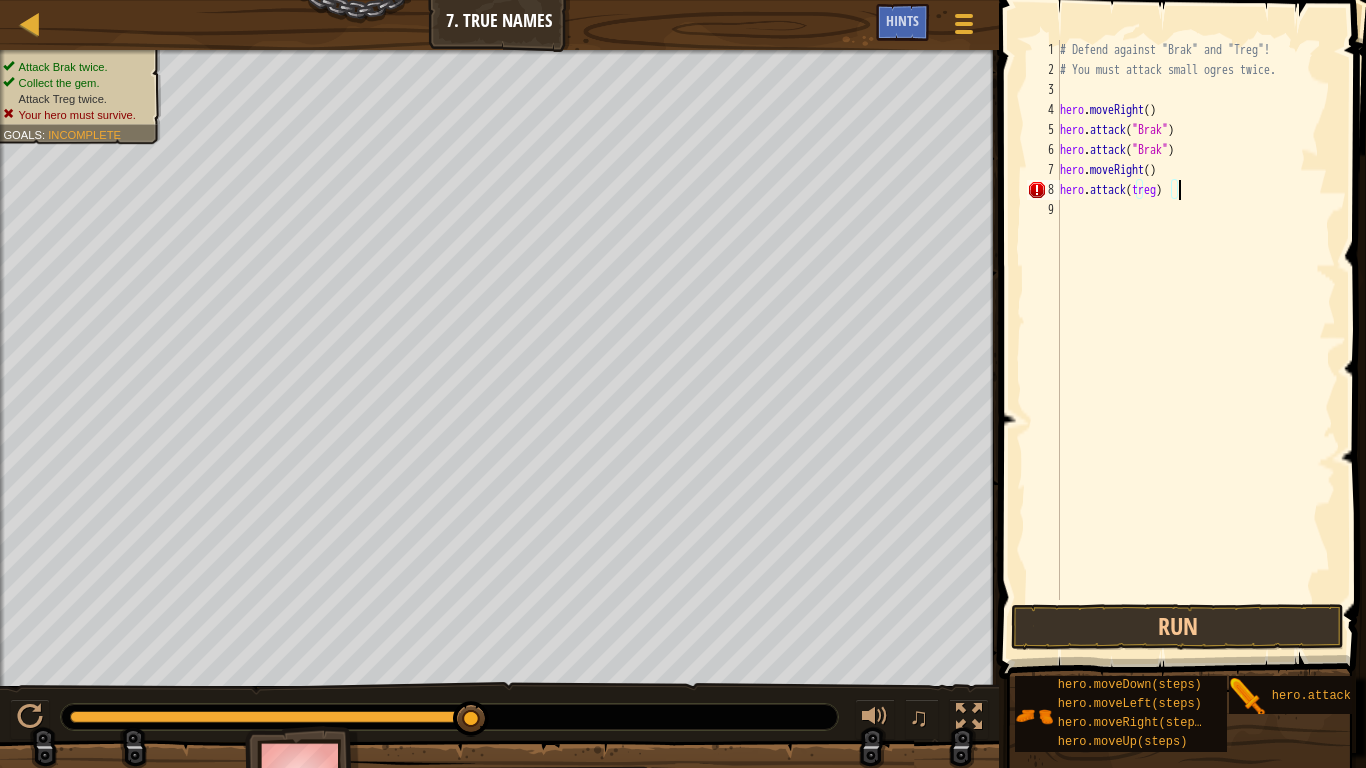 scroll, scrollTop: 9, scrollLeft: 16, axis: both 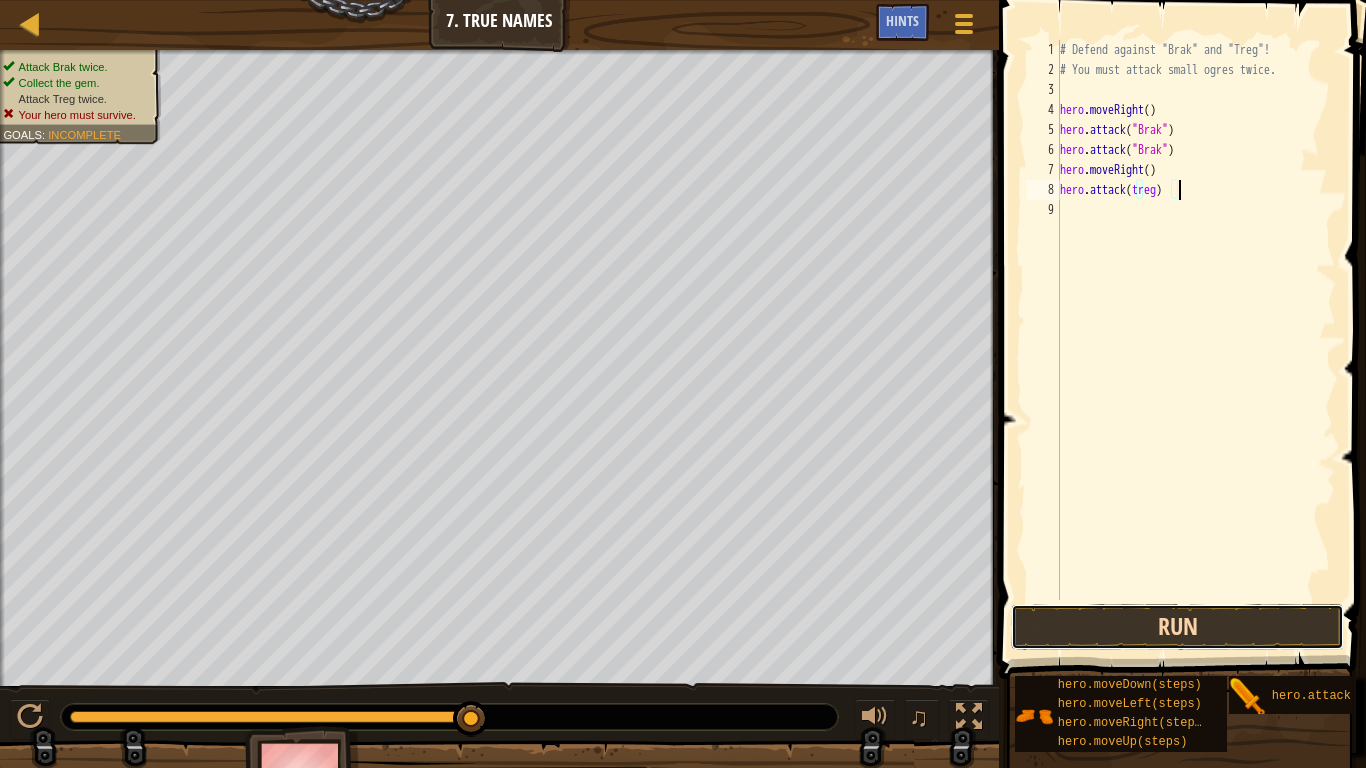 click on "Run" at bounding box center [1177, 627] 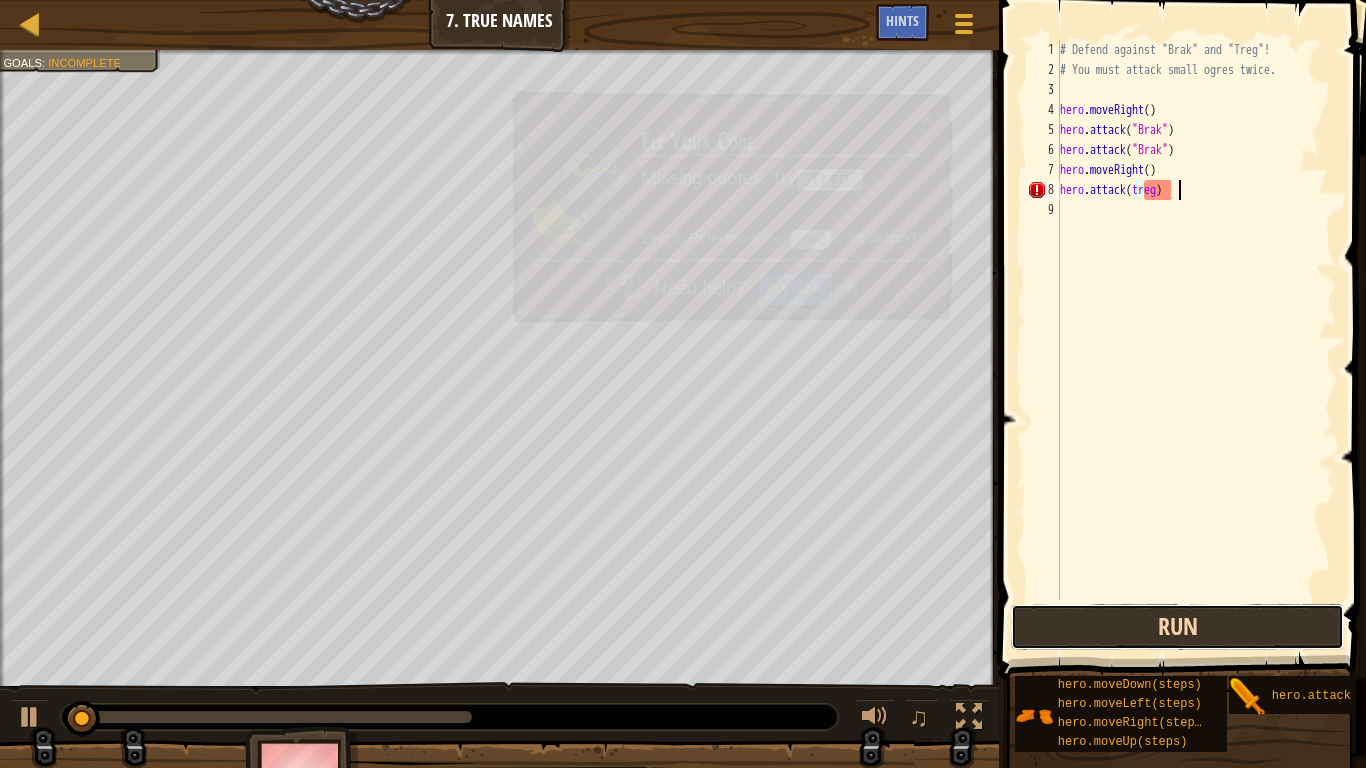 click on "Run" at bounding box center [1177, 627] 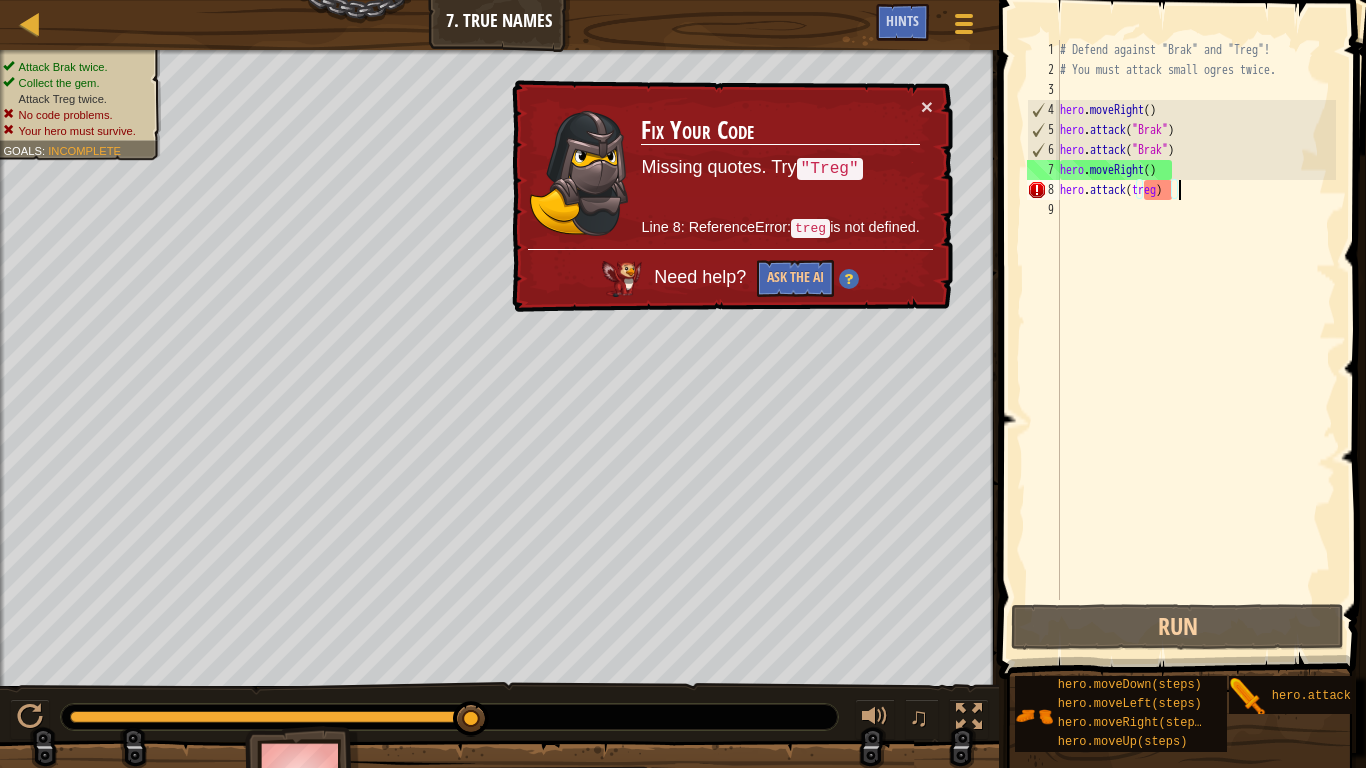 click on "# Defend against "Brak" and "Treg"! # You must attack small ogres twice. hero . moveRight ( ) hero . attack ( "Brak" ) hero . attack ( "Brak" ) hero . moveRight ( ) hero . attack ( treg )" at bounding box center (1196, 340) 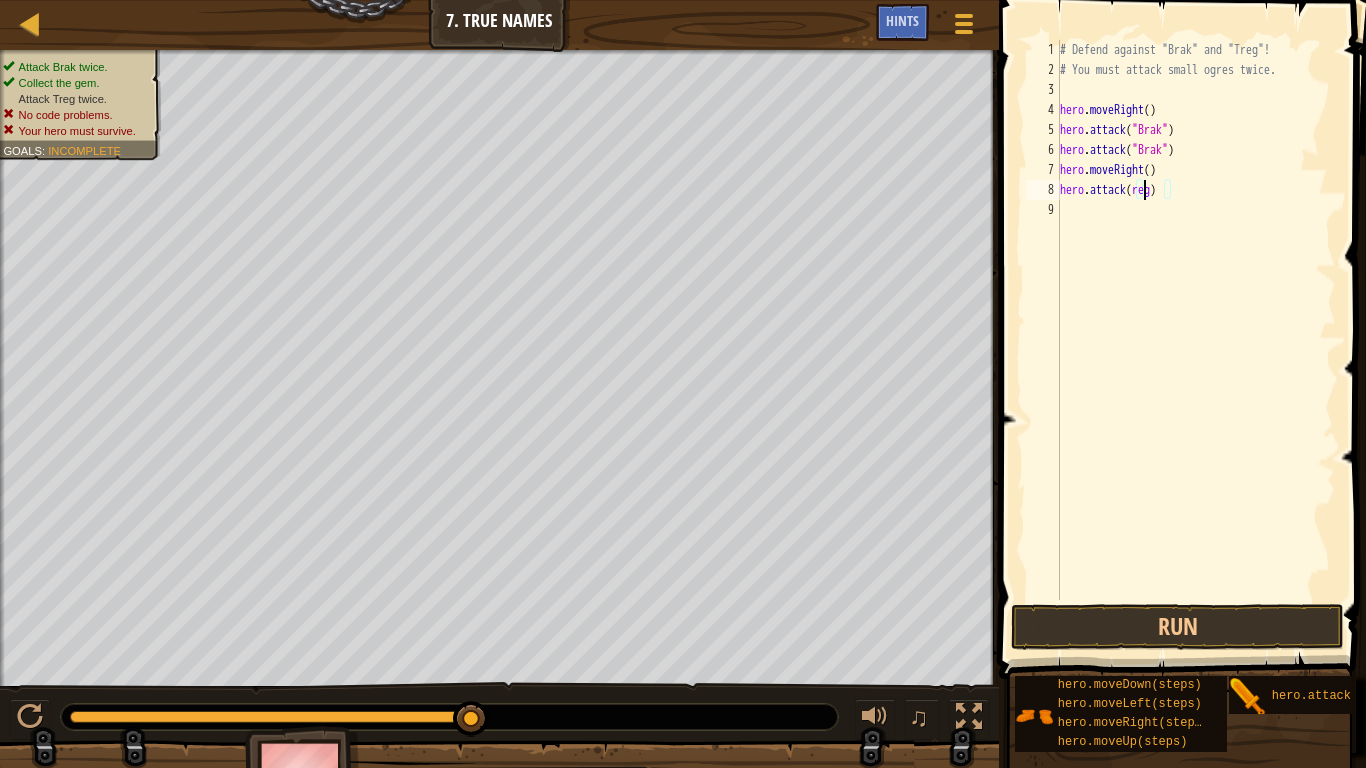 scroll, scrollTop: 9, scrollLeft: 13, axis: both 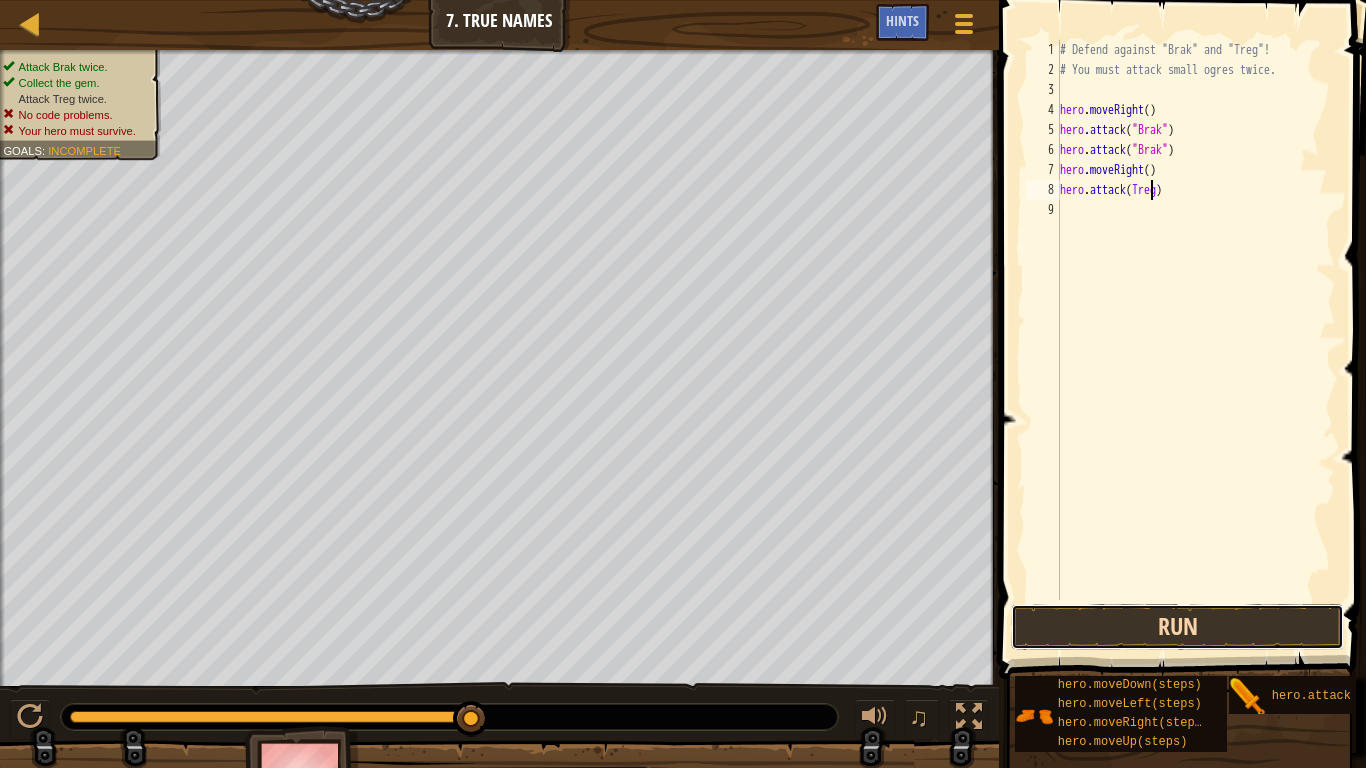 click on "Run" at bounding box center [1177, 627] 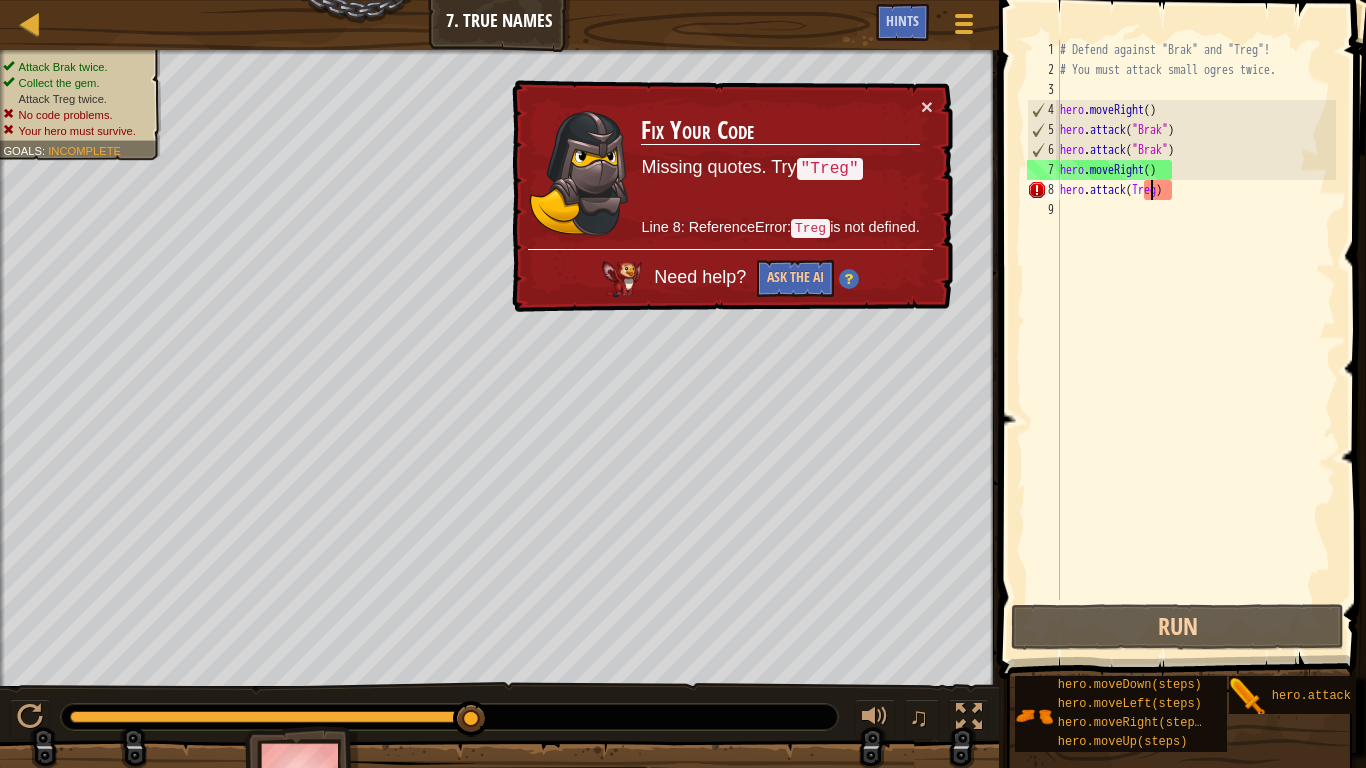 click on "# Defend against "Brak" and "Treg"! # You must attack small ogres twice. hero . moveRight ( ) hero . attack ( "Brak" ) hero . attack ( "Brak" ) hero . moveRight ( ) hero . attack ( Treg )" at bounding box center (1196, 340) 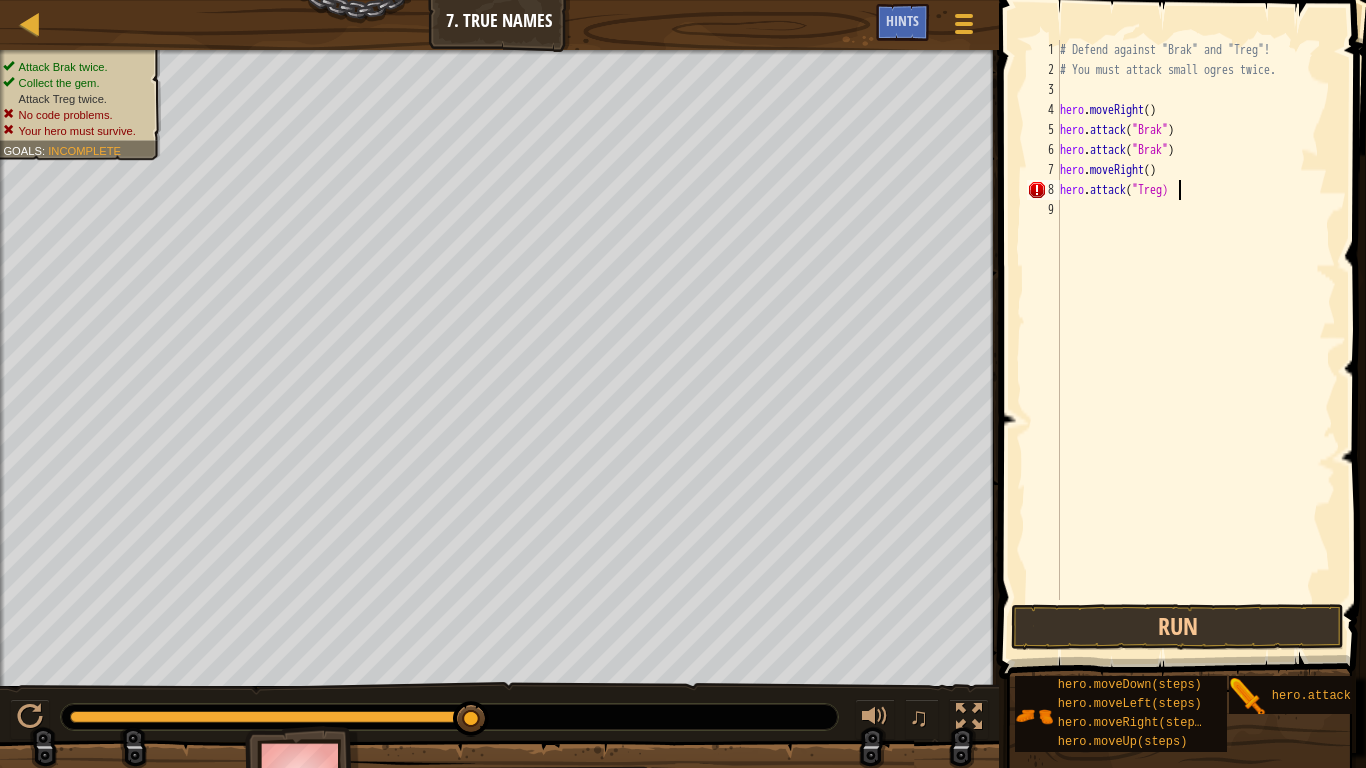 click on "# Defend against "Brak" and "Treg"! # You must attack small ogres twice. hero . moveRight ( ) hero . attack ( "Brak" ) hero . attack ( "Brak" ) hero . moveRight ( ) hero . attack ( "Treg)" at bounding box center [1196, 340] 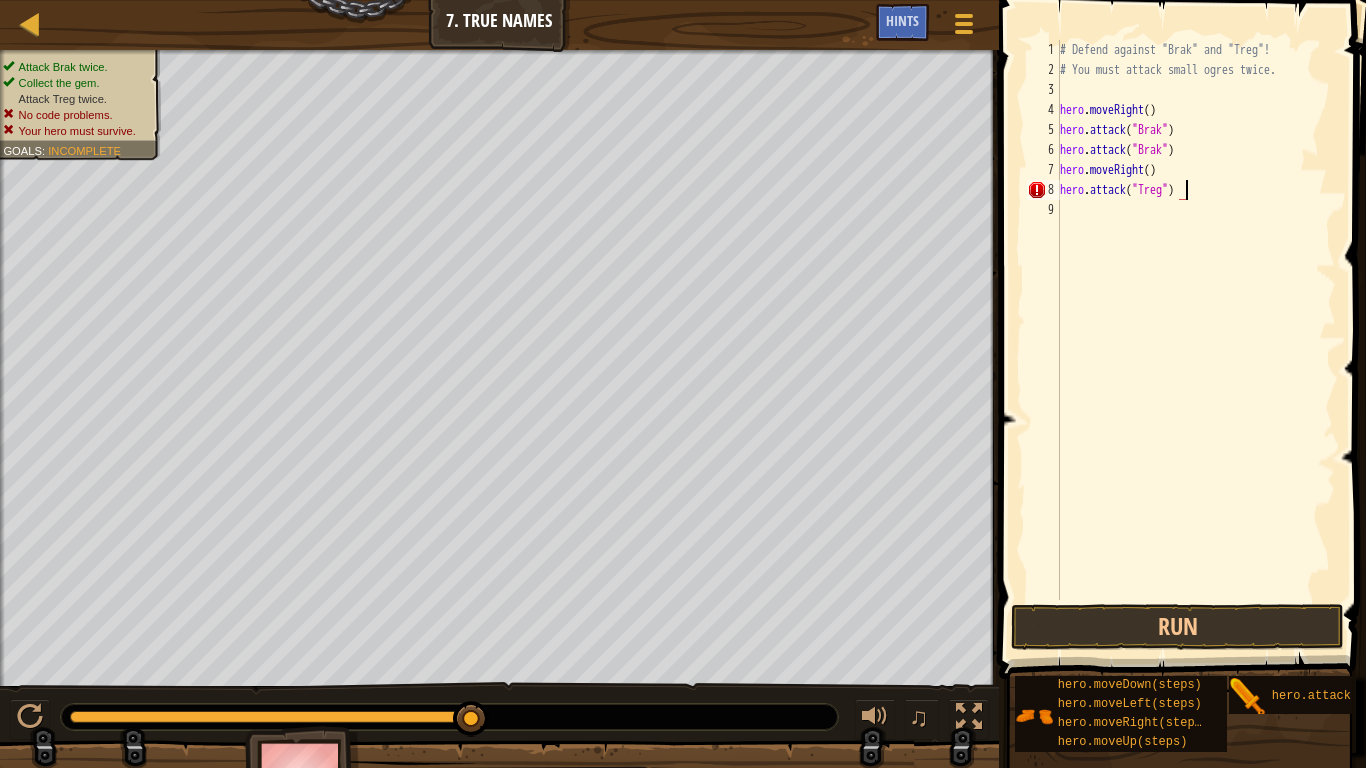 scroll, scrollTop: 9, scrollLeft: 18, axis: both 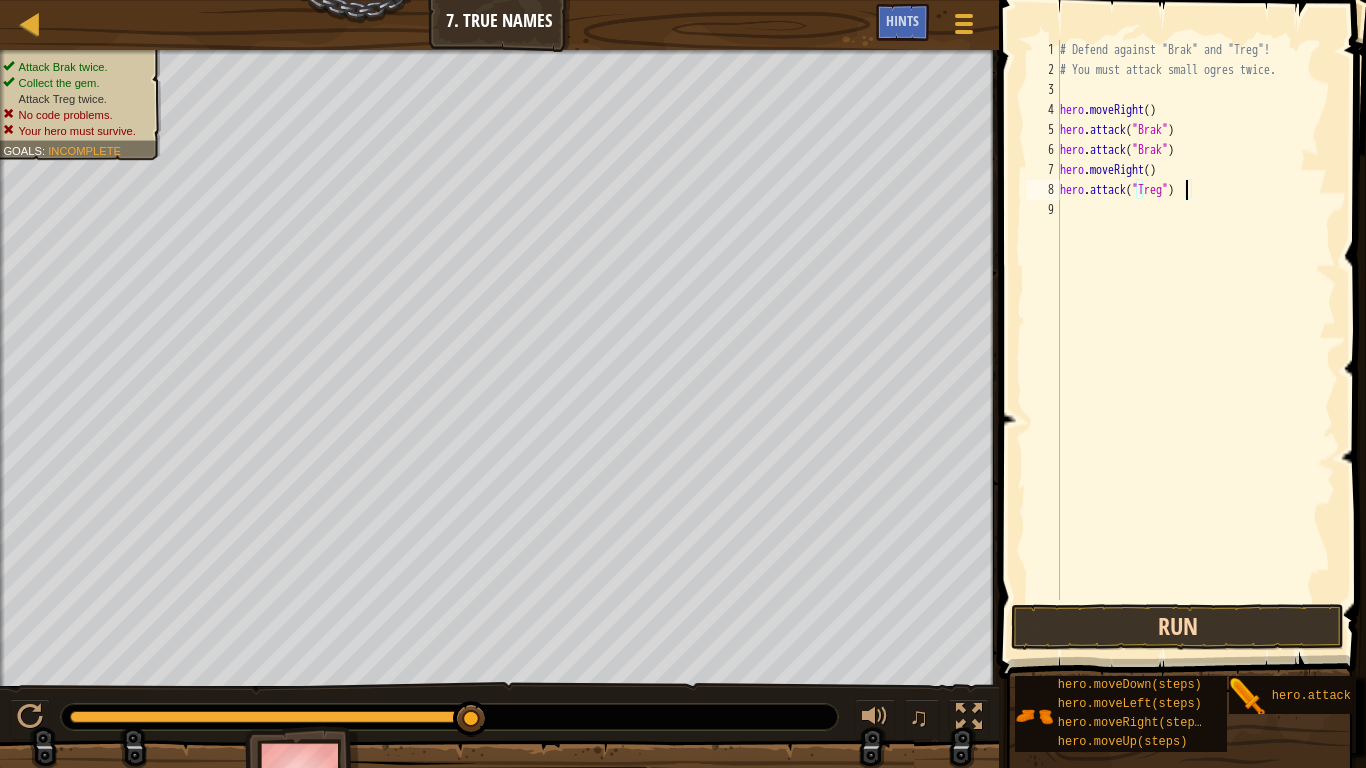 type on "hero.attack("Treg")" 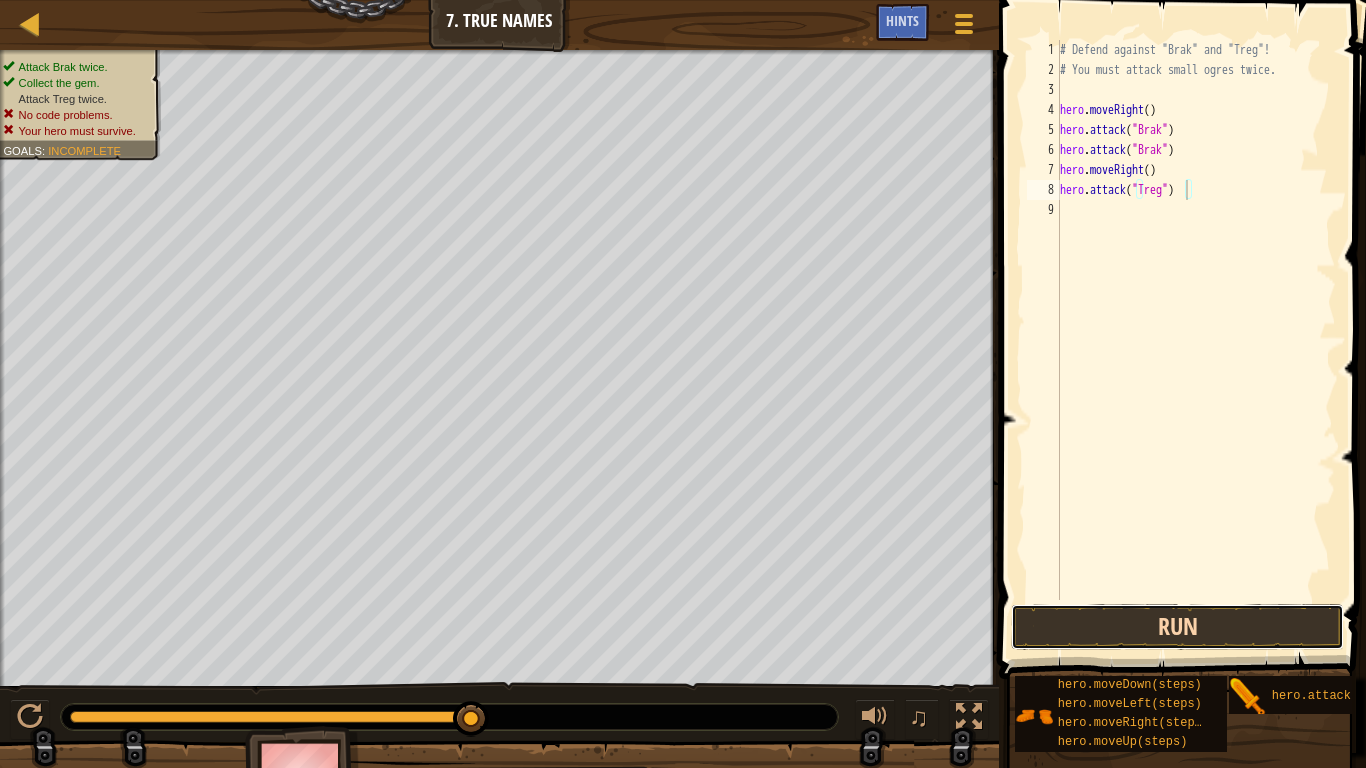 click on "Run" at bounding box center (1177, 627) 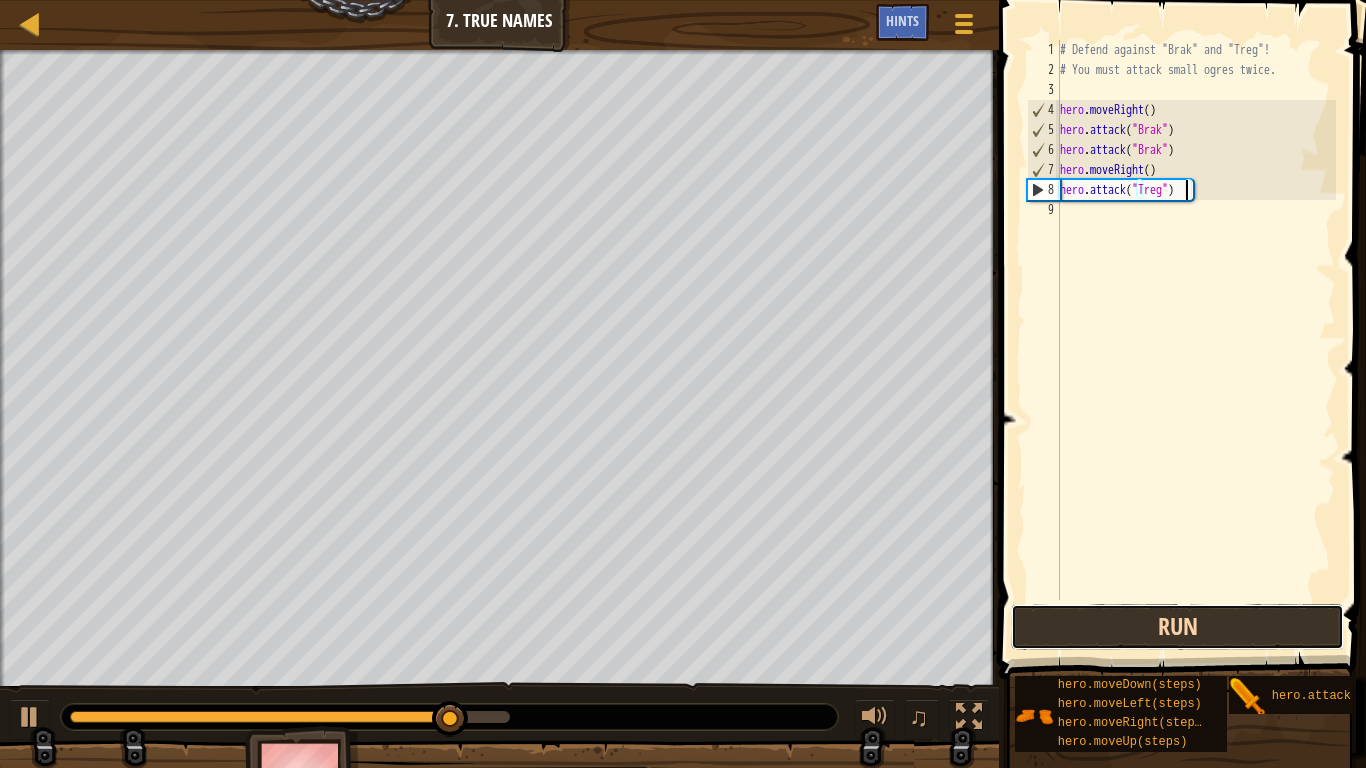 click on "Run" at bounding box center (1177, 627) 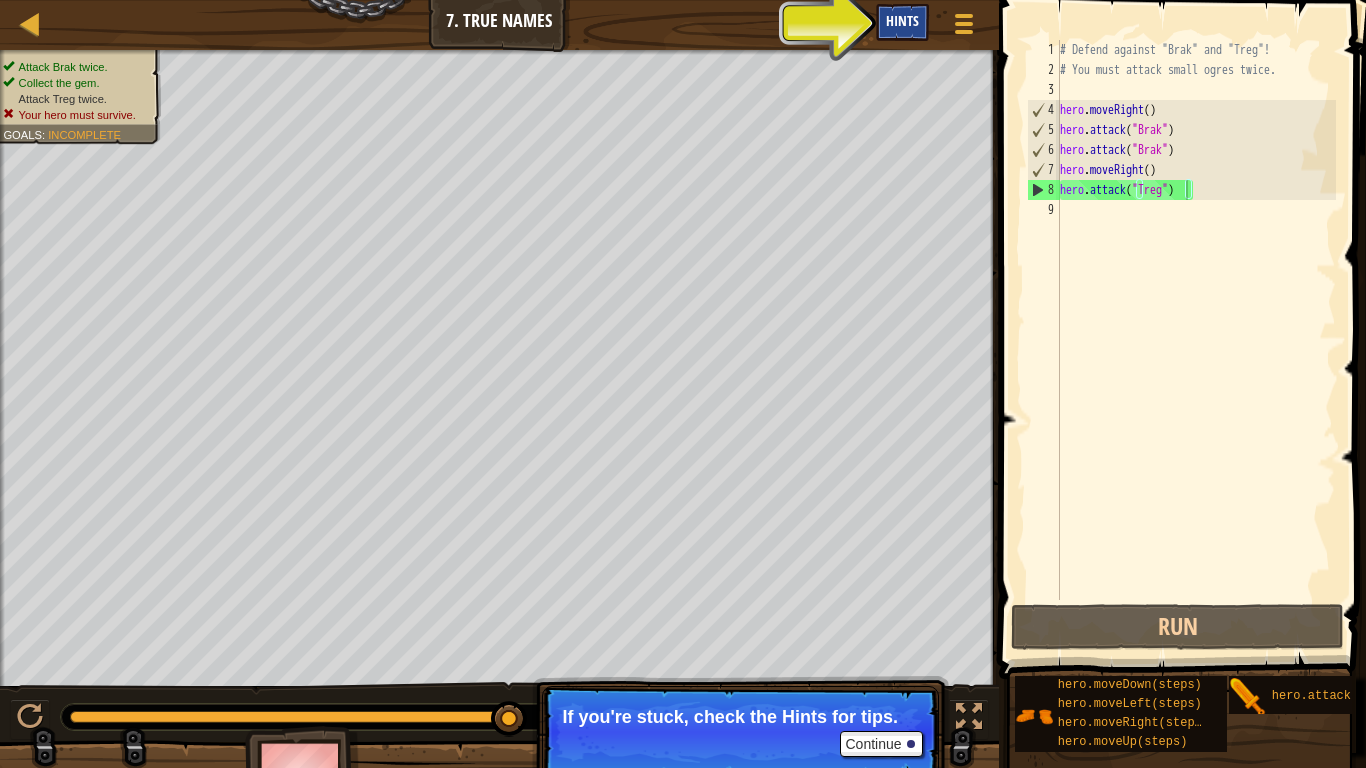 click on "Hints" at bounding box center (902, 22) 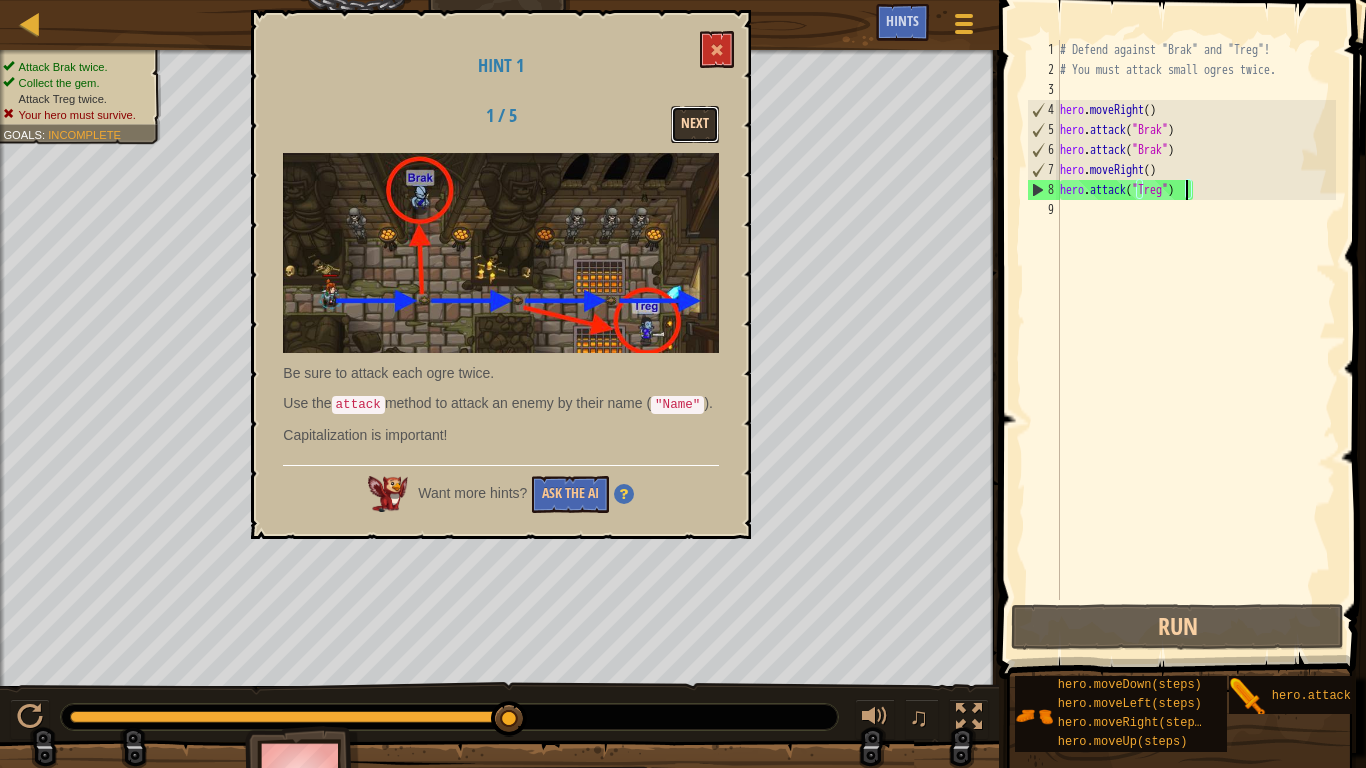 click on "Next" at bounding box center [695, 124] 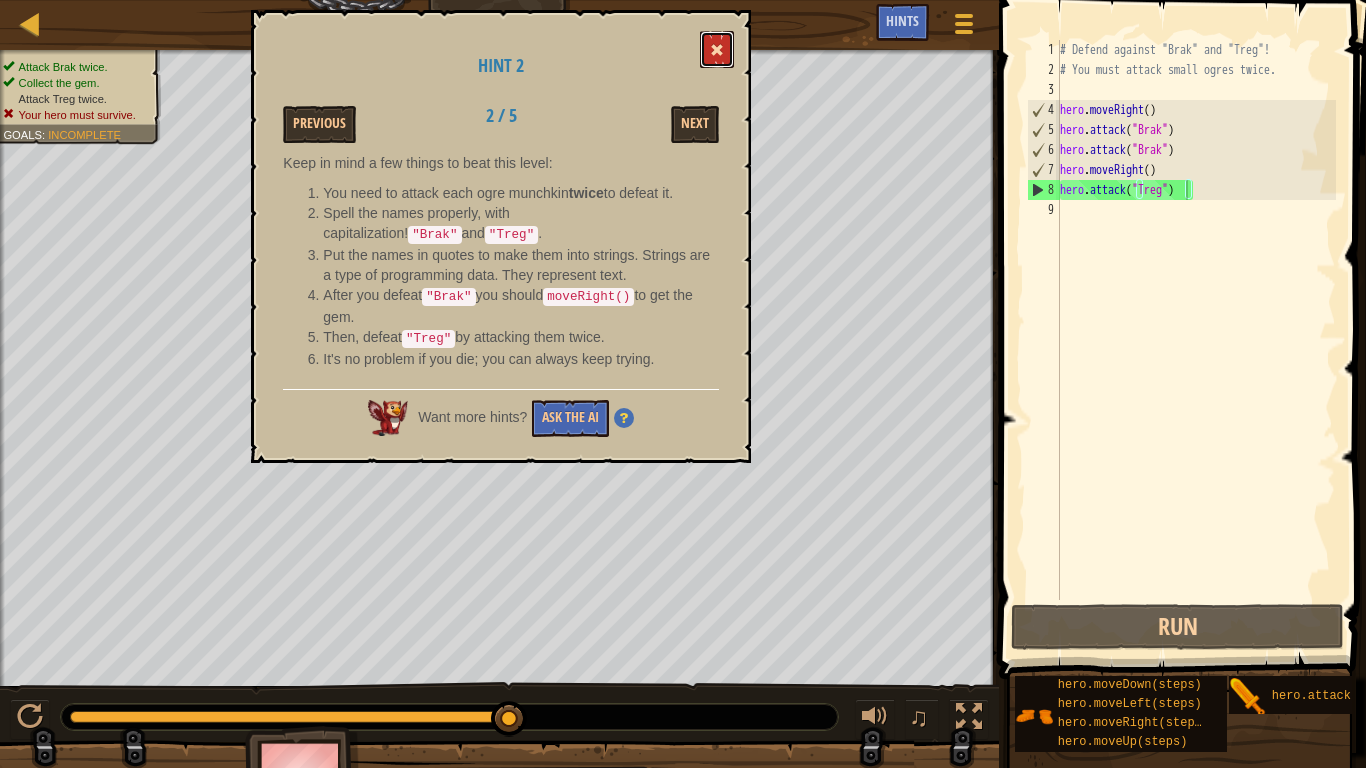 click at bounding box center [717, 50] 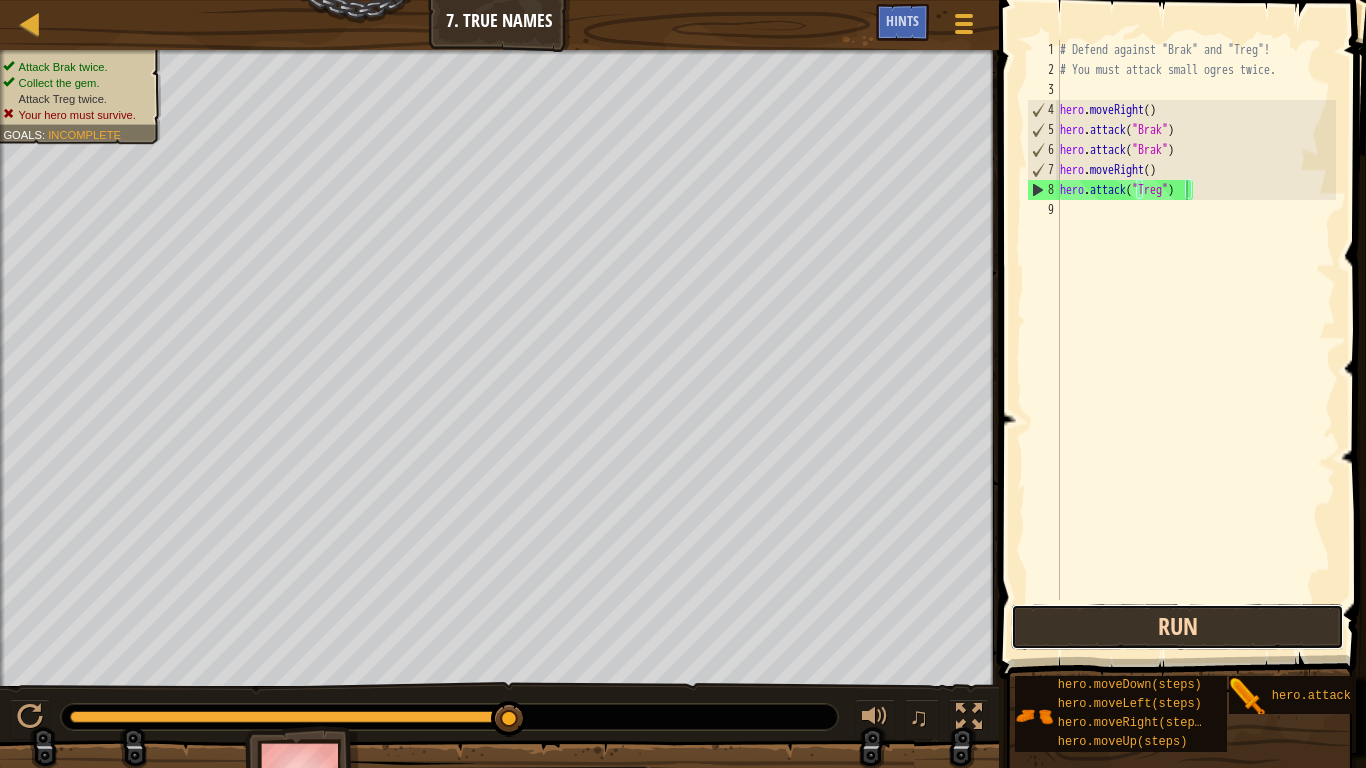 click on "Run" at bounding box center [1177, 627] 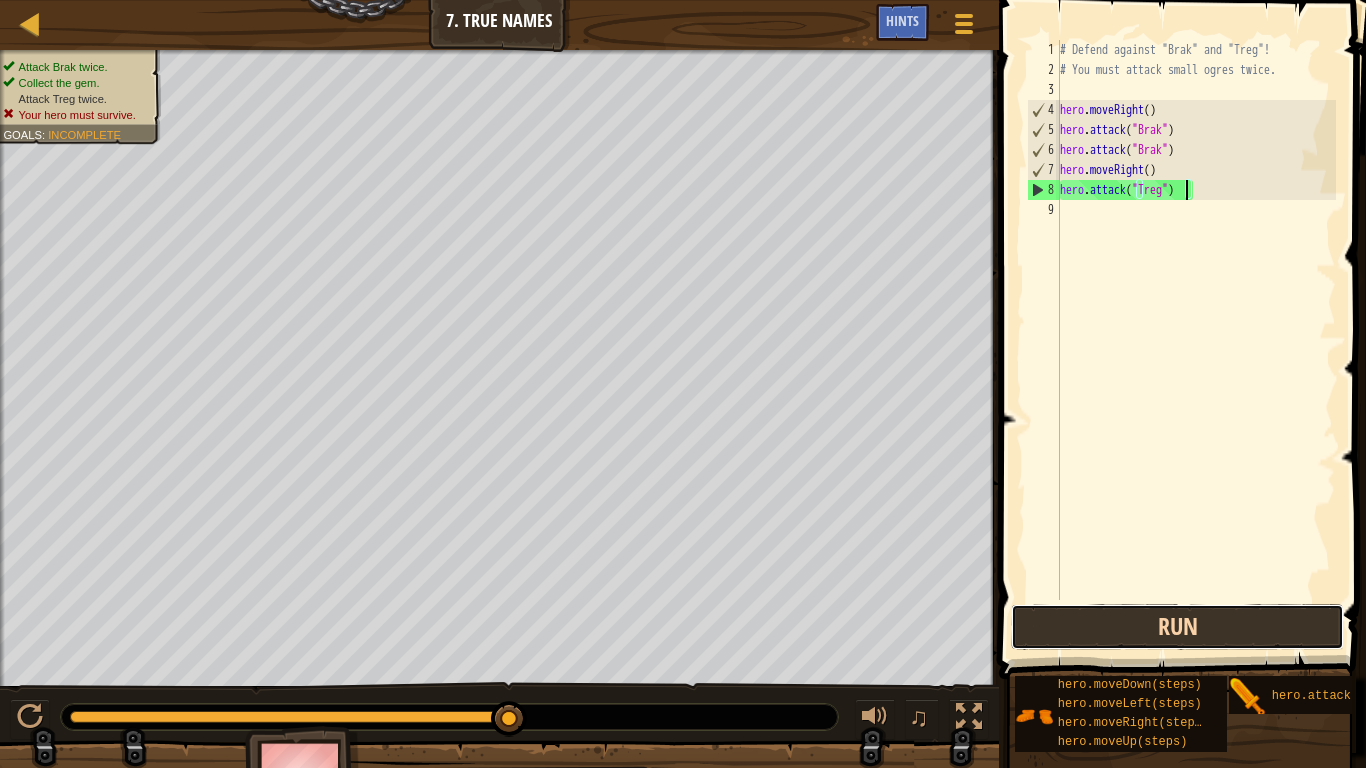click on "Run" at bounding box center [1177, 627] 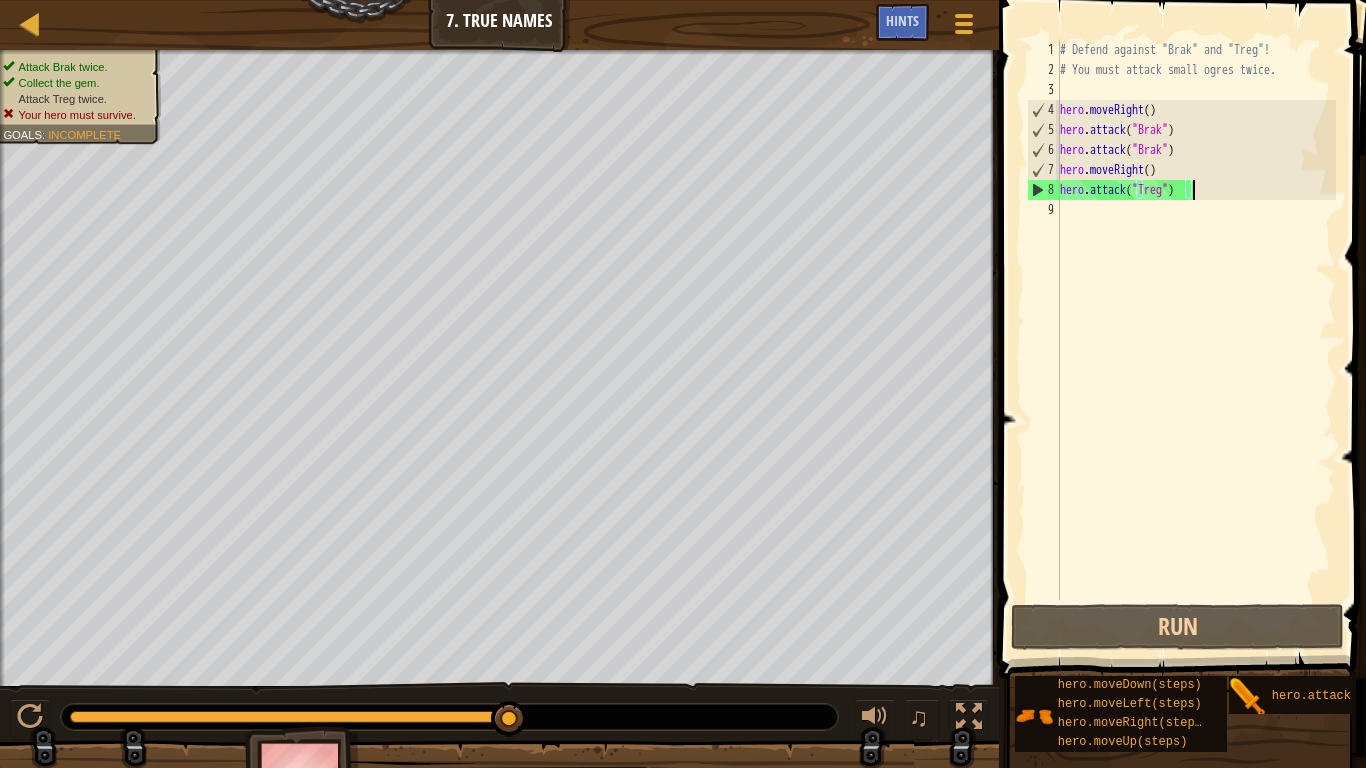 click on "# Defend against "Brak" and "Treg"! # You must attack small ogres twice. hero . moveRight ( ) hero . attack ( "Brak" ) hero . attack ( "Brak" ) hero . moveRight ( ) hero . attack ( "Treg" )" at bounding box center (1196, 340) 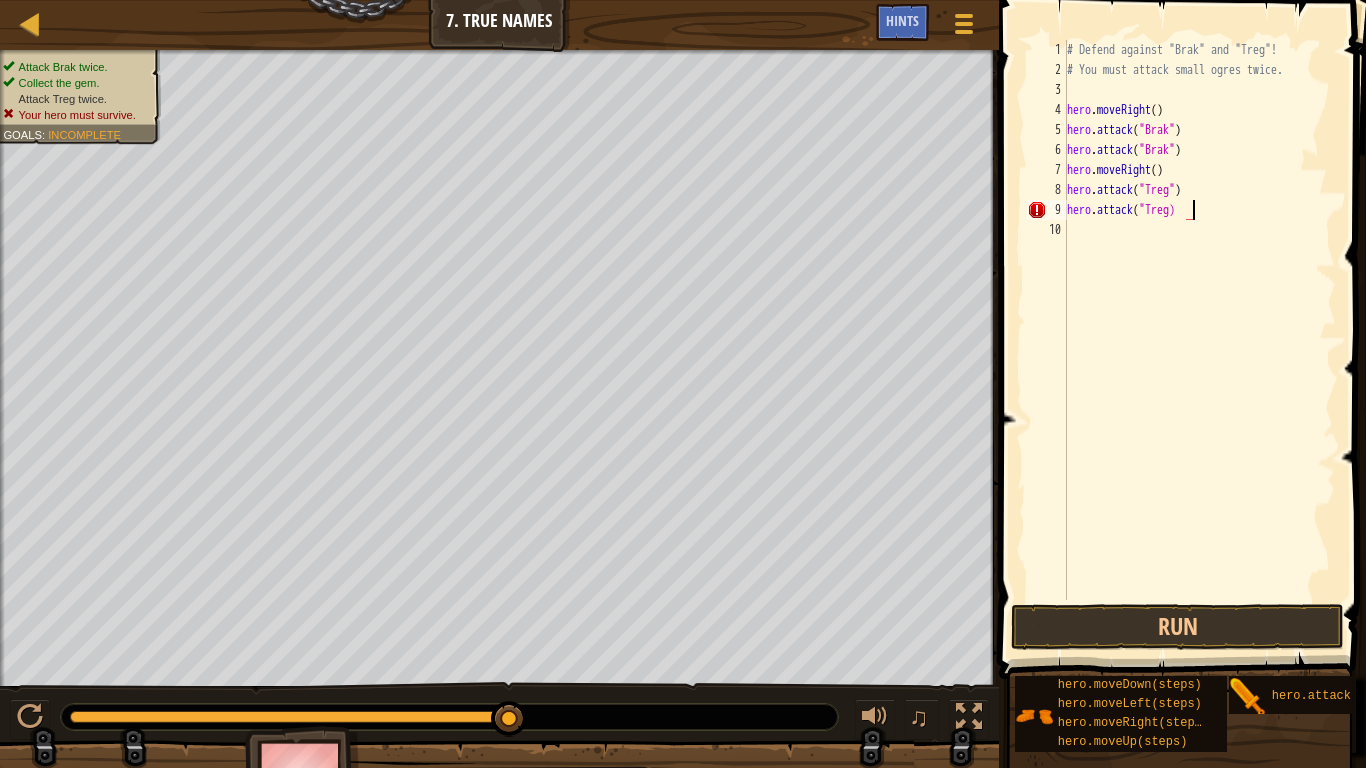 scroll, scrollTop: 9, scrollLeft: 17, axis: both 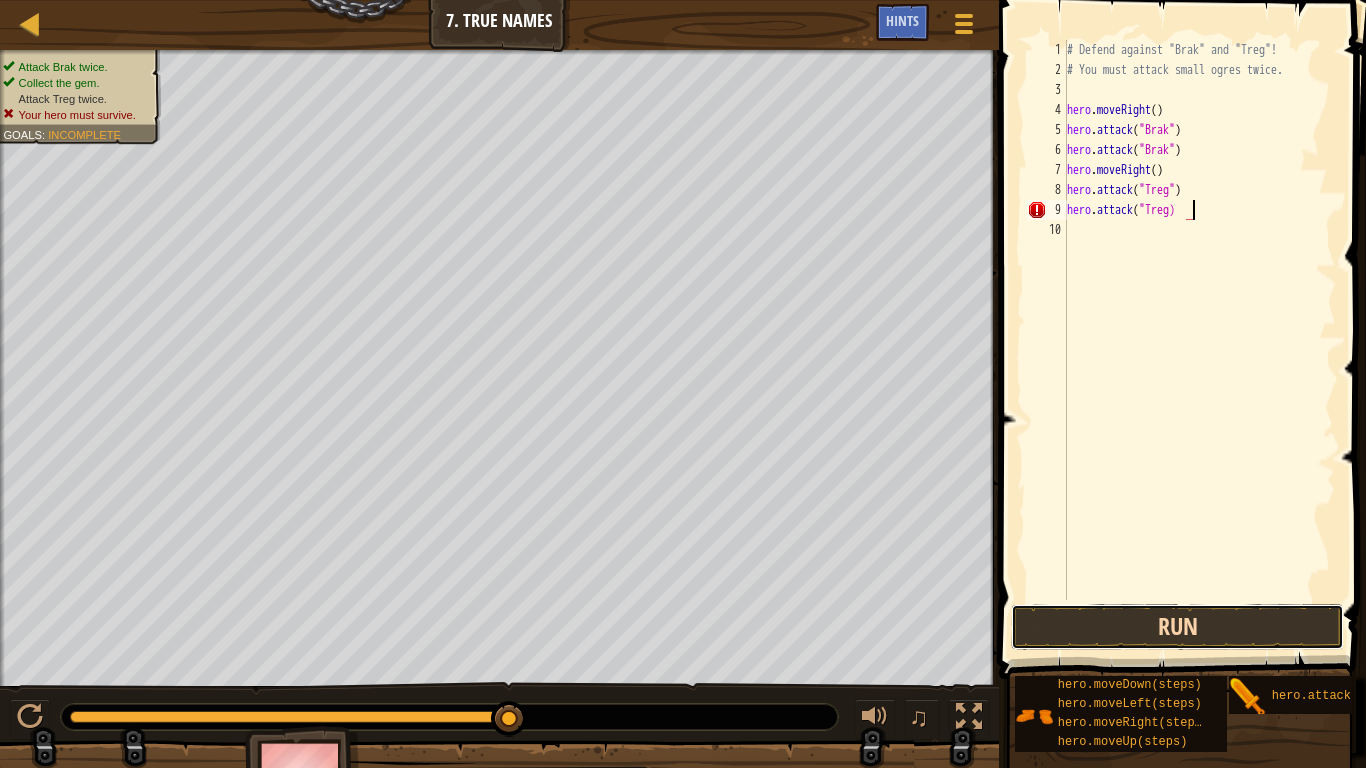 click on "Run" at bounding box center (1177, 627) 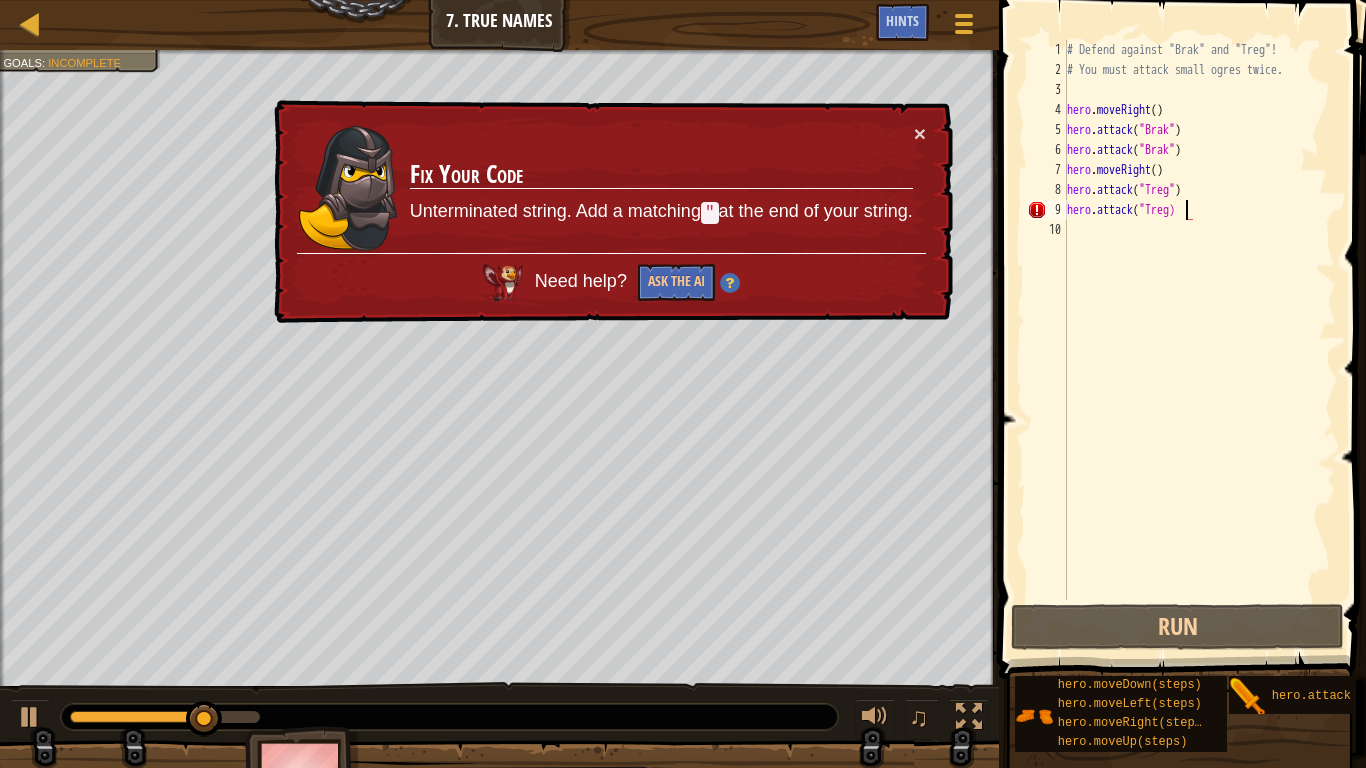 click on "# Defend against "Brak" and "Treg"! # You must attack small ogres twice. hero . moveRight ( ) hero . attack ( "Brak" ) hero . attack ( "Brak" ) hero . moveRight ( ) hero . attack ( "Treg" ) hero . attack ( "Treg)" at bounding box center [1199, 340] 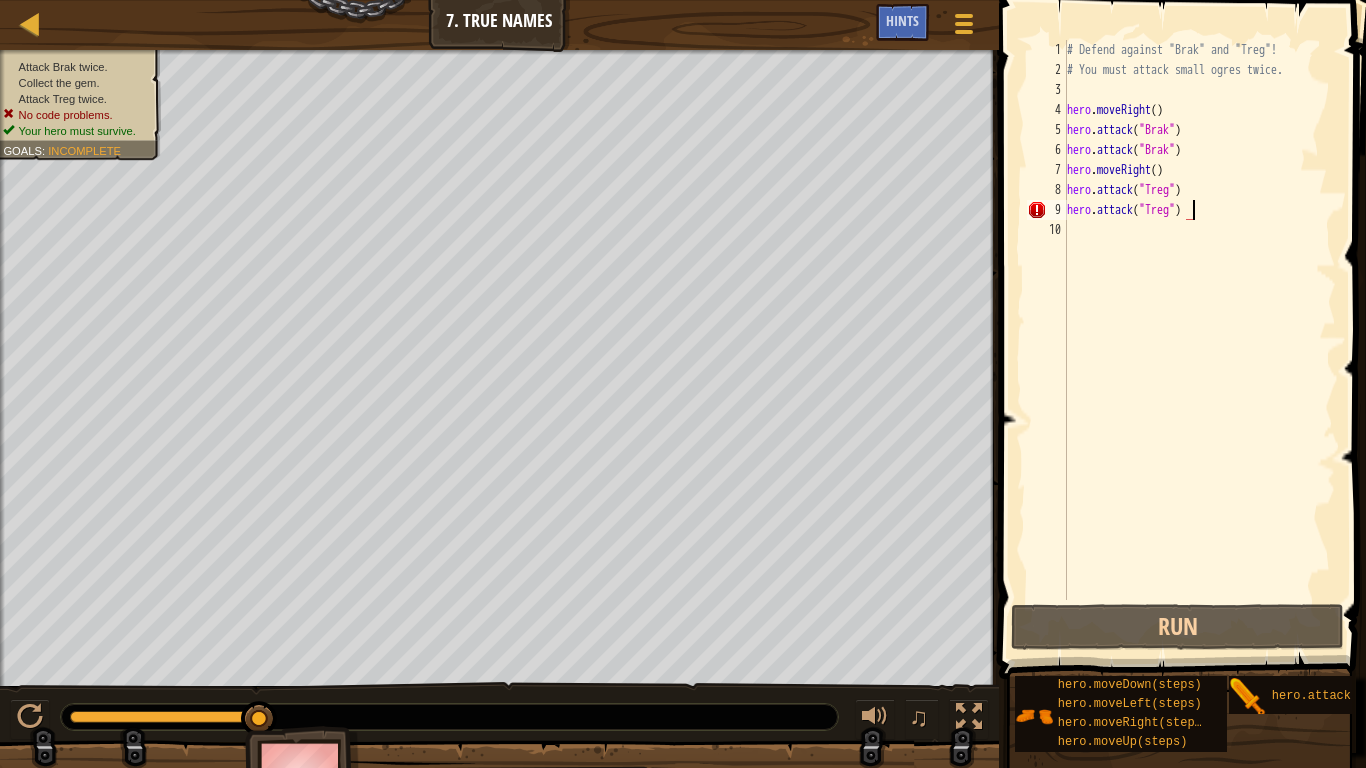 scroll, scrollTop: 9, scrollLeft: 18, axis: both 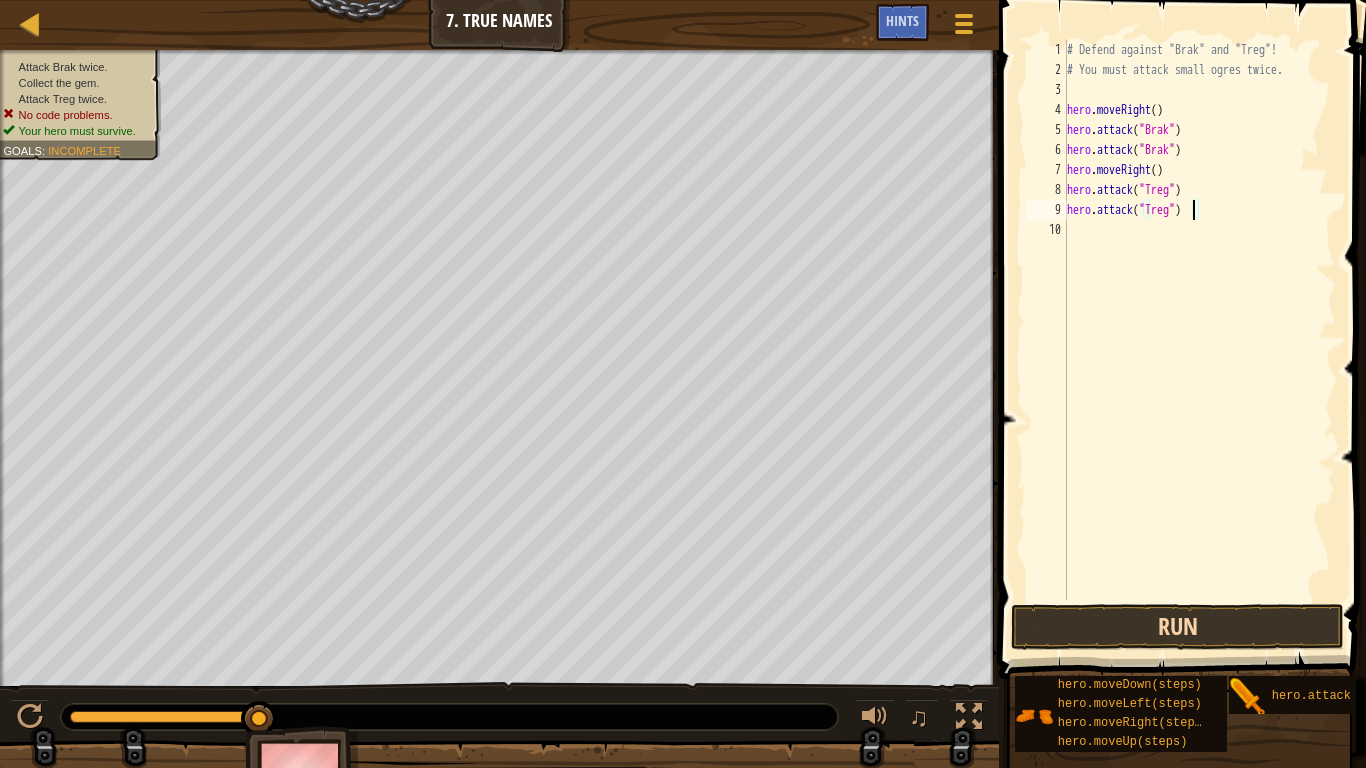 type on "hero.attack("Treg")" 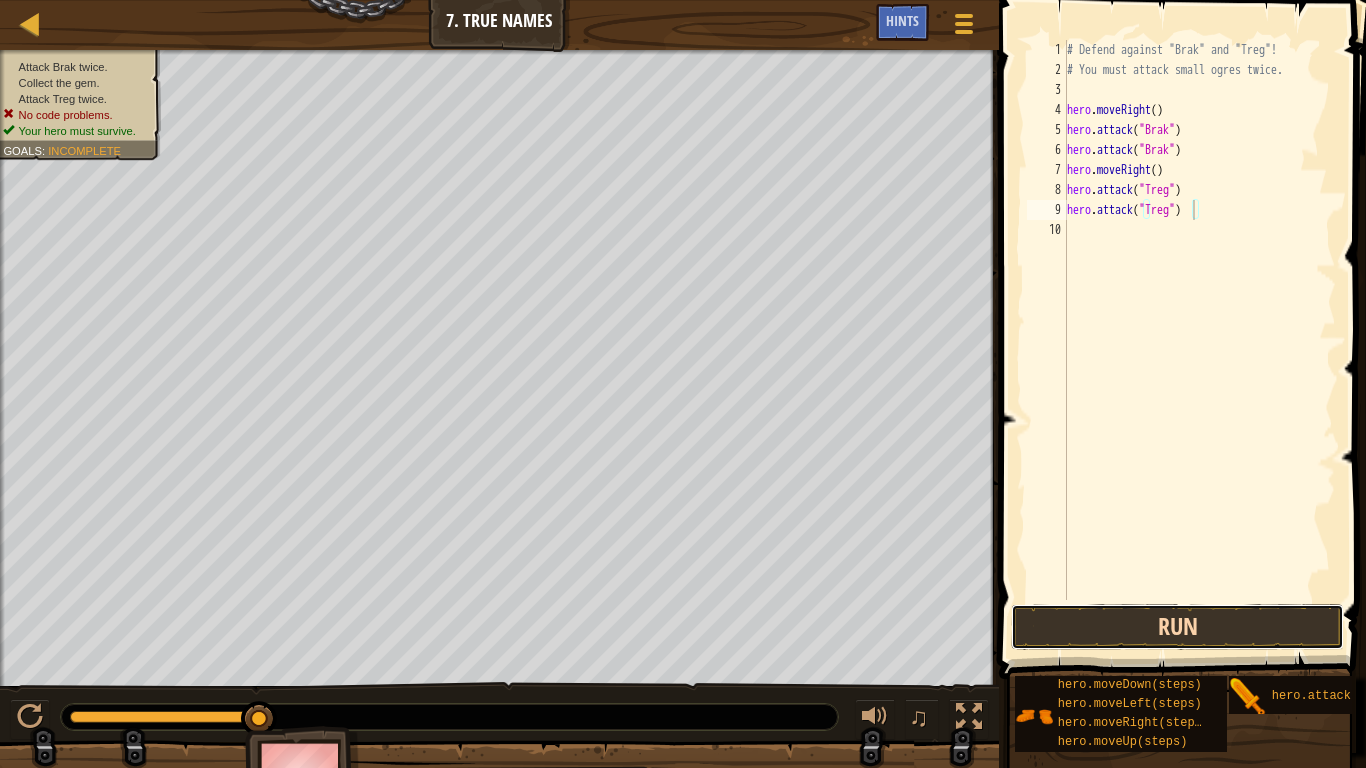 click on "Run" at bounding box center (1177, 627) 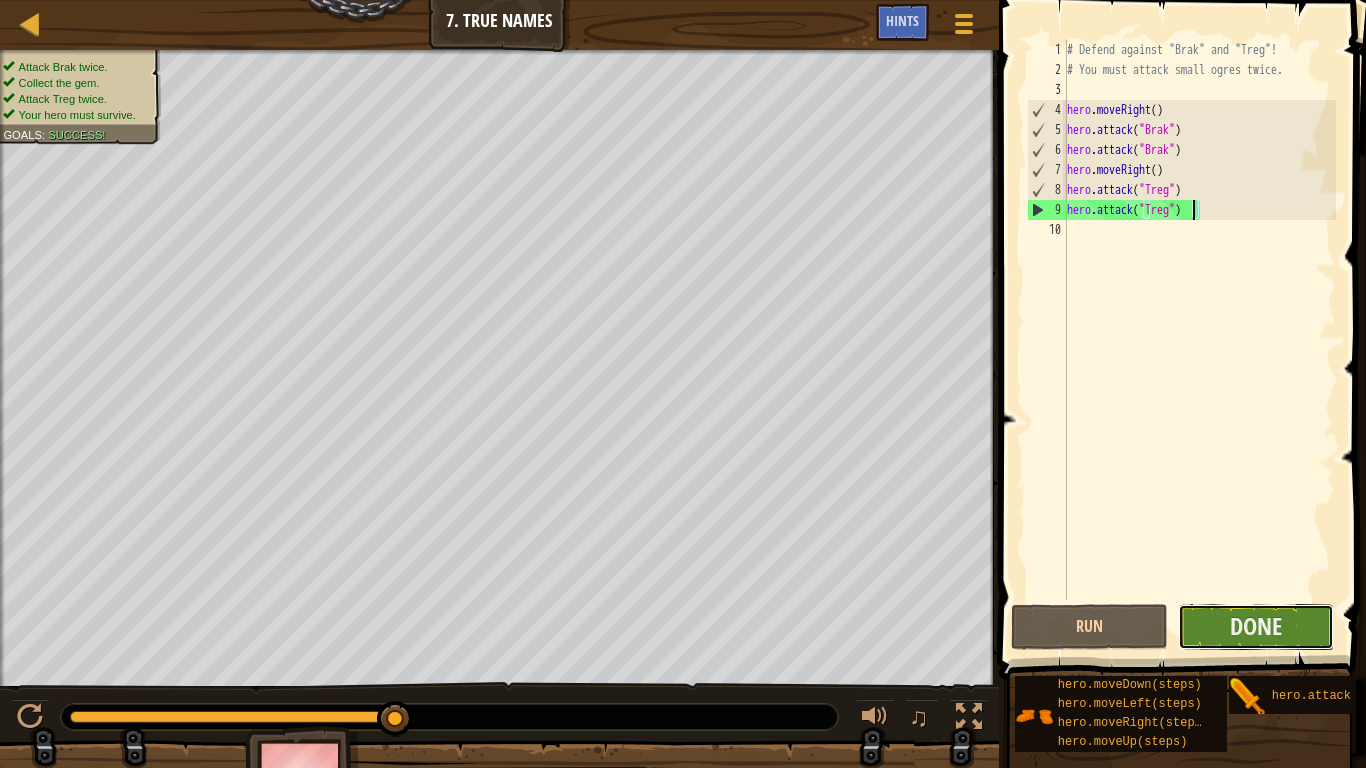 click on "Done" at bounding box center [1256, 627] 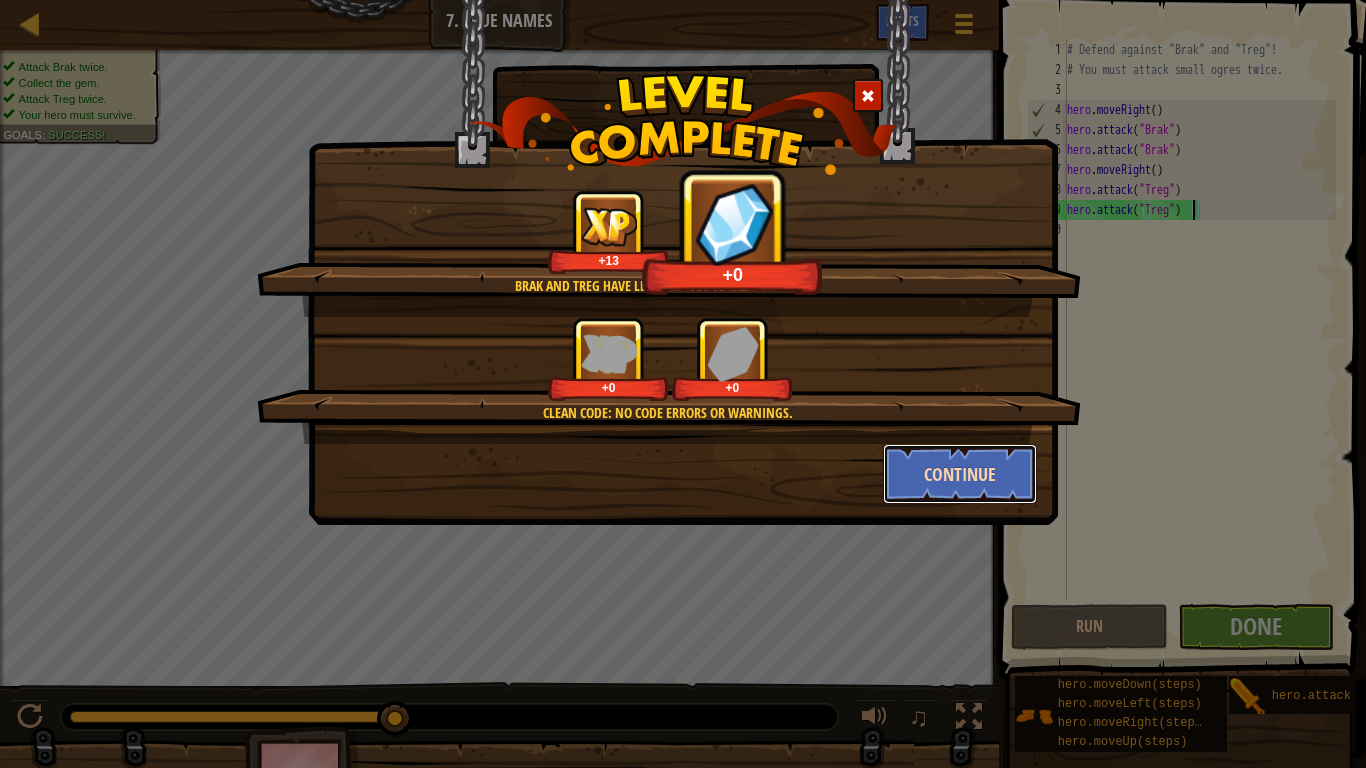 click on "Continue" at bounding box center [960, 474] 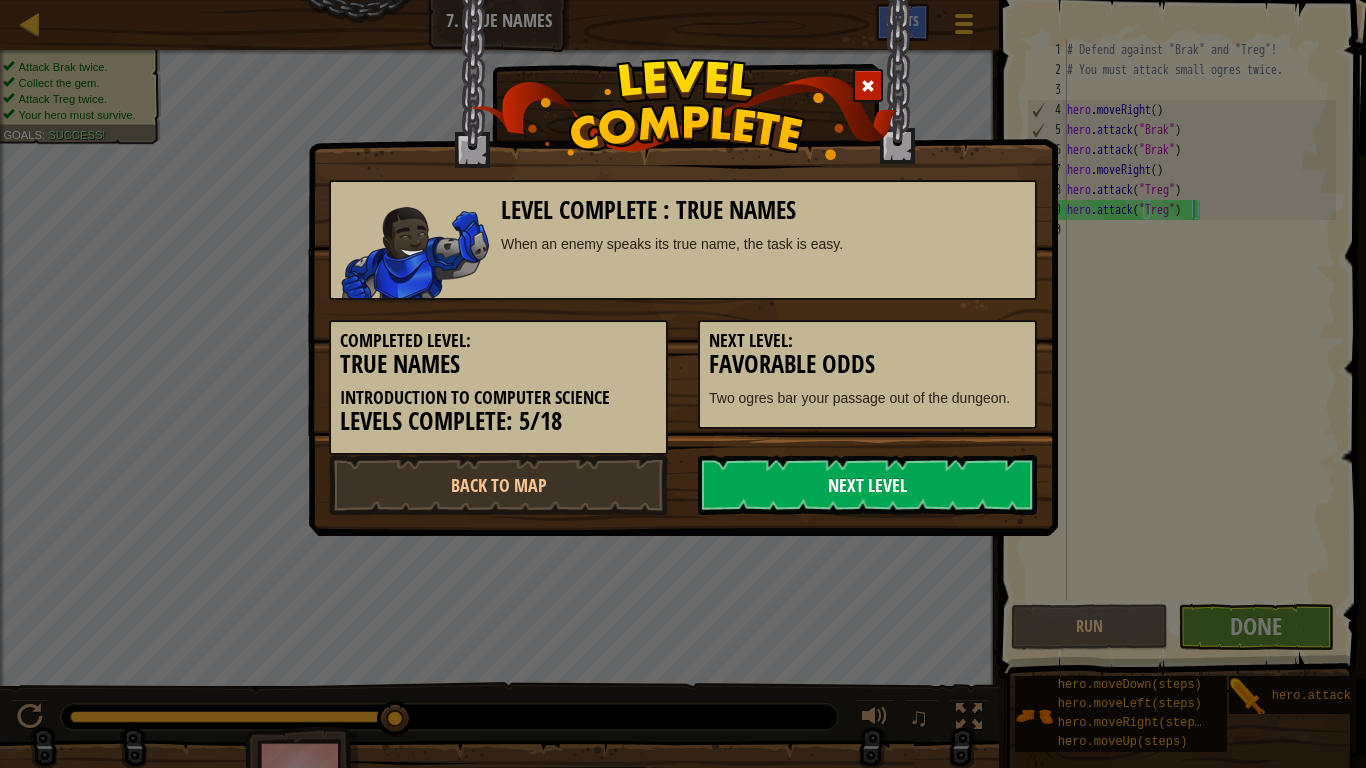 click on "Next Level" at bounding box center [867, 485] 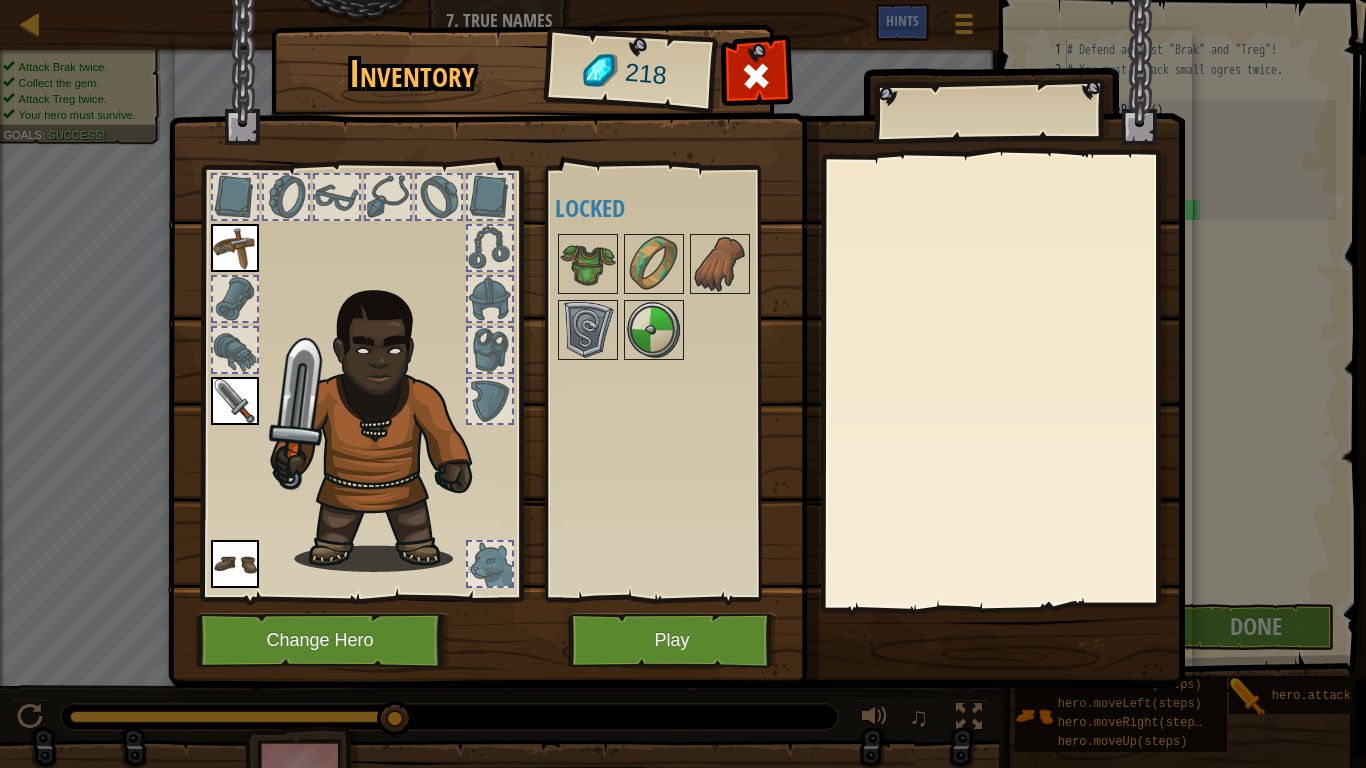 click at bounding box center [676, 325] 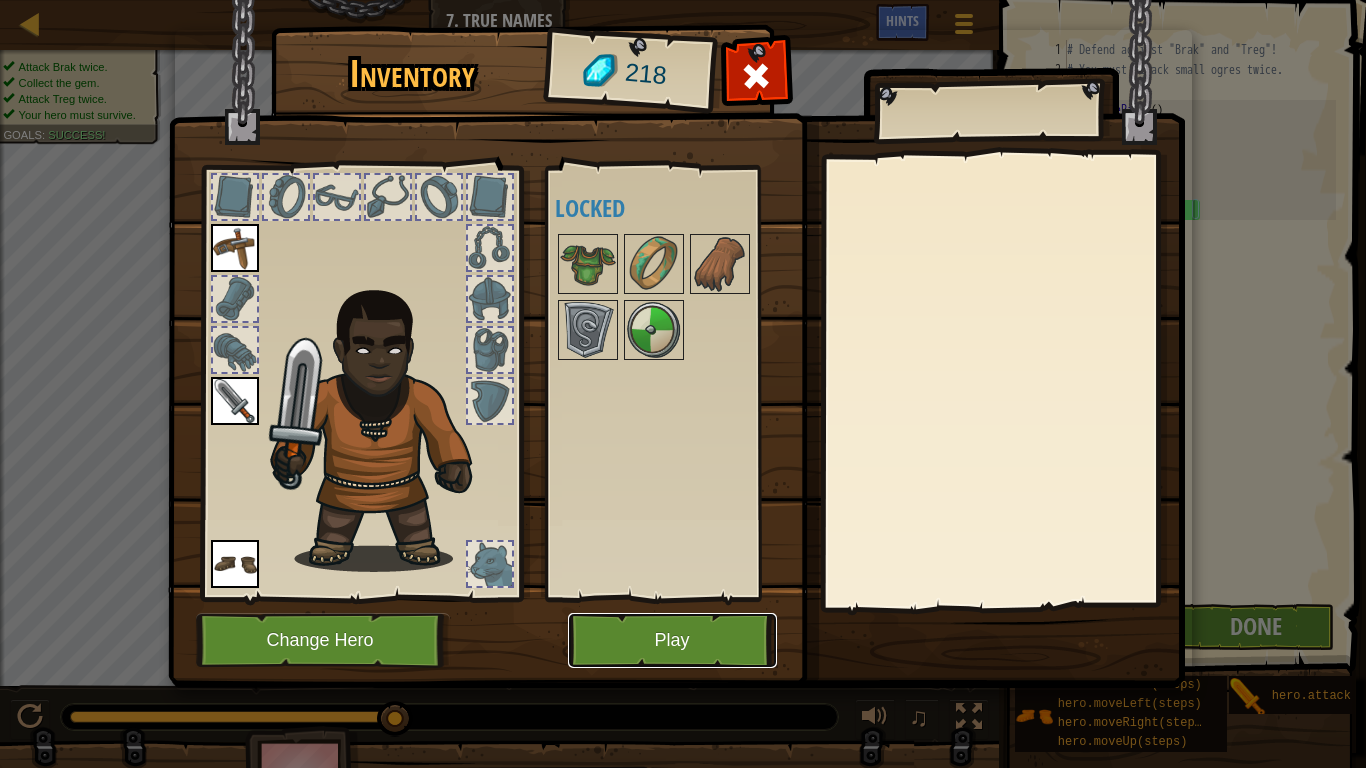 click on "Play" at bounding box center (672, 640) 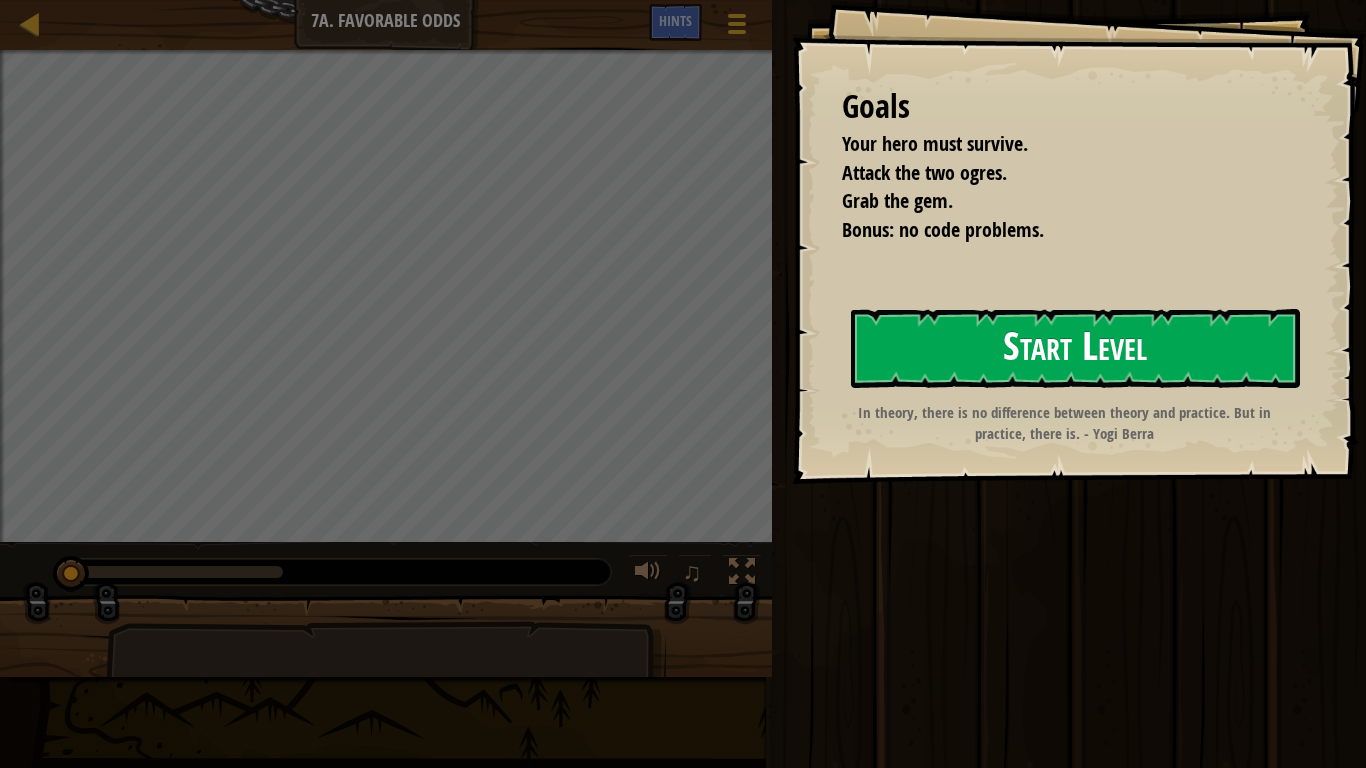 click on "Start Level" at bounding box center [1075, 348] 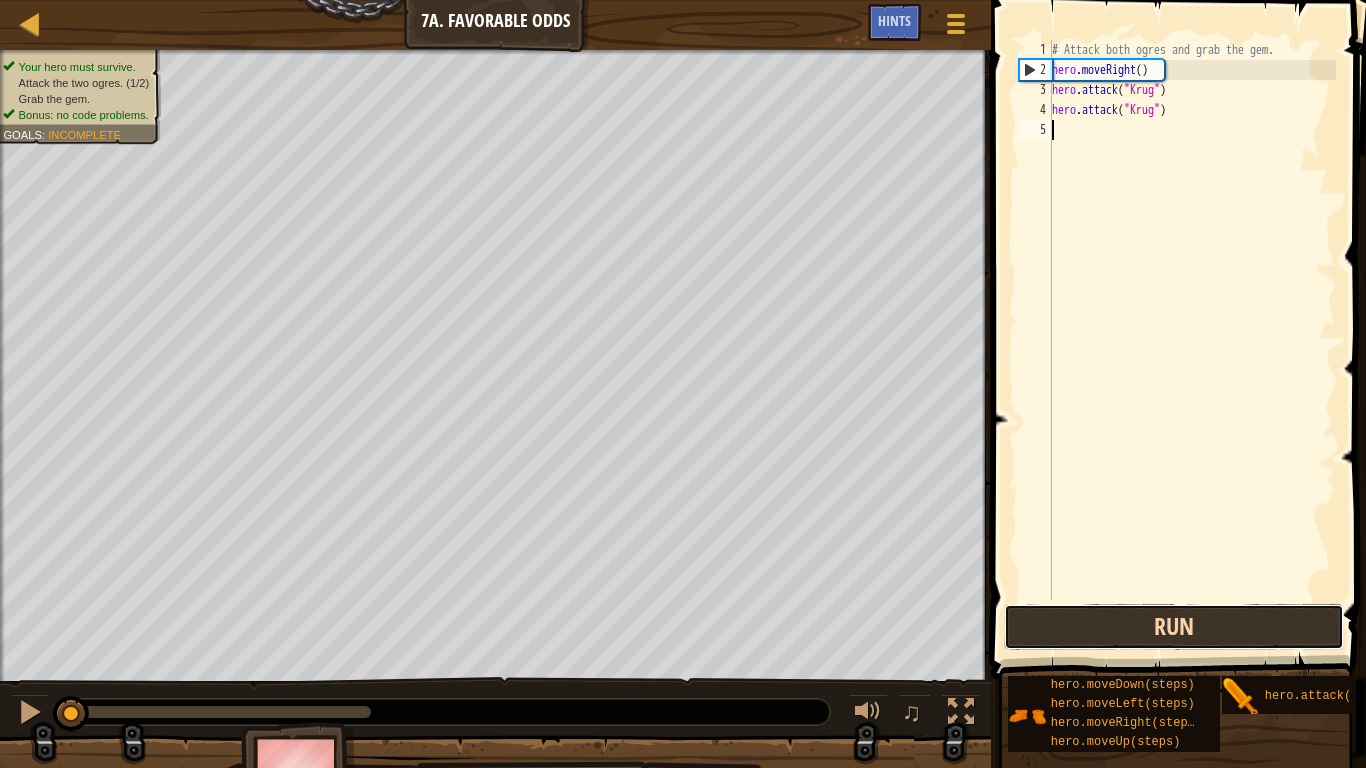 click on "Run" at bounding box center (1174, 627) 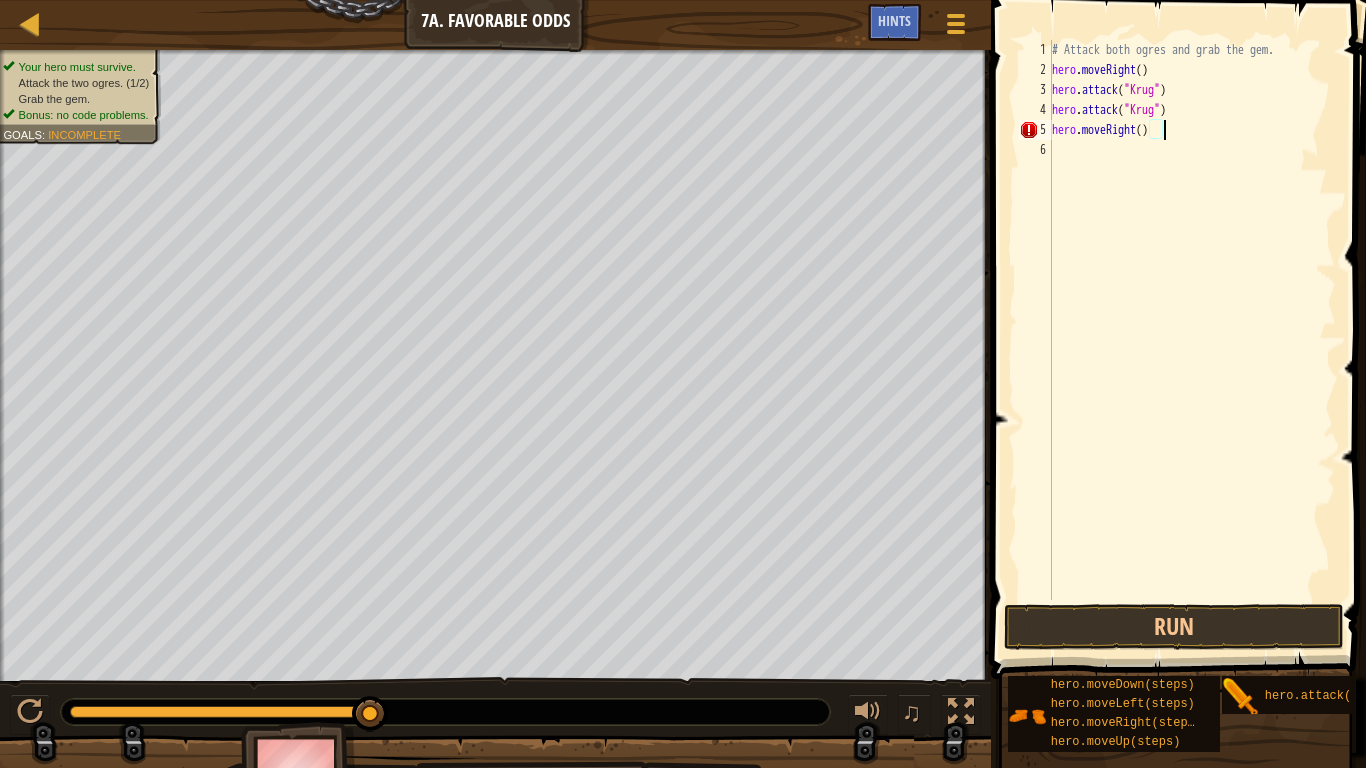 scroll, scrollTop: 9, scrollLeft: 15, axis: both 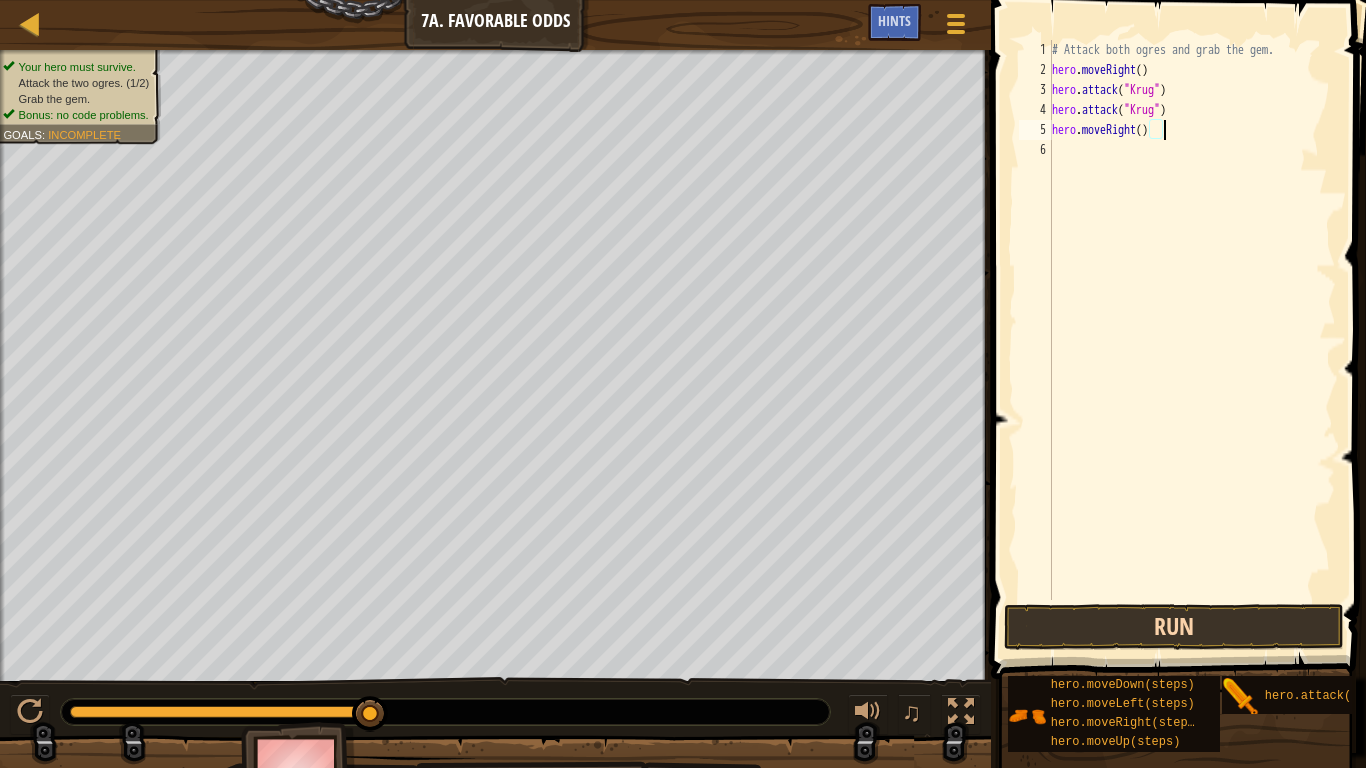 type on "hero.moveRight()" 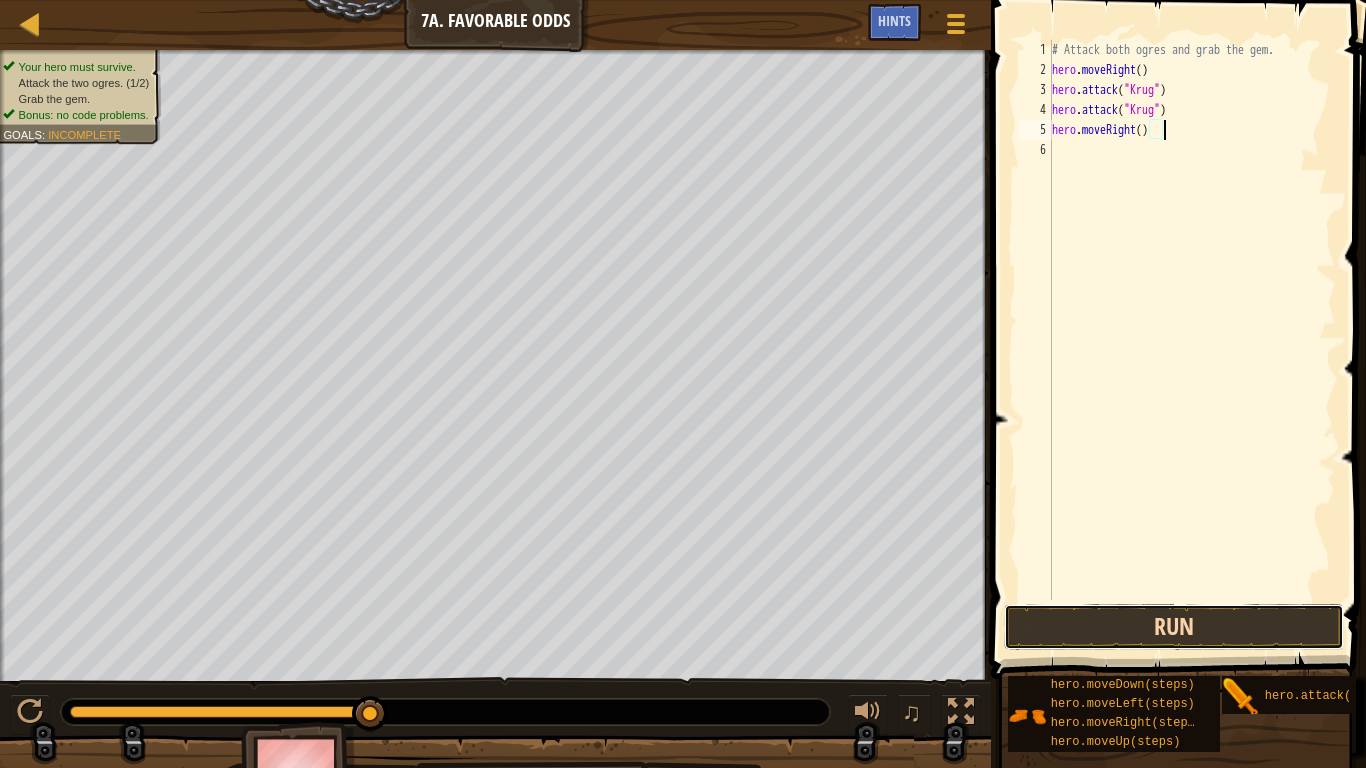 click on "Run" at bounding box center [1174, 627] 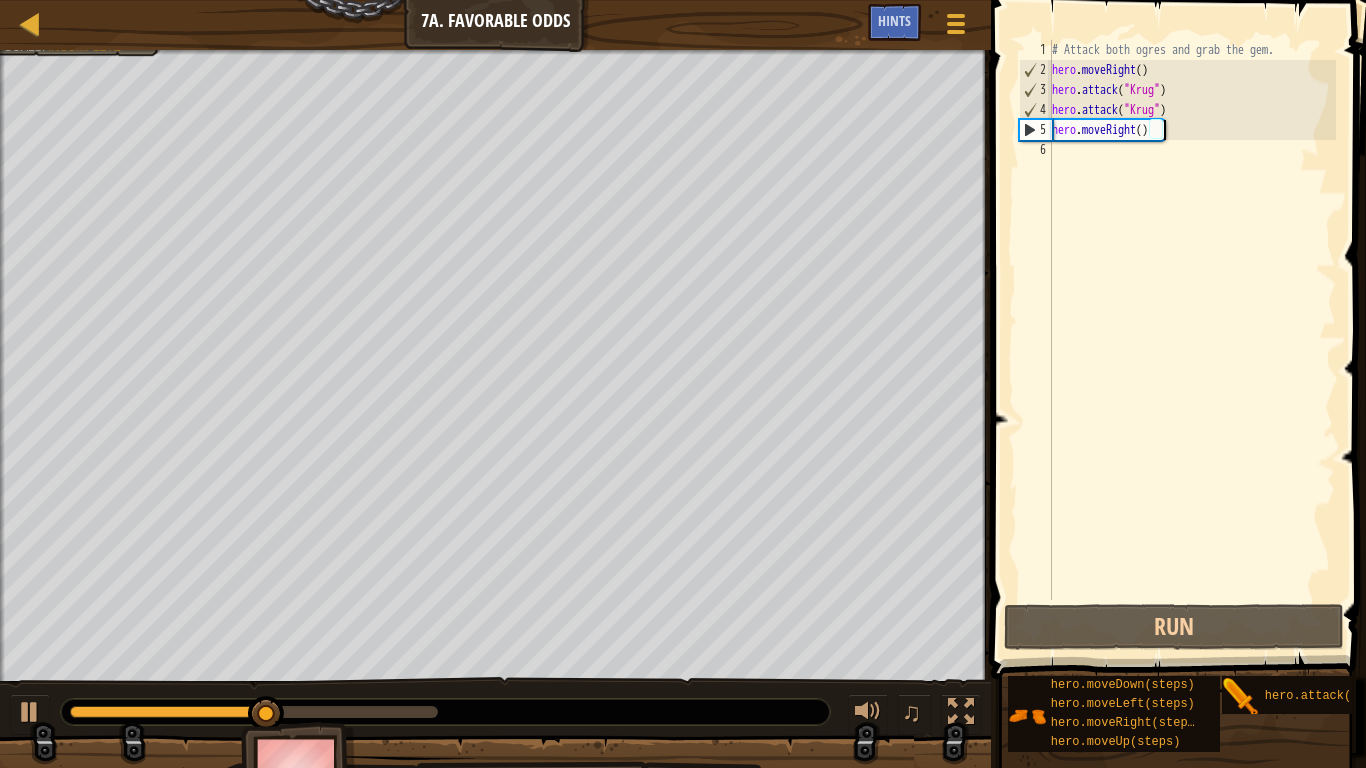 click on "# Attack both ogres and grab the gem. hero . moveRight ( ) hero . attack ( "Krug" ) hero . attack ( "Krug" ) hero . moveRight ( )" at bounding box center [1192, 340] 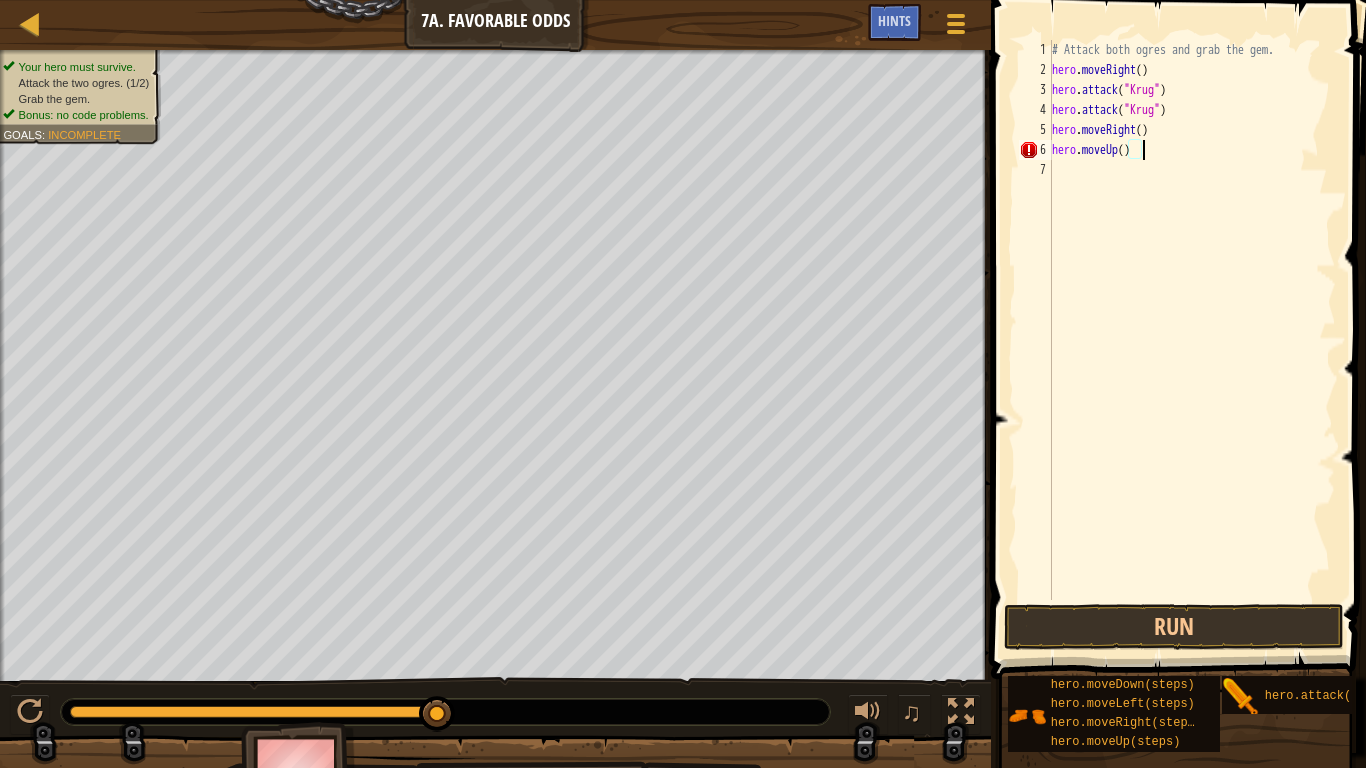 scroll, scrollTop: 9, scrollLeft: 12, axis: both 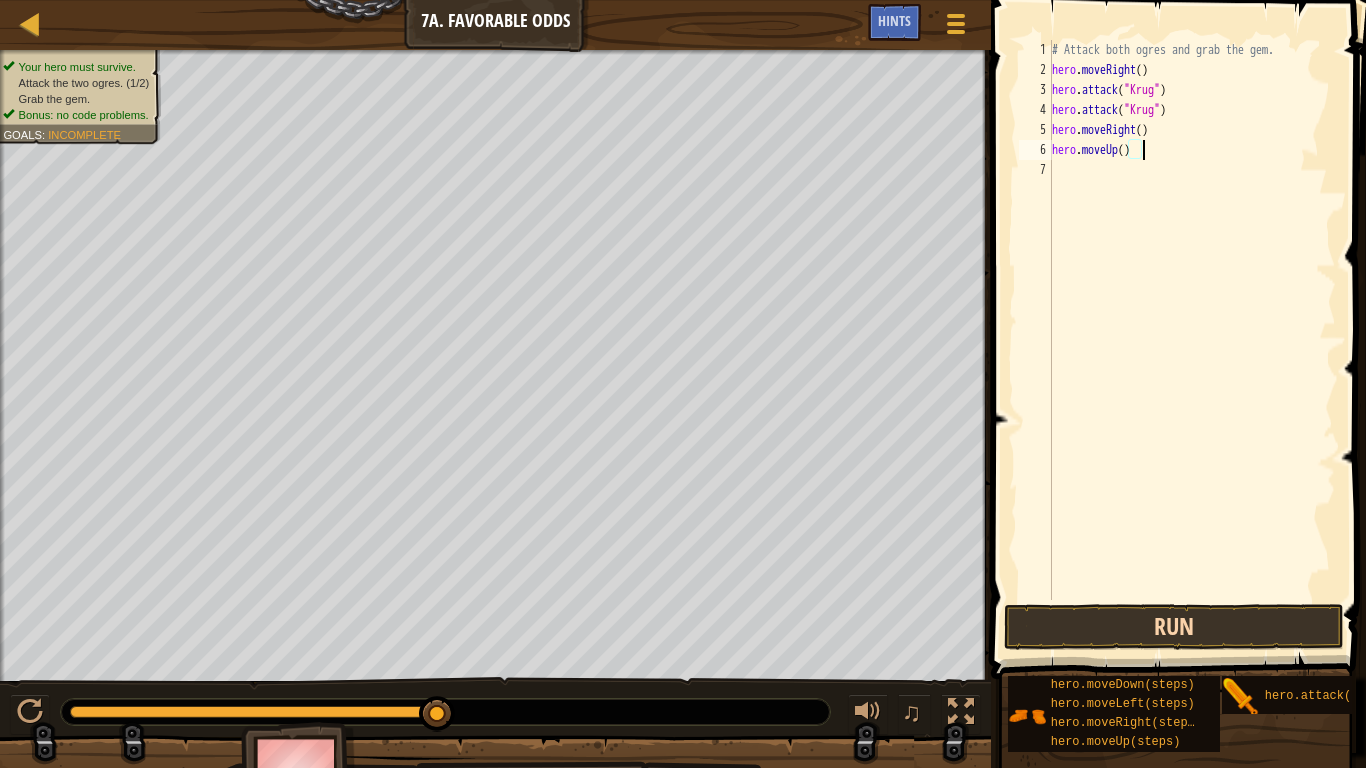 type on "hero.moveUp()" 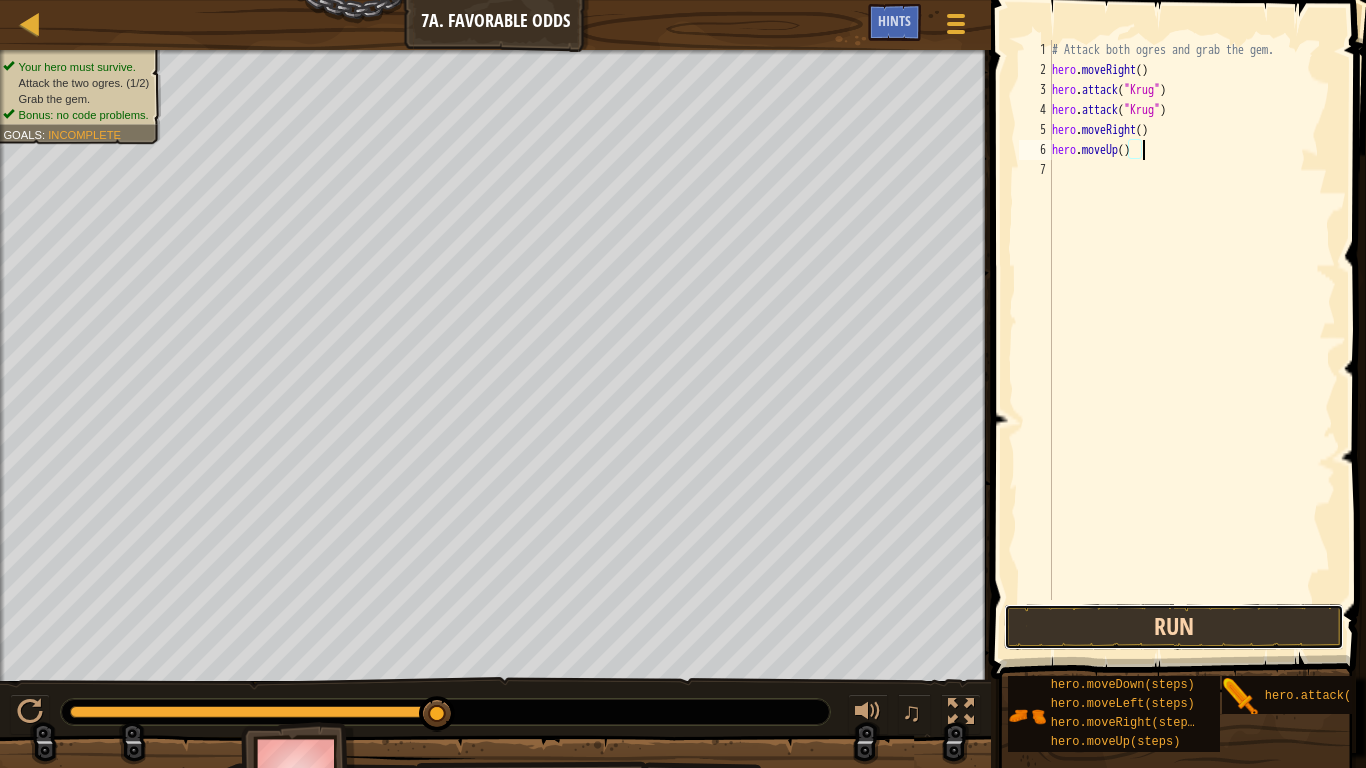 click on "Run" at bounding box center (1174, 627) 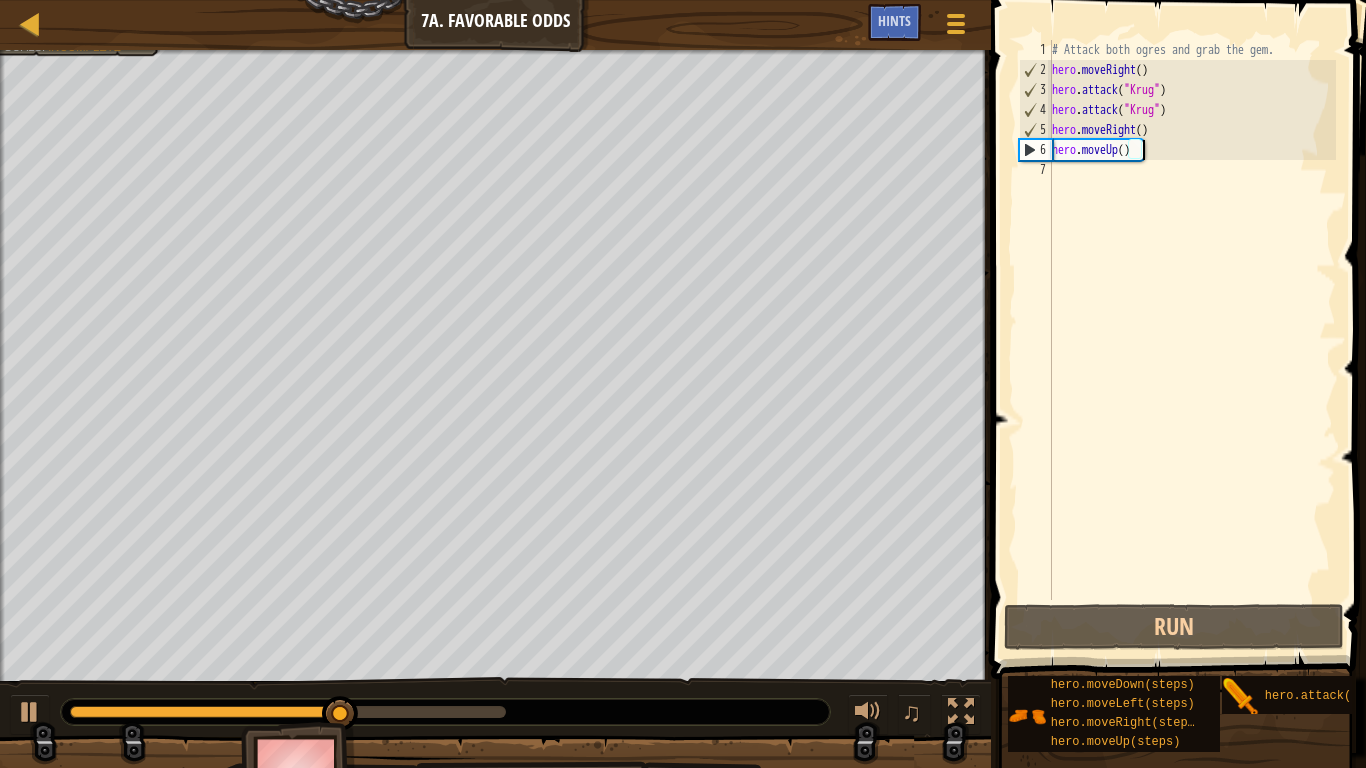 click on "# Attack both ogres and grab the gem. hero . moveRight ( ) hero . attack ( "Krug" ) hero . attack ( "Krug" ) hero . moveRight ( ) hero . moveUp ( )" at bounding box center [1192, 340] 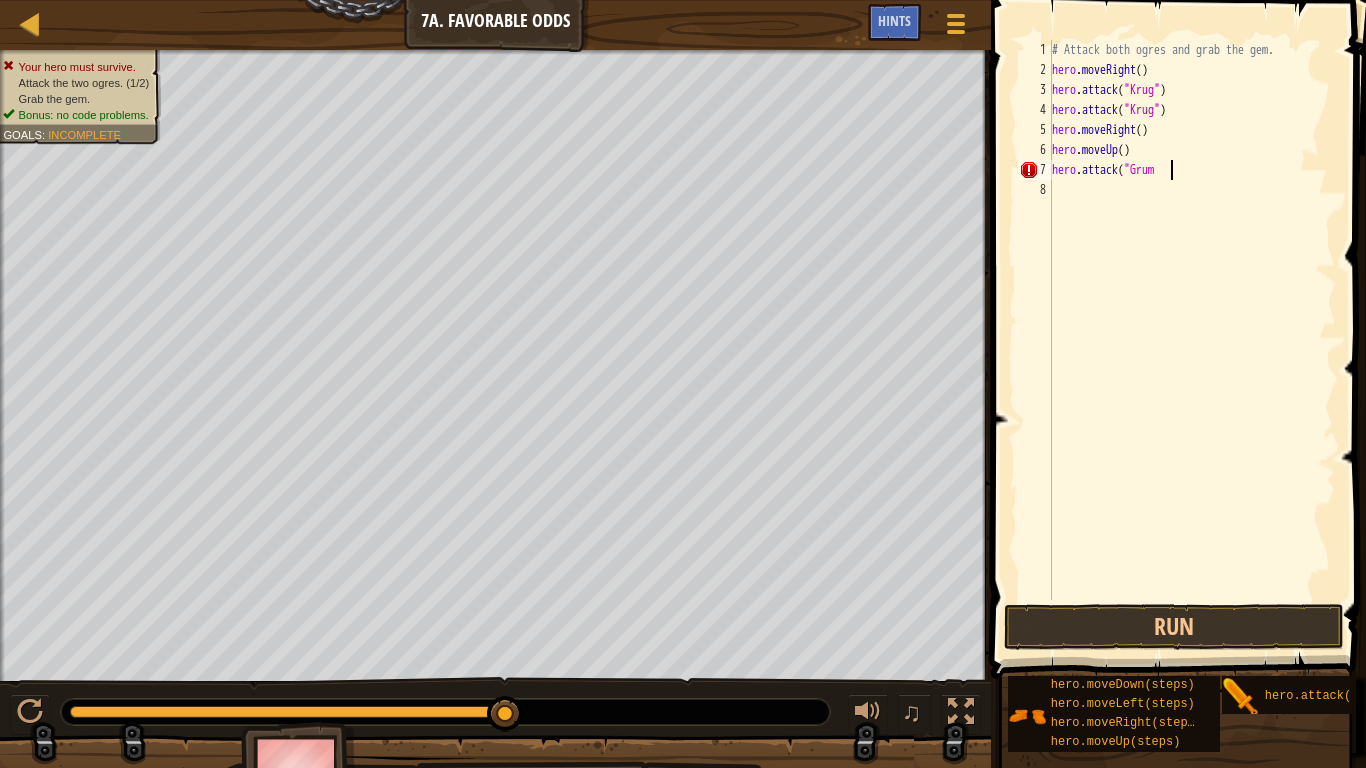 scroll, scrollTop: 9, scrollLeft: 17, axis: both 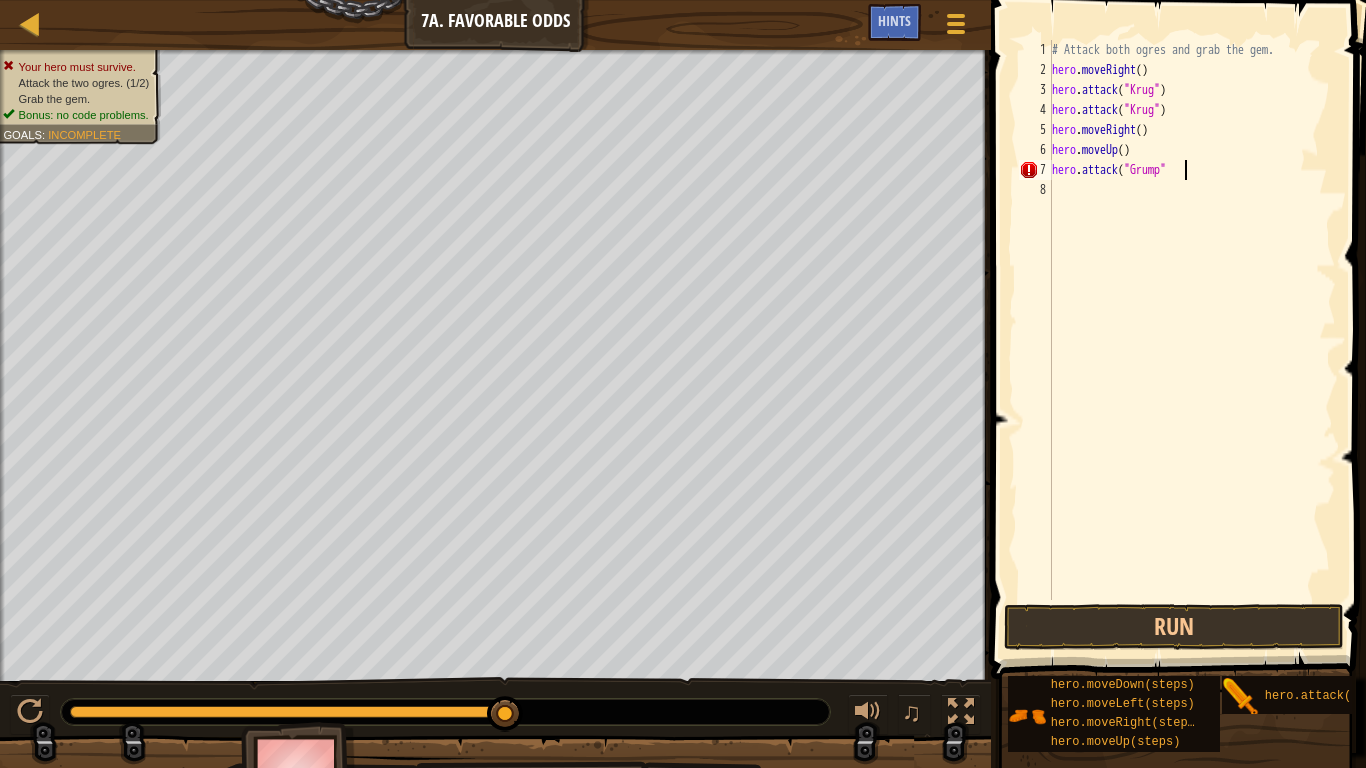 type on "hero.attack("Grump")" 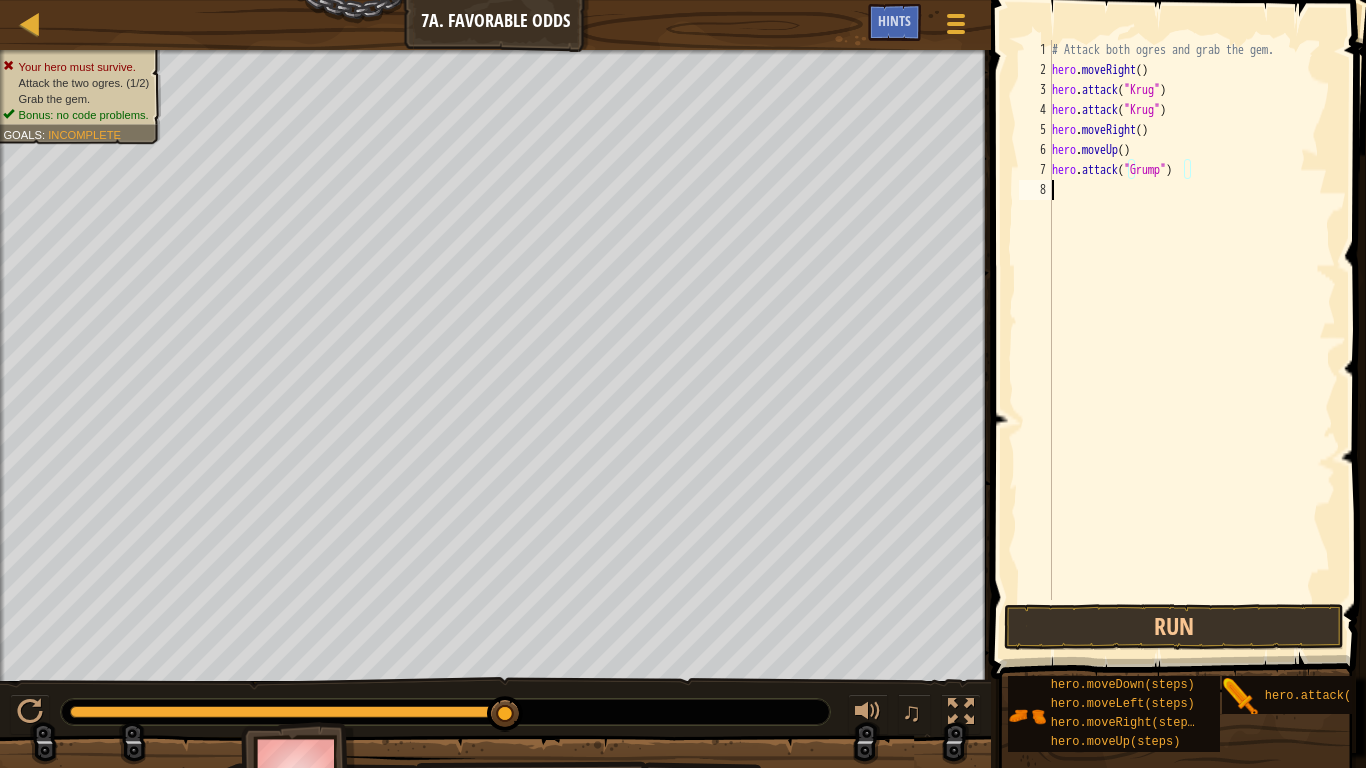 click on "# Attack both ogres and grab the gem. hero . moveRight ( ) hero . attack ( "Krug" ) hero . attack ( "Krug" ) hero . moveRight ( ) hero . moveUp ( ) hero . attack ( "Grump" )" at bounding box center [1192, 340] 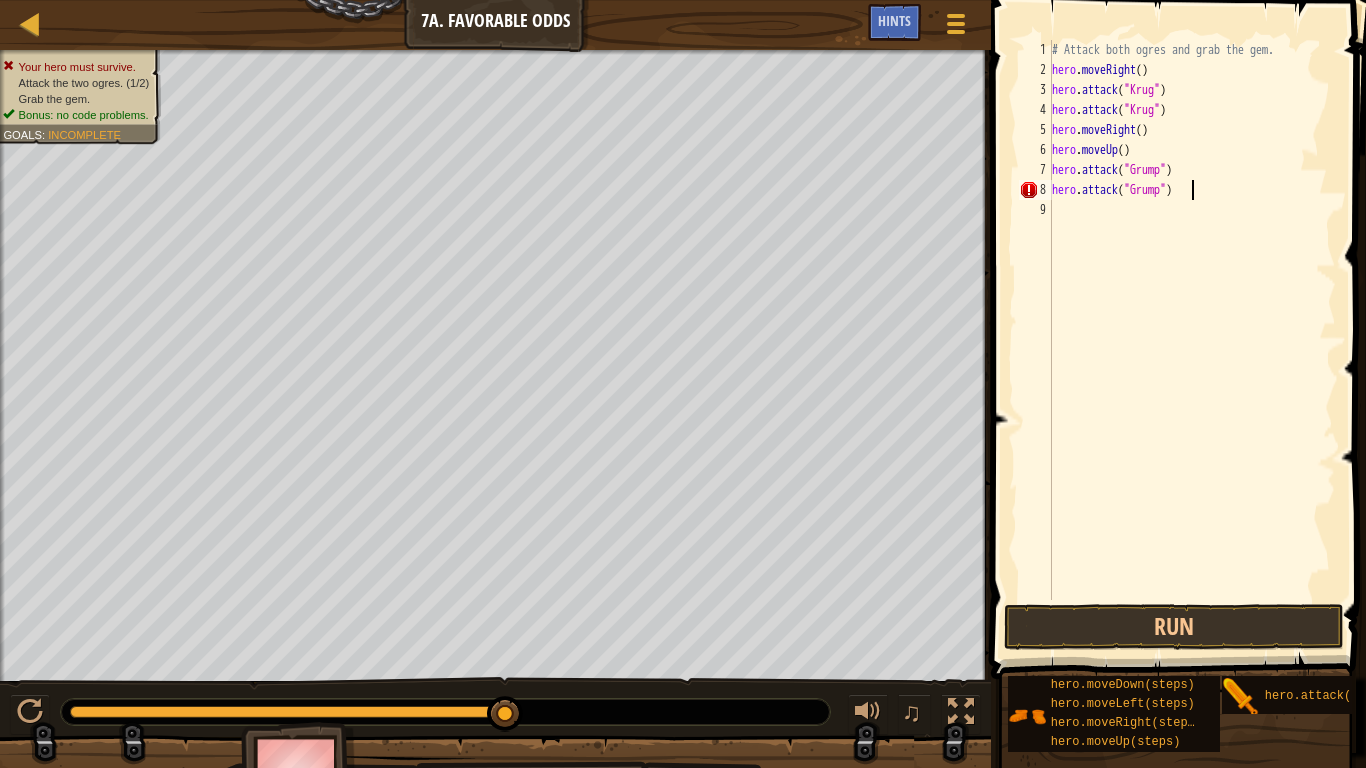 scroll, scrollTop: 9, scrollLeft: 19, axis: both 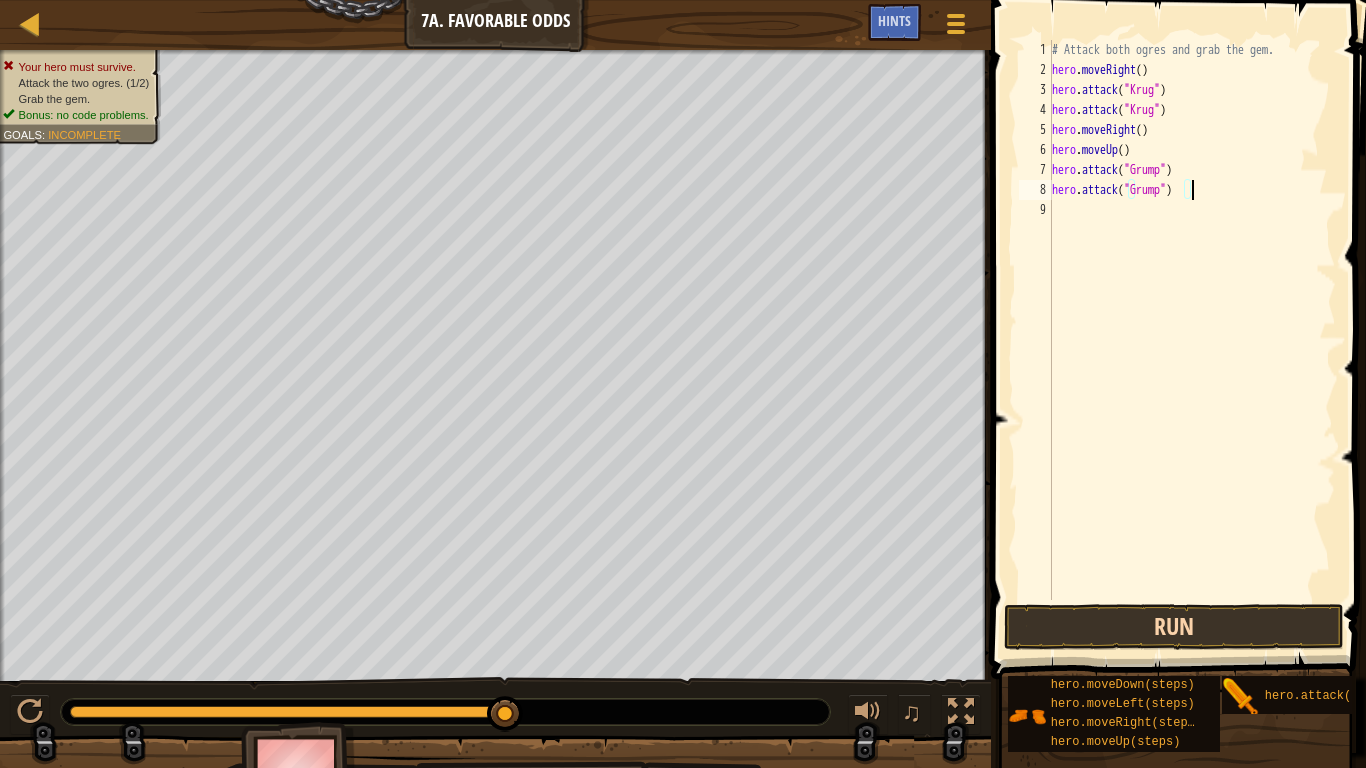 type on "hero.attack("Grump")" 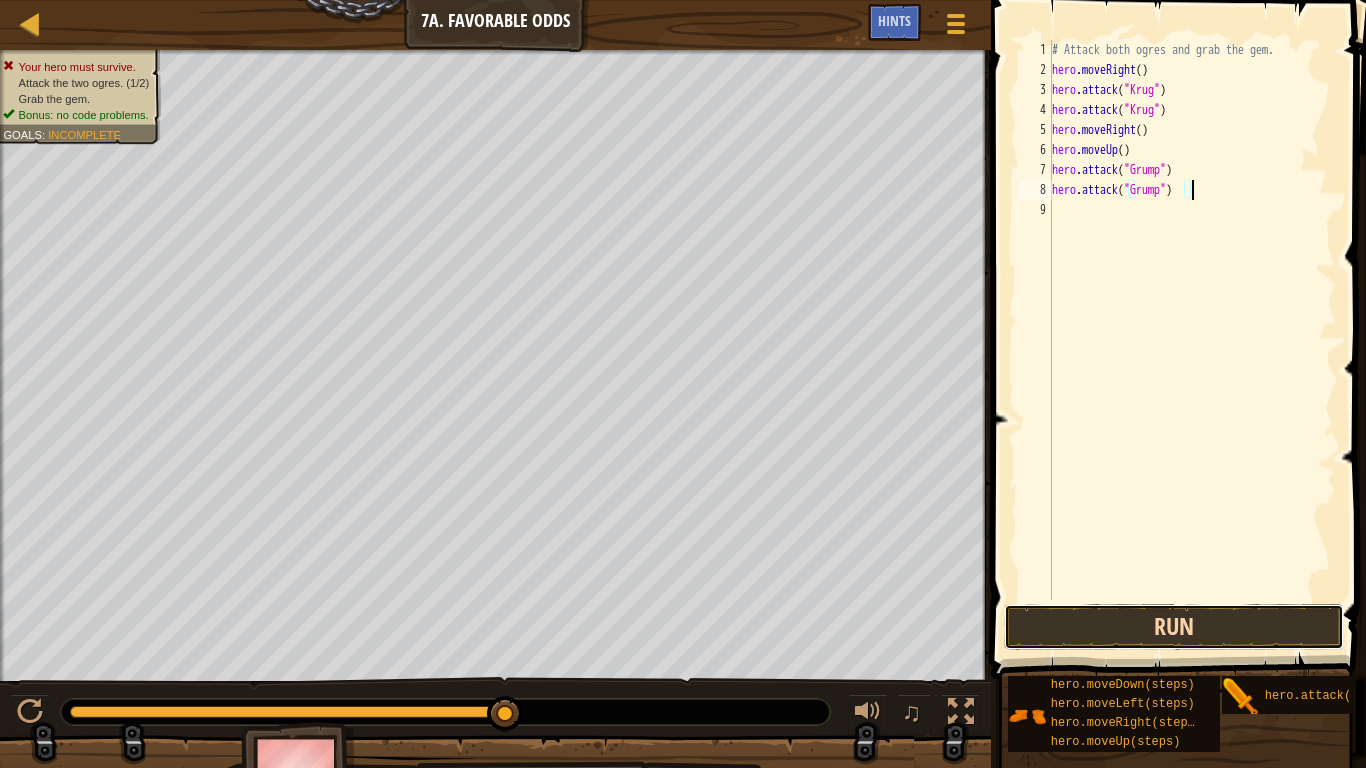 click on "Run" at bounding box center [1174, 627] 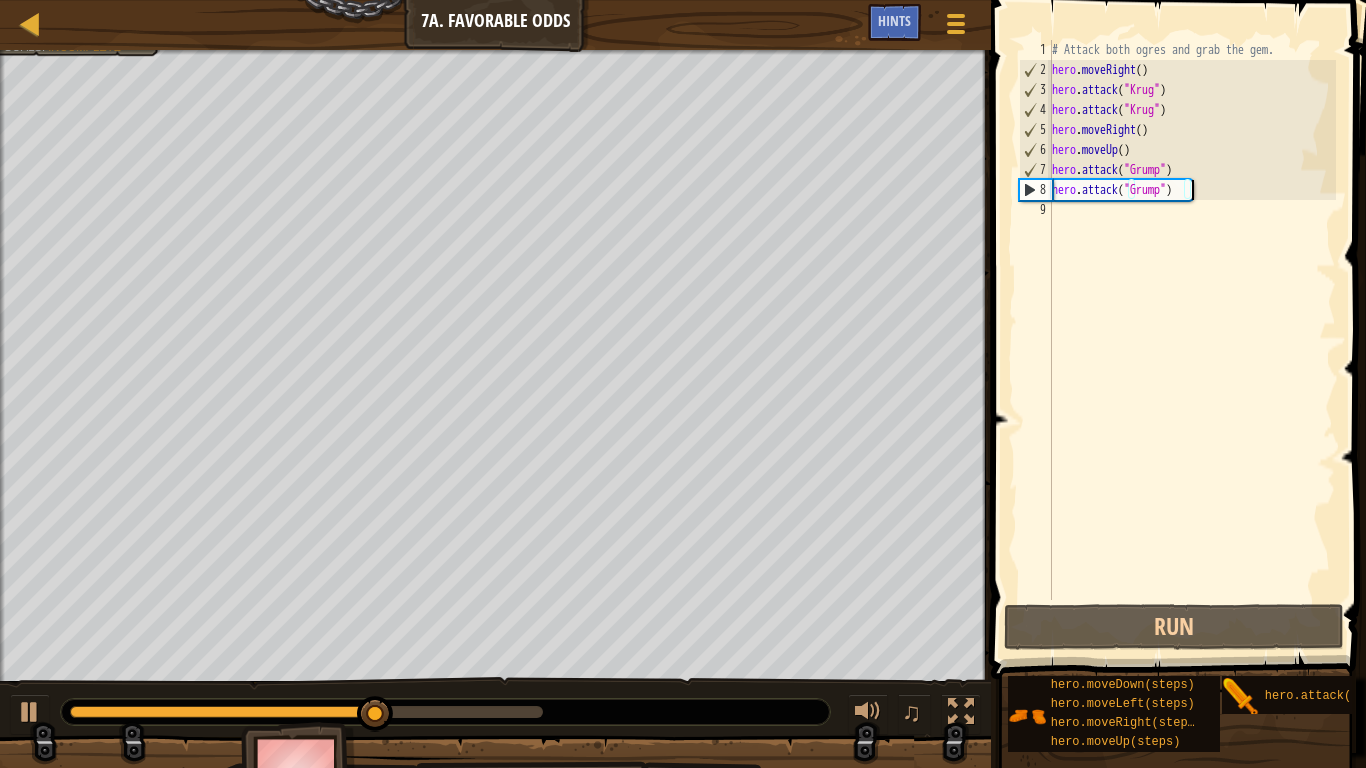 click on "# Attack both ogres and grab the gem. hero . moveRight ( ) hero . attack ( "Krug" ) hero . attack ( "Krug" ) hero . moveRight ( ) hero . moveUp ( ) hero . attack ( "Grump" ) hero . attack ( "Grump" )" at bounding box center [1192, 340] 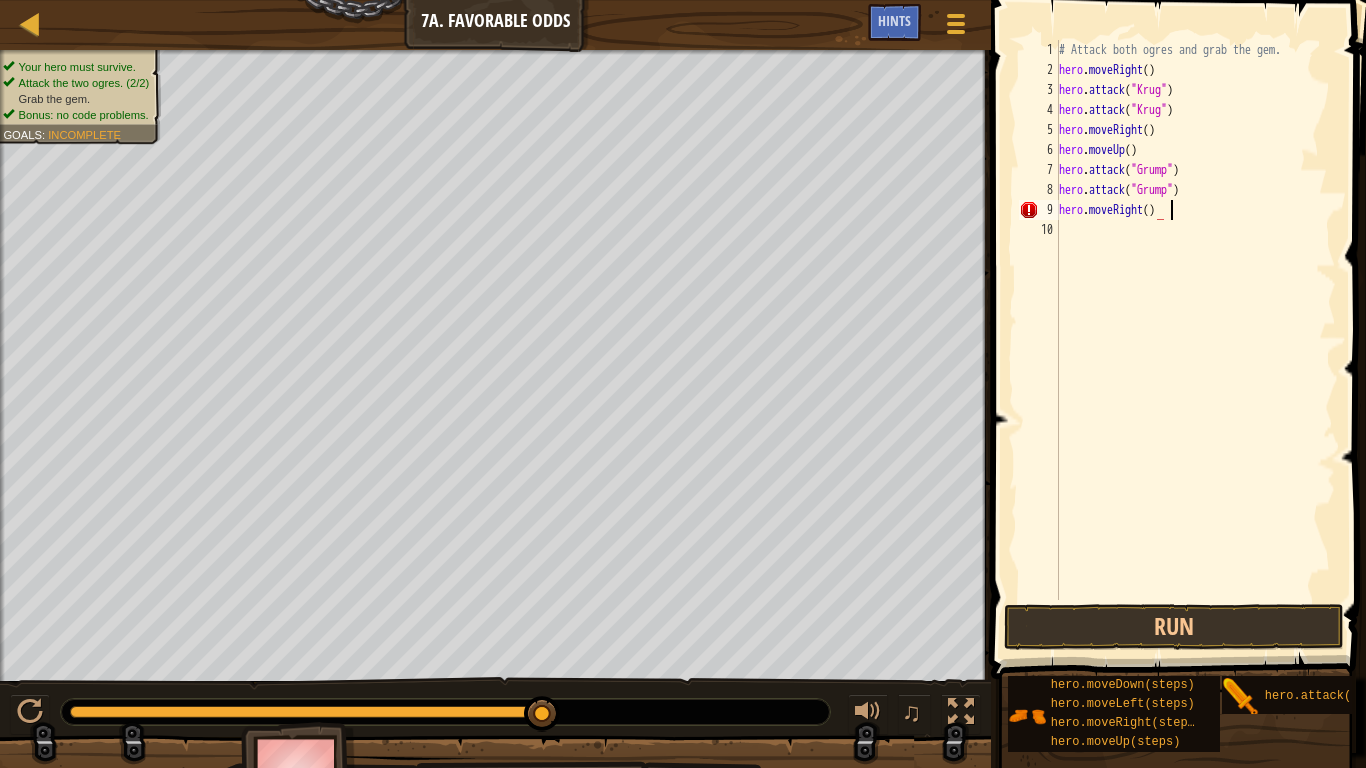 scroll, scrollTop: 9, scrollLeft: 15, axis: both 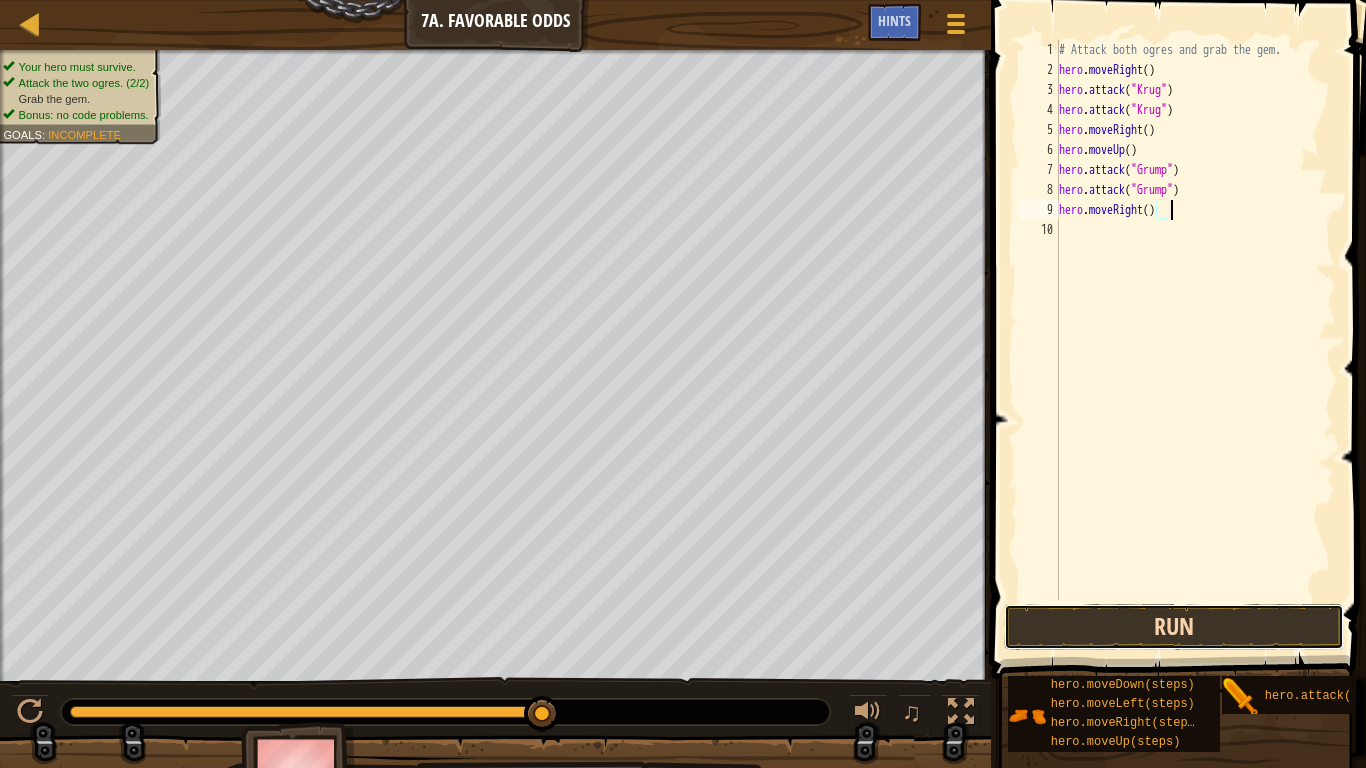 click on "Run" at bounding box center (1174, 627) 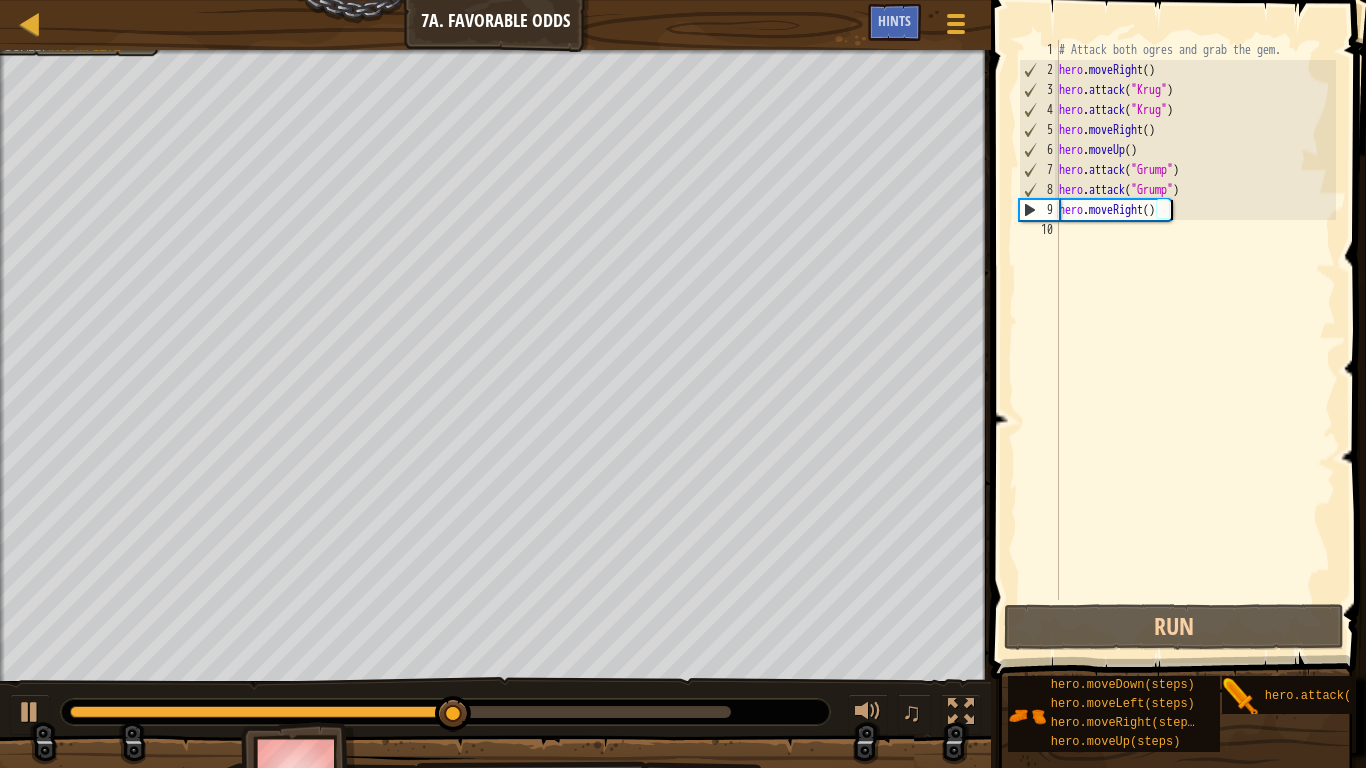 click on "# Attack both ogres and grab the gem. hero . moveRight ( ) hero . attack ( "Krug" ) hero . attack ( "Krug" ) hero . moveRight ( ) hero . moveUp ( ) hero . attack ( "Grump" ) hero . attack ( "Grump" ) hero . moveRight ( )" at bounding box center (1195, 340) 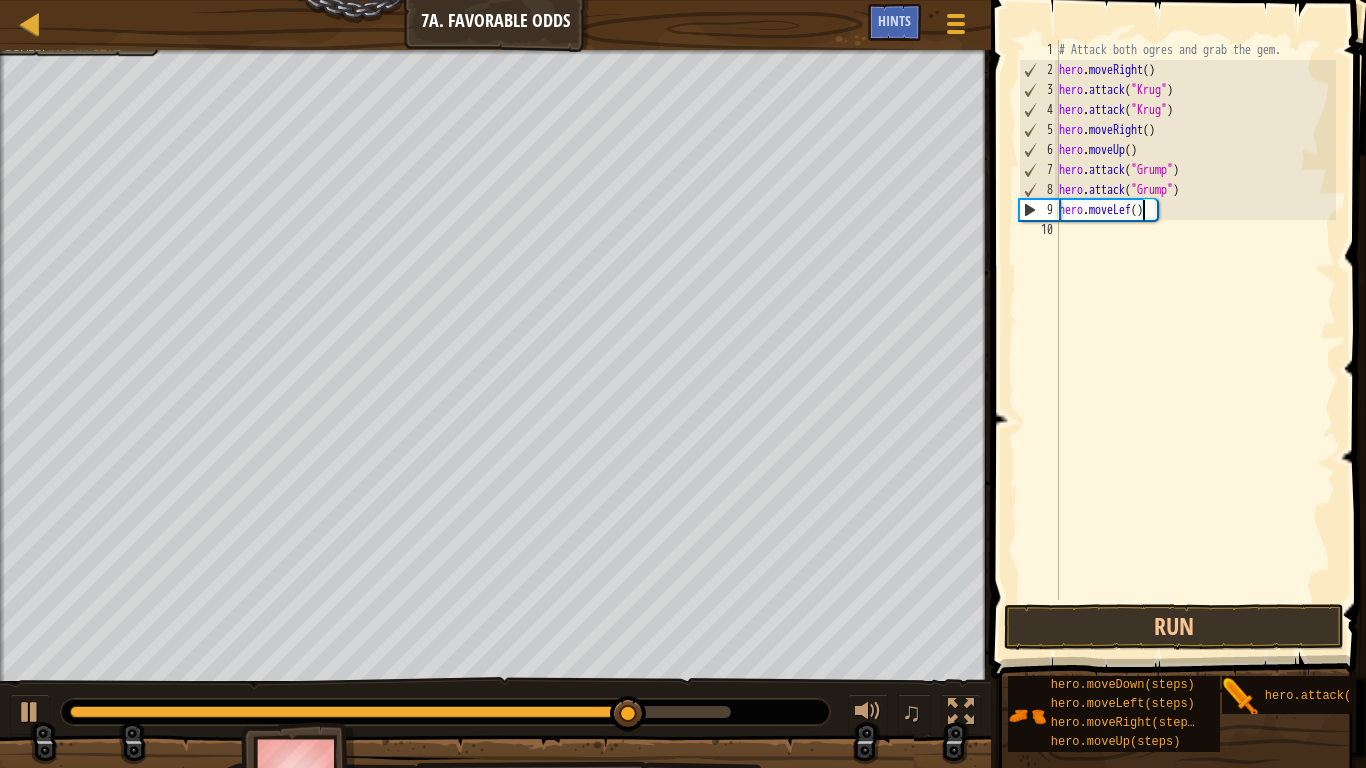 scroll, scrollTop: 9, scrollLeft: 14, axis: both 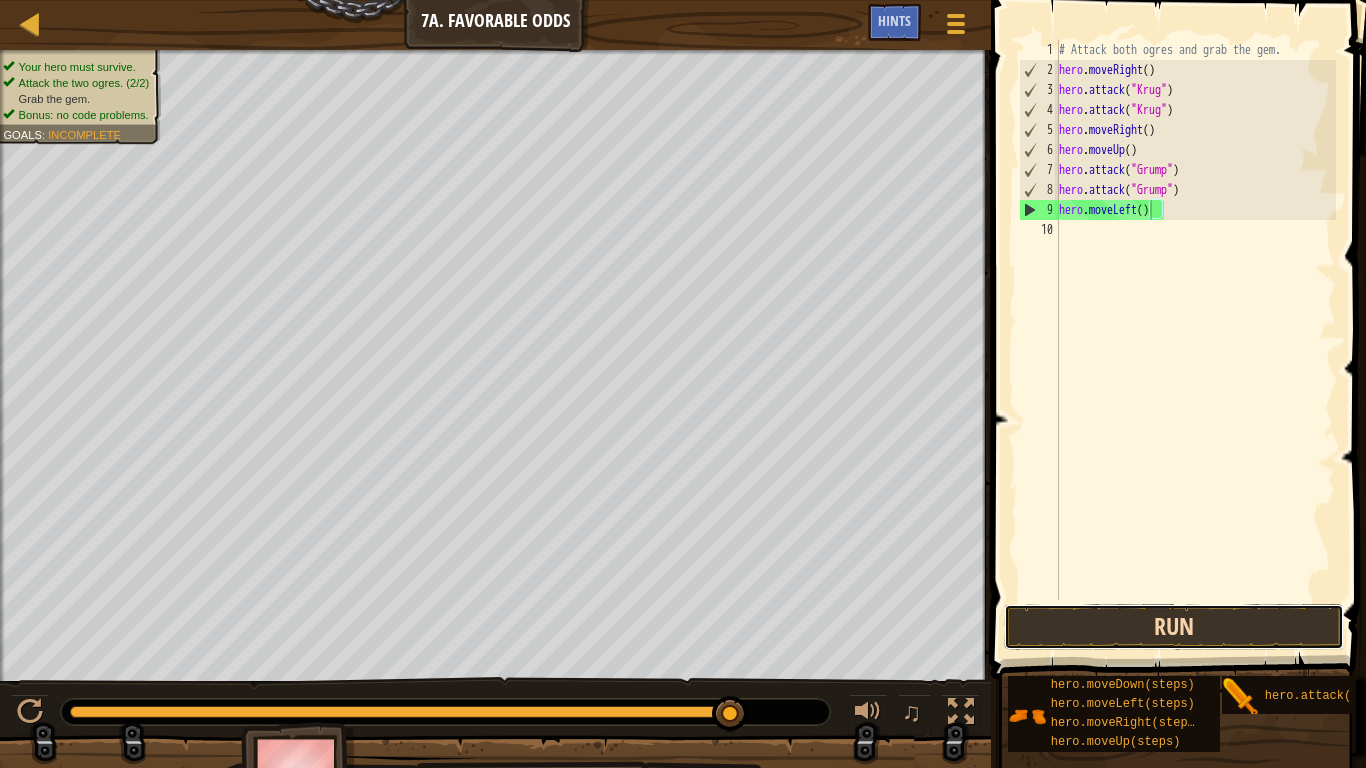 click on "Run" at bounding box center [1174, 627] 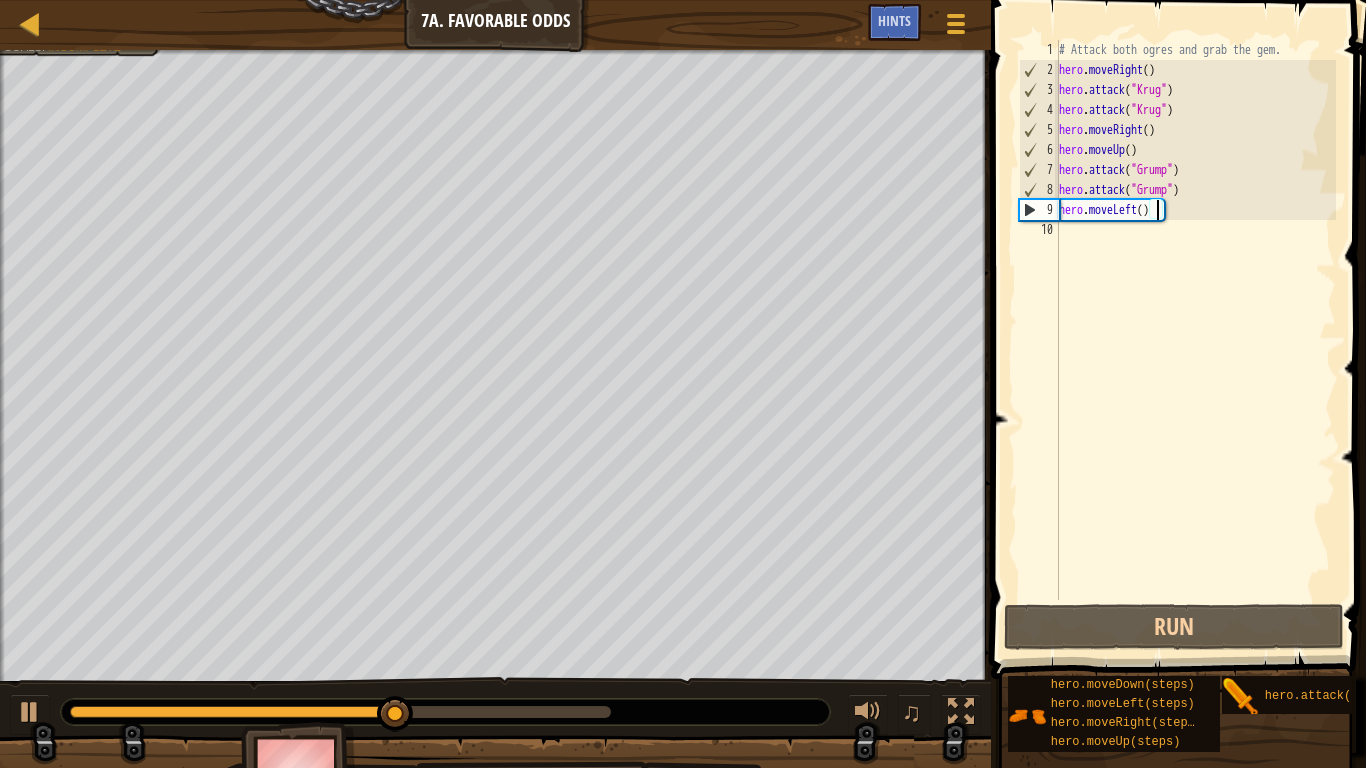 click on "# Attack both ogres and grab the gem. hero . moveRight ( ) hero . attack ( "Krug" ) hero . attack ( "Krug" ) hero . moveRight ( ) hero . moveUp ( ) hero . attack ( "Grump" ) hero . attack ( "Grump" ) hero . moveLeft ( )" at bounding box center (1195, 340) 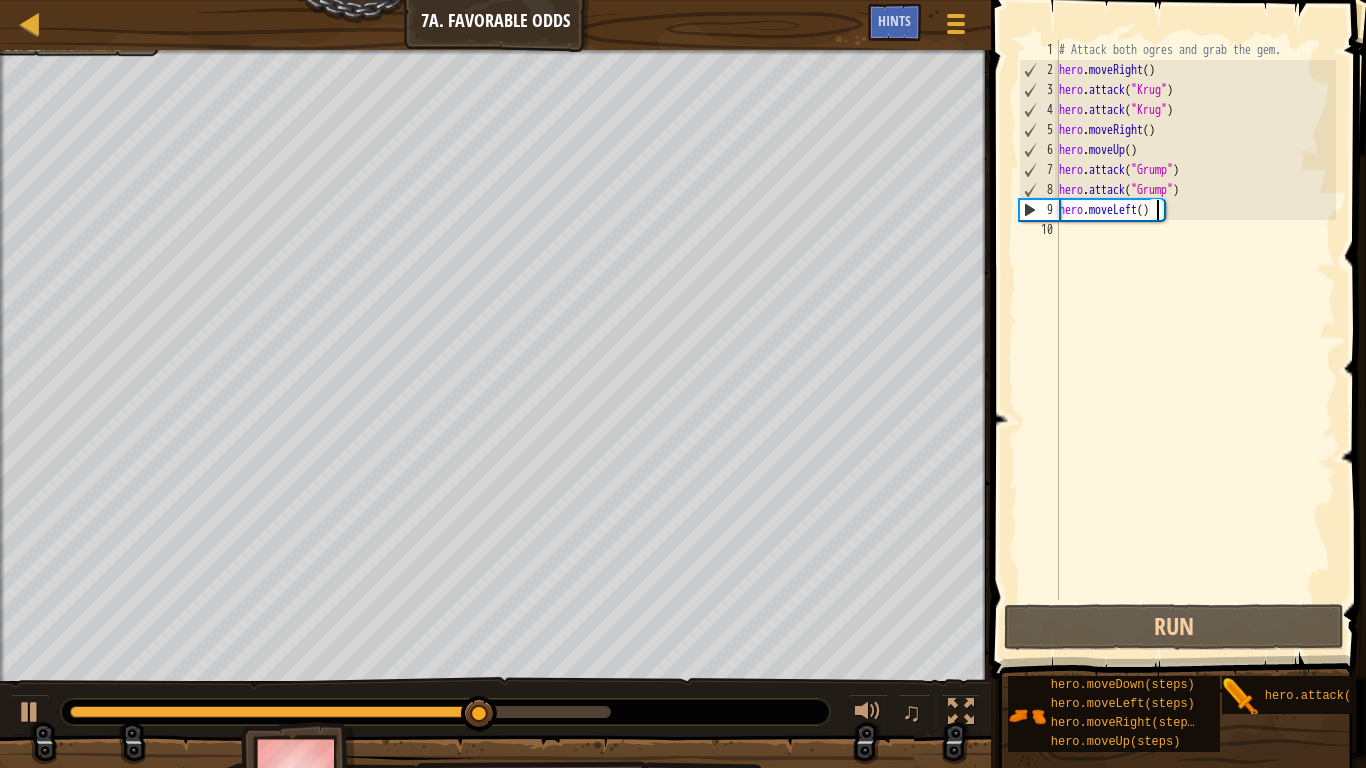 scroll, scrollTop: 9, scrollLeft: 15, axis: both 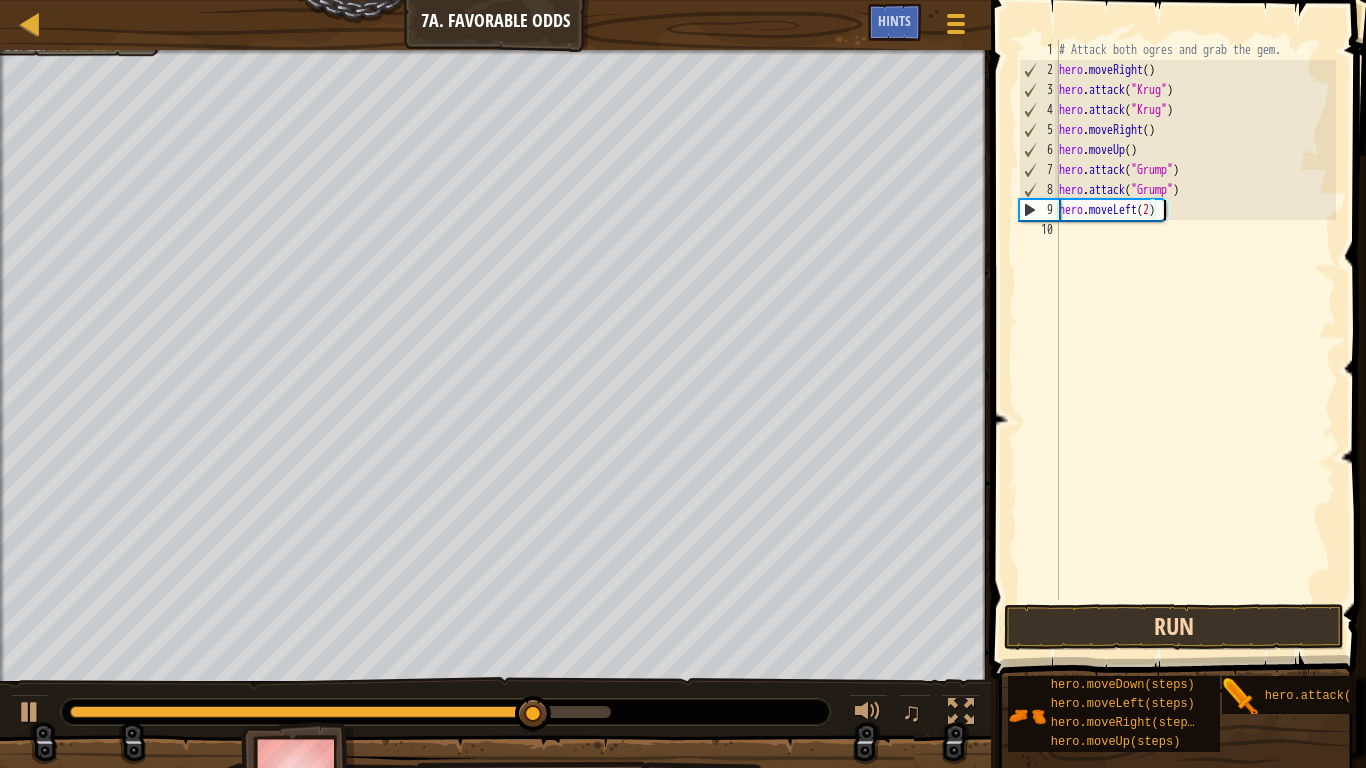 type on "hero.moveLeft(2)" 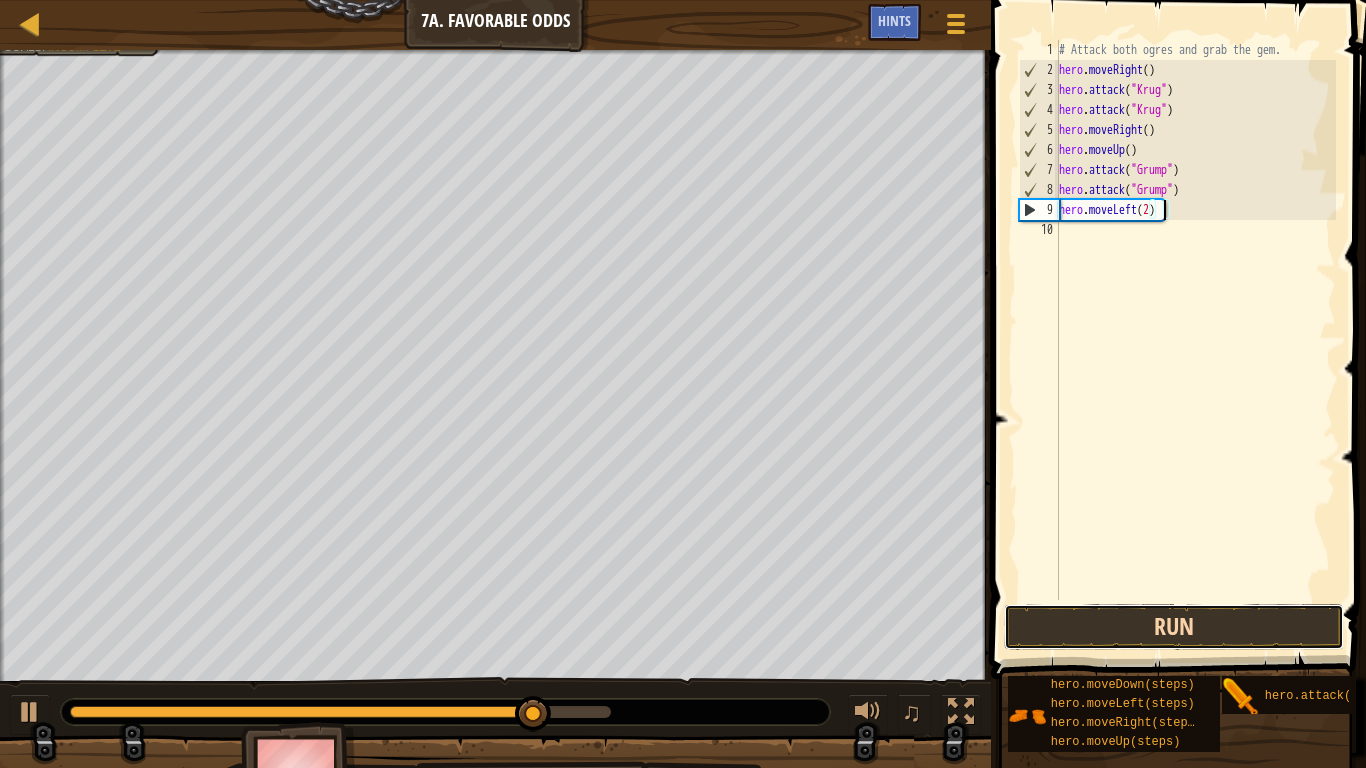 click on "Run" at bounding box center (1174, 627) 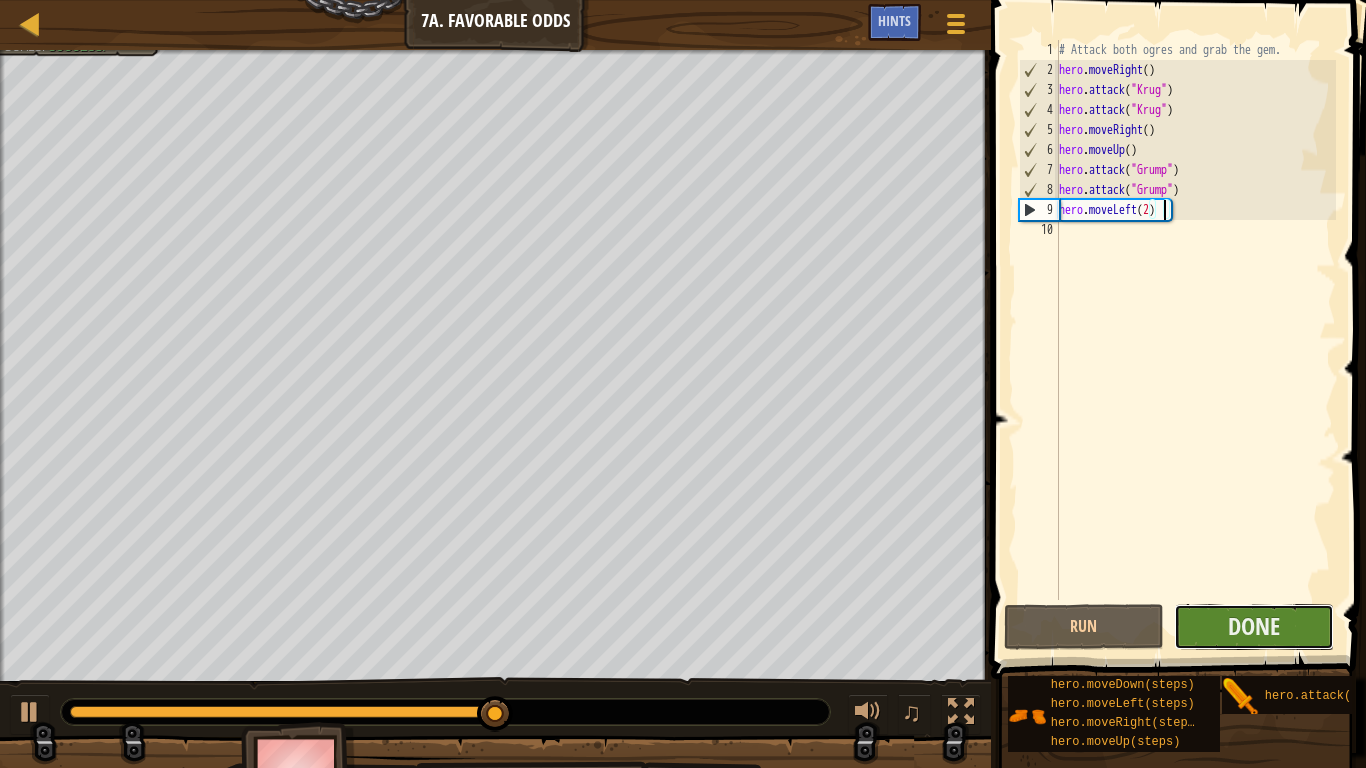 click on "Done" at bounding box center (1254, 627) 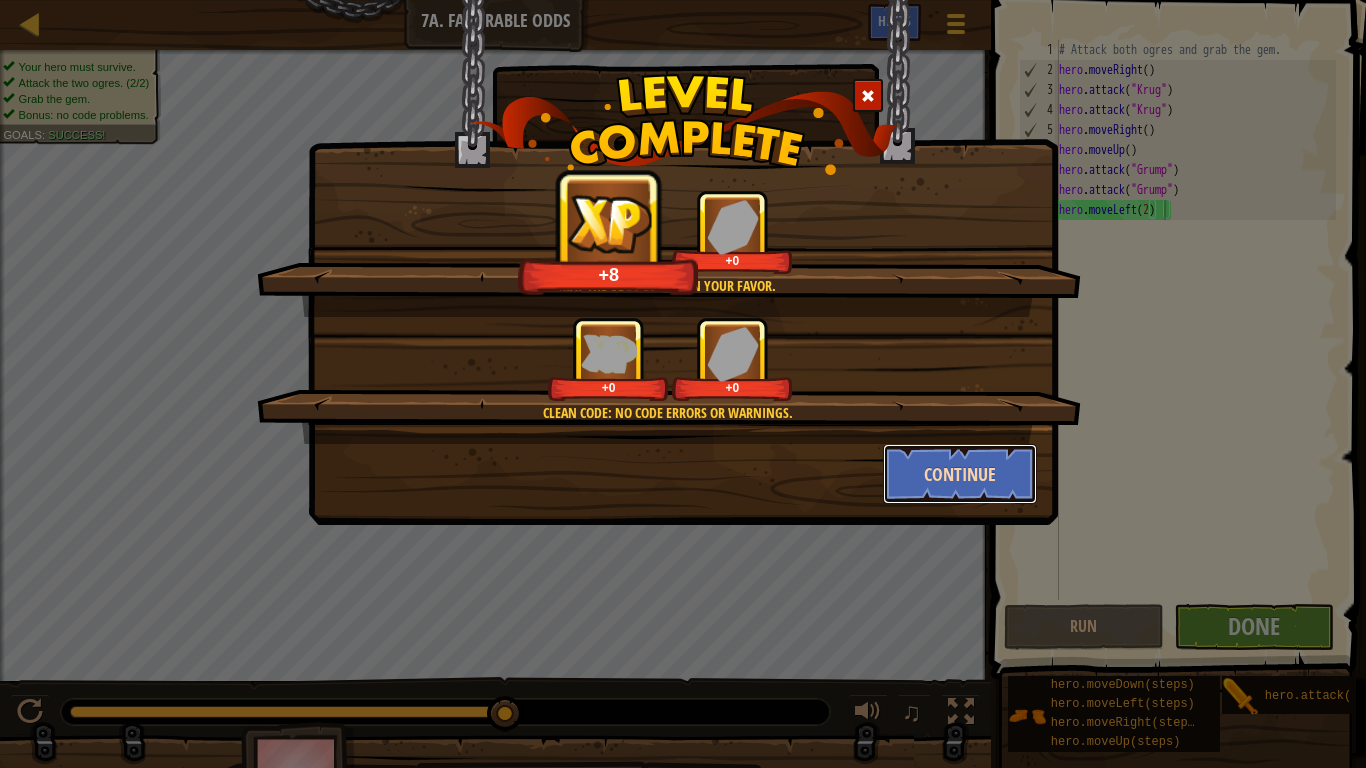 click on "Continue" at bounding box center (960, 474) 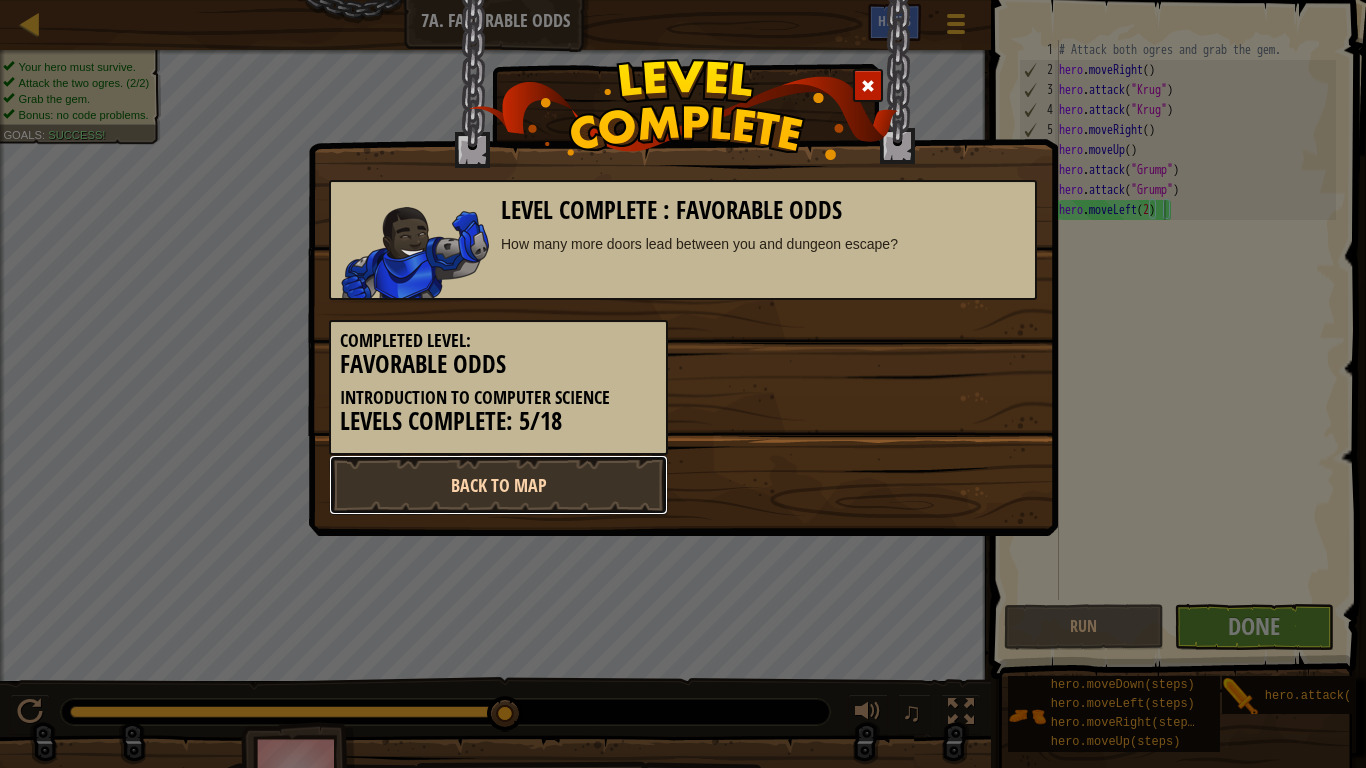 click on "Back to Map" at bounding box center [498, 485] 